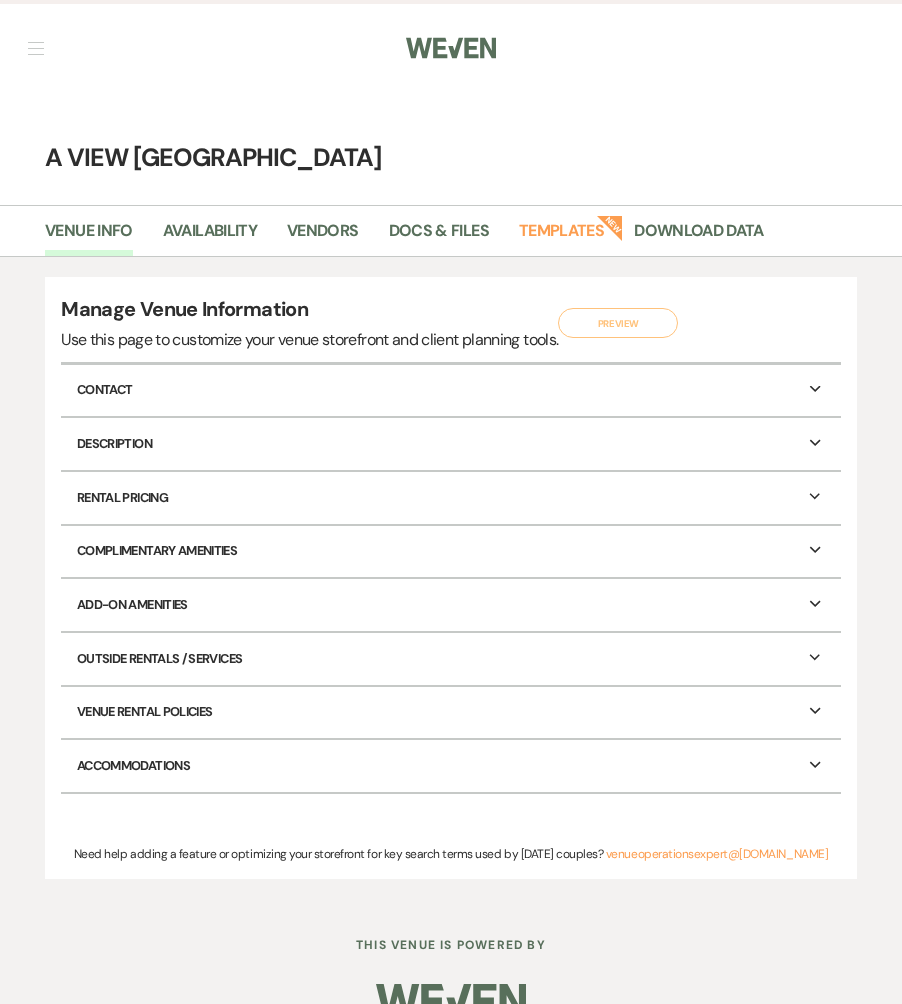 scroll, scrollTop: 0, scrollLeft: 0, axis: both 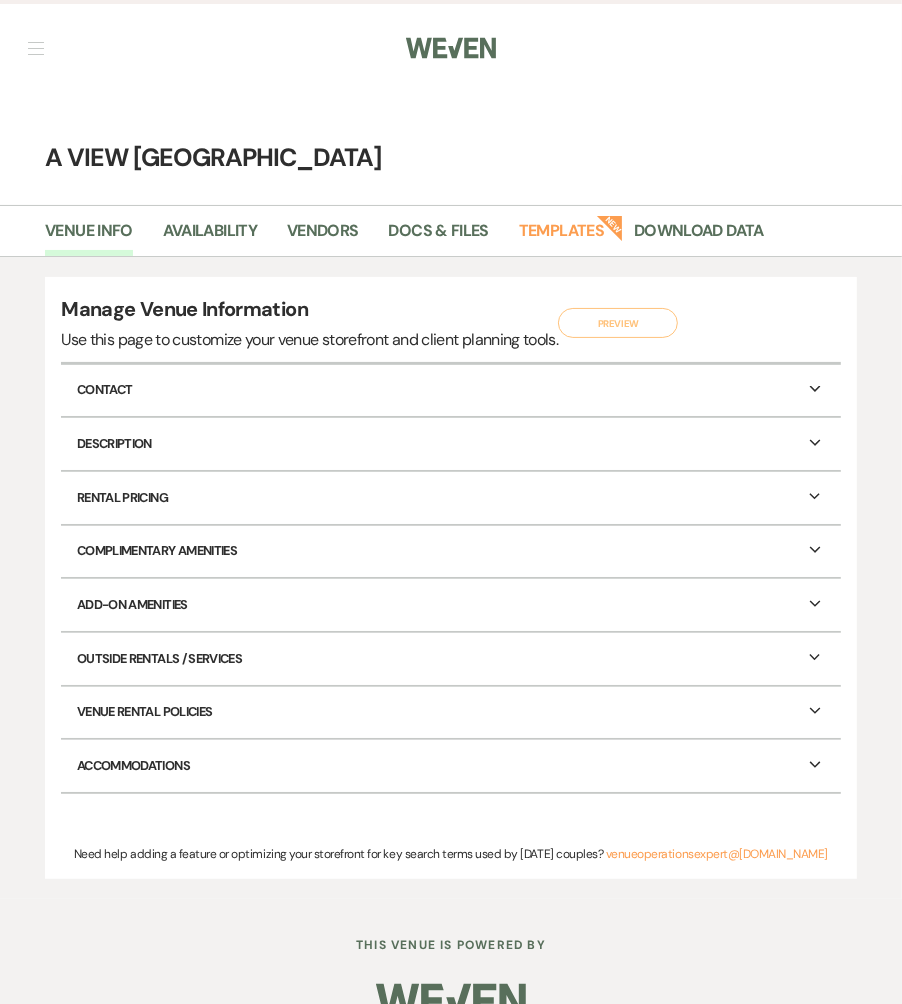 click at bounding box center [451, 48] 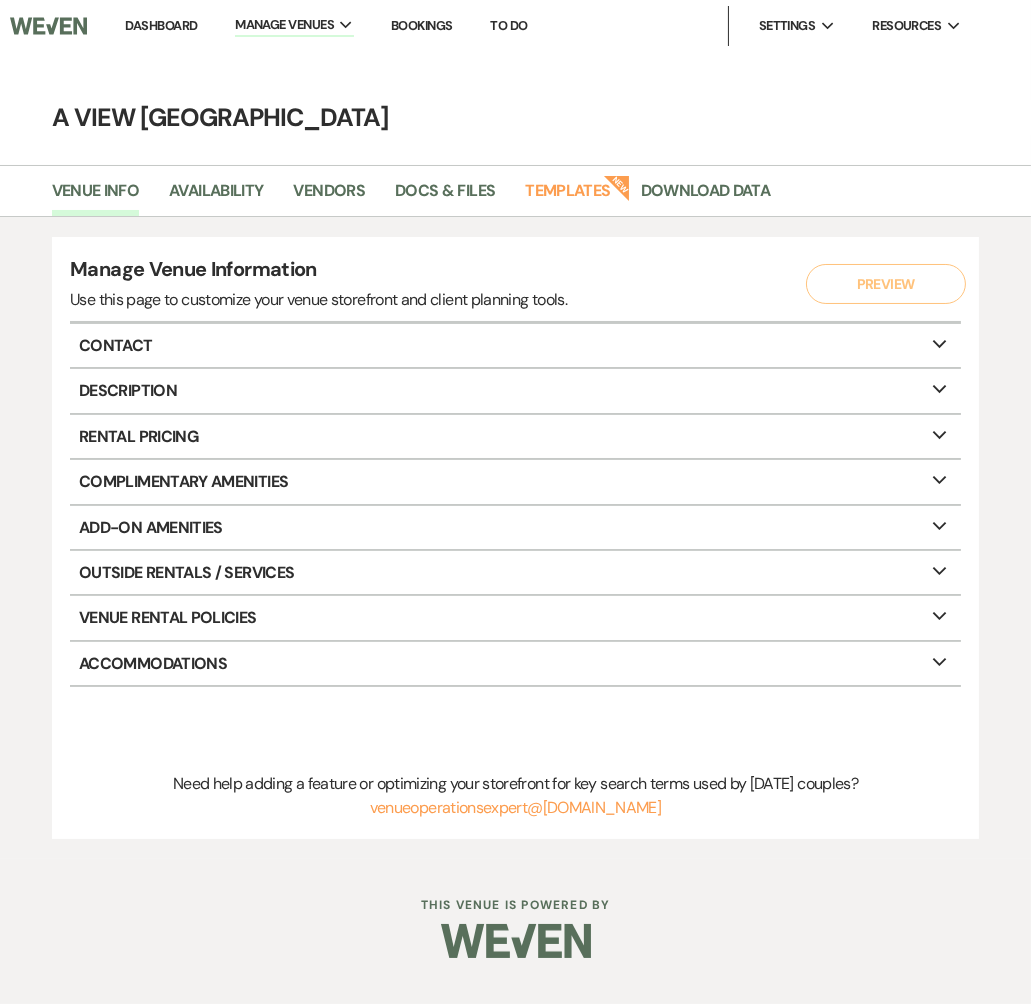 click on "Dashboard" at bounding box center (161, 25) 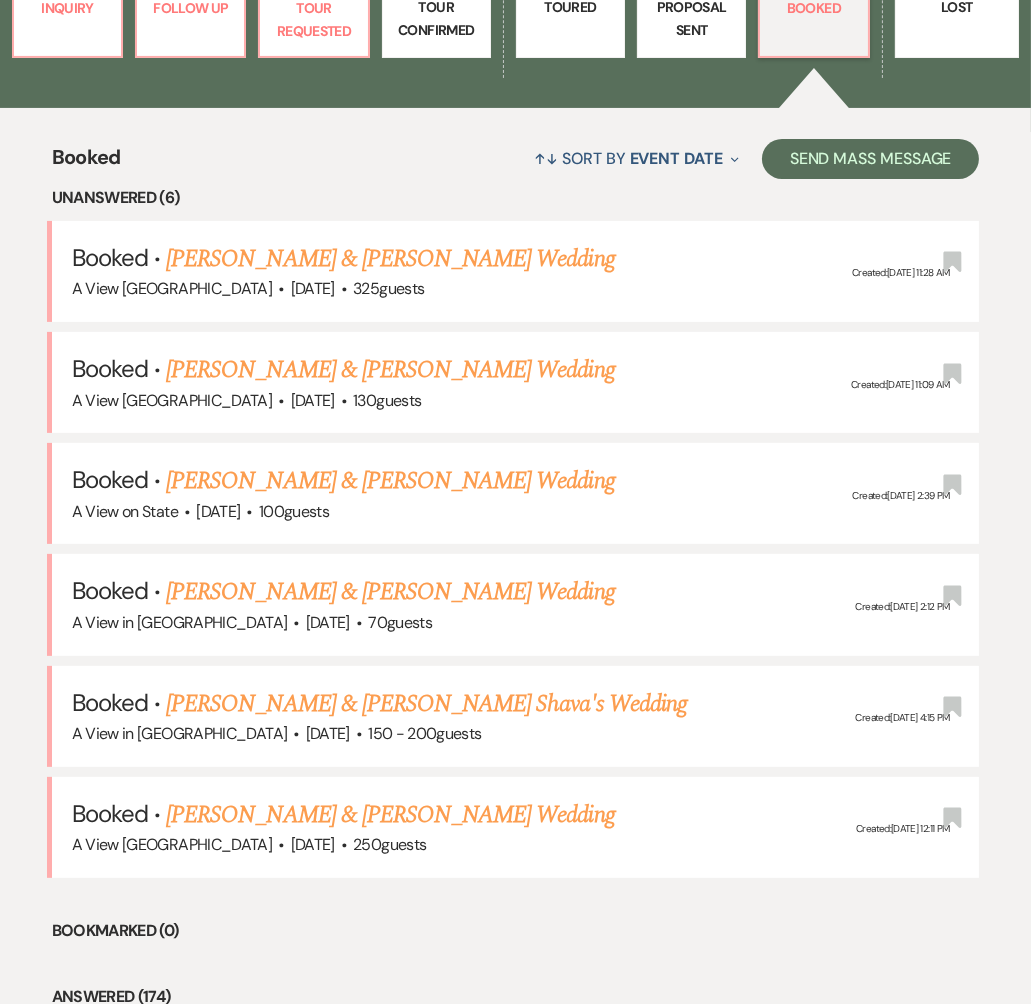 scroll, scrollTop: 697, scrollLeft: 0, axis: vertical 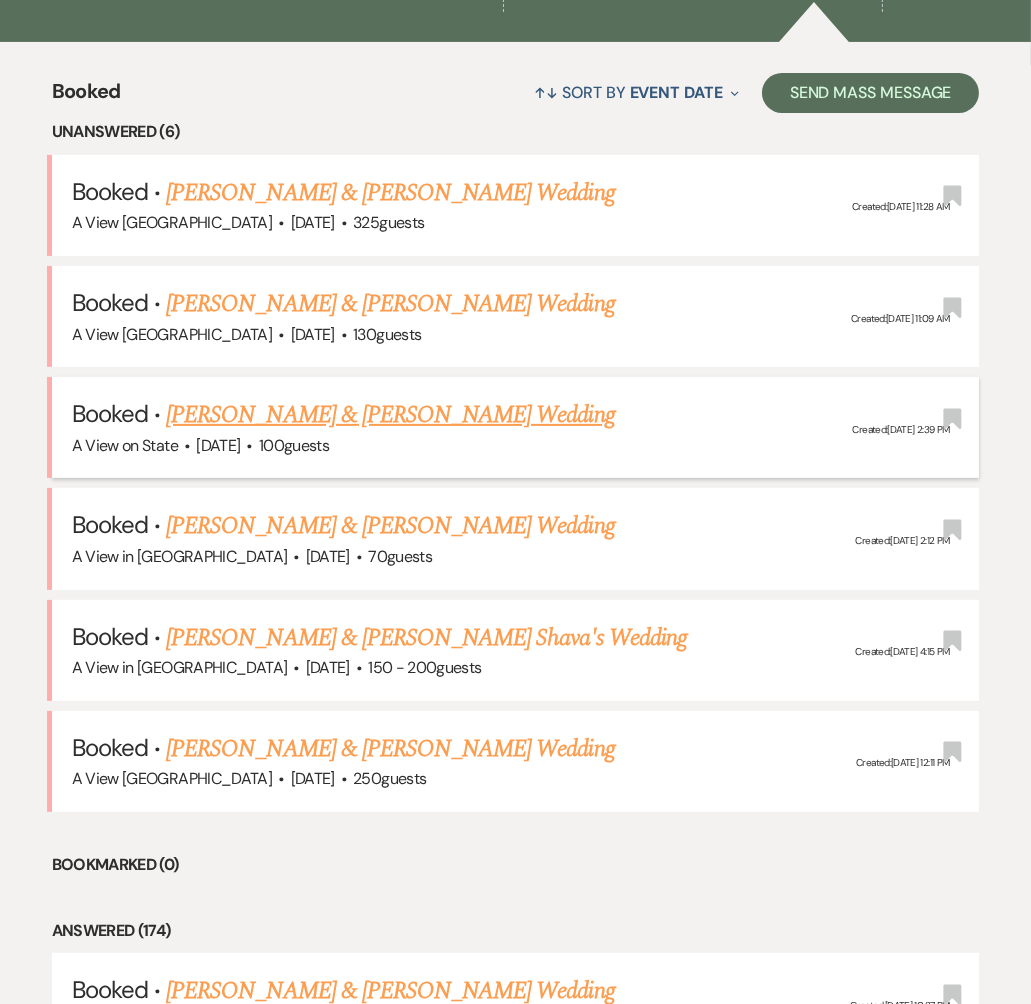 click on "[PERSON_NAME] & [PERSON_NAME] Wedding" at bounding box center (390, 415) 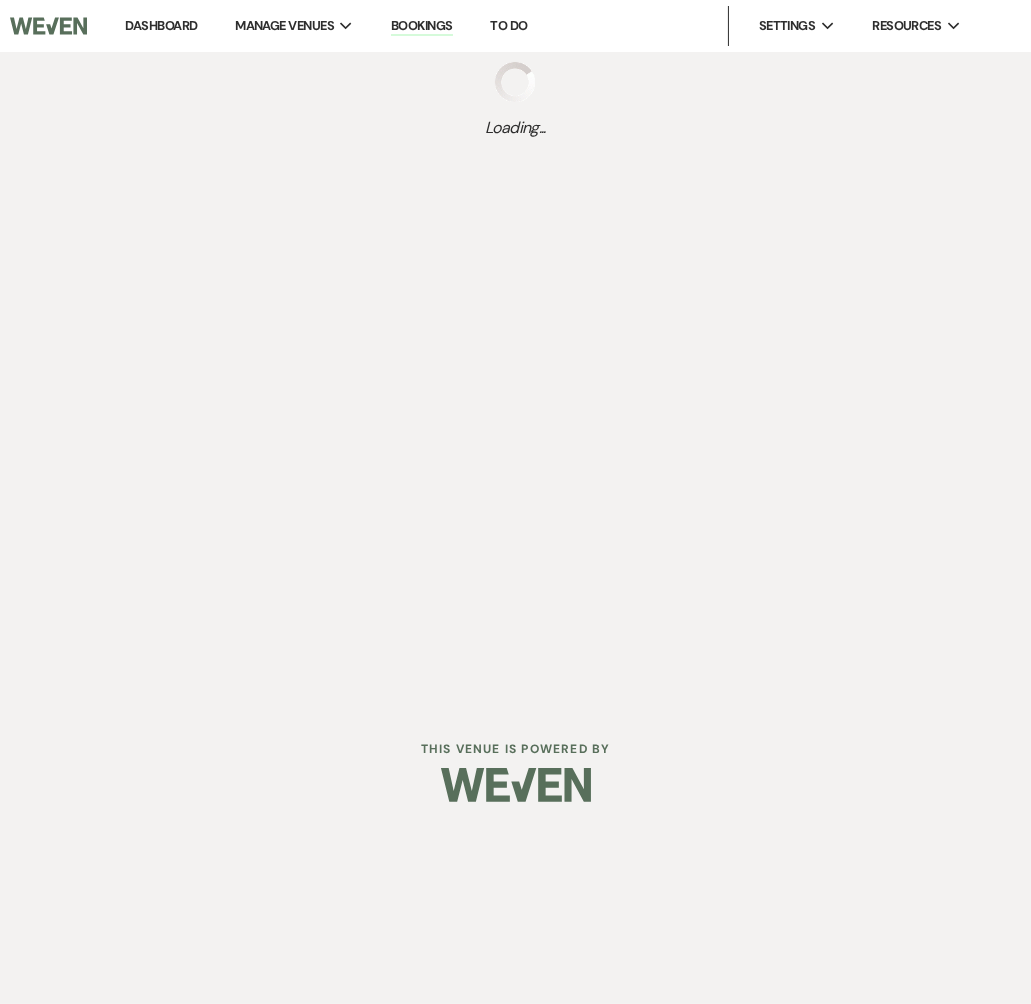 scroll, scrollTop: 0, scrollLeft: 0, axis: both 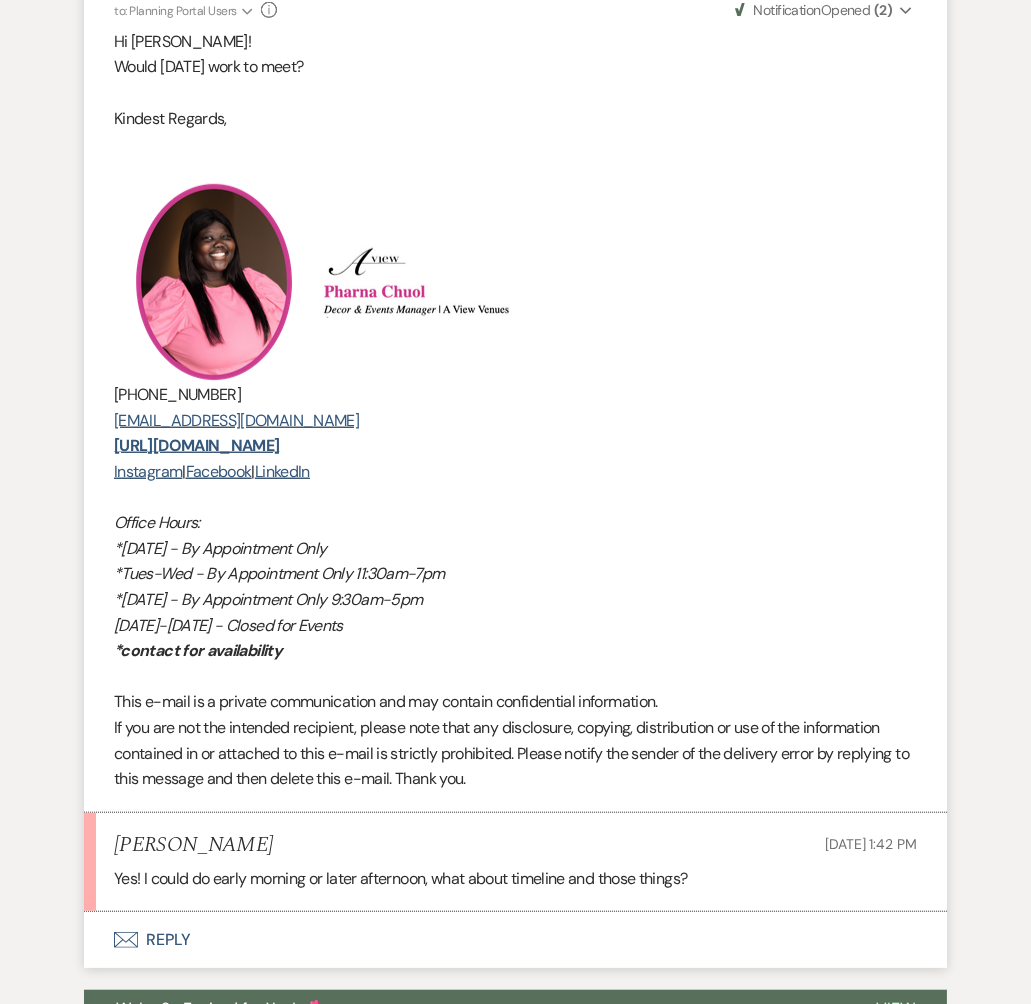 click on "Envelope Reply" at bounding box center [515, 940] 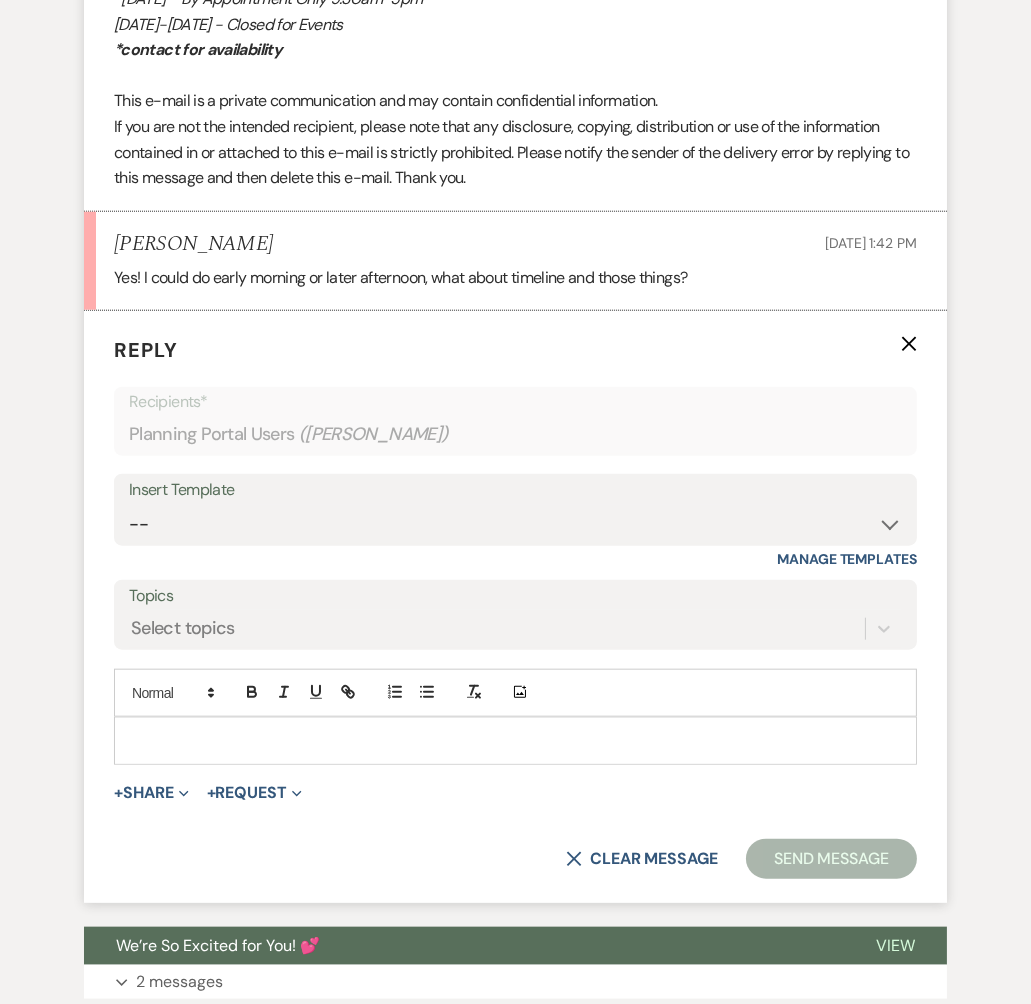 scroll, scrollTop: 2462, scrollLeft: 0, axis: vertical 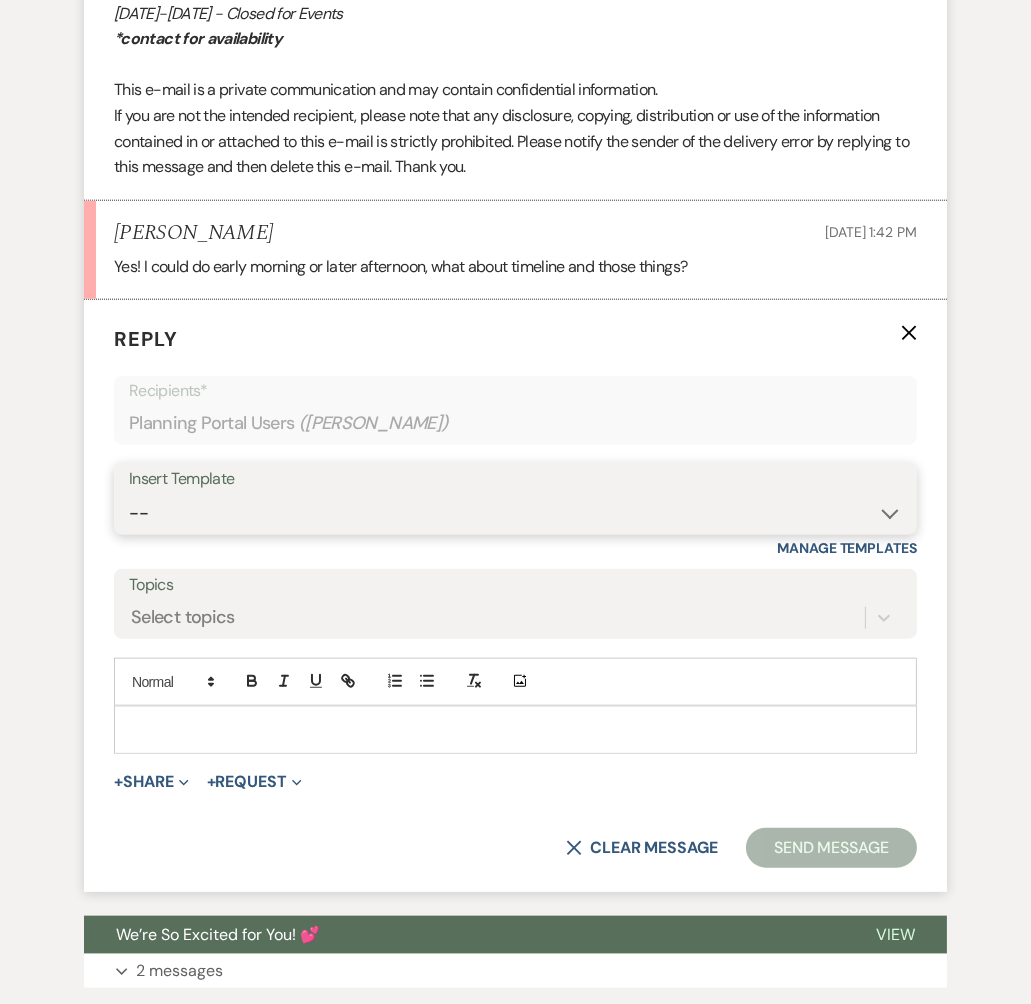 click on "-- Tour Confirmation Contract (Pre-Booked Leads) Out of office Inquiry Email All 3 Venues Inquiry Welcome Email Initial Inquiry Follow Up Say YES to the Venue!  [PERSON_NAME] Tour Follow Up - A Special Note from A View  Pharna  Brochure Download Follow Up A View on State - Drop Box 8 Month Meeting - [PERSON_NAME] 12 M Payment - PC 8 M Meeting - PC 3 M - PC Final - PC Post Final - PC [PERSON_NAME] Signature [PERSON_NAME] Signature LL Signature Del & PC  [PERSON_NAME] Signature Lead Follow Up 2nd Lead Follow Up" at bounding box center (515, 513) 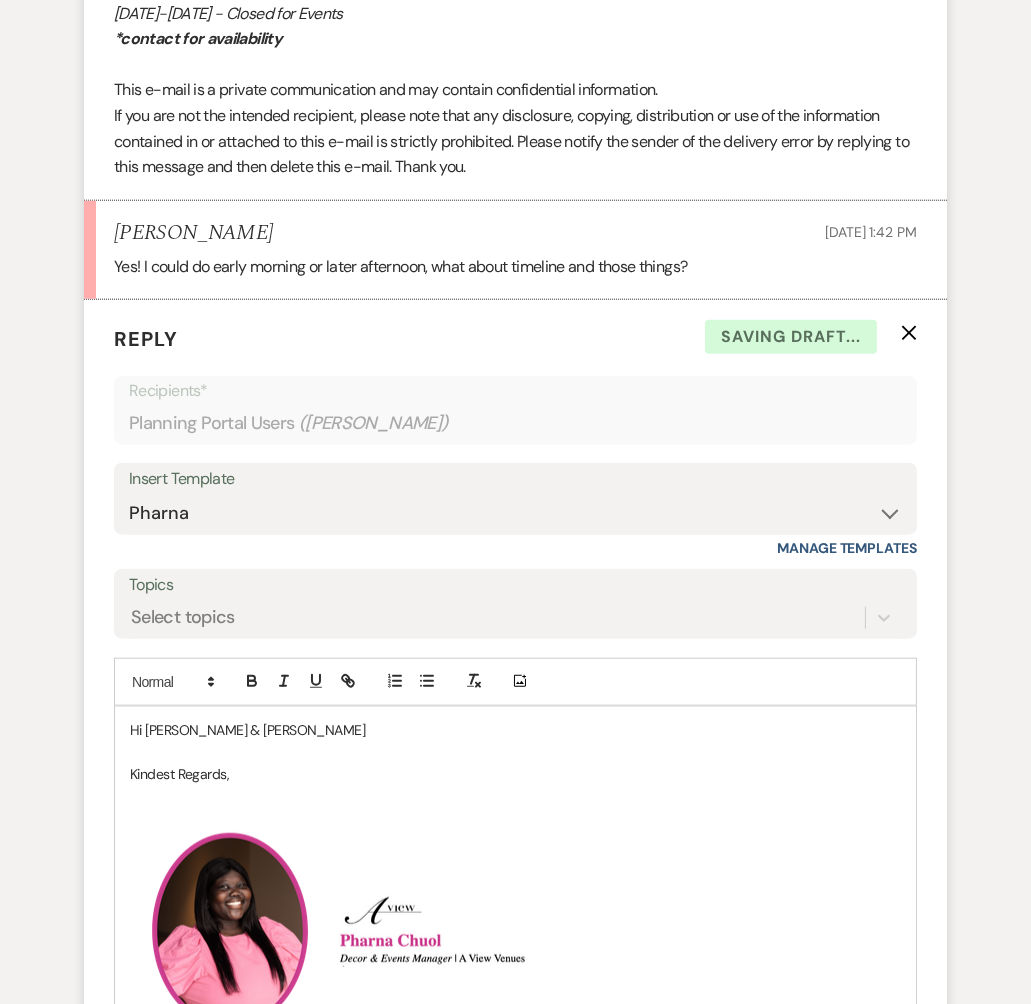 click on "Hi [PERSON_NAME] & [PERSON_NAME]" at bounding box center [515, 730] 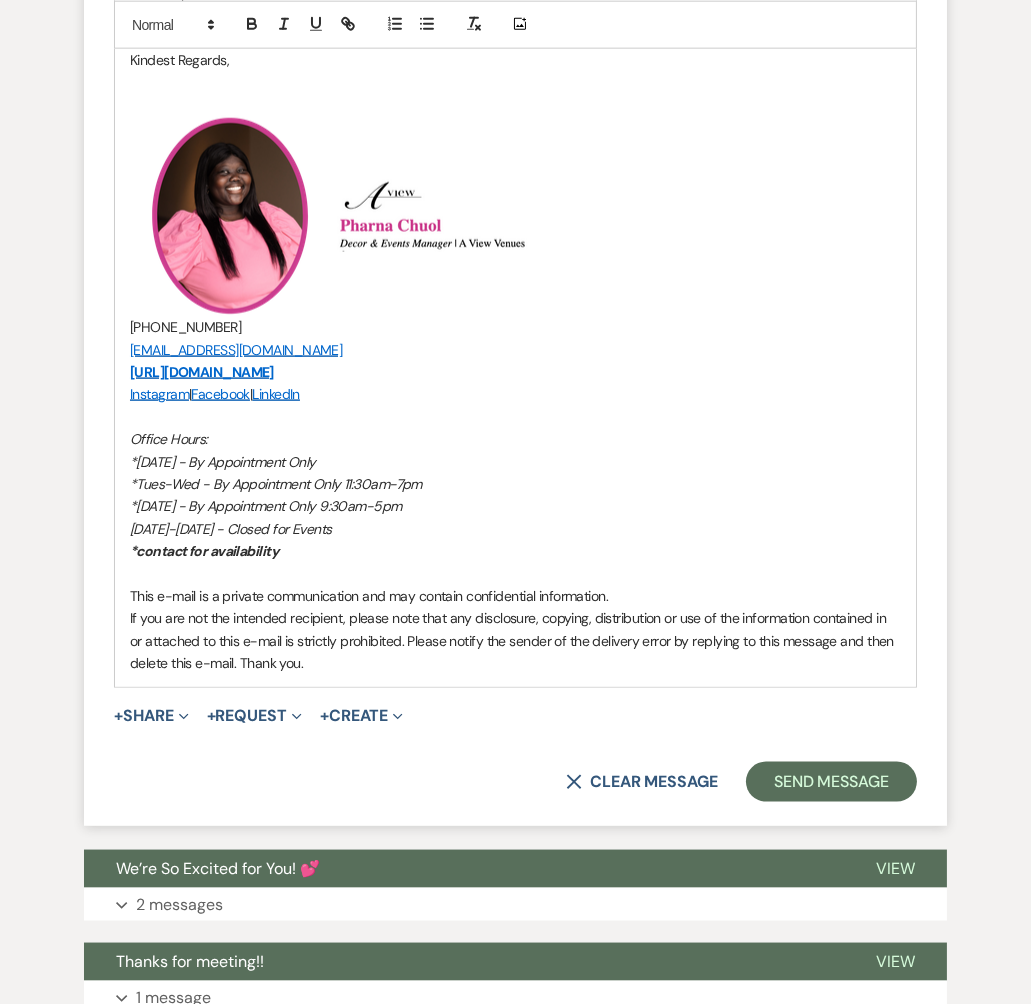 scroll, scrollTop: 3287, scrollLeft: 0, axis: vertical 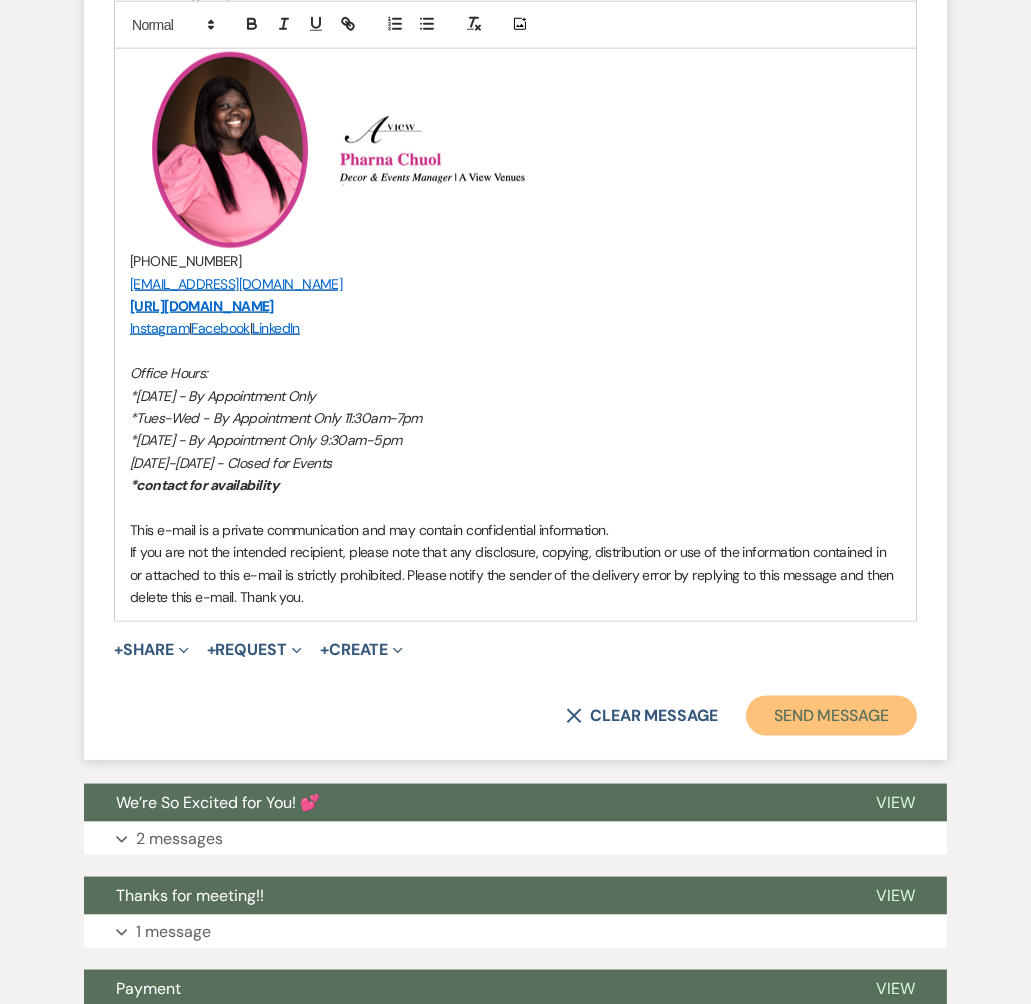 click on "Send Message" at bounding box center [831, 716] 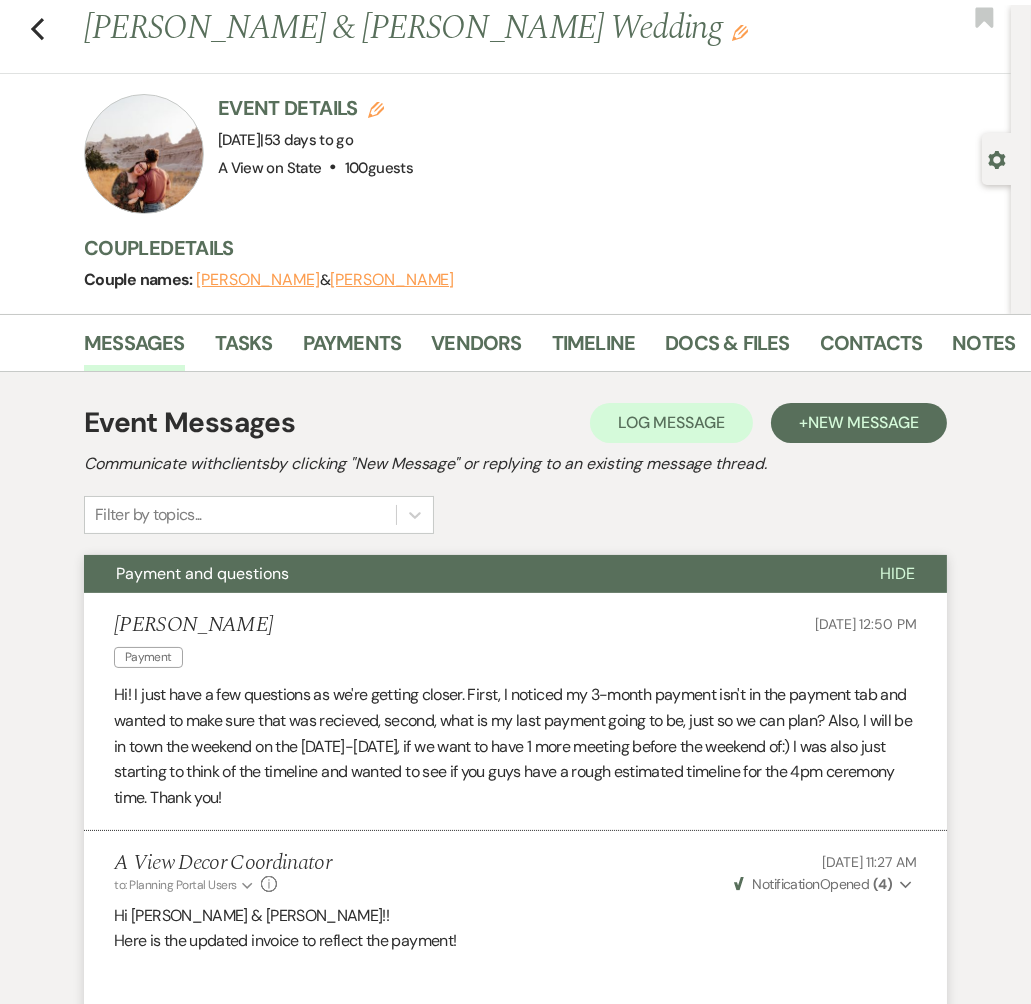 scroll, scrollTop: 0, scrollLeft: 0, axis: both 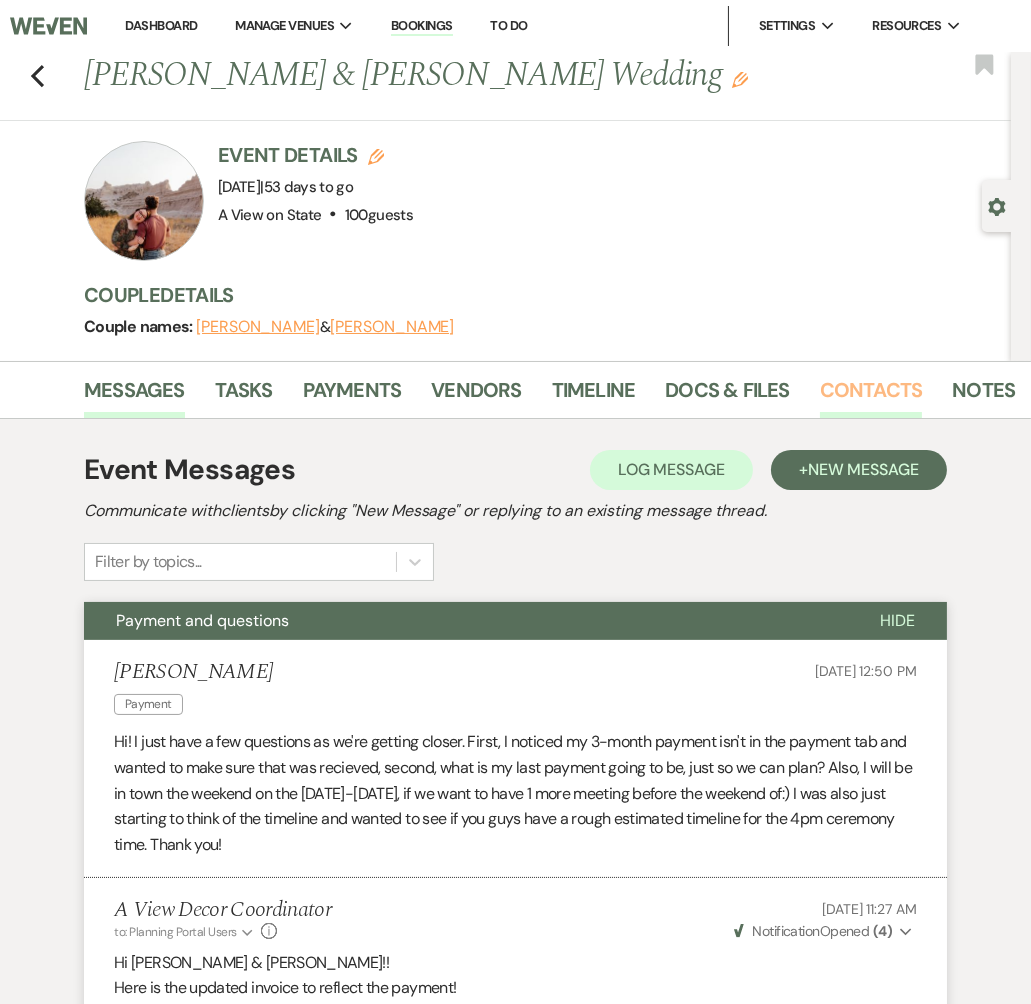 click on "Contacts" at bounding box center (871, 396) 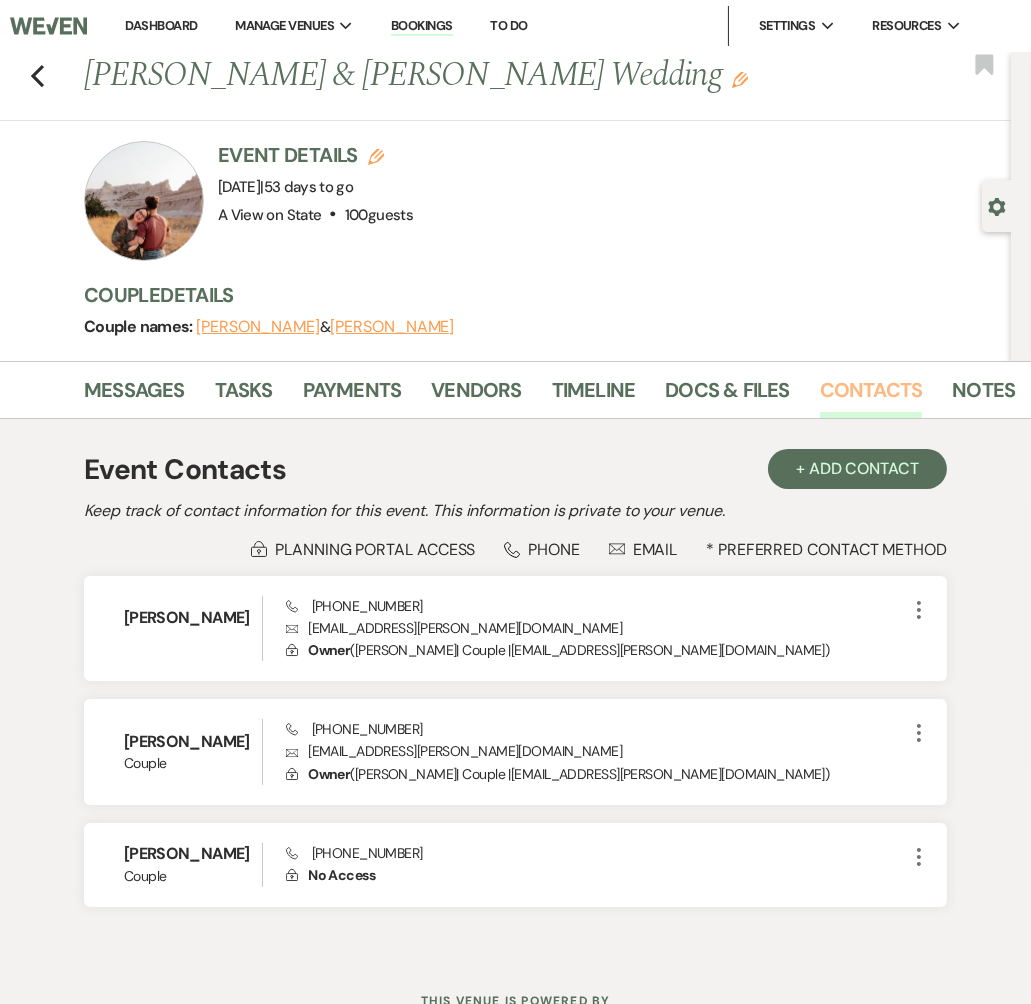 scroll, scrollTop: 1, scrollLeft: 0, axis: vertical 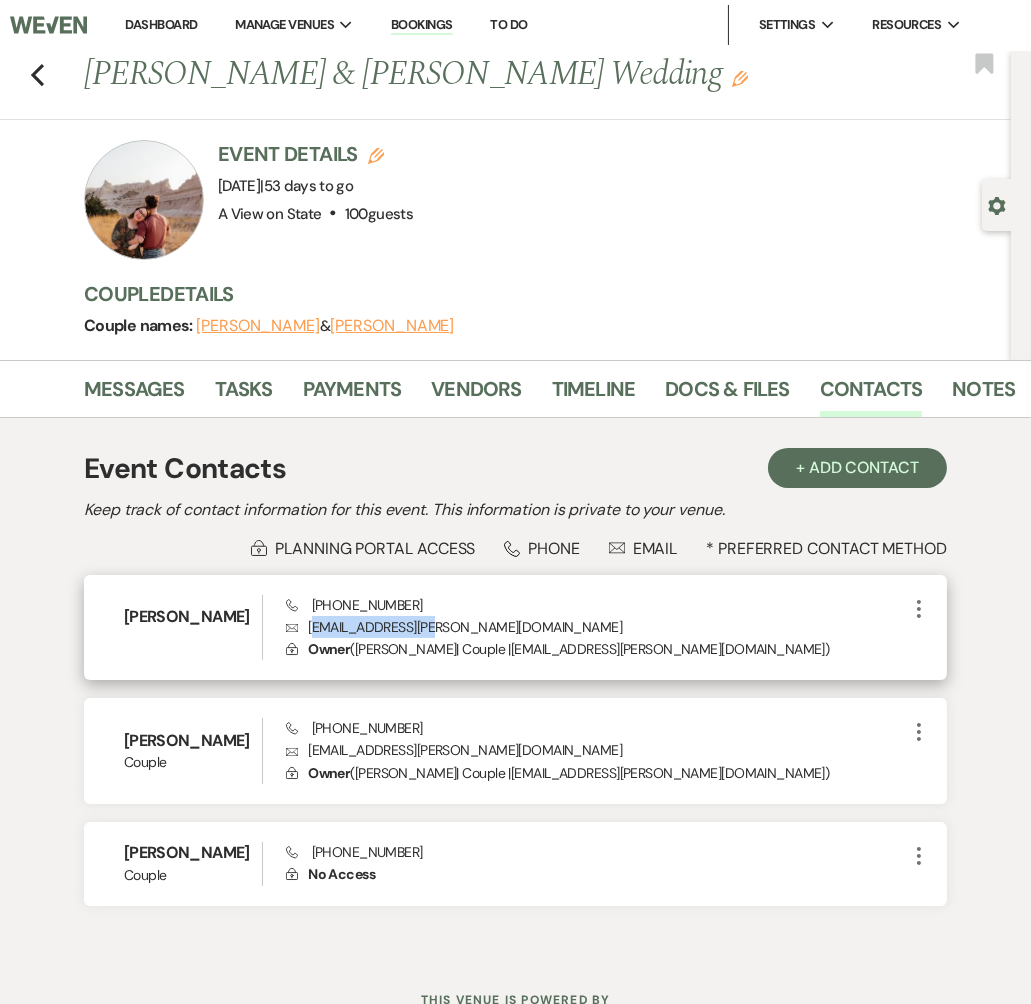 drag, startPoint x: 443, startPoint y: 625, endPoint x: 312, endPoint y: 615, distance: 131.38112 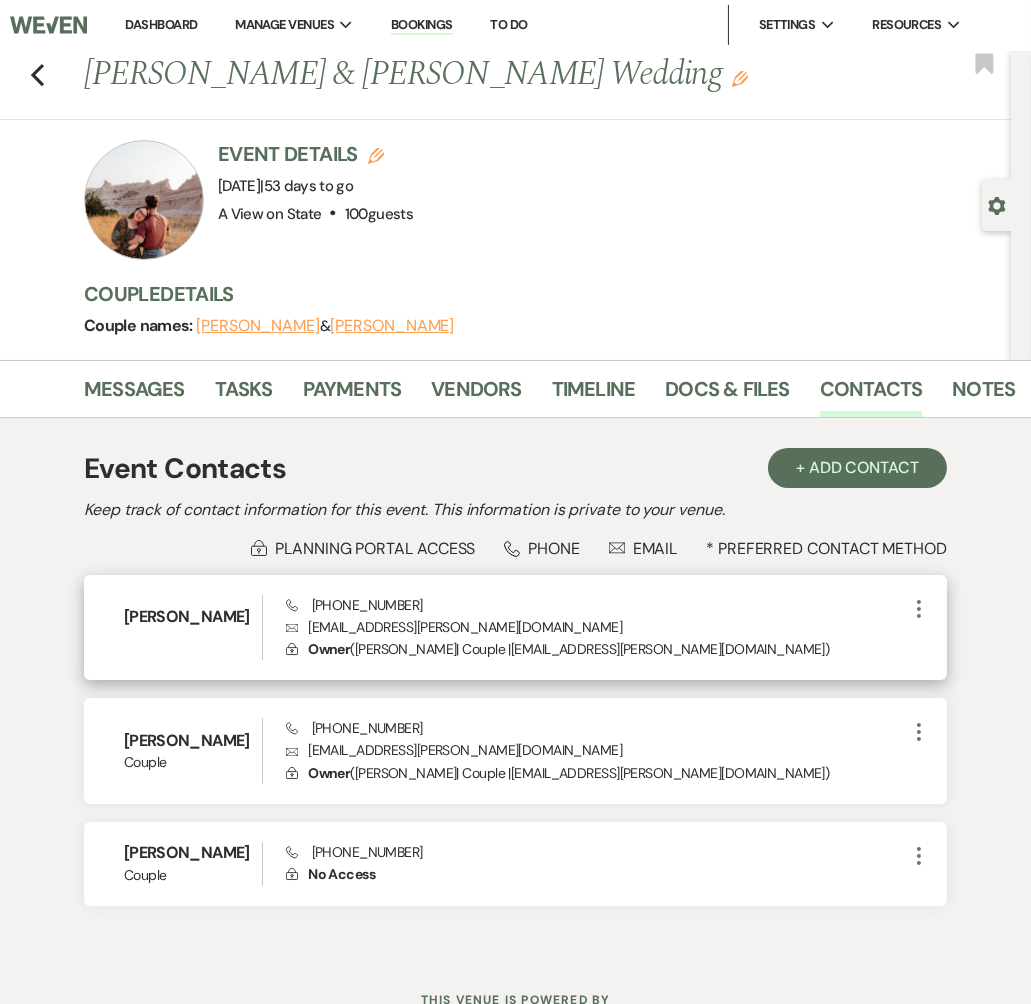 click on "Envelope bhennessy1@cox.net" at bounding box center [596, 627] 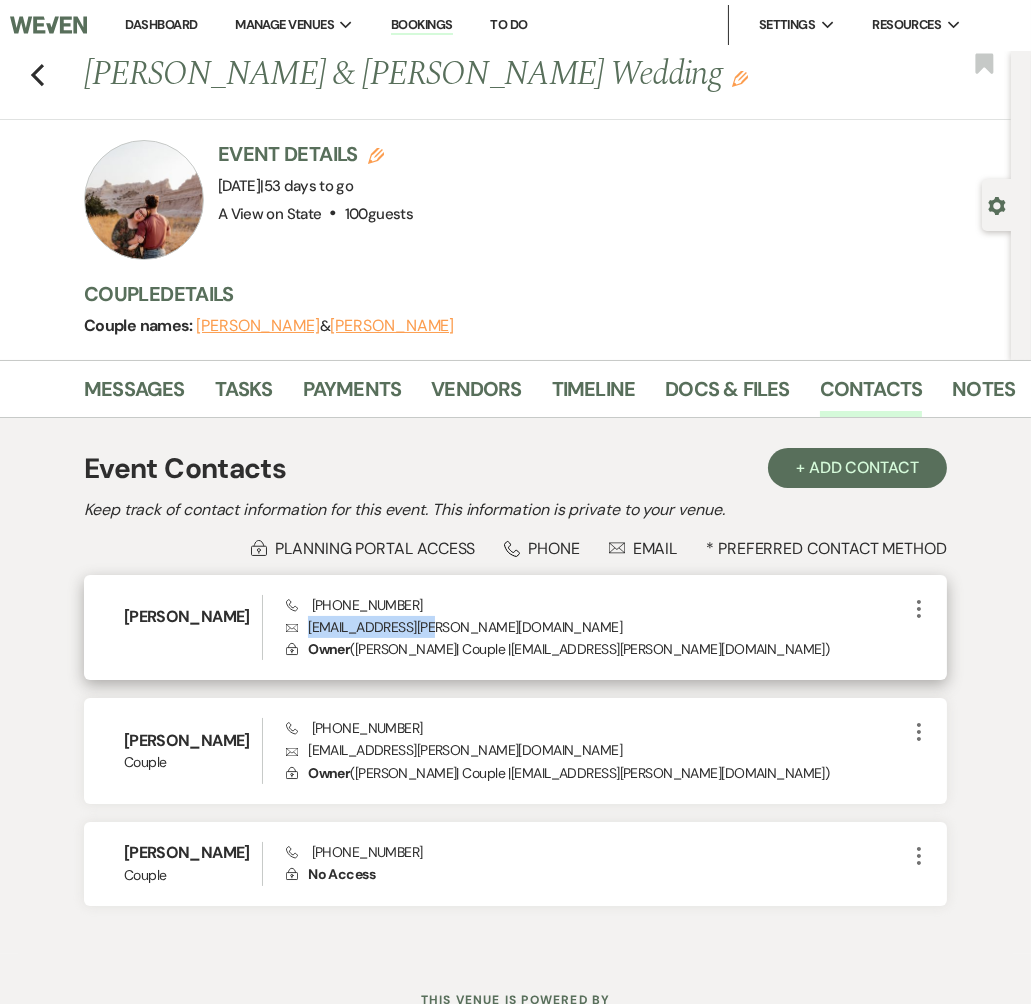 drag, startPoint x: 439, startPoint y: 625, endPoint x: 309, endPoint y: 622, distance: 130.0346 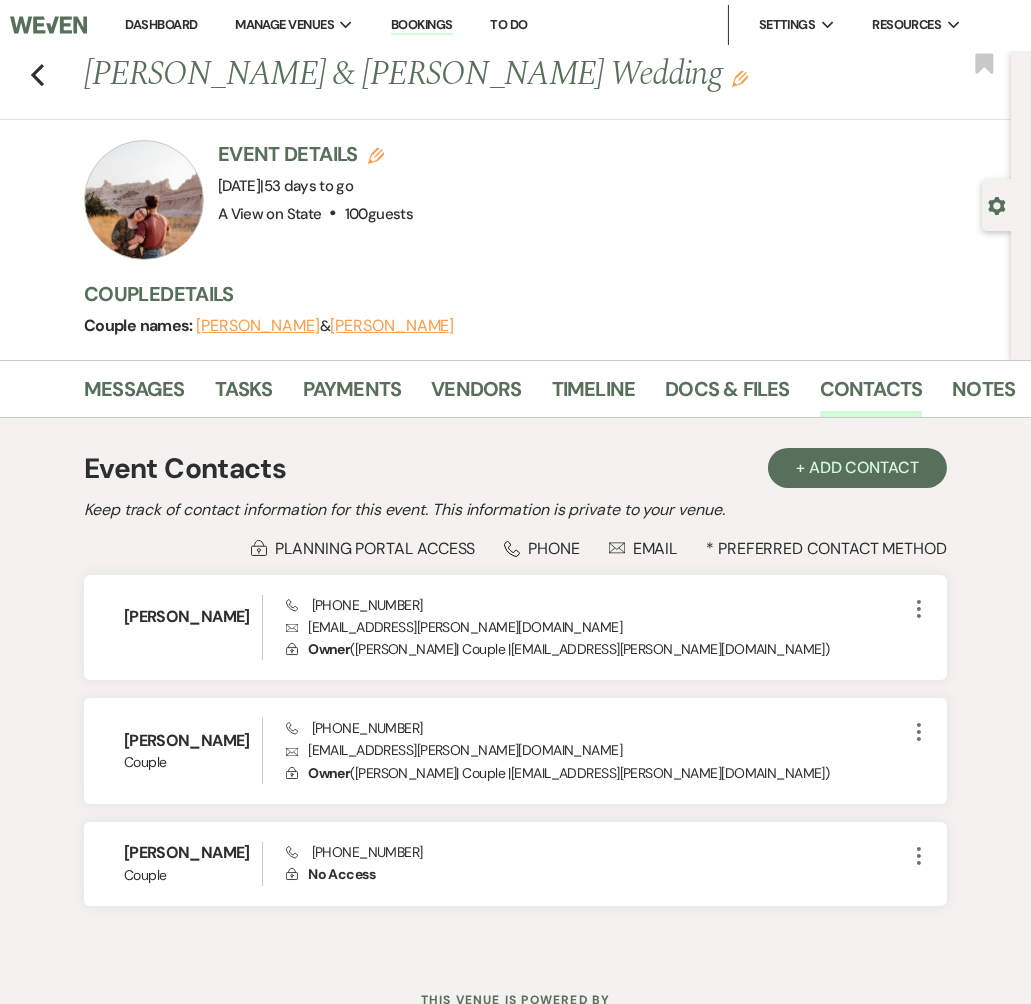 click on "Event Details Edit Event Date:   Saturday, September 13th, 2025  |  53 days to go Venue:   A View on State . 100  guests Venue Address:   13467 State Street Omaha   NE, 68142 Guest count:   100  guests" at bounding box center (537, 200) 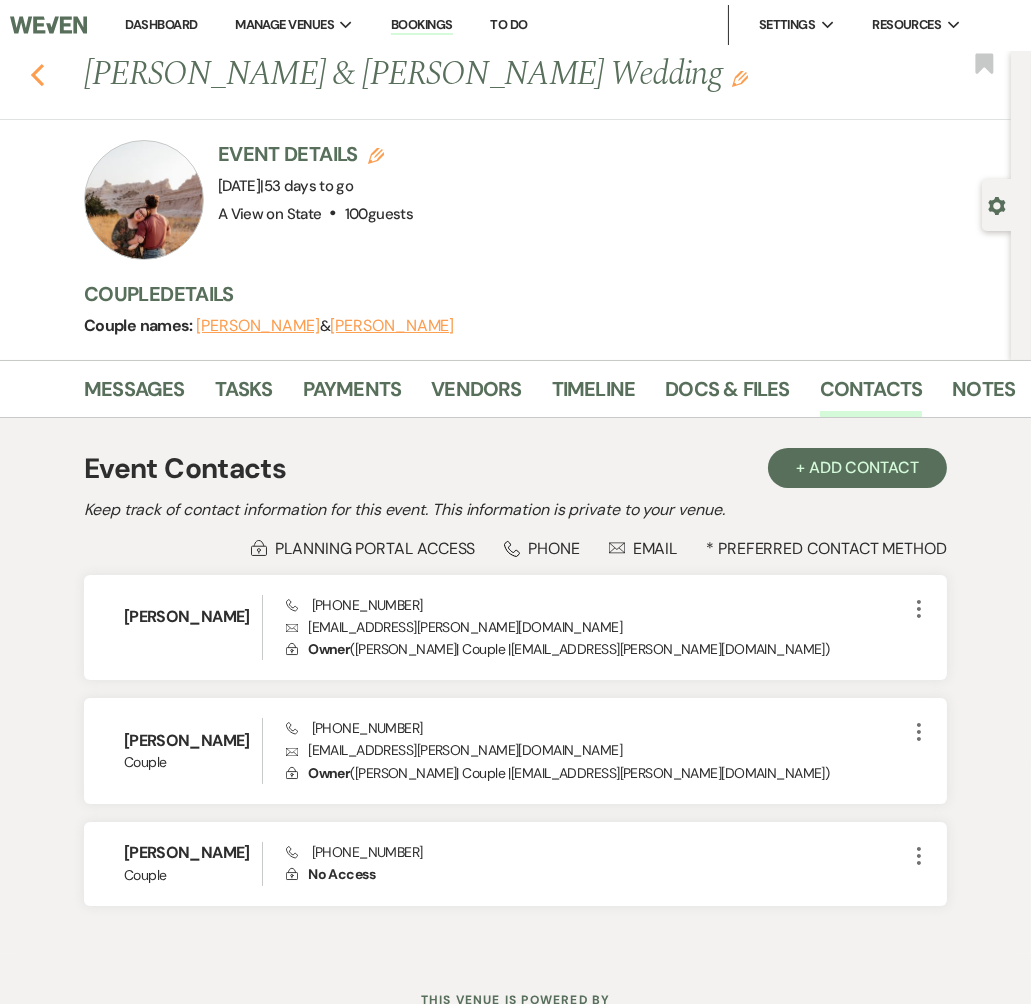 click on "Previous" 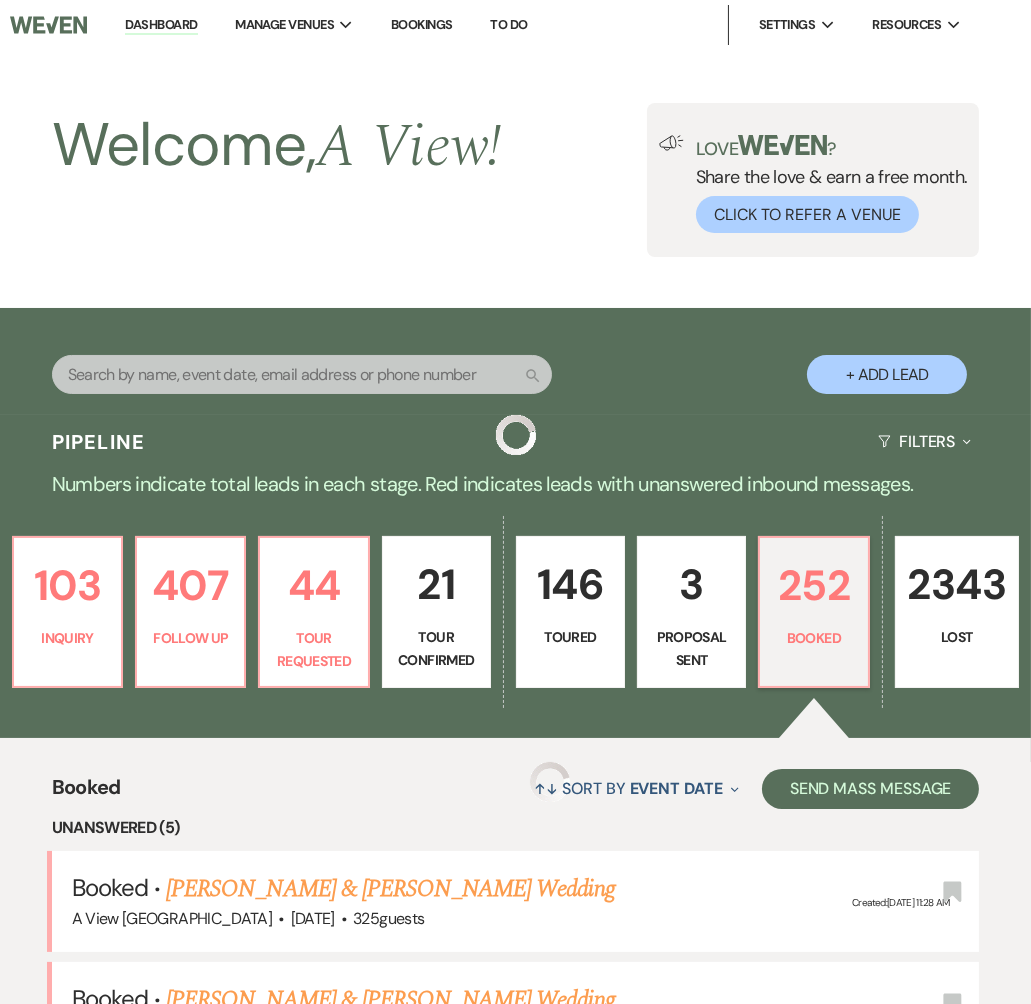 scroll, scrollTop: 697, scrollLeft: 0, axis: vertical 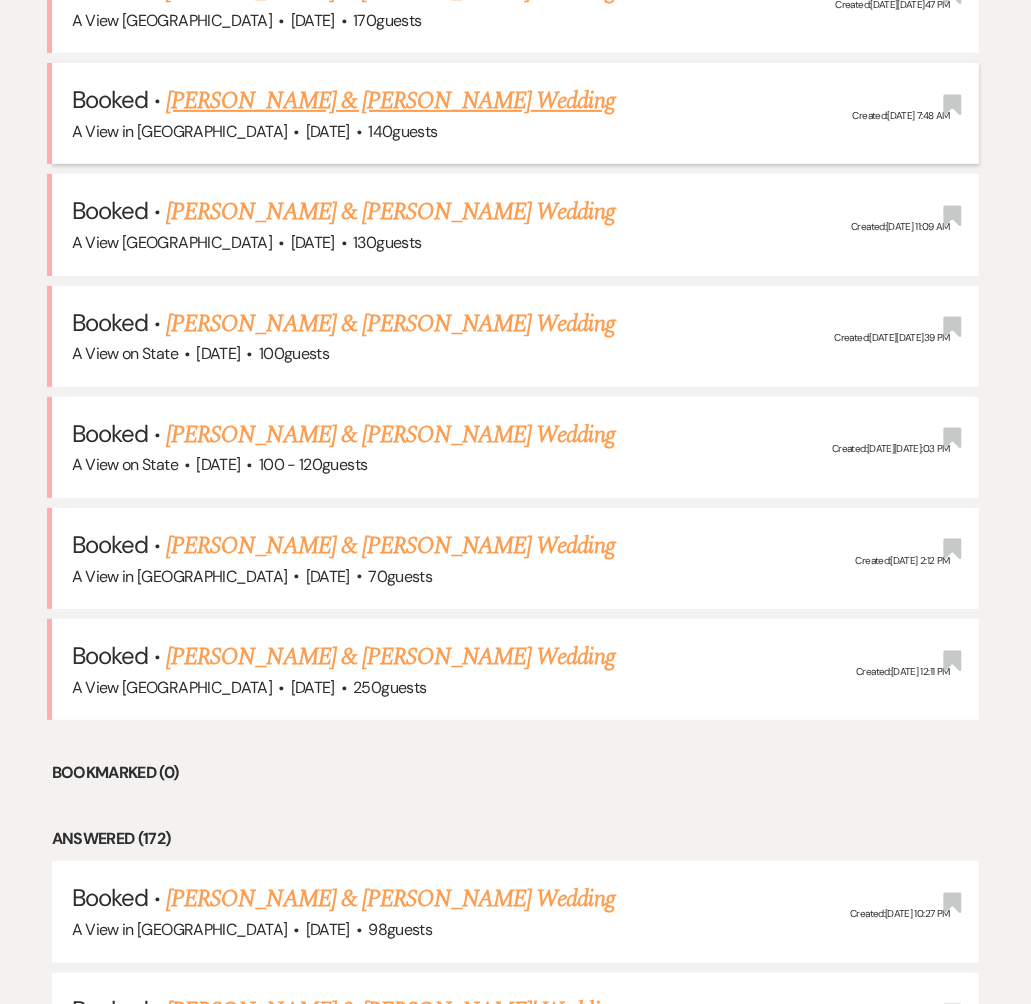 click on "[PERSON_NAME] & [PERSON_NAME] Wedding" at bounding box center (390, 101) 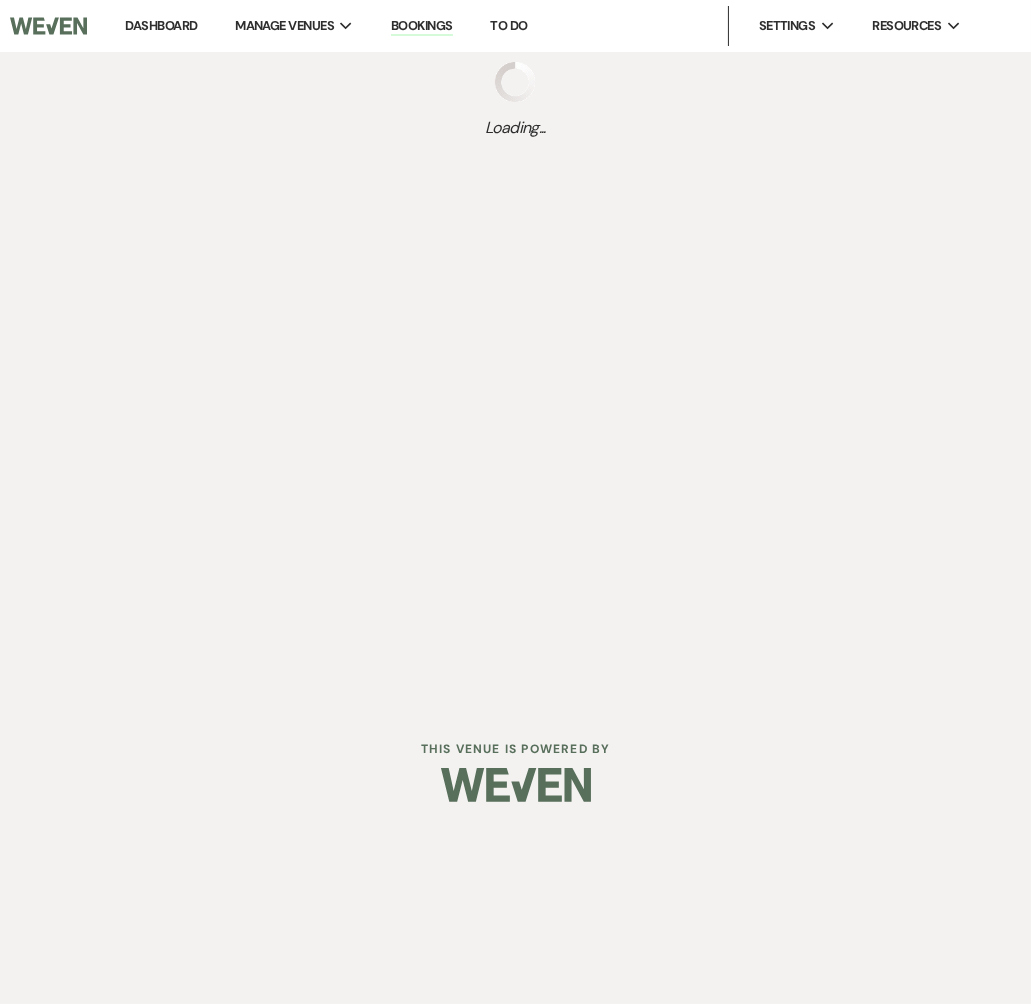 scroll, scrollTop: 0, scrollLeft: 0, axis: both 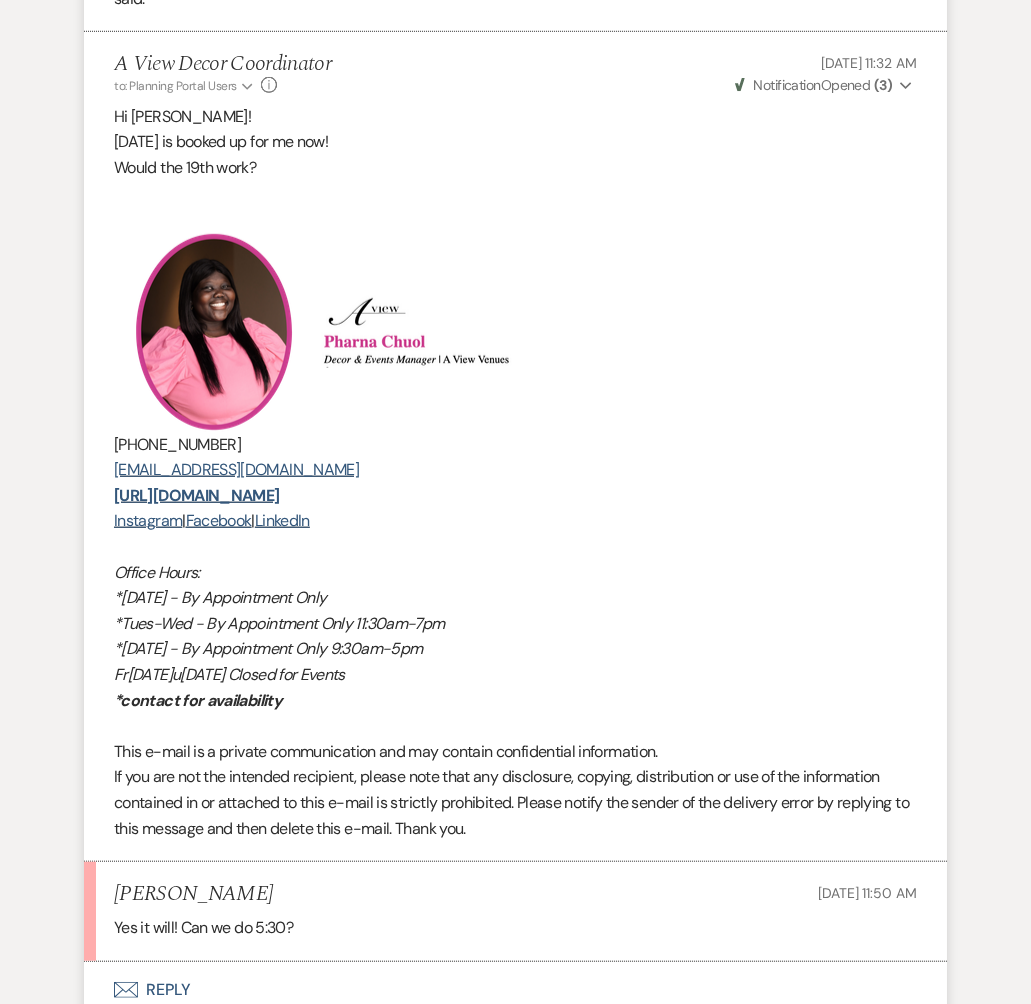 click on "Envelope Reply" at bounding box center (515, 990) 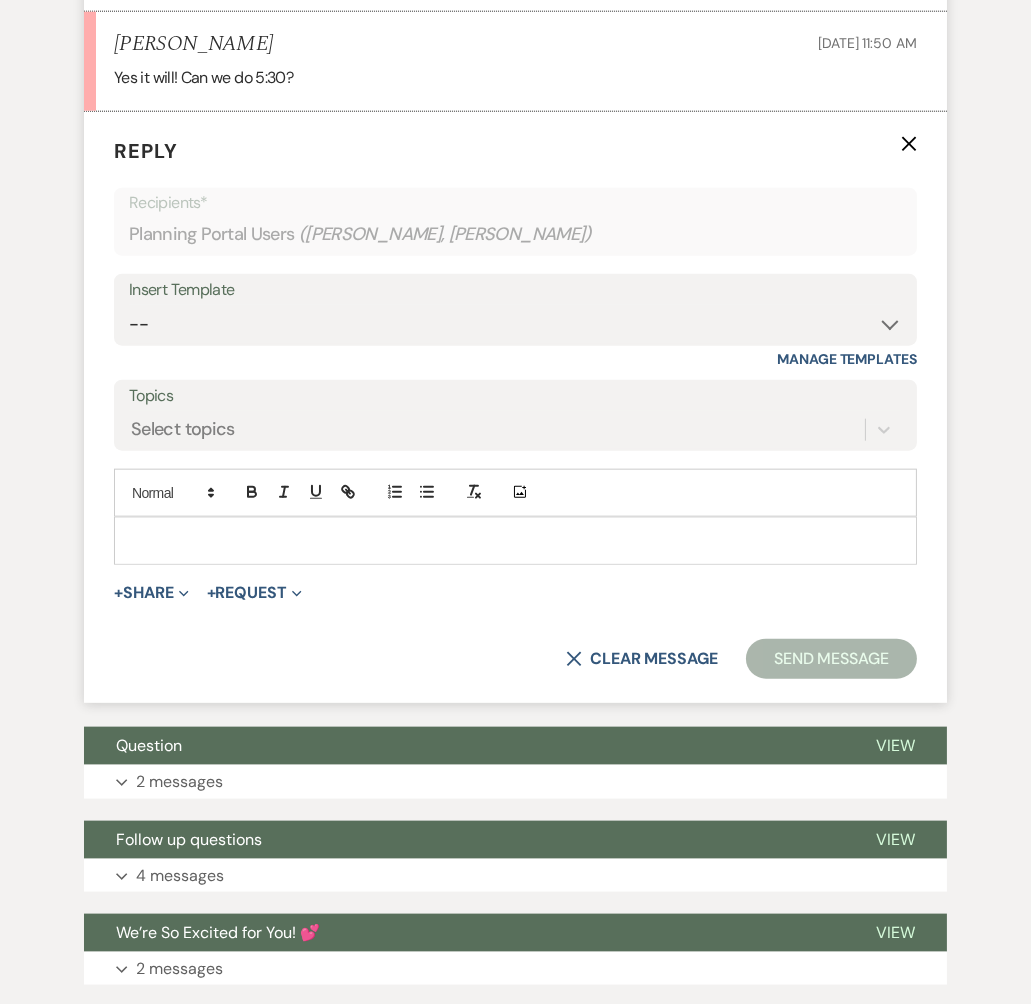 scroll, scrollTop: 2770, scrollLeft: 0, axis: vertical 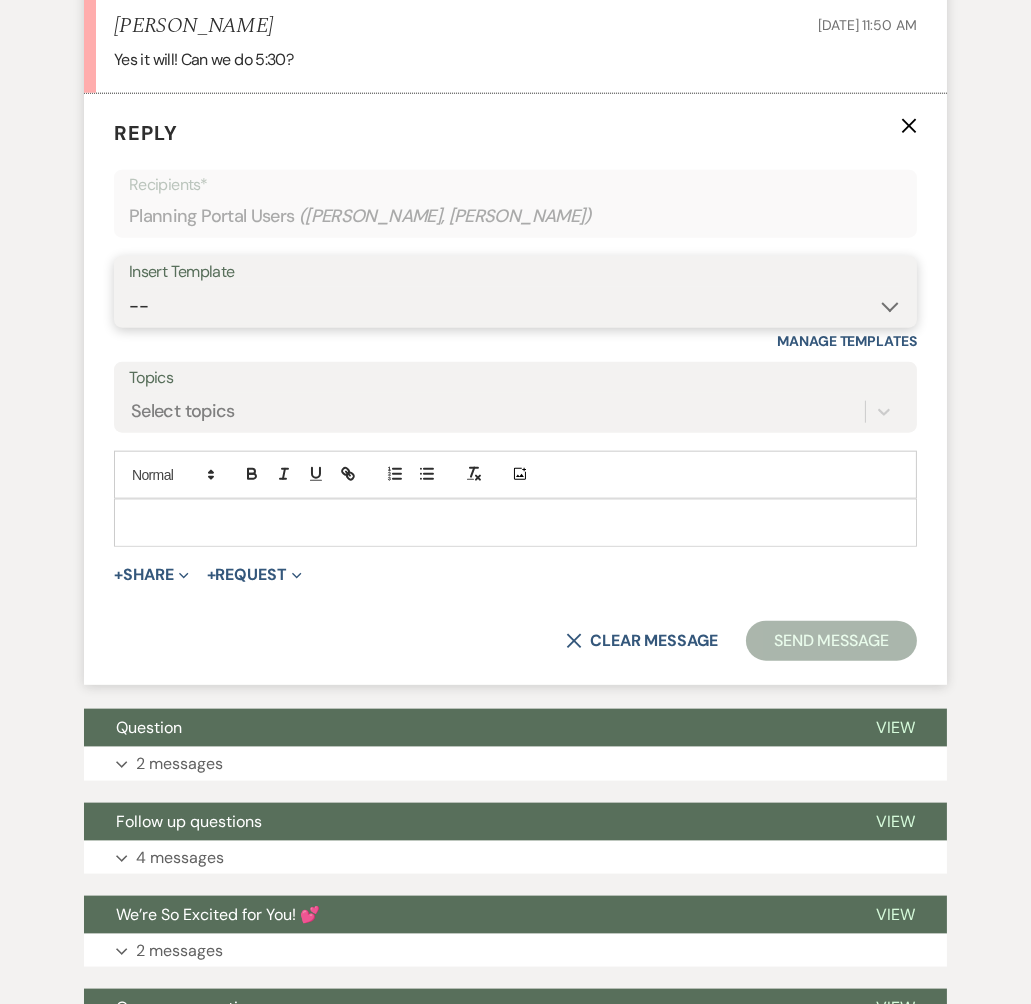 click on "-- Tour Confirmation Contract (Pre-Booked Leads) Out of office Inquiry Email All 3 Venues Inquiry Welcome Email Initial Inquiry Follow Up Say YES to the Venue!  [PERSON_NAME] Tour Follow Up - A Special Note from A View  [PERSON_NAME] Signature Pharna Signature Pharna  Brochure Download Follow Up A View on State - Drop Box 12 Month Payment & Optional Meeting - [PERSON_NAME] 8 Month Meeting - [PERSON_NAME] 12 M Payment - PC 8 M Meeting - PC 3 M - PC Final - PC Post Final  - PC [PERSON_NAME] Payments - DB Del & PC  Brit Signature LL Signature Lead Follow Up 2nd Lead Follow Up [PERSON_NAME]" at bounding box center [515, 306] 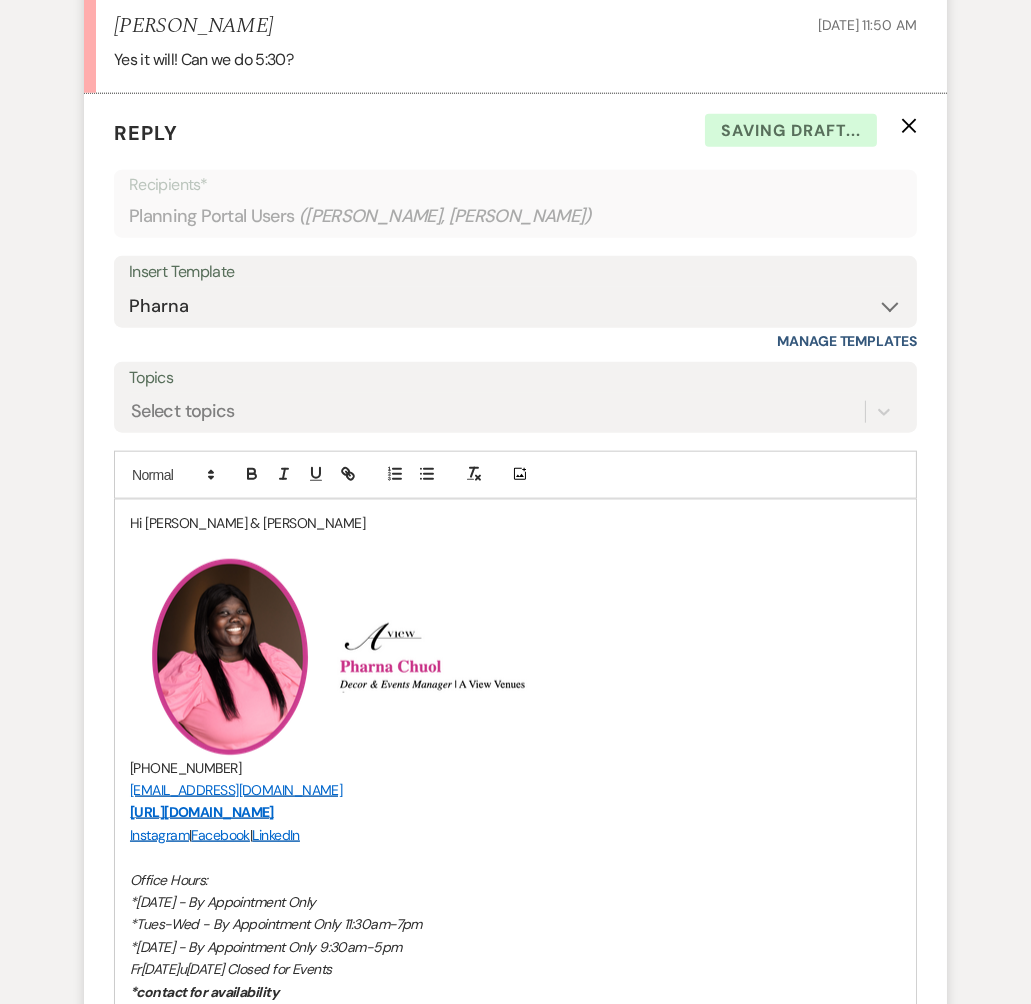 click at bounding box center [515, 545] 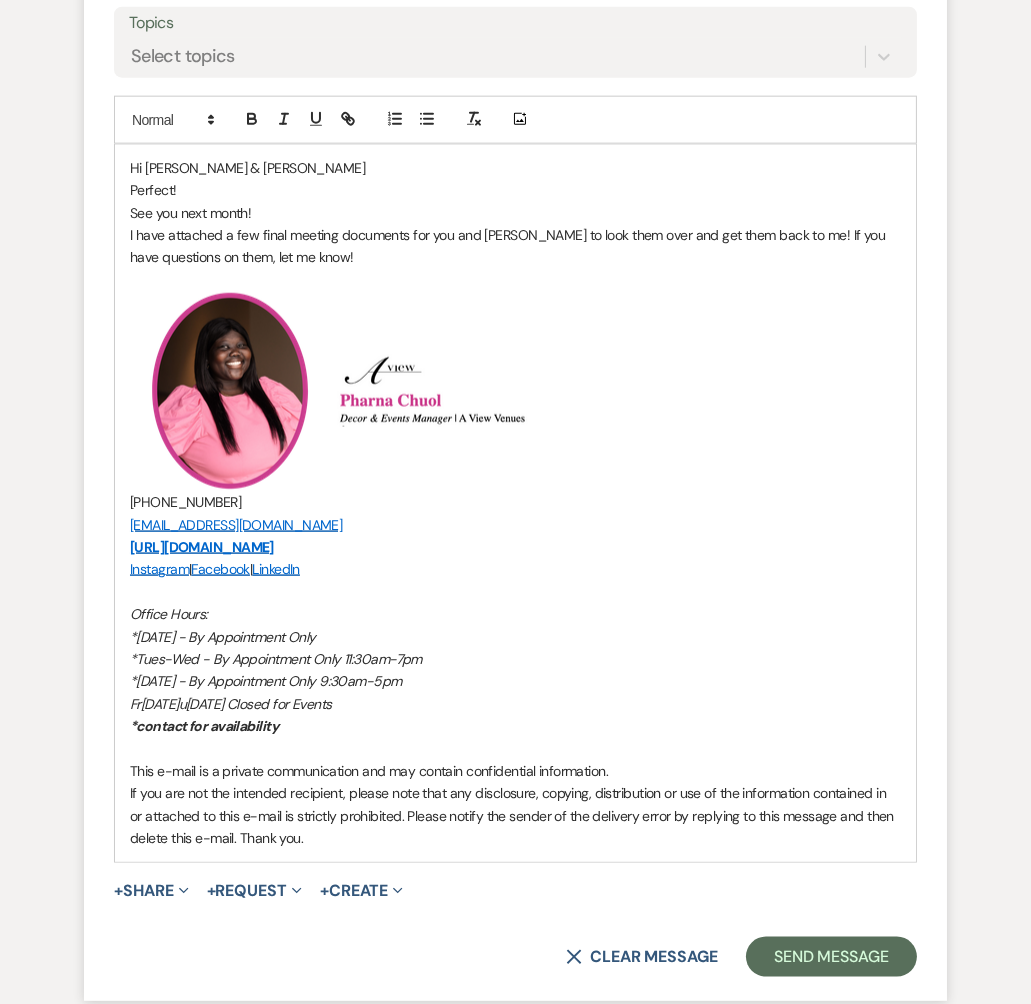 scroll, scrollTop: 3141, scrollLeft: 0, axis: vertical 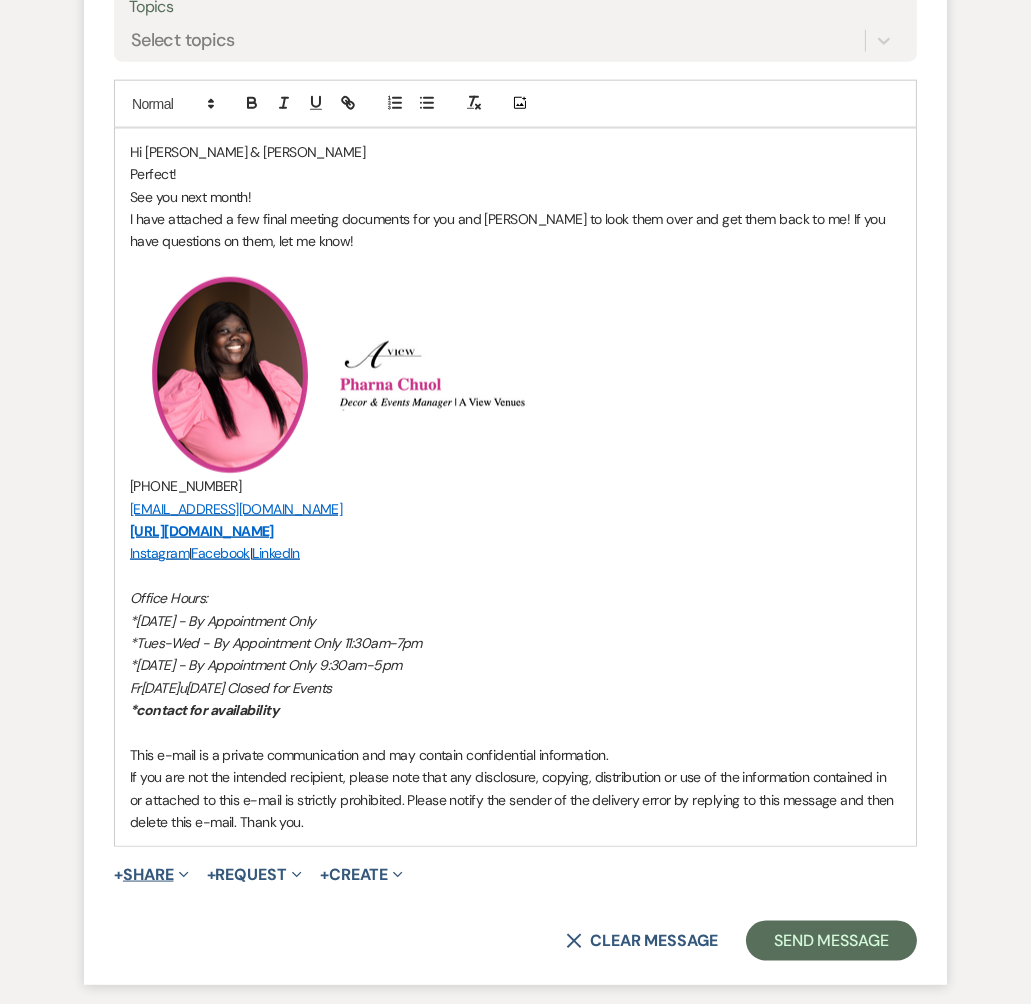 click on "Expand" at bounding box center (181, 874) 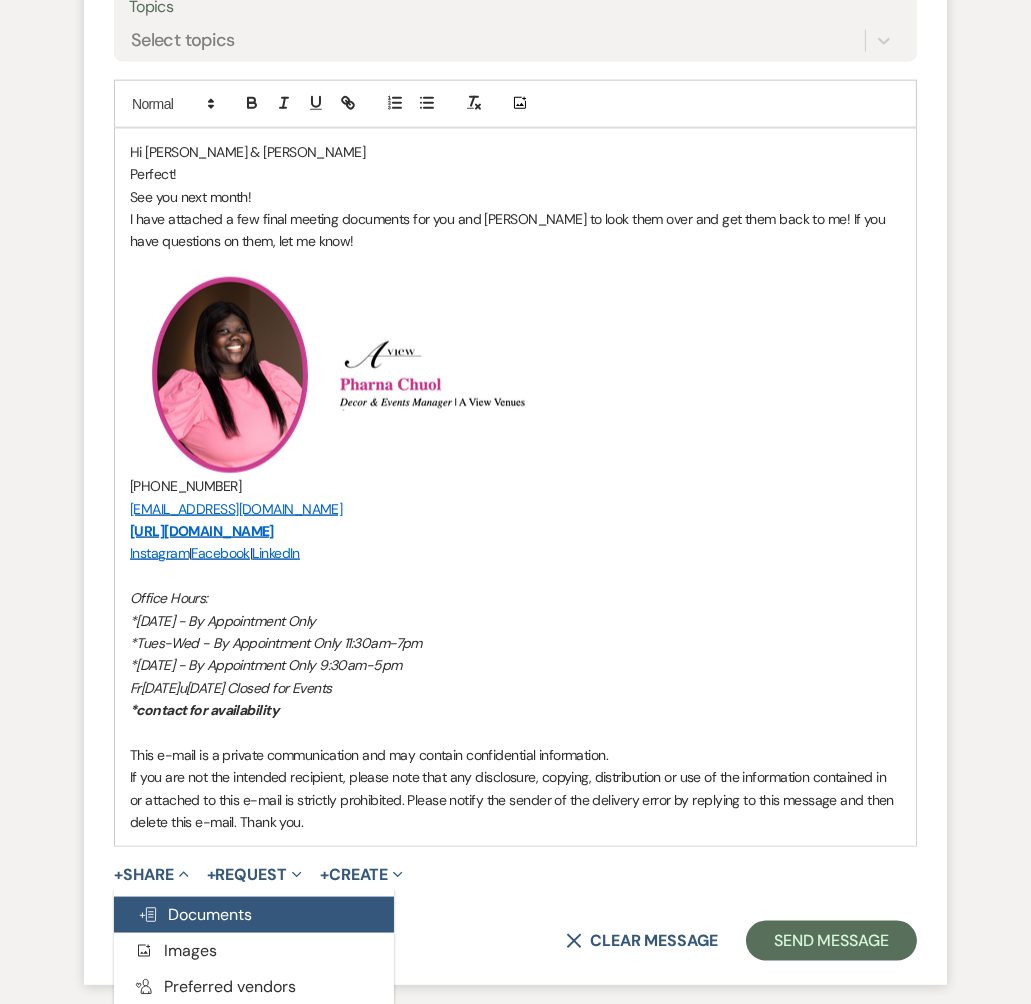 click on "Doc Upload Documents" at bounding box center (254, 915) 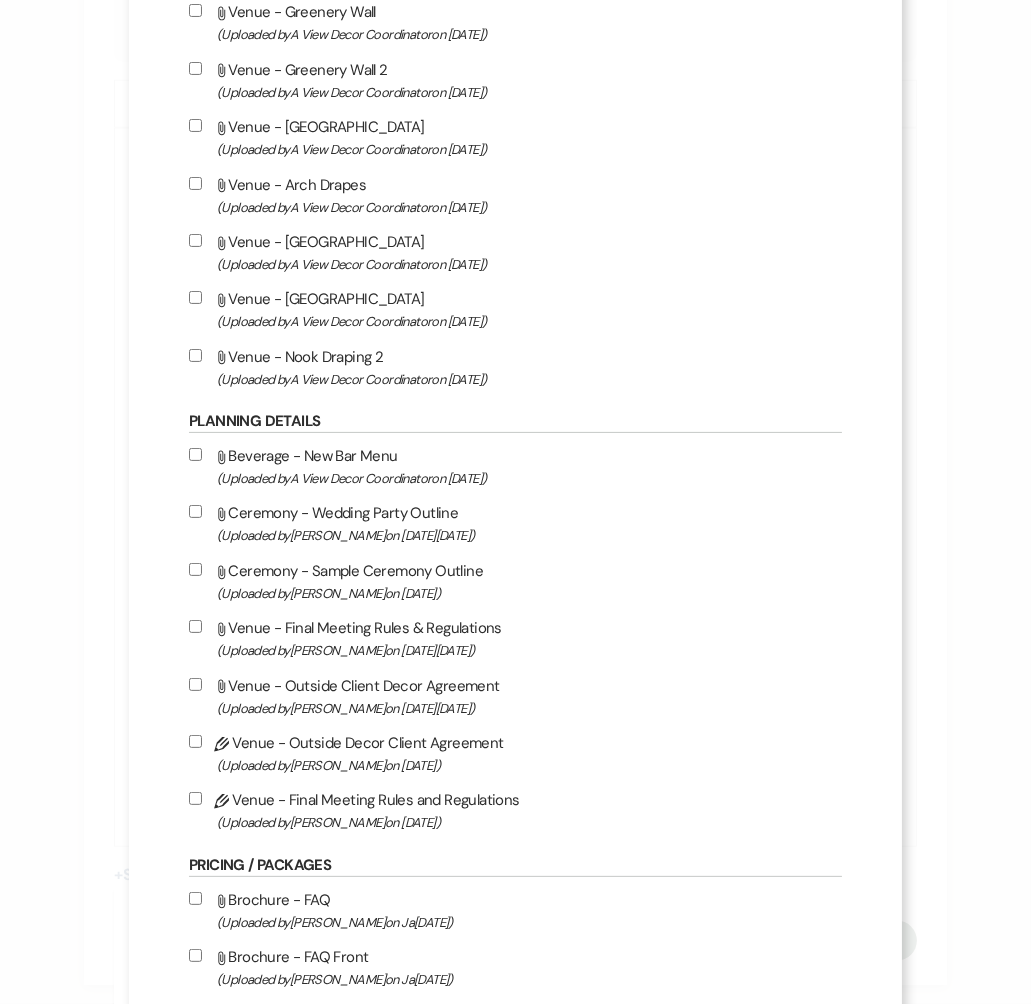 scroll, scrollTop: 505, scrollLeft: 0, axis: vertical 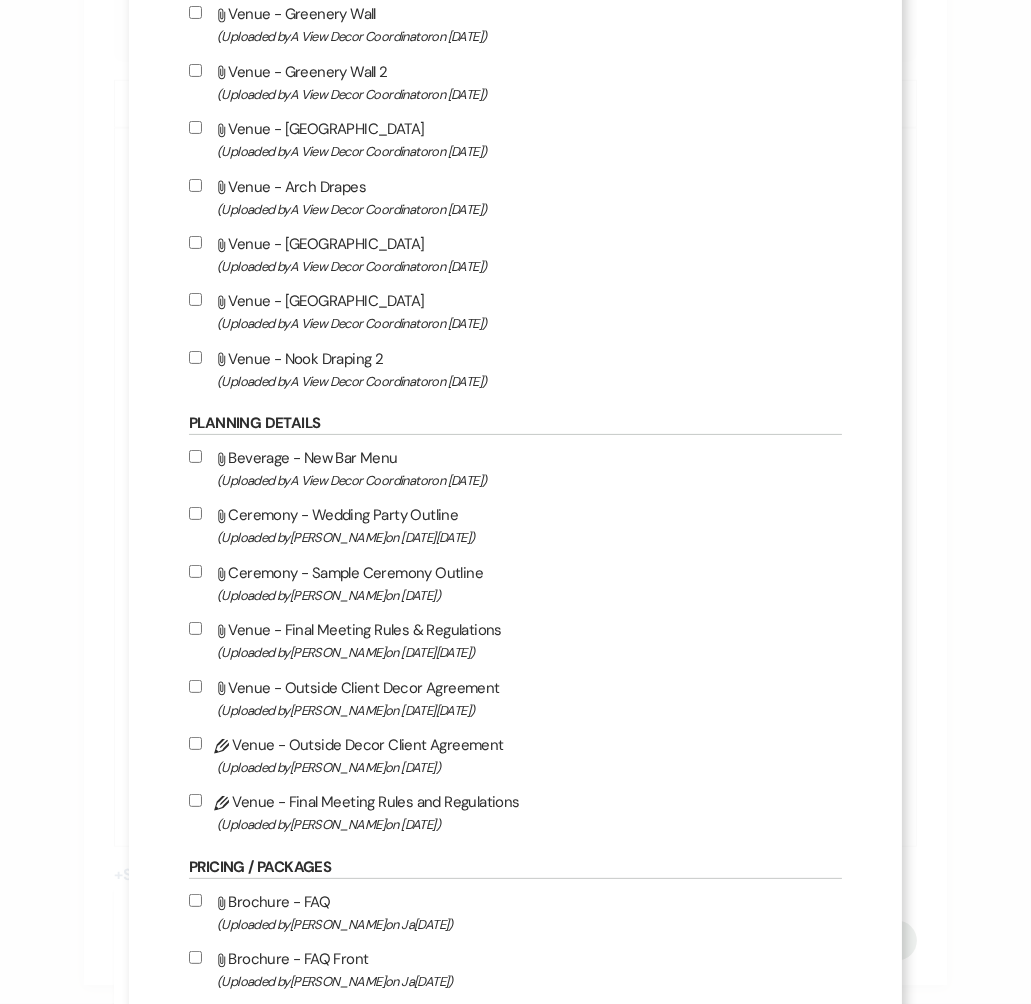 click on "Pencil Venue - Final Meeting Rules and Regulations (Uploaded by  [PERSON_NAME]  on   Au[DATE]" at bounding box center [195, 800] 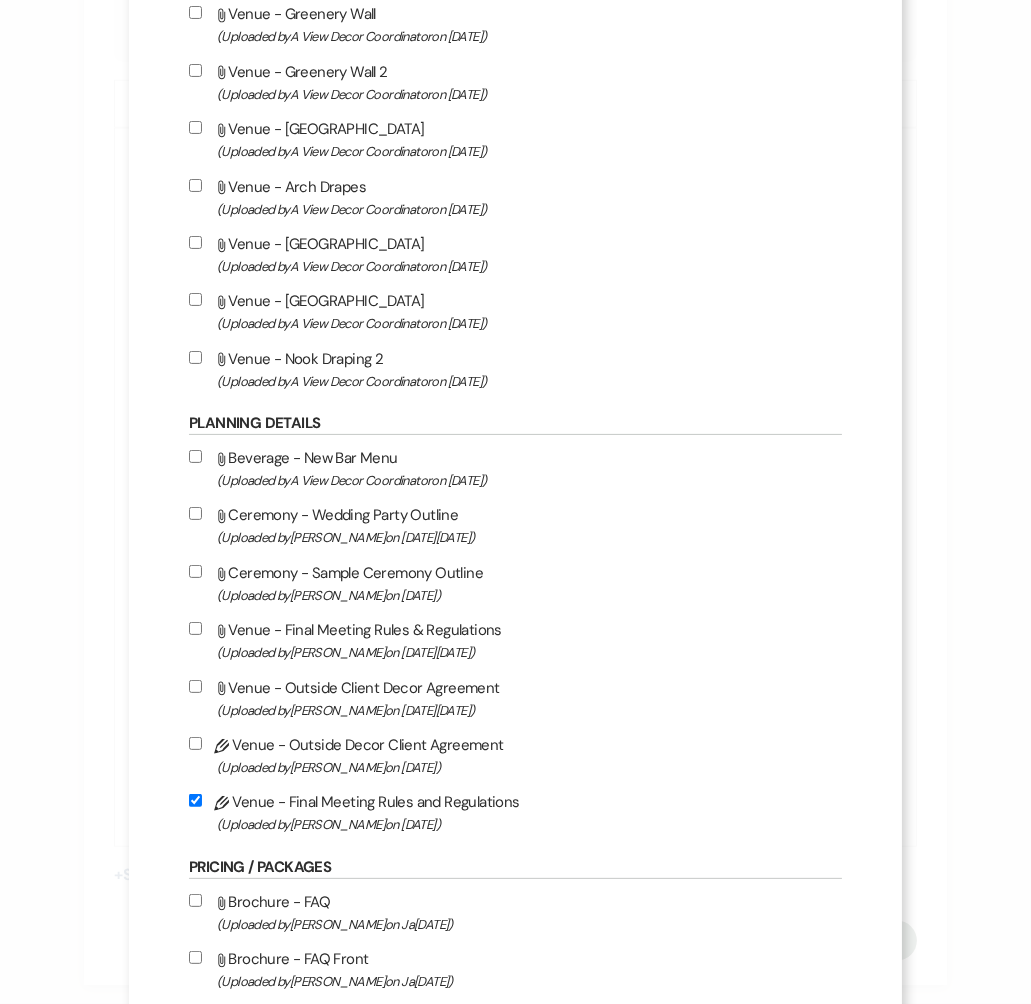 click on "Pencil Venue - Outside Decor Client Agreement (Uploaded by  [PERSON_NAME]  on   [DATE] )" at bounding box center [195, 743] 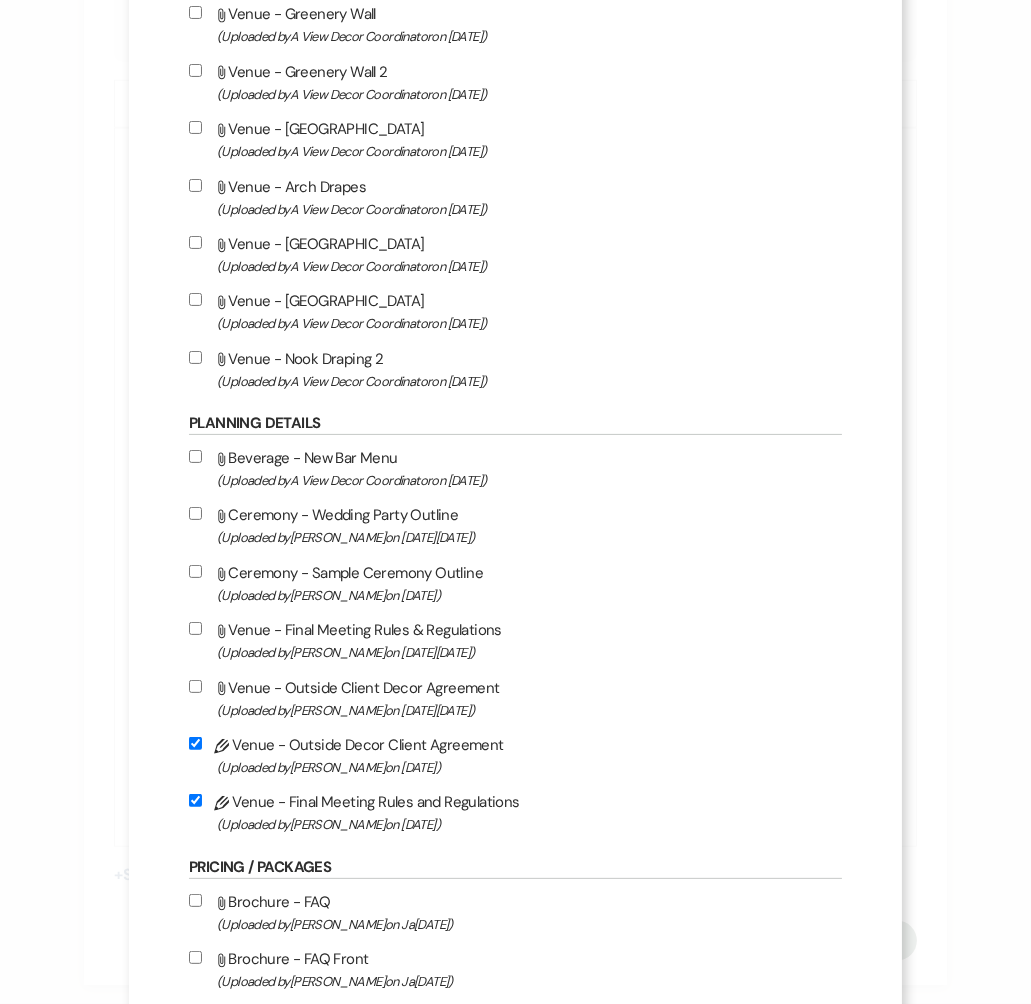 checkbox on "true" 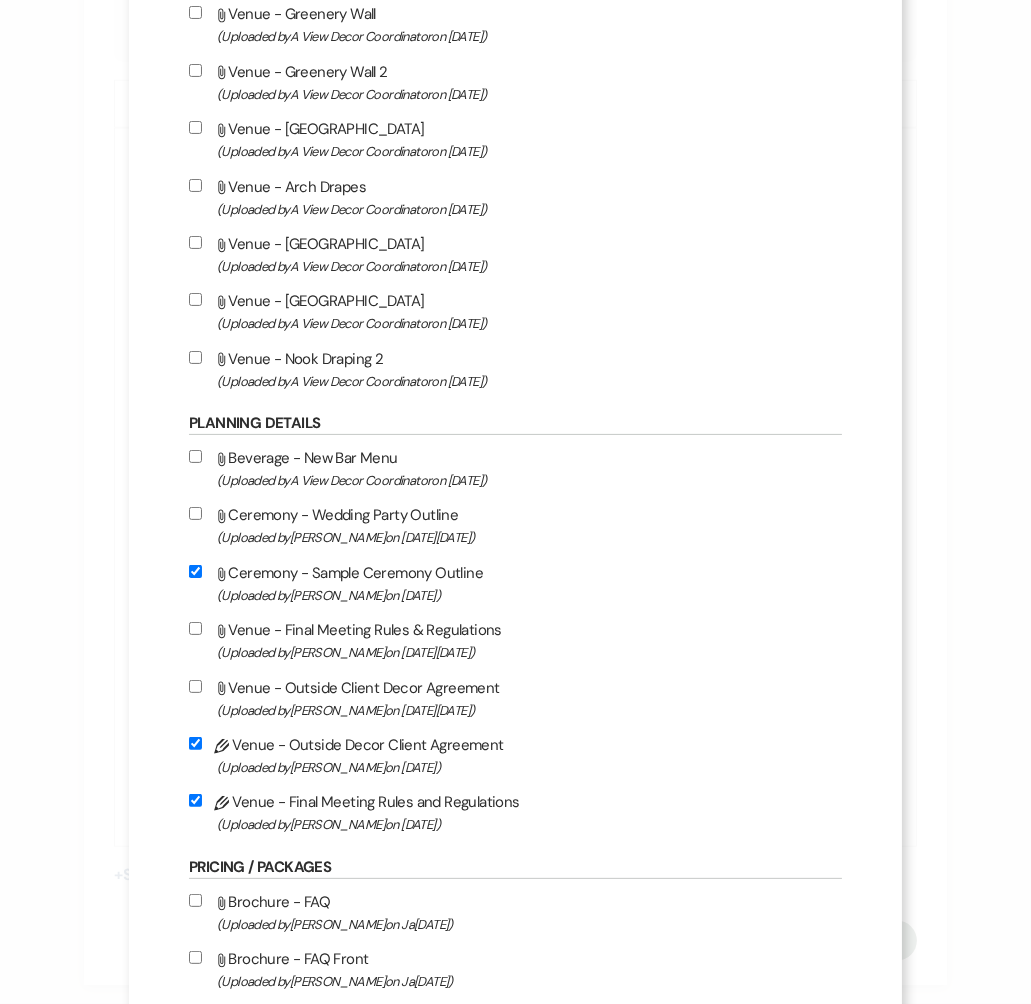 click on "Attach File Ceremony - Wedding Party Outline (Uploaded by  [PERSON_NAME]  on   [DATE][DATE]" at bounding box center (515, 525) 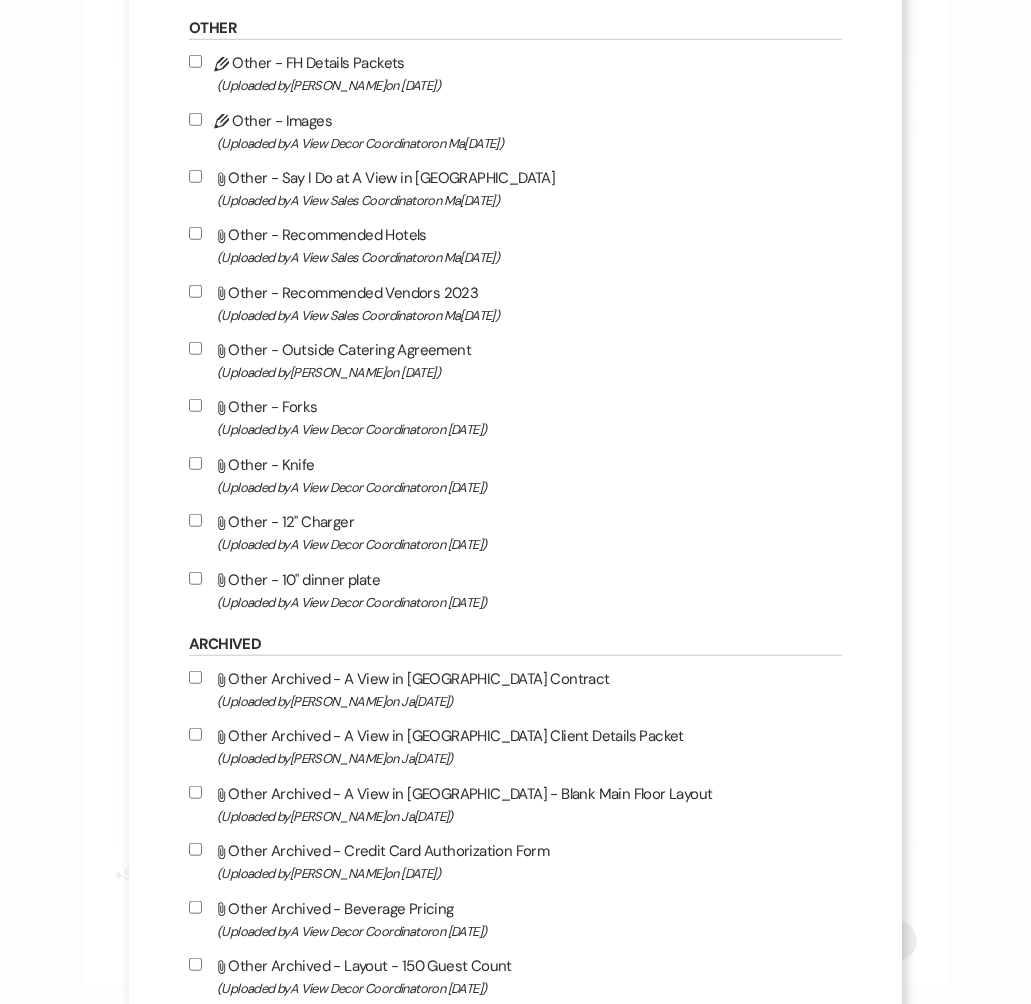 scroll, scrollTop: 2202, scrollLeft: 0, axis: vertical 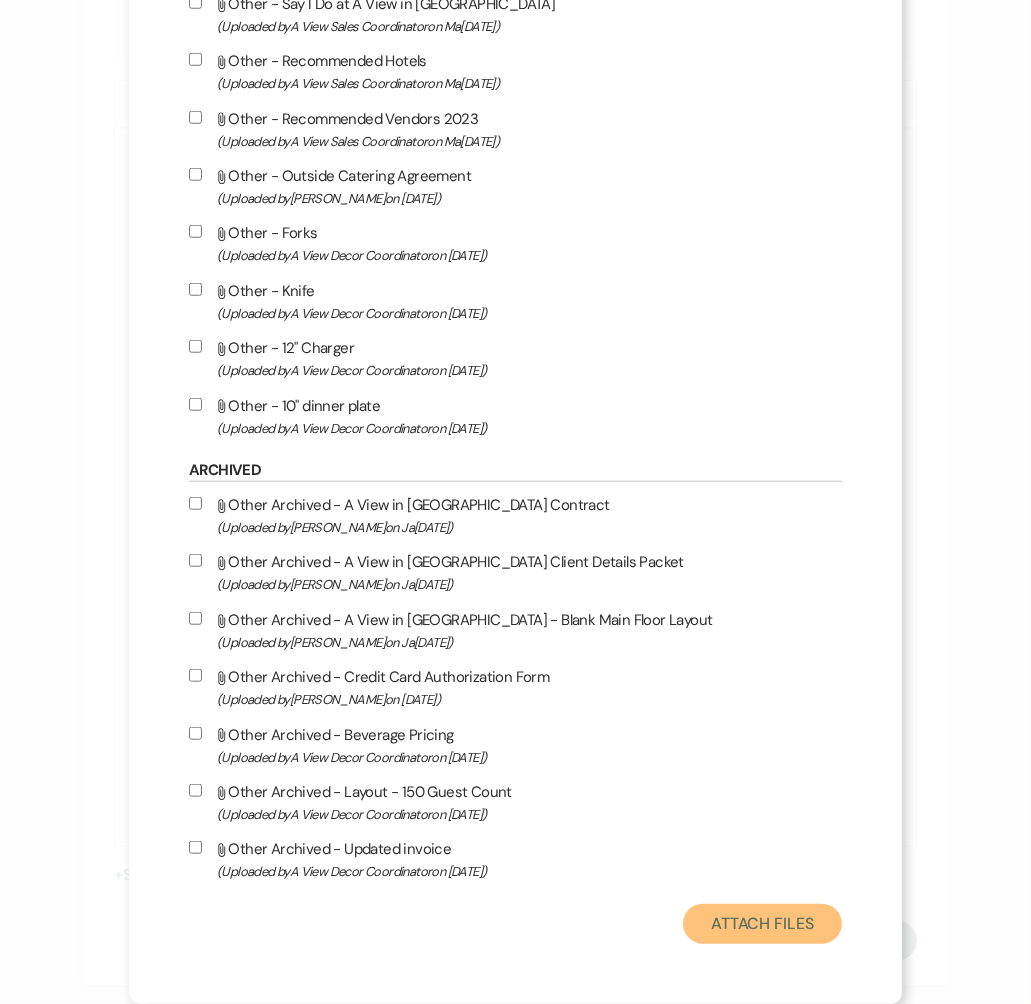 click on "Attach Files" at bounding box center (762, 924) 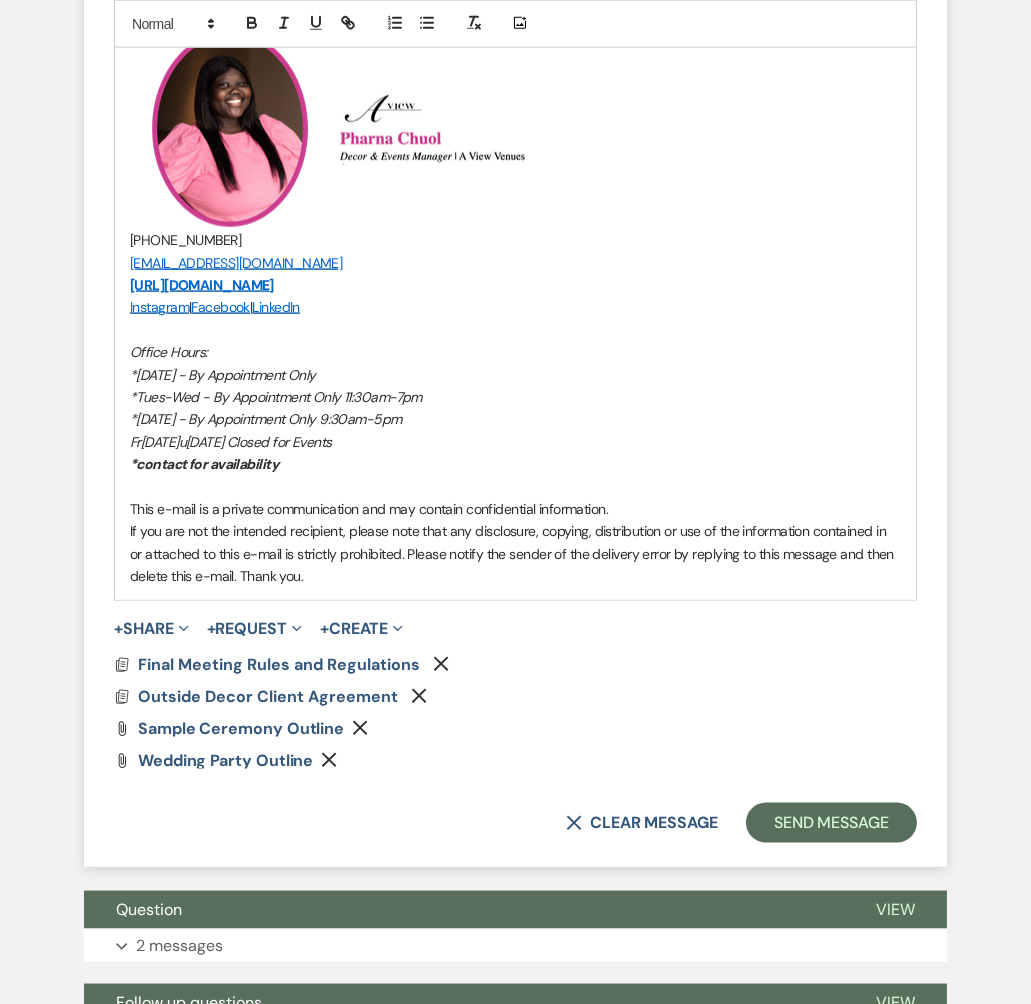 scroll, scrollTop: 3398, scrollLeft: 0, axis: vertical 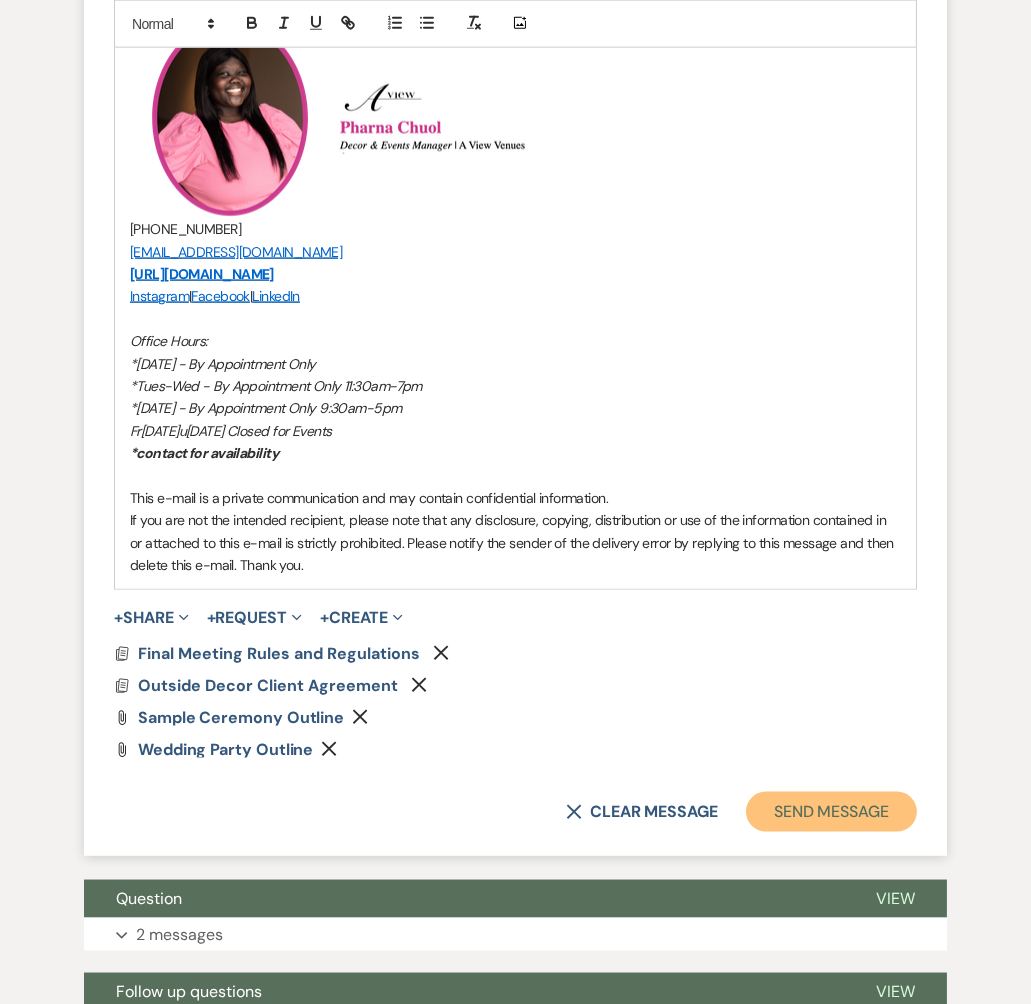 click on "Send Message" at bounding box center [831, 812] 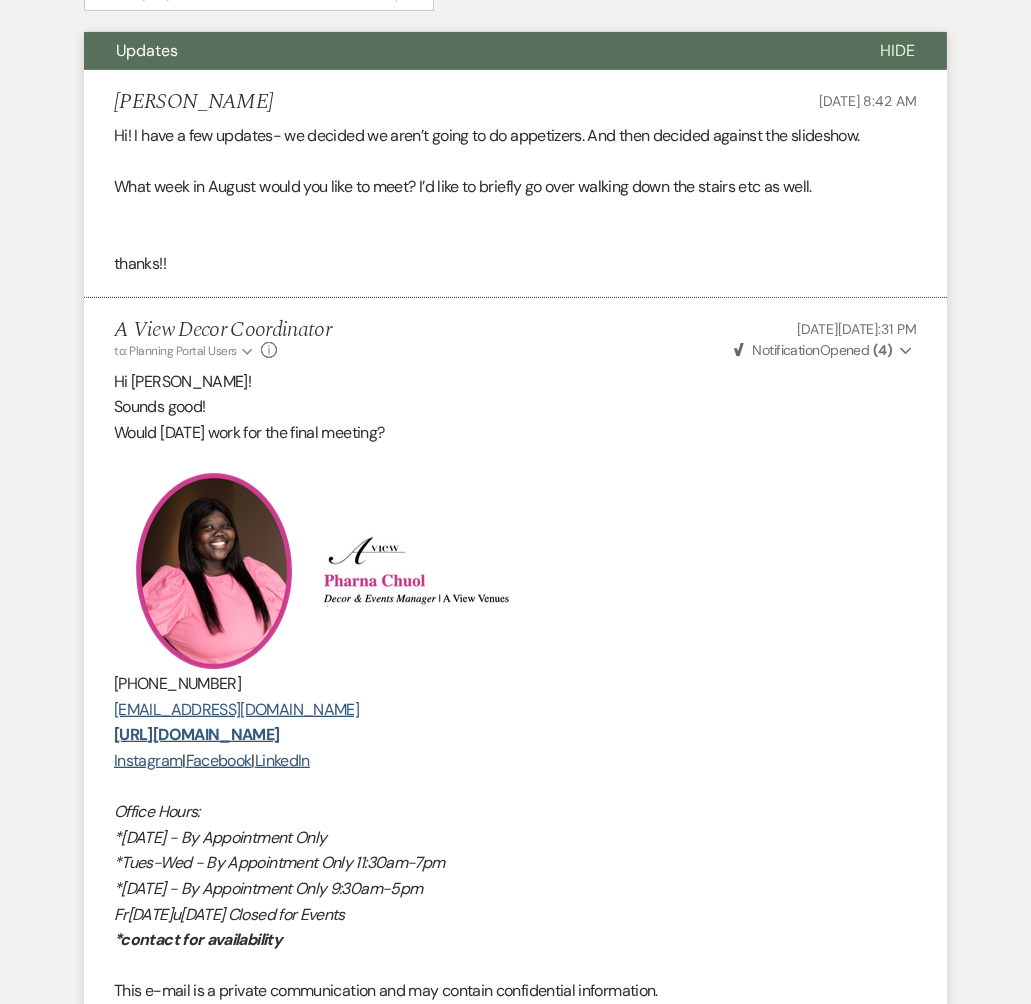 scroll, scrollTop: 0, scrollLeft: 0, axis: both 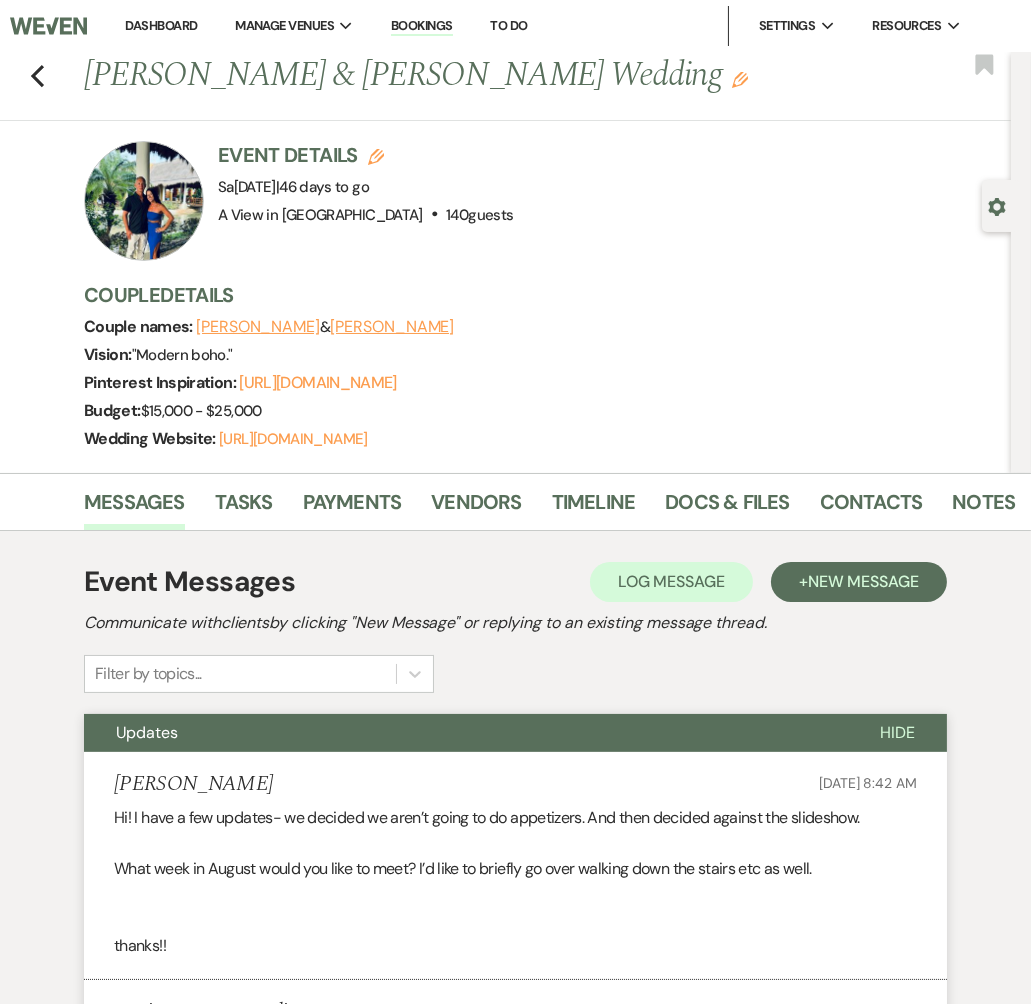click on "Dashboard" at bounding box center [161, 25] 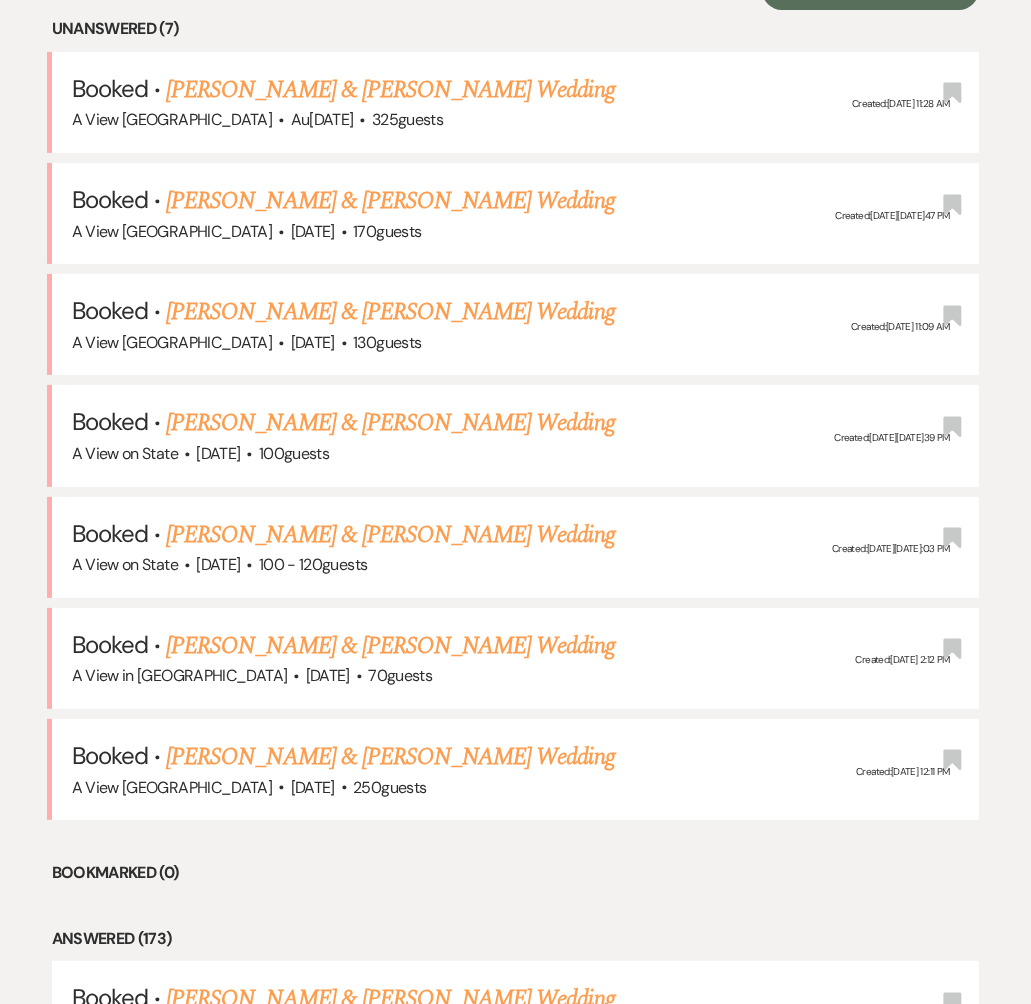 scroll, scrollTop: 803, scrollLeft: 0, axis: vertical 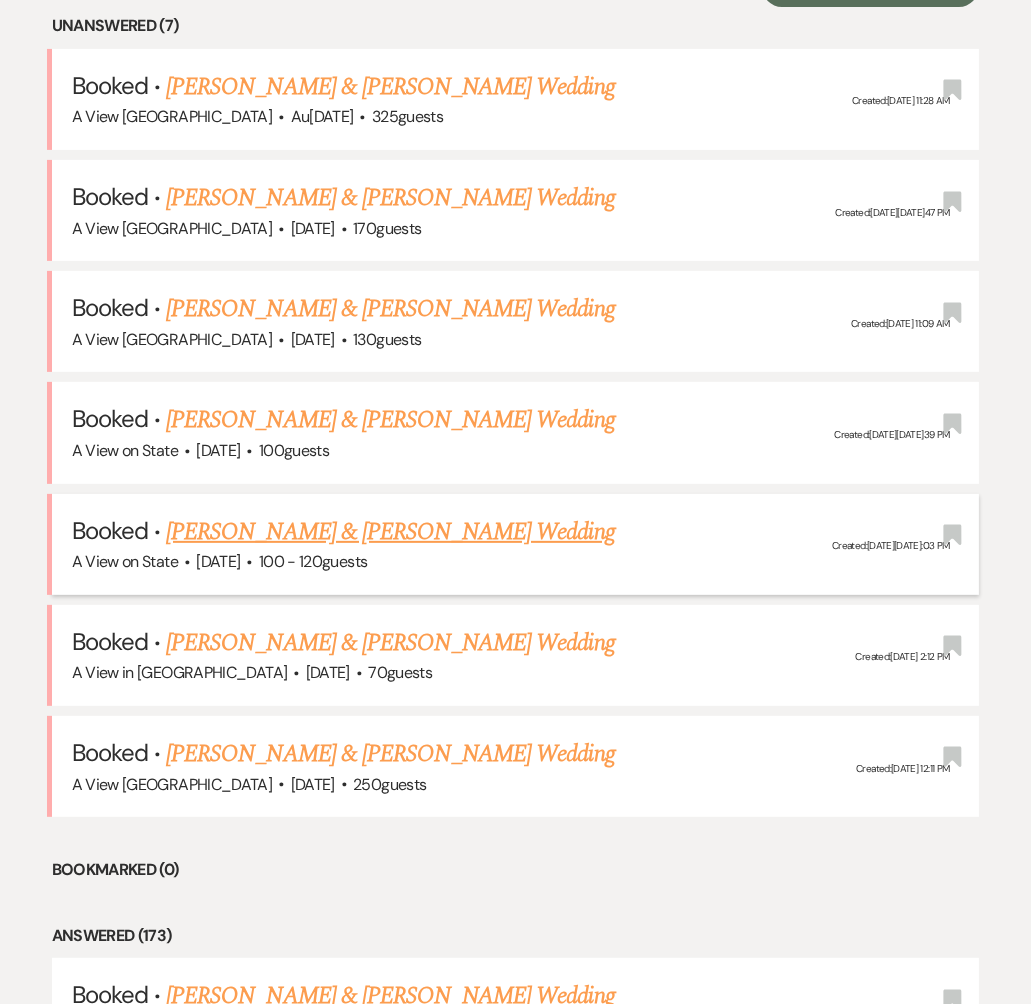 click on "[PERSON_NAME] & [PERSON_NAME] Wedding" at bounding box center (390, 532) 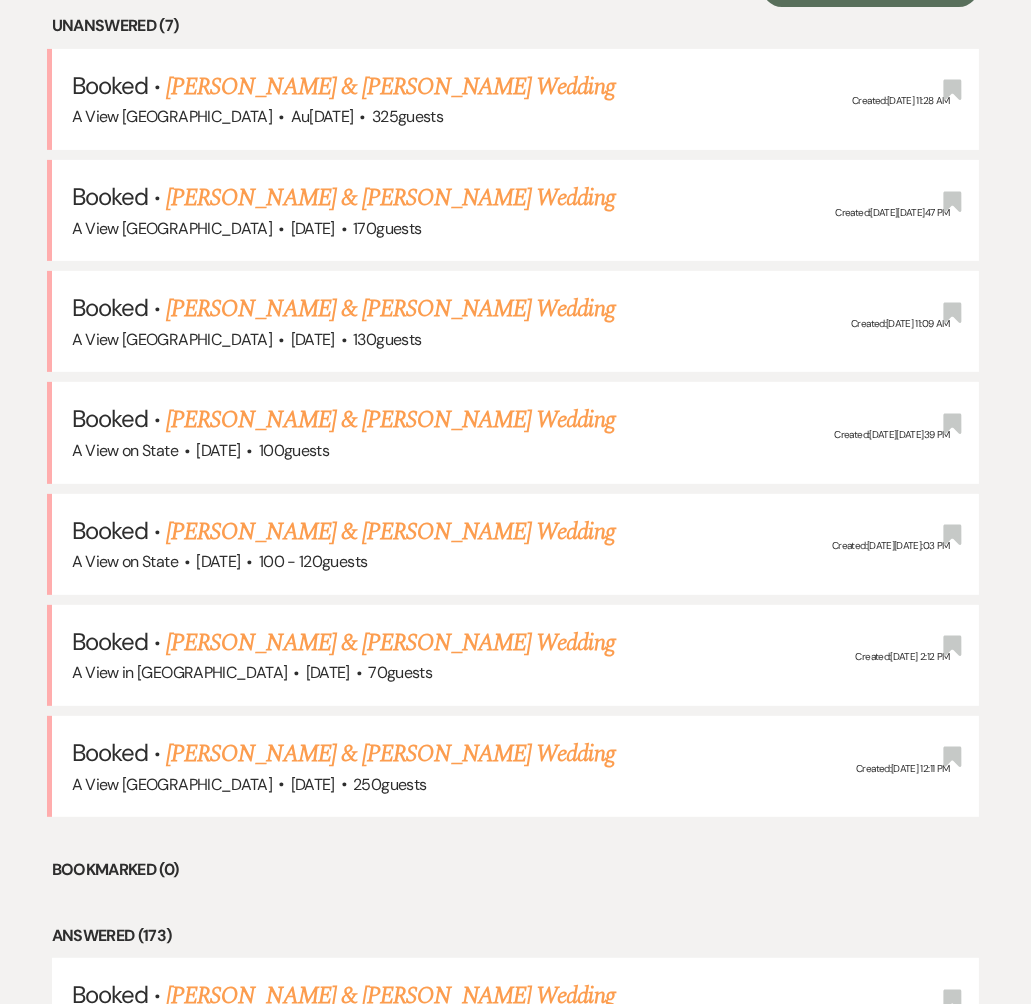scroll, scrollTop: 0, scrollLeft: 0, axis: both 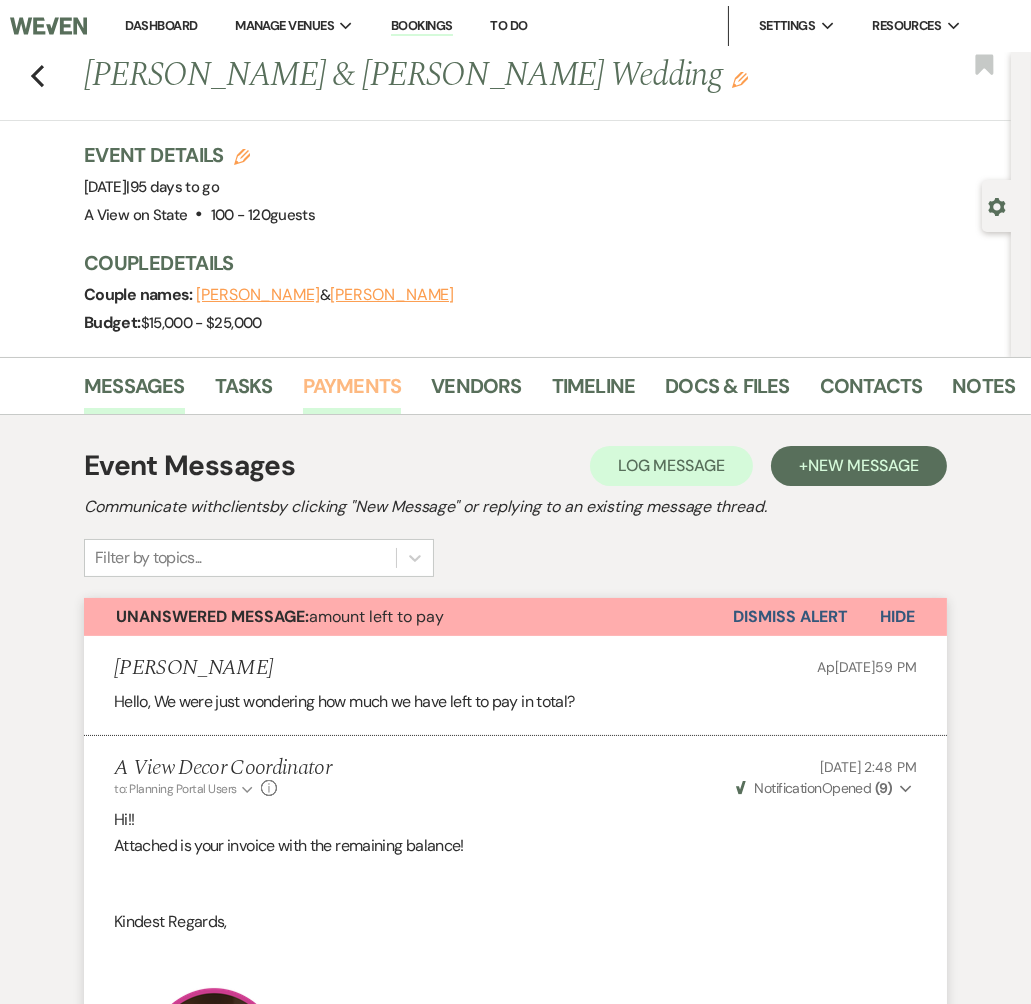 click on "Payments" at bounding box center (352, 392) 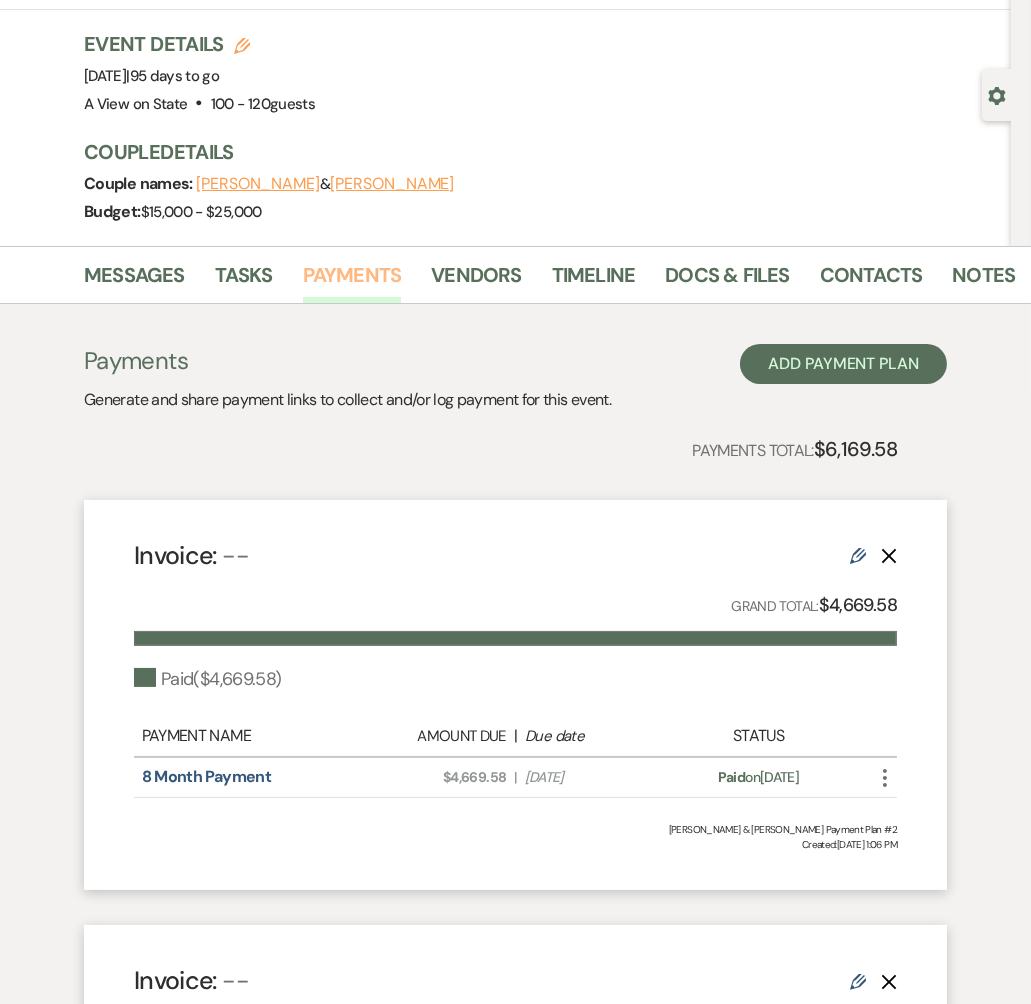 scroll, scrollTop: 0, scrollLeft: 0, axis: both 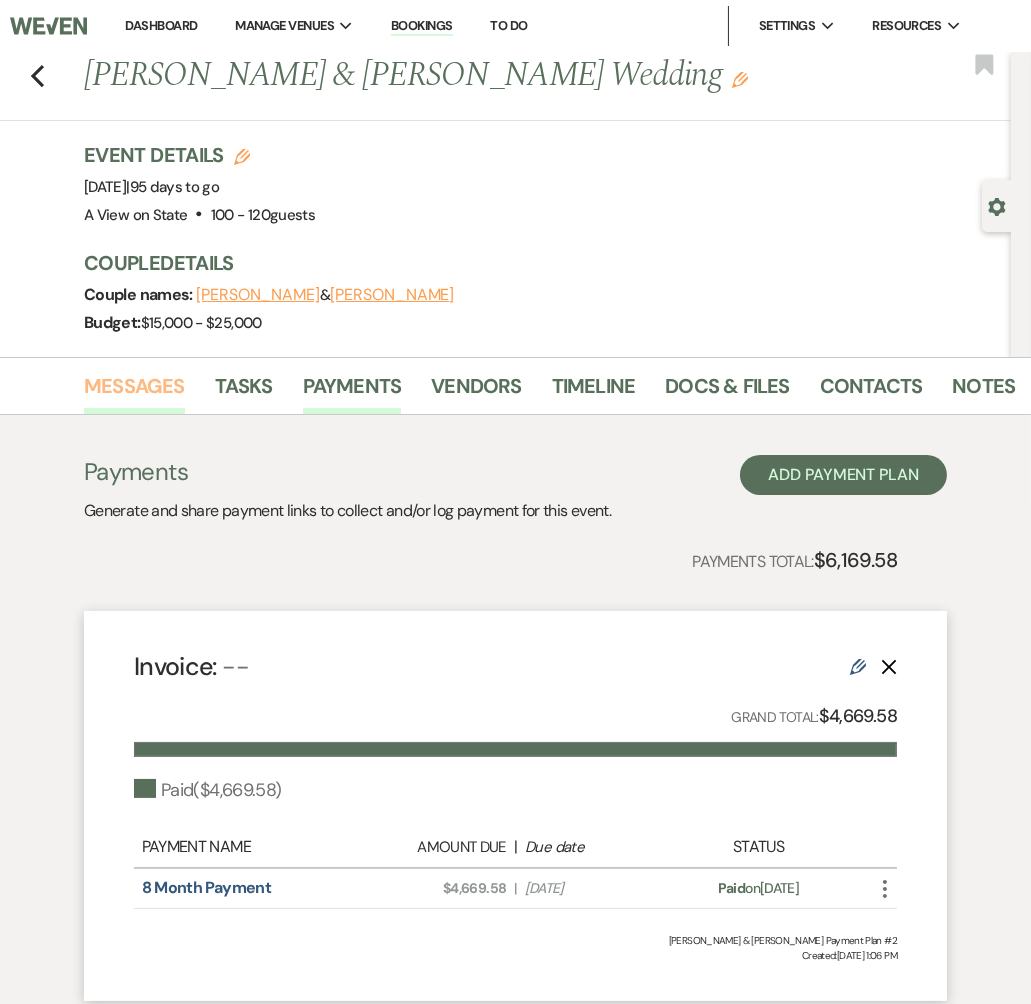 click on "Messages" at bounding box center (134, 392) 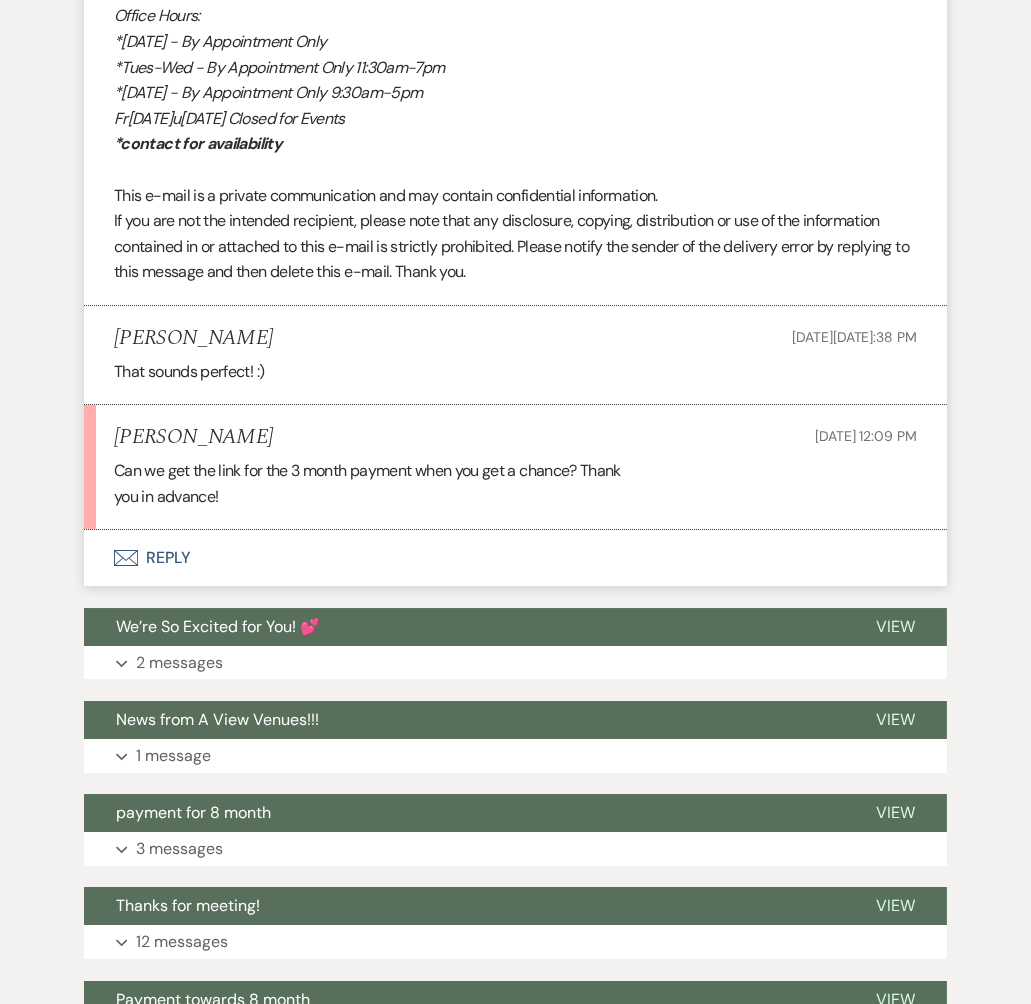 scroll, scrollTop: 8082, scrollLeft: 0, axis: vertical 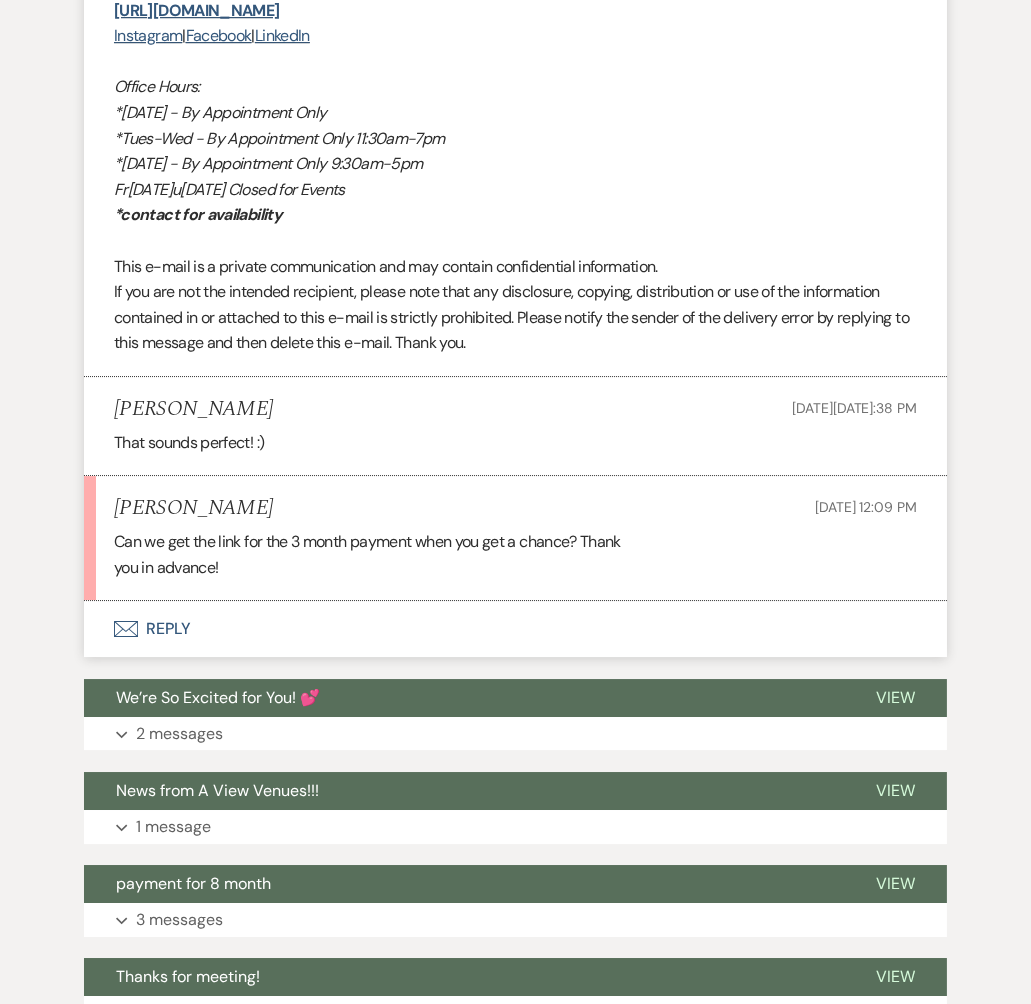 click on "Envelope Reply" at bounding box center [515, 629] 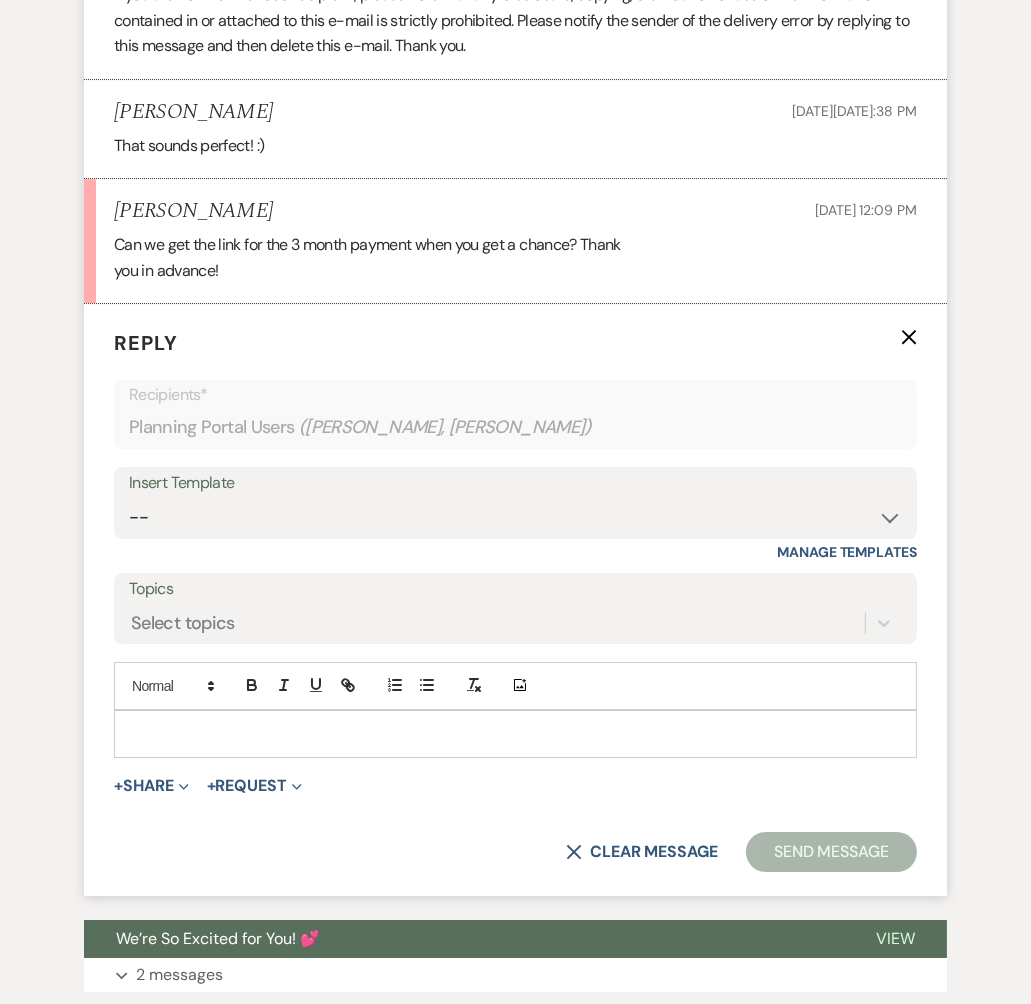 scroll, scrollTop: 8412, scrollLeft: 0, axis: vertical 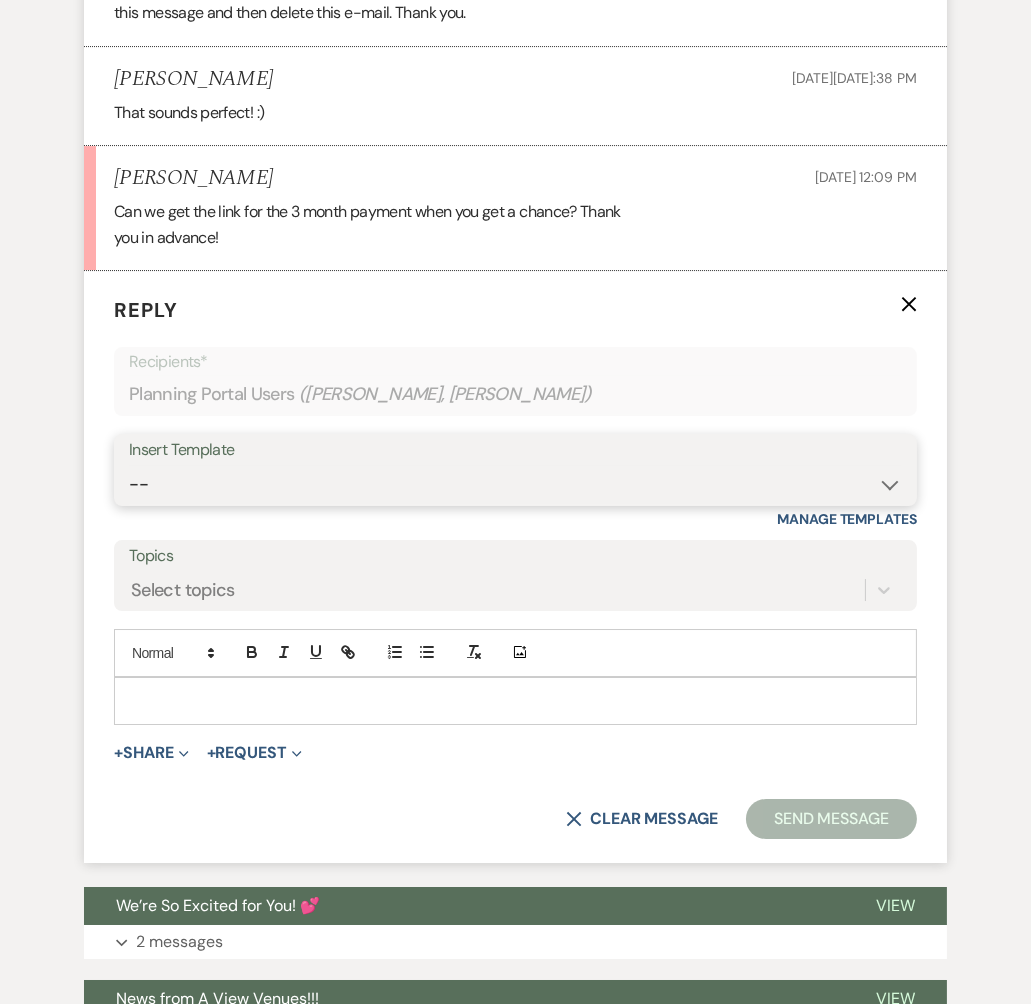 click on "-- Tour Confirmation Contract (Pre-Booked Leads) Out of office Inquiry Email All 3 Venues Inquiry Welcome Email Initial Inquiry Follow Up Say YES to the Venue!  [PERSON_NAME] Tour Follow Up - A Special Note from A View  Pharna  Brochure Download Follow Up A View on State - Drop Box 8 Month Meeting - [PERSON_NAME] 12 M Payment - PC 8 M Meeting - PC 3 M - PC Final - PC Post Final - PC [PERSON_NAME] Signature [PERSON_NAME] Signature LL Signature Del & PC  [PERSON_NAME] Signature Lead Follow Up 2nd Lead Follow Up" at bounding box center [515, 484] 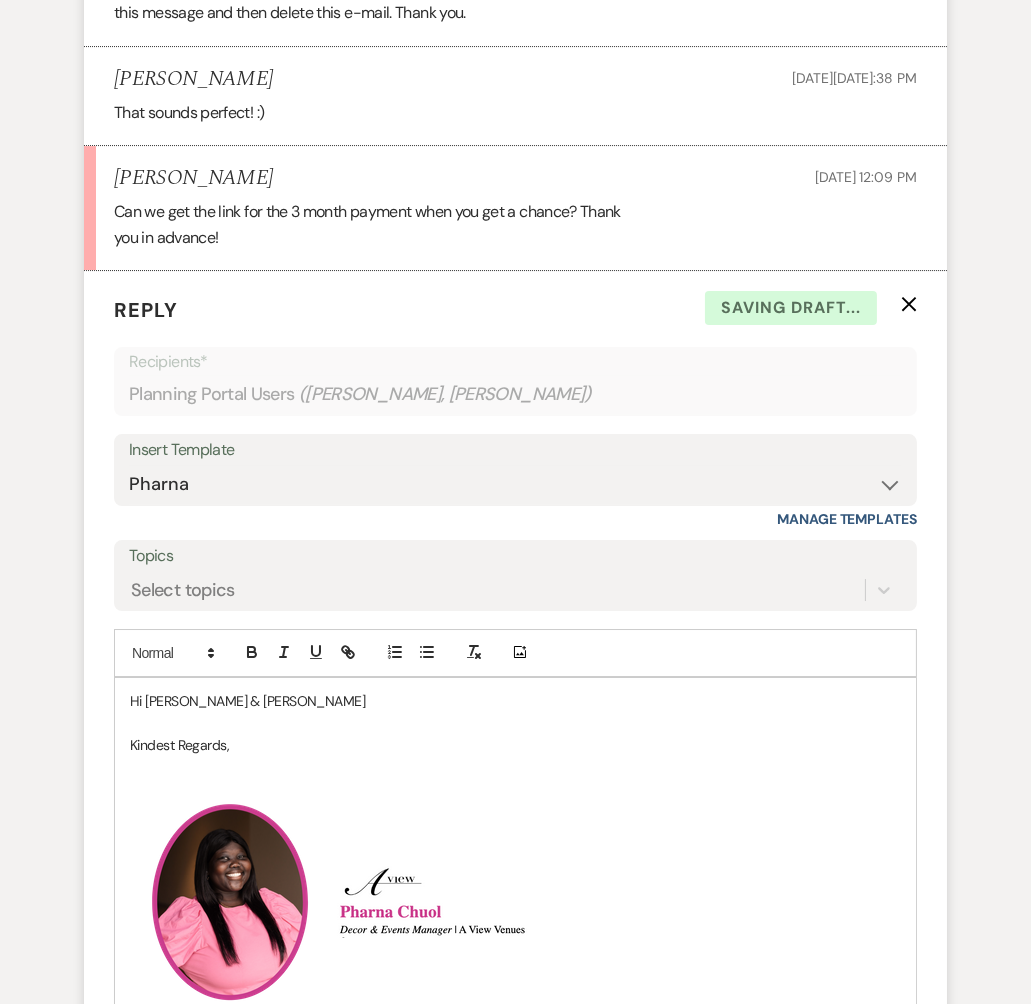 click on "Hi [PERSON_NAME] & [PERSON_NAME]" at bounding box center (515, 701) 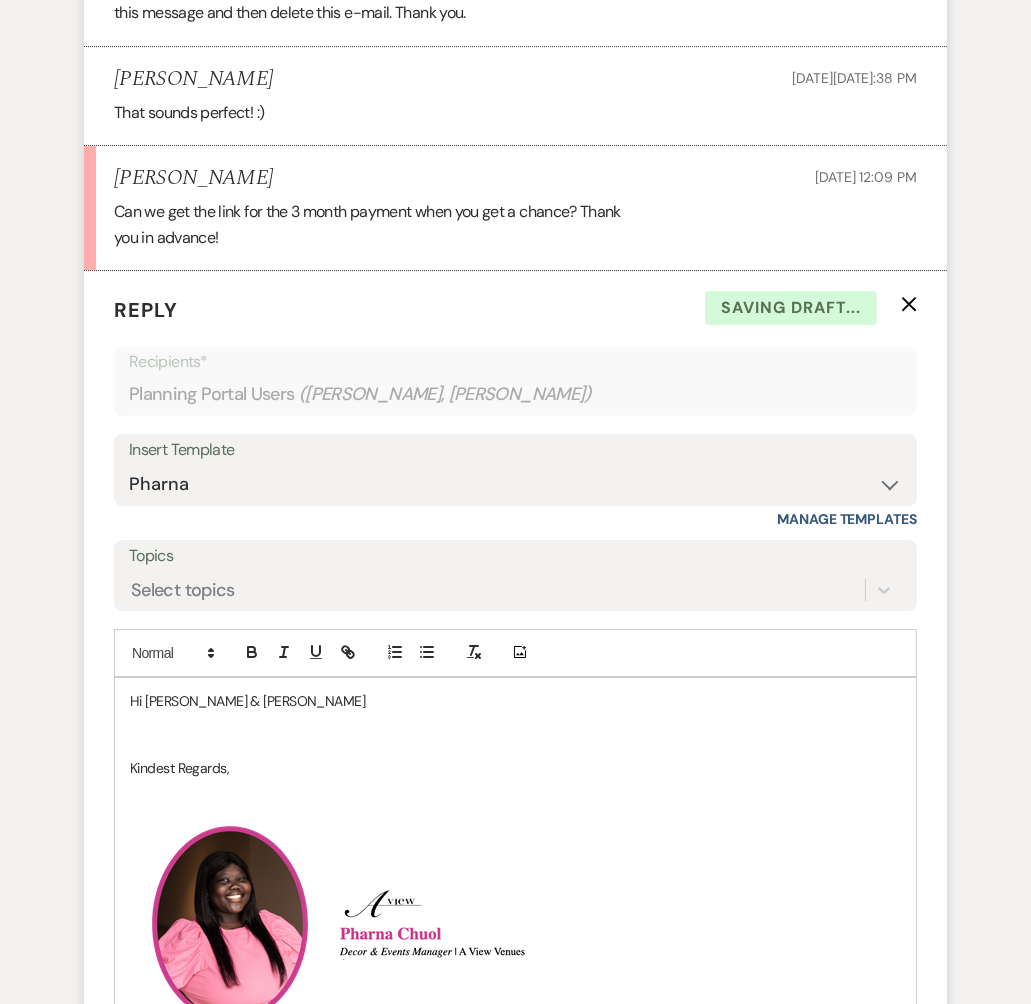 type 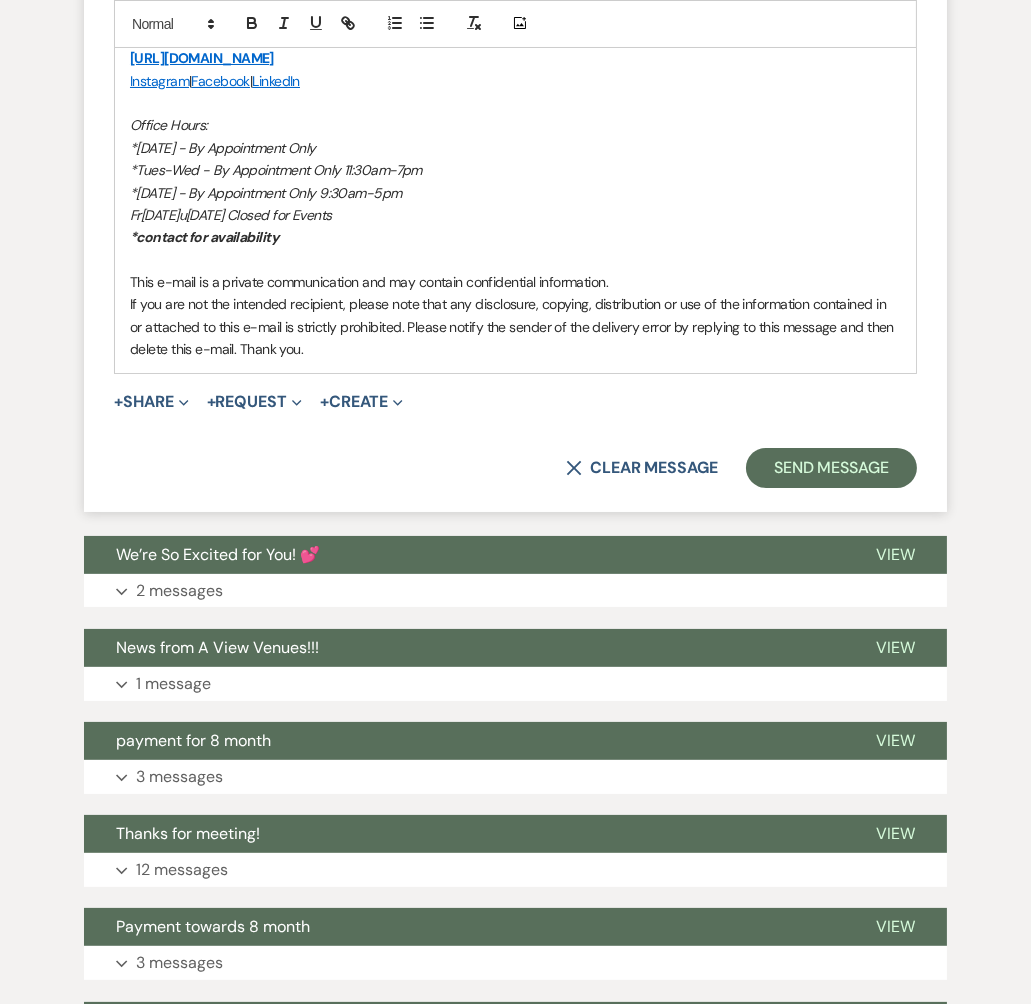 scroll, scrollTop: 9458, scrollLeft: 0, axis: vertical 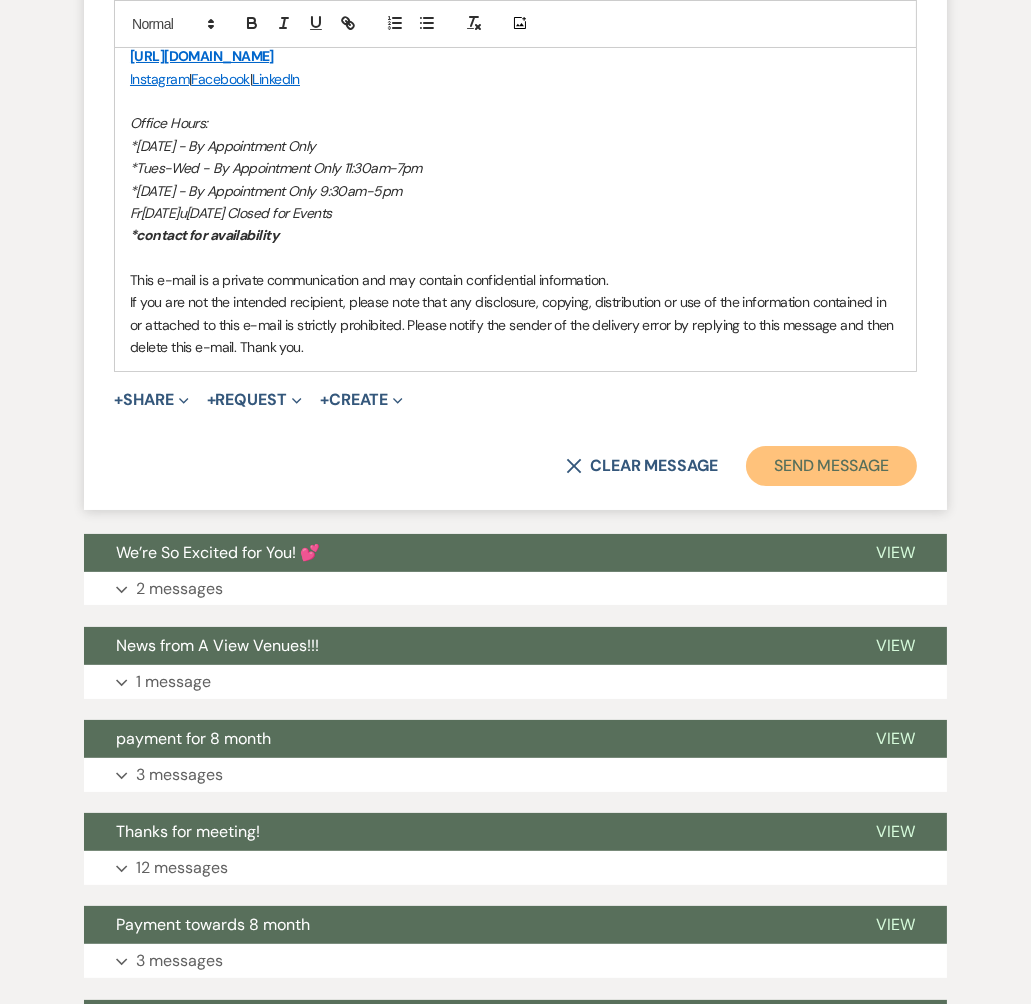 click on "Send Message" at bounding box center [831, 466] 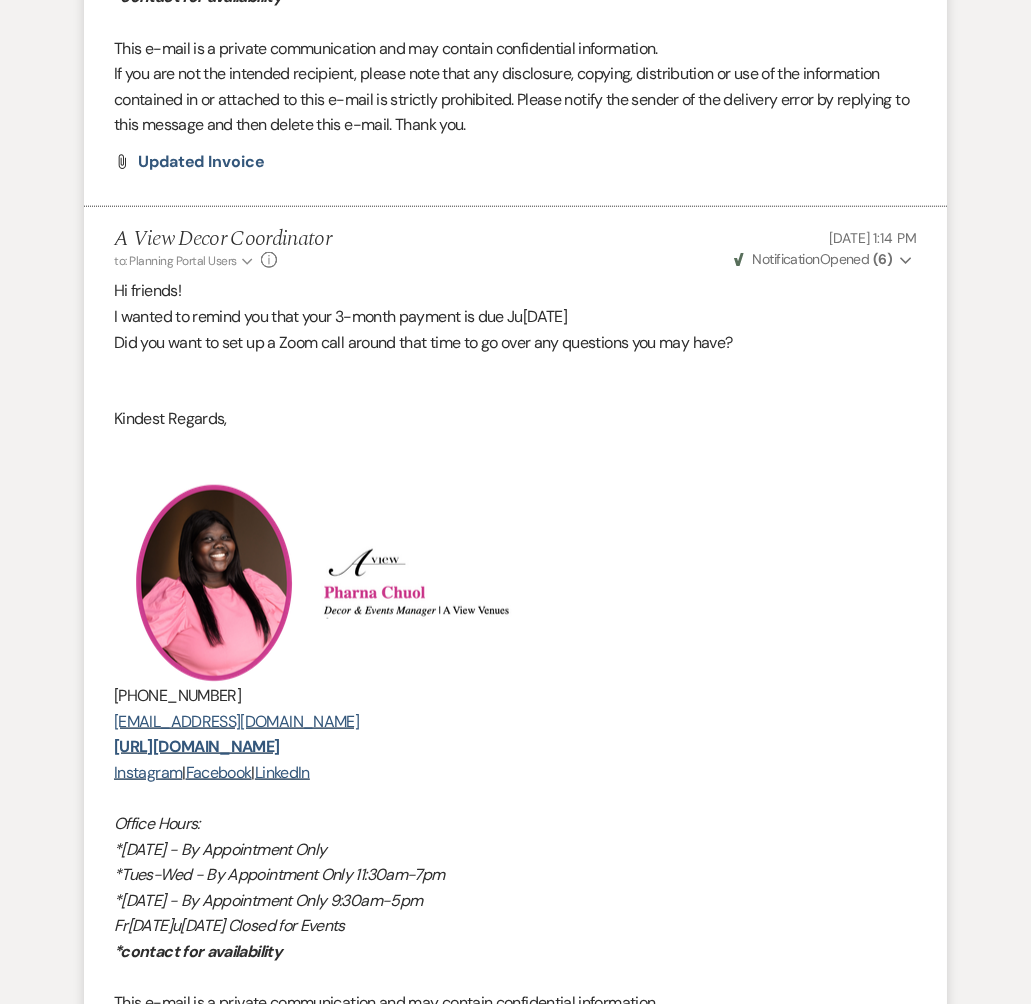 scroll, scrollTop: 2605, scrollLeft: 0, axis: vertical 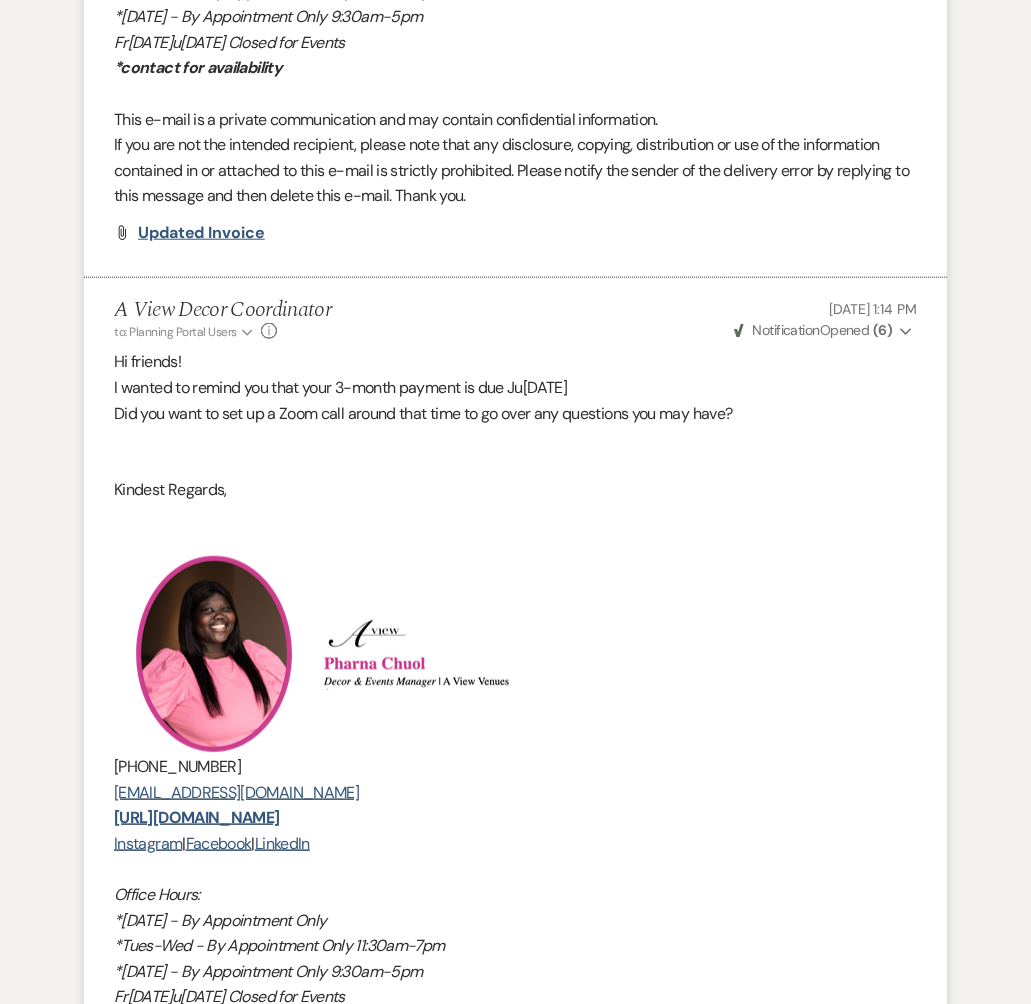 click on "Updated invoice" at bounding box center (201, 232) 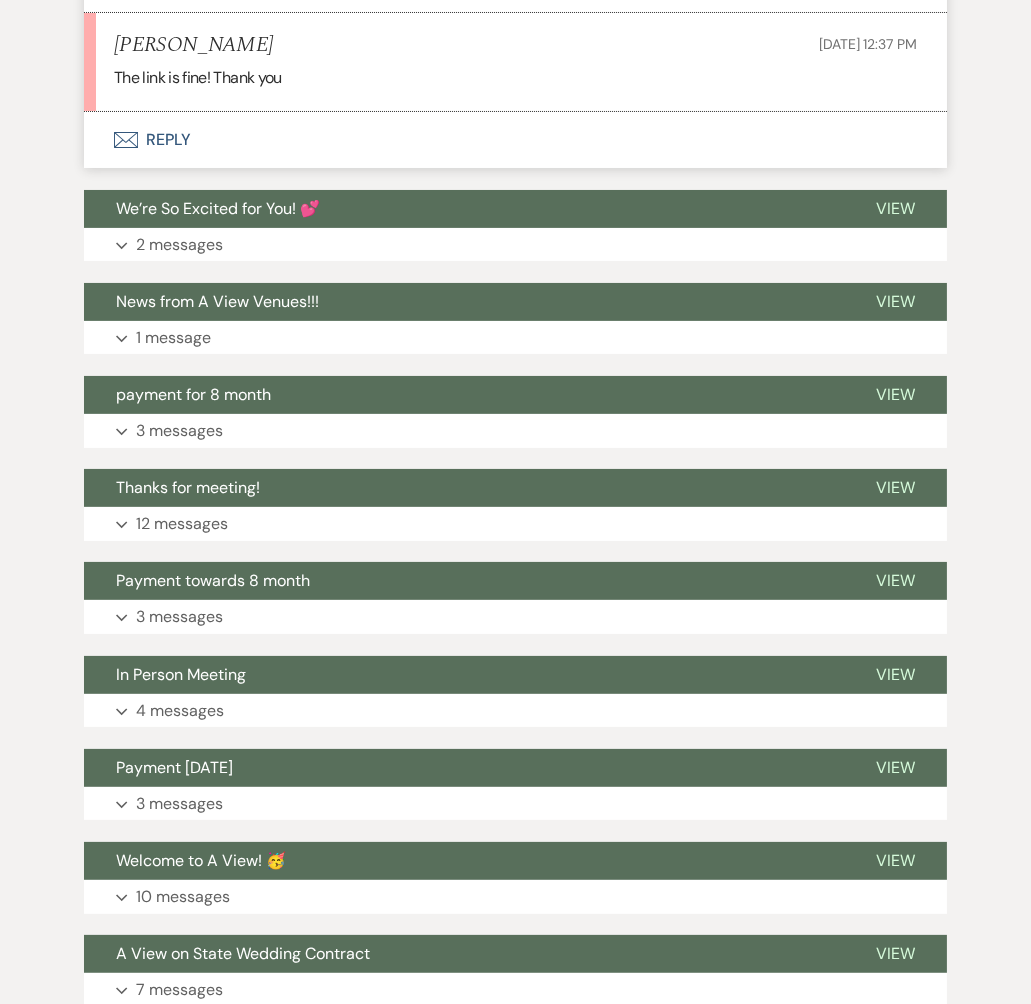 click on "Envelope Reply" at bounding box center (515, 140) 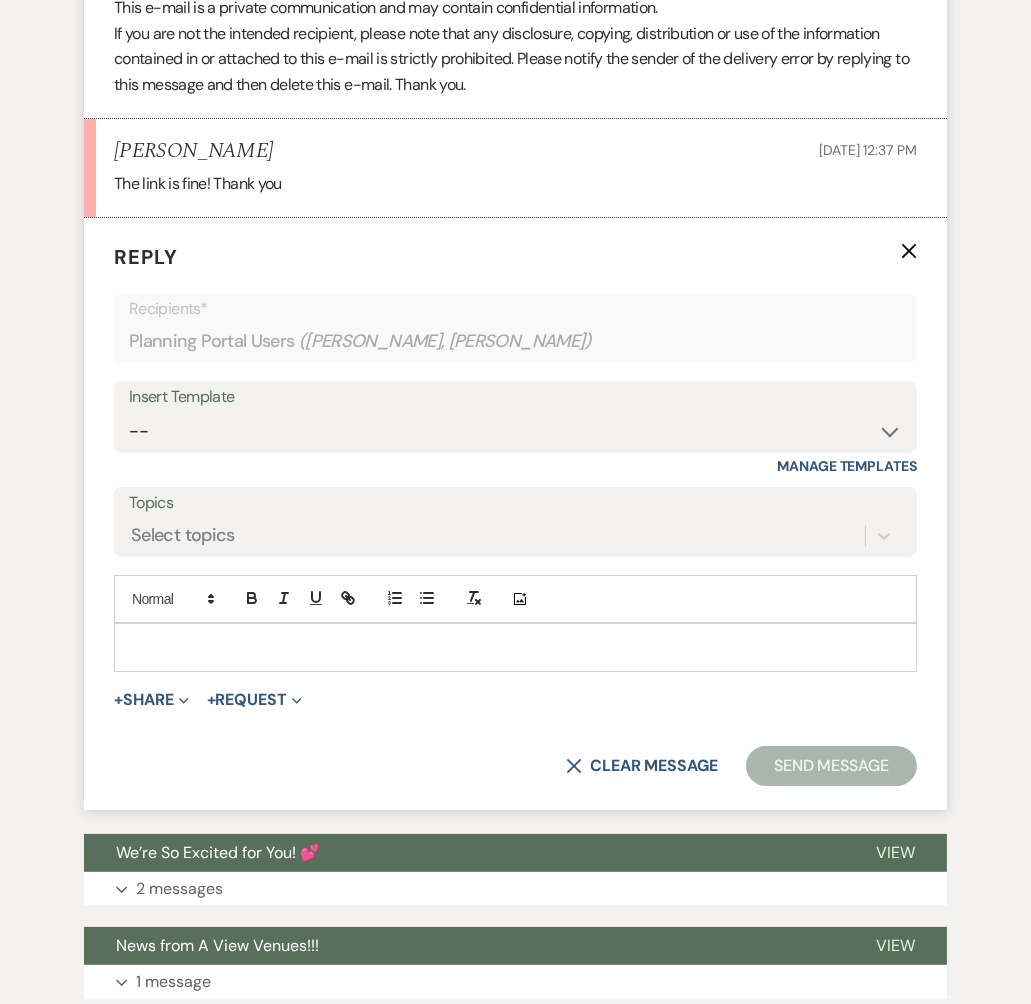 scroll, scrollTop: 9445, scrollLeft: 0, axis: vertical 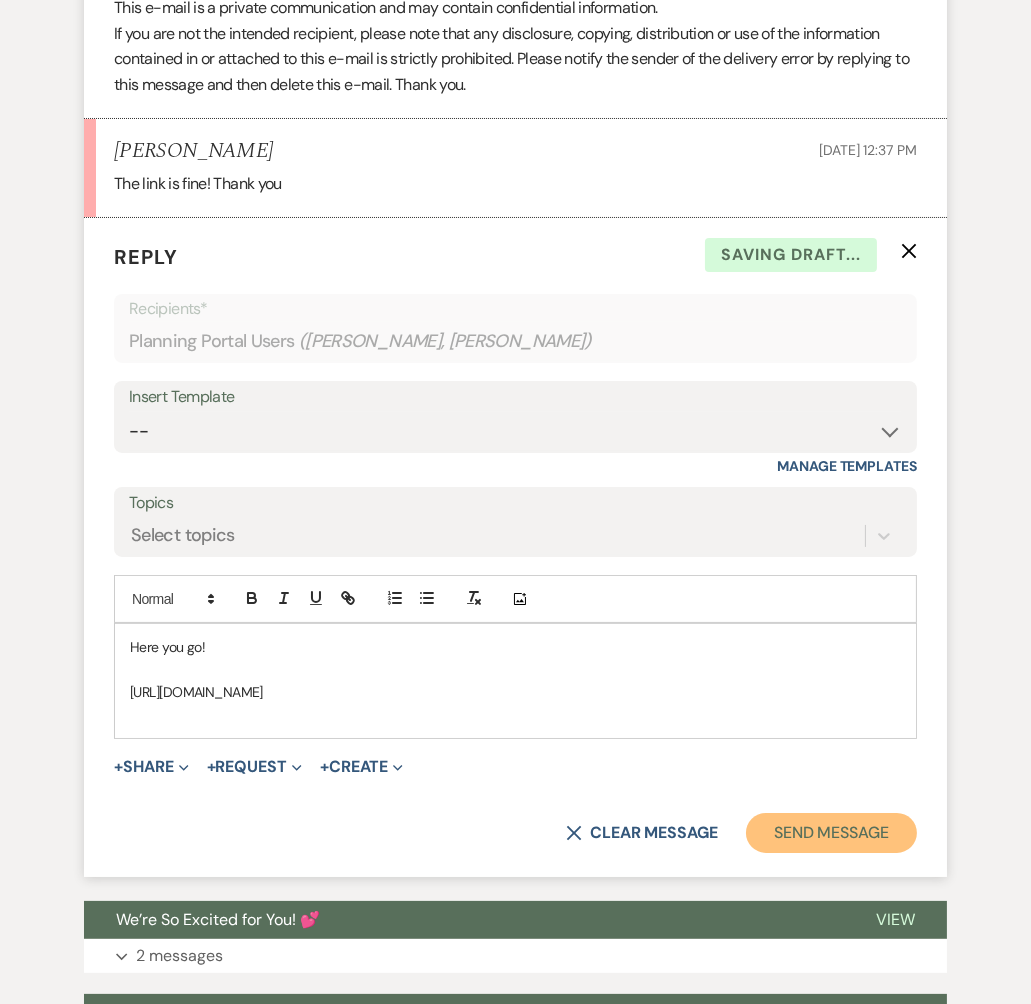 click on "Send Message" at bounding box center [831, 833] 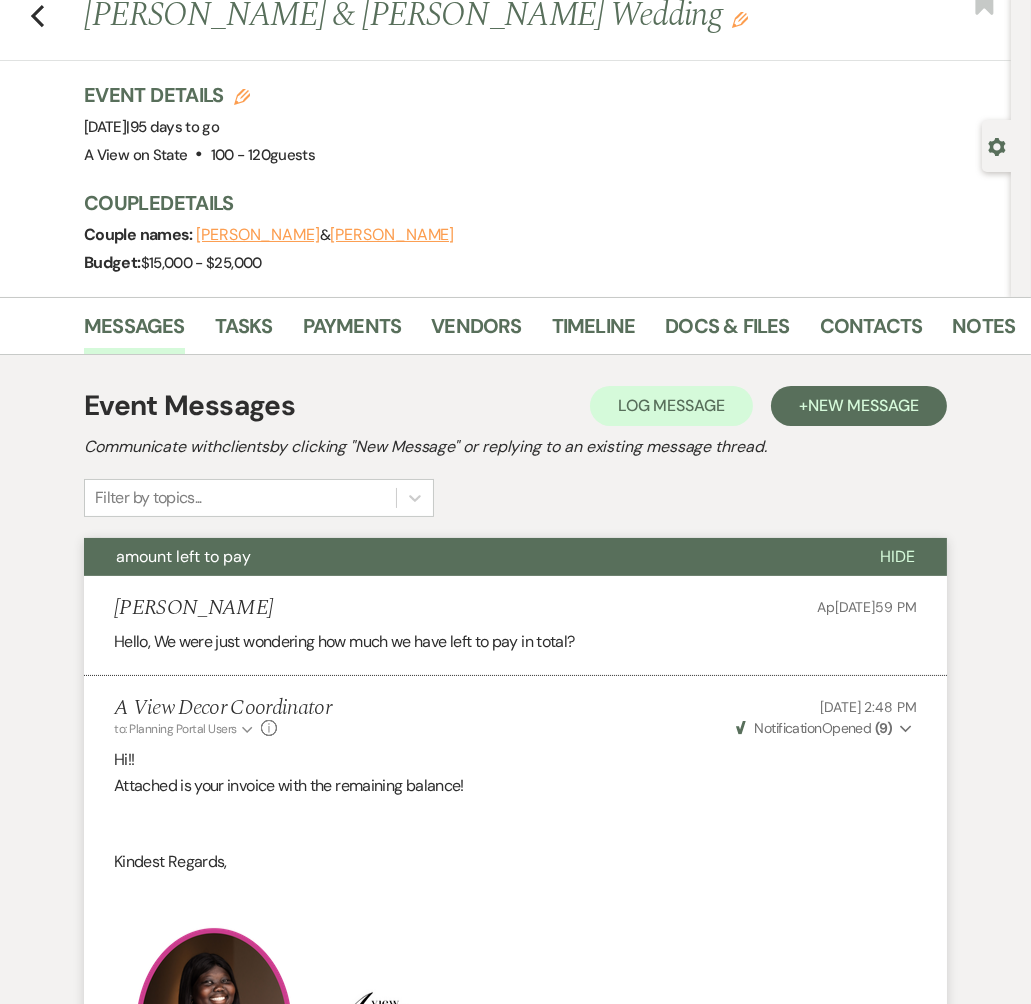 scroll, scrollTop: 0, scrollLeft: 0, axis: both 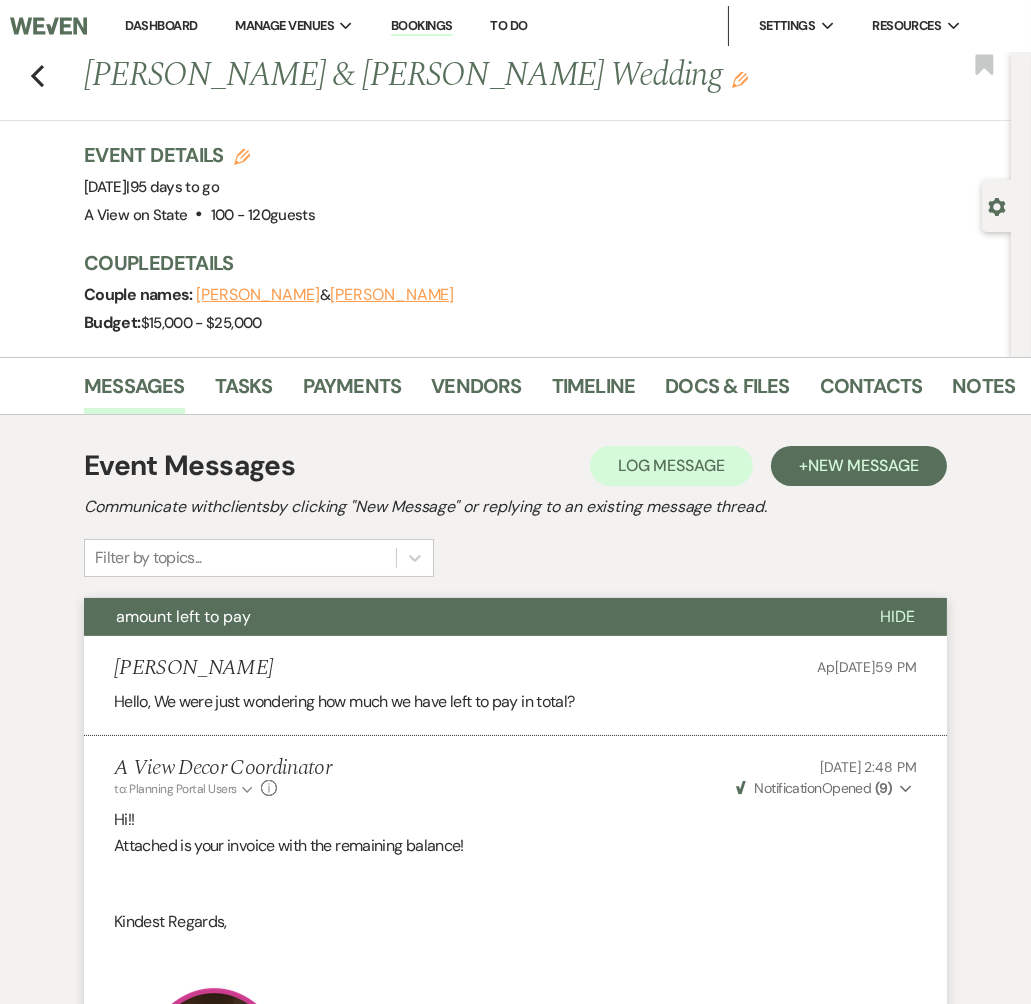 click on "Dashboard" at bounding box center (161, 25) 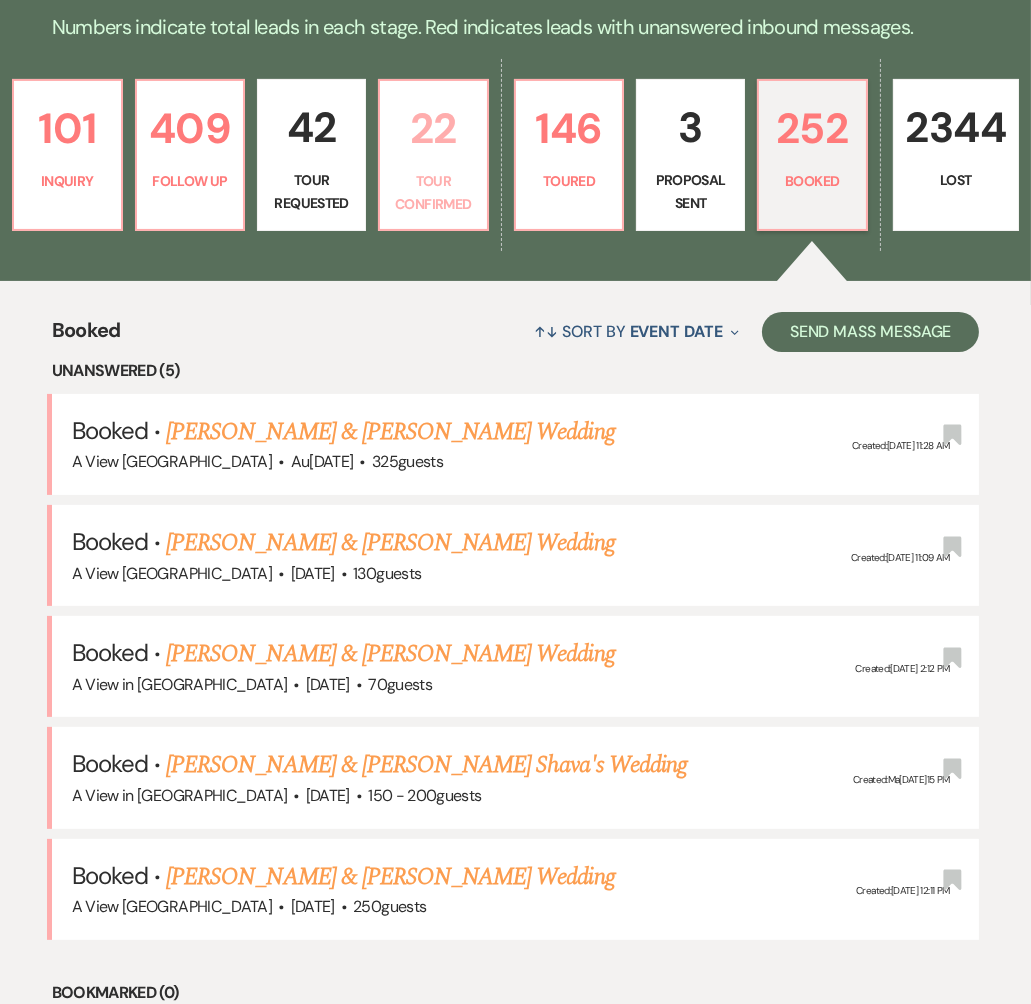 scroll, scrollTop: 636, scrollLeft: 0, axis: vertical 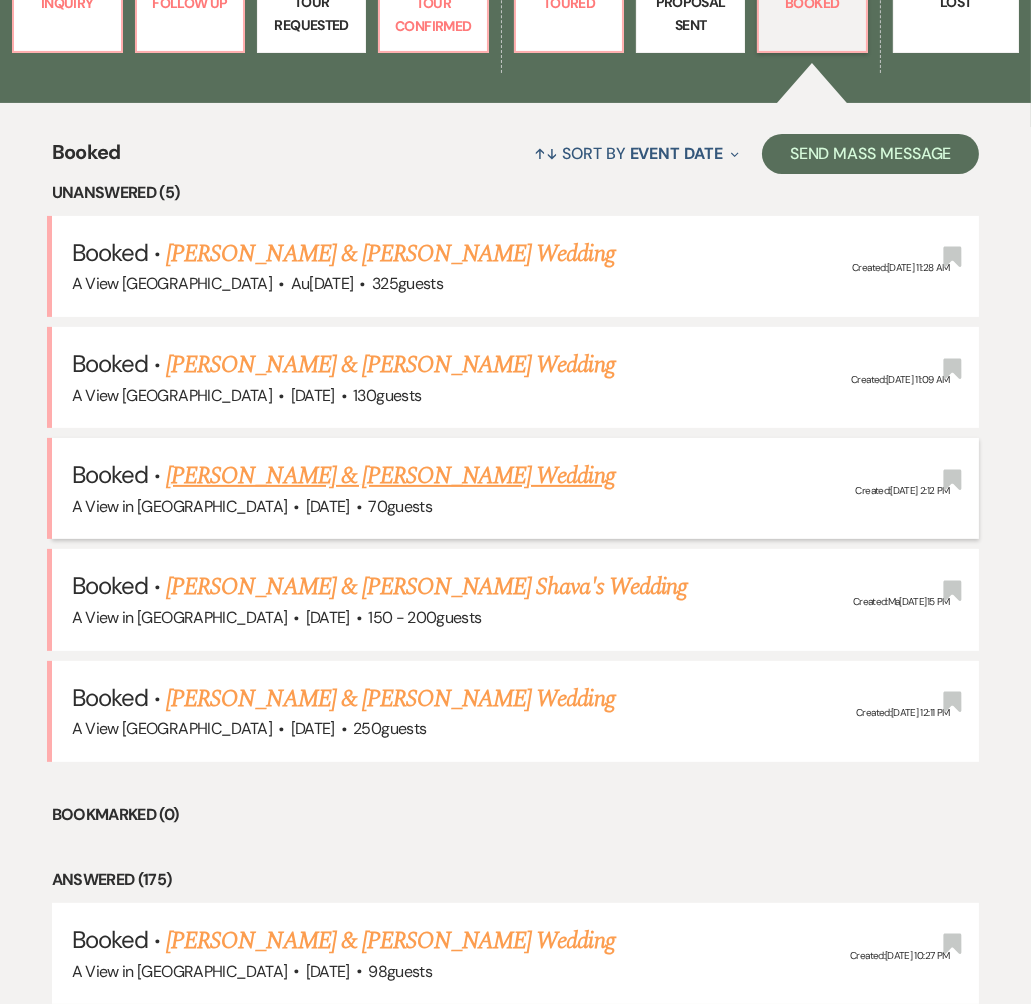 click on "[PERSON_NAME] & [PERSON_NAME] Wedding" at bounding box center [390, 476] 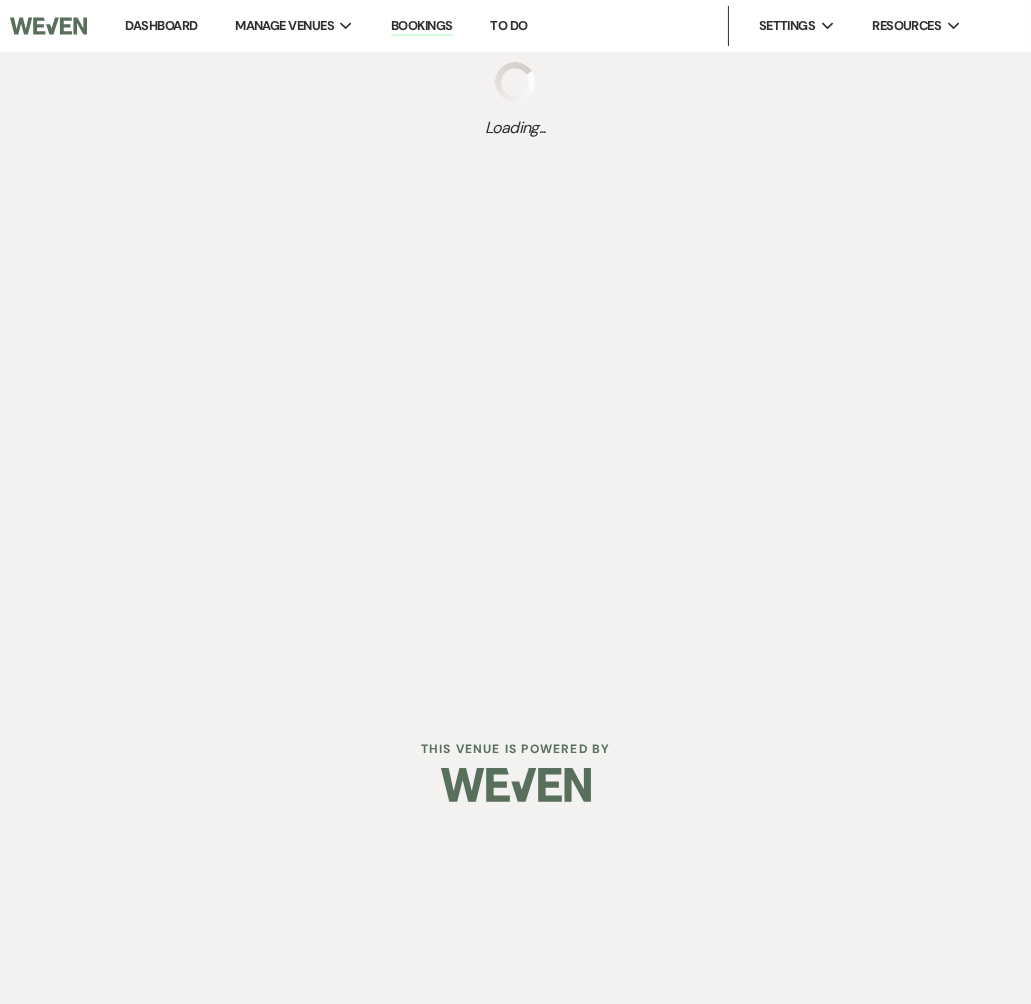 scroll, scrollTop: 0, scrollLeft: 0, axis: both 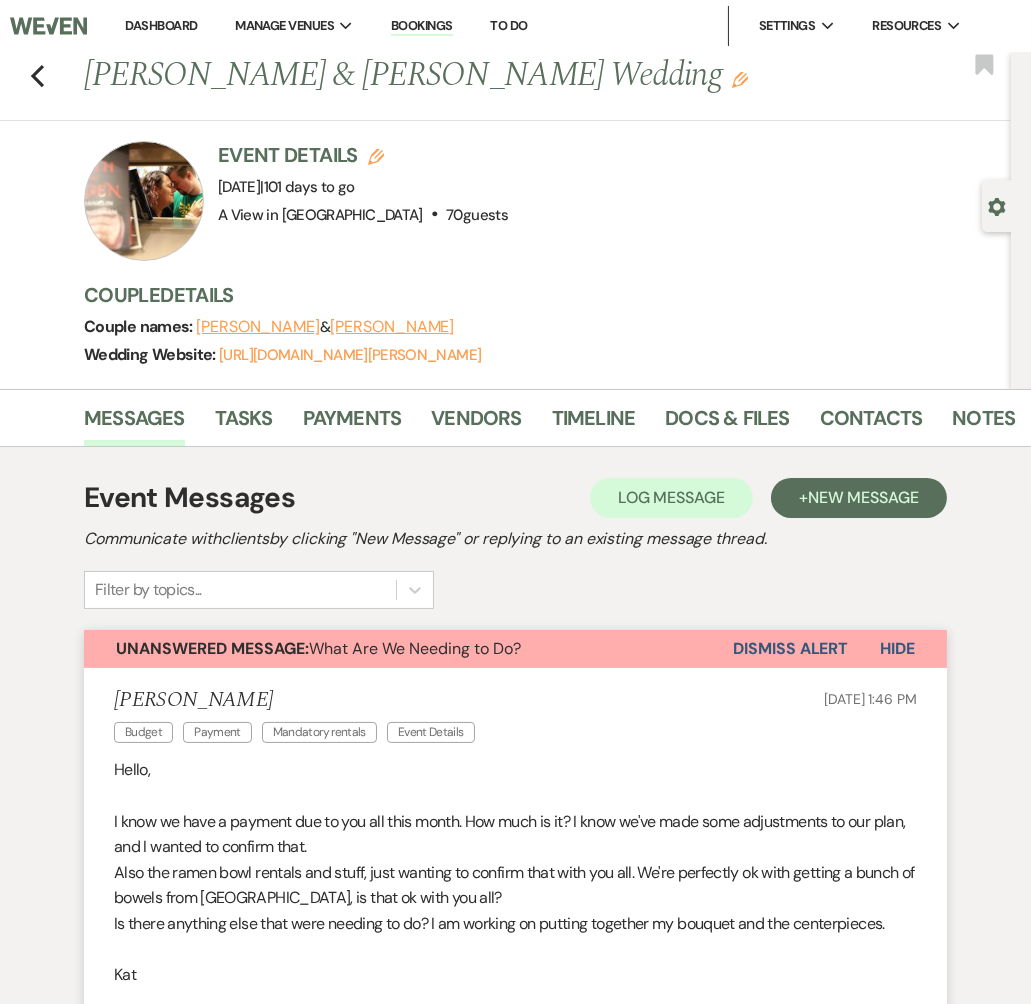 click on "Dashboard" at bounding box center [161, 25] 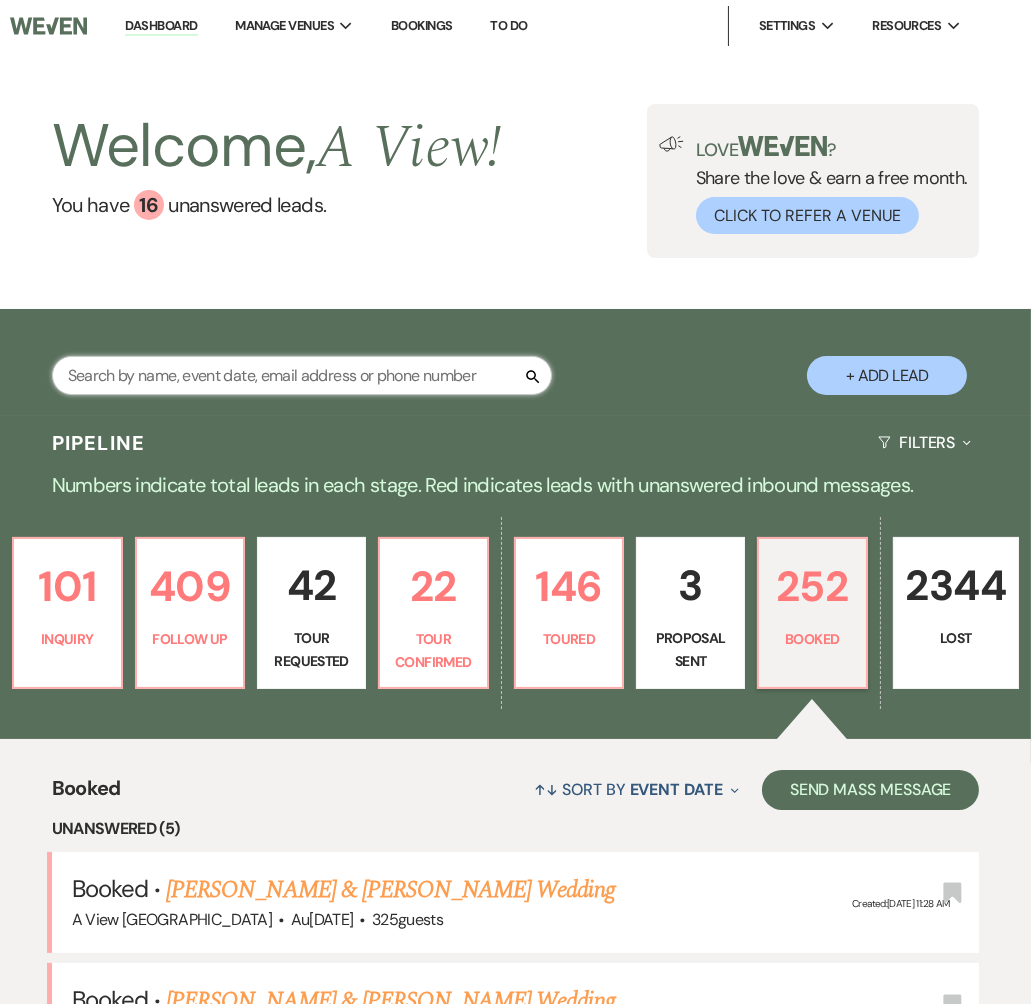 click at bounding box center [302, 375] 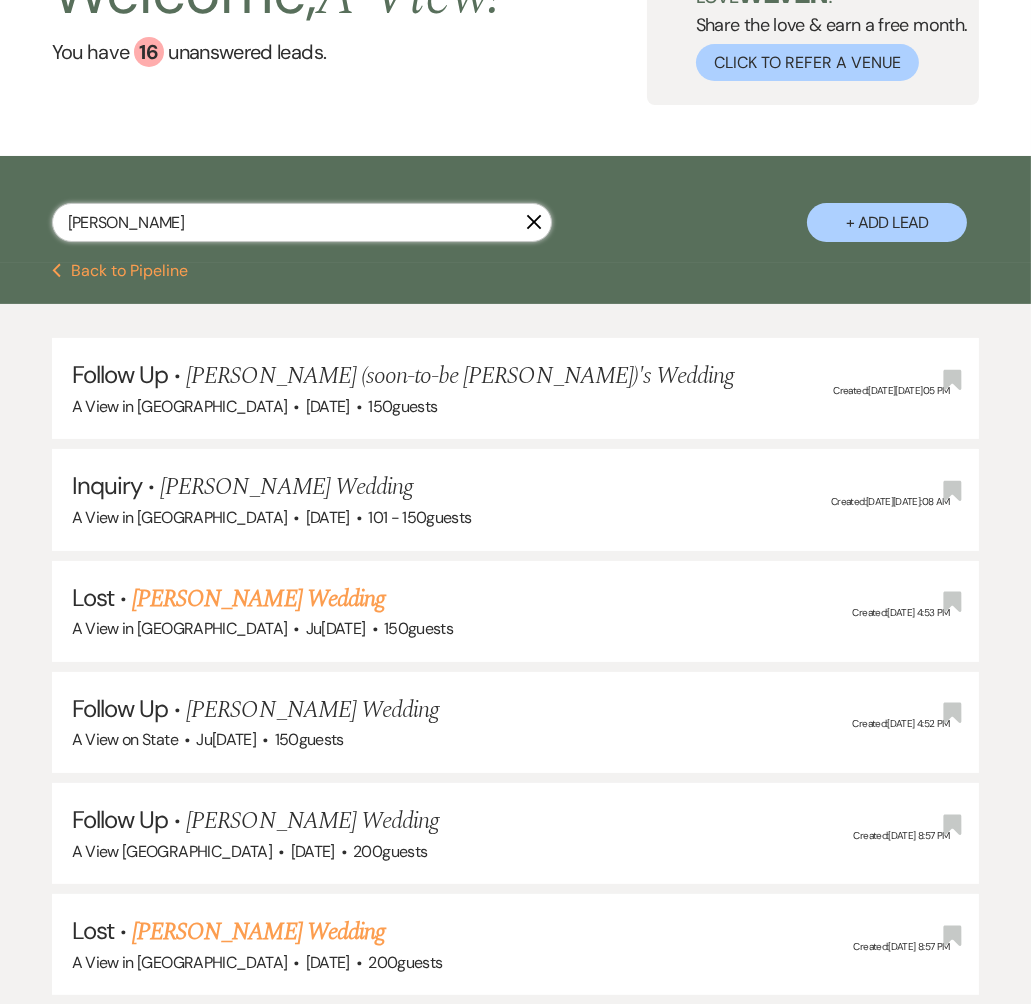 scroll, scrollTop: 0, scrollLeft: 0, axis: both 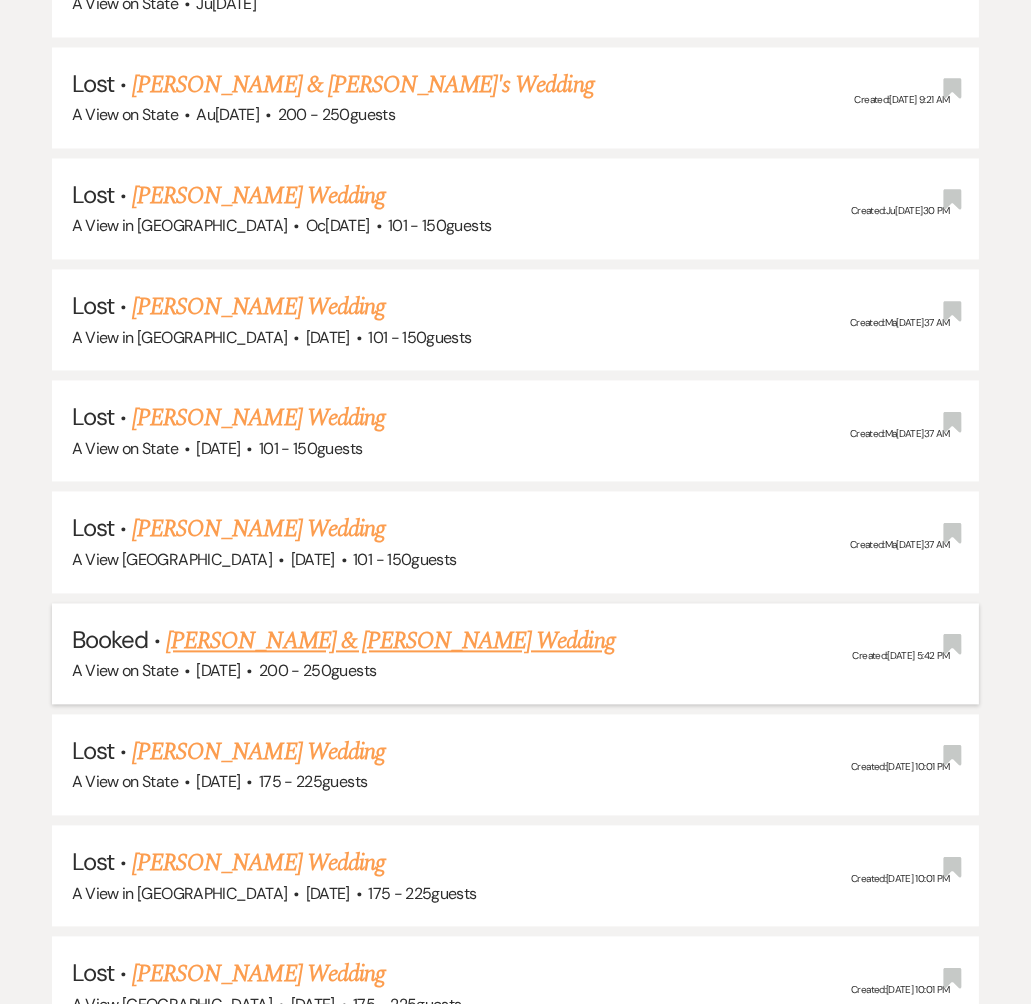 type on "[PERSON_NAME]" 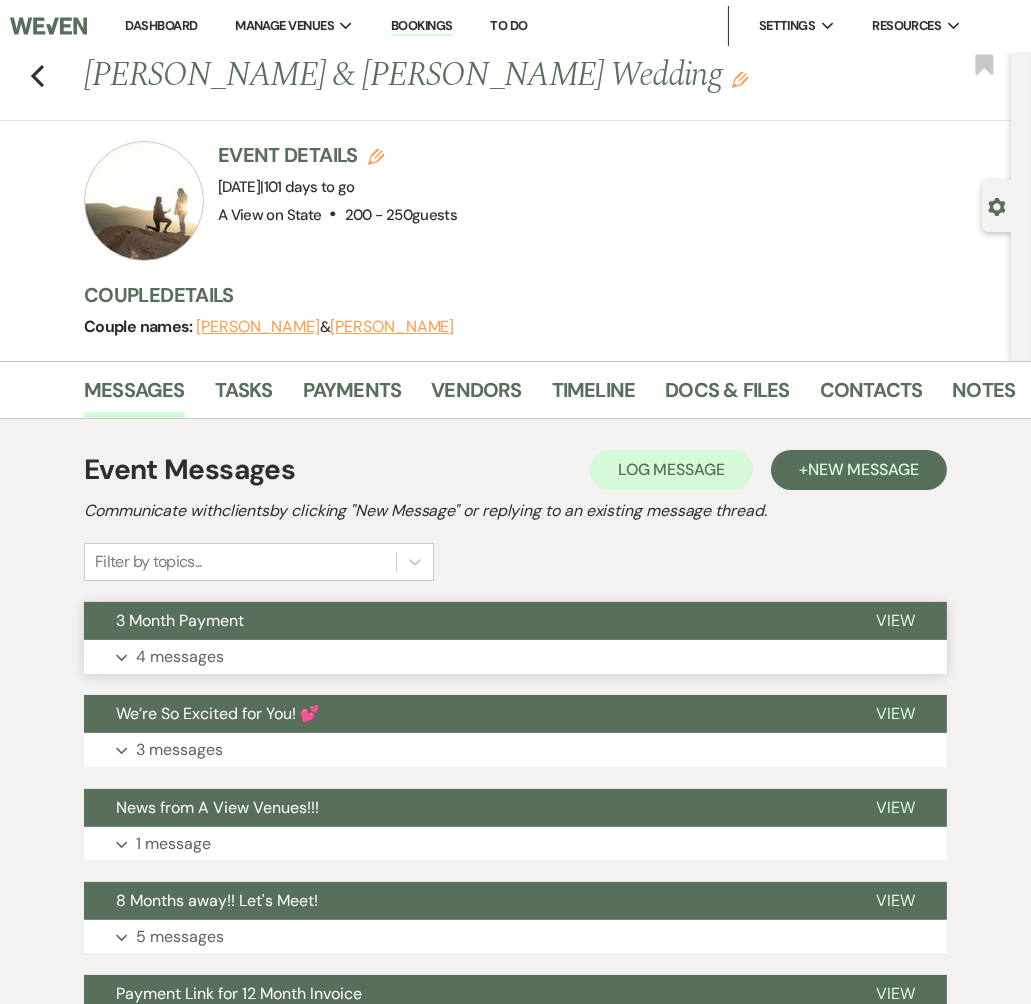 click on "Expand 4 messages" at bounding box center [515, 657] 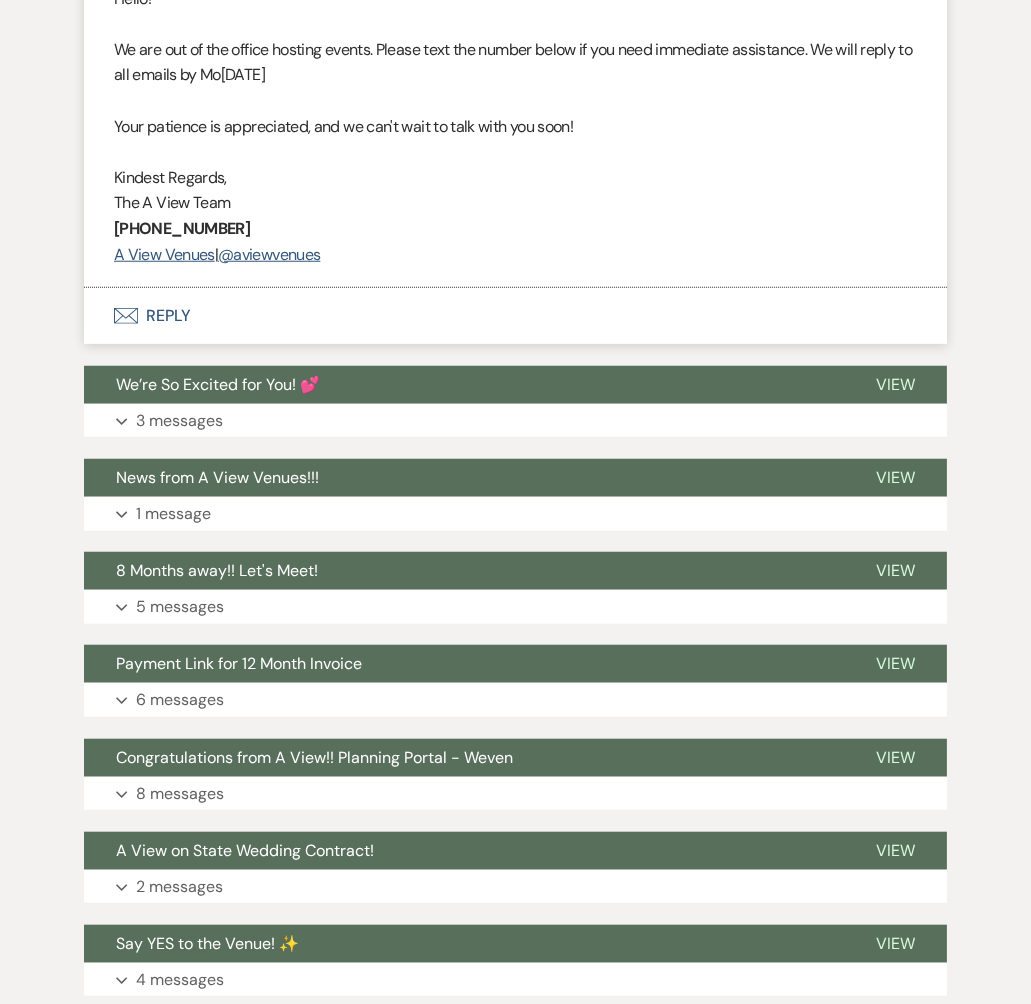 scroll, scrollTop: 2106, scrollLeft: 0, axis: vertical 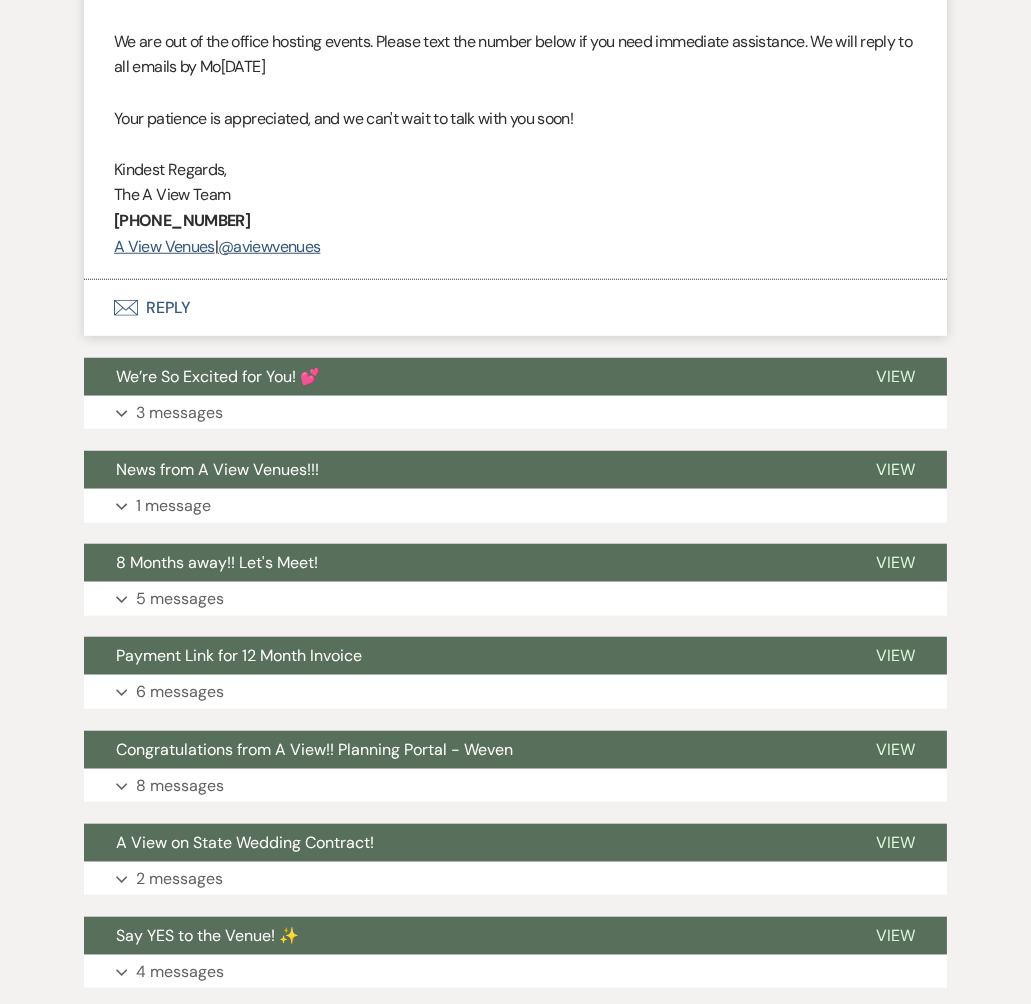 click on "Envelope Reply" at bounding box center (515, 308) 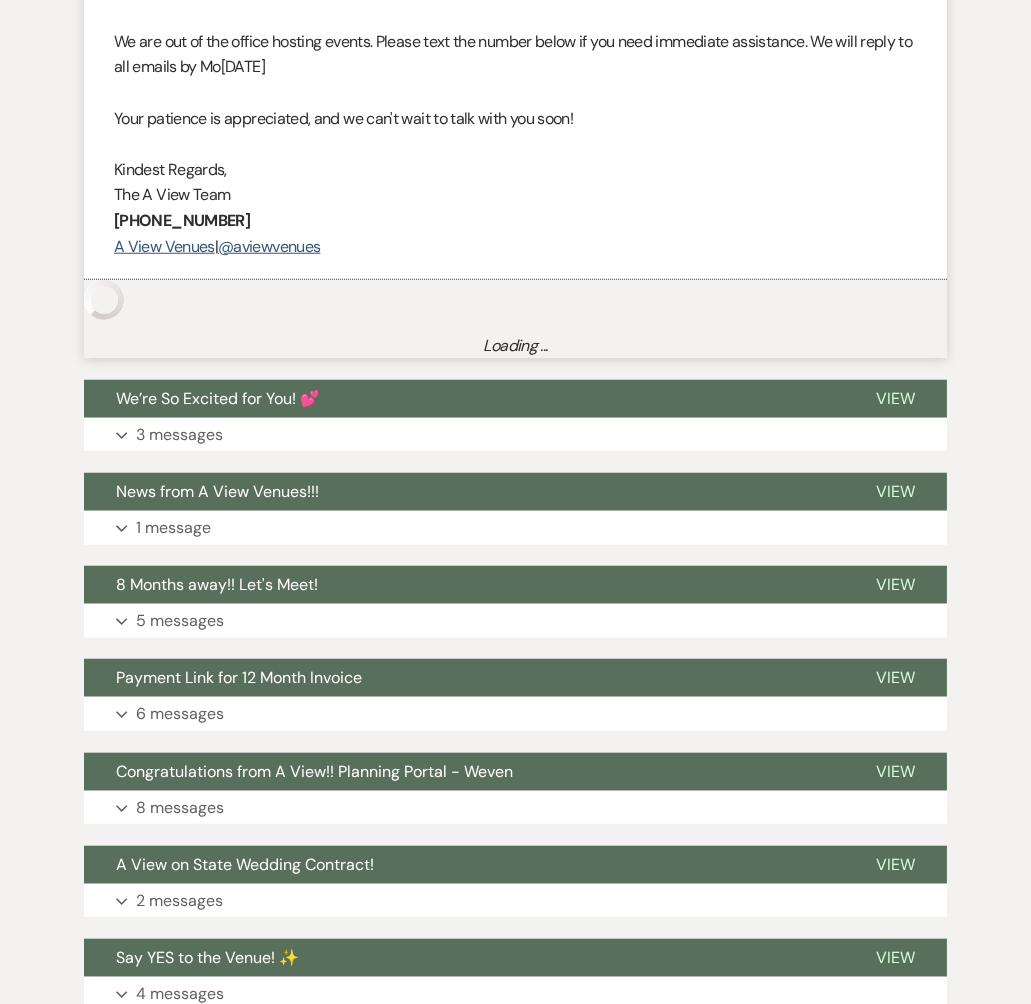 click on "3 Month Payment Hide [PERSON_NAME] Payment [DATE][DATE]:15 PM Hello! I was wondering how much we owe for the 3 month payment? Thanks for the help! [PERSON_NAME] A View  Decor Coordinator to: Planning Portal Users Expand Info [DATE][DATE]:20 AM Weven Check Notification  Opened   ( 10 ) Expand Hi [PERSON_NAME] & [PERSON_NAME]!!  It is $3,492.94!  Also when is a good time to set up another meeting?  Kindest Regards,   [PHONE_NUMBER] [EMAIL_ADDRESS][DOMAIN_NAME] [URL][DOMAIN_NAME] Instagram  |  Facebook  |  LinkedIn Office Hours: *Mo[DATE] By Appointment Only  *Tues-Wed - By Appointment Only 11:30am-7pm *Th[DATE] By Appointment Only 9:30am-5pm Fr[DATE]u[DATE] Closed for Events *contact for availability This e-mail is a private communication and may contain confidential information. [PERSON_NAME] [DATE][DATE]23 AM Sounds good! Regarding the next meeting, do you have availability after 4:00 on[DATE][DATE] Thank you! [PERSON_NAME] A View  Decor Coordinator to: Planning Portal Users Expand Info Weven Check Opened" at bounding box center [515, -573] 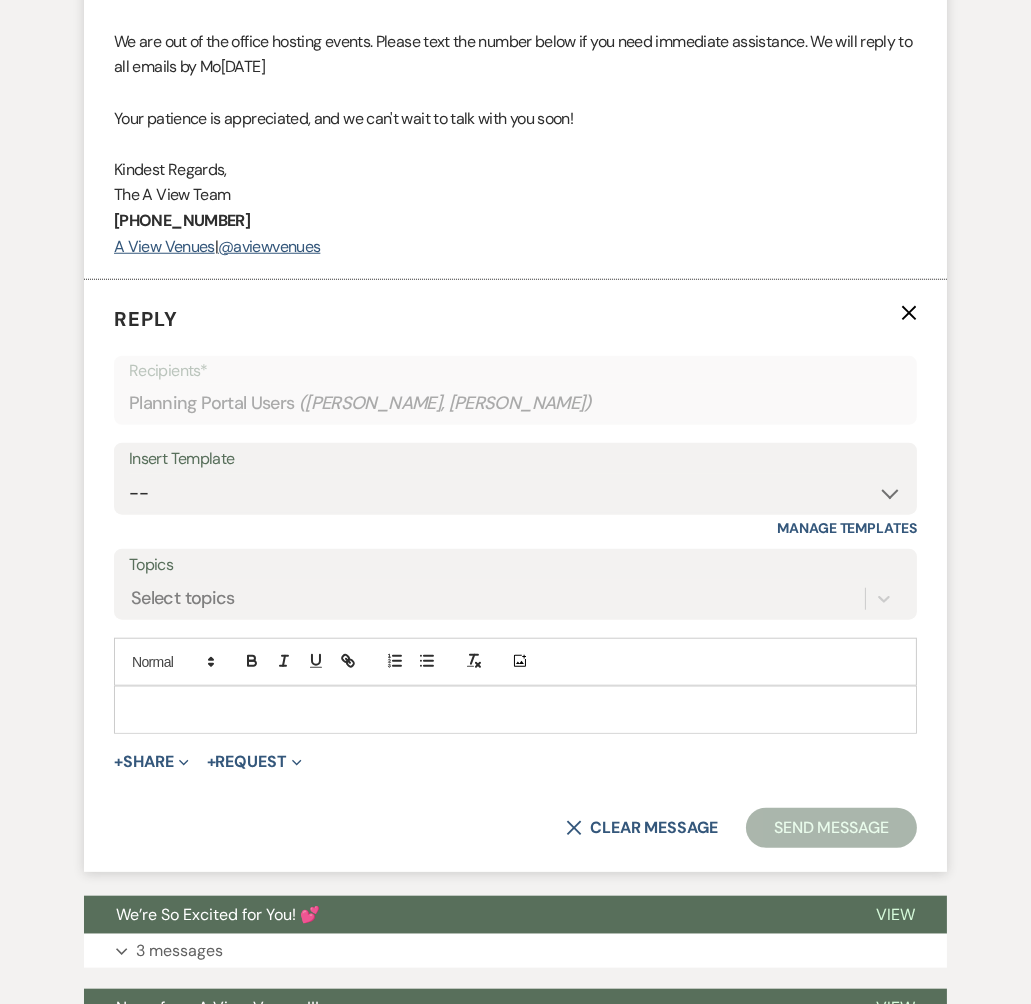 scroll, scrollTop: 2175, scrollLeft: 0, axis: vertical 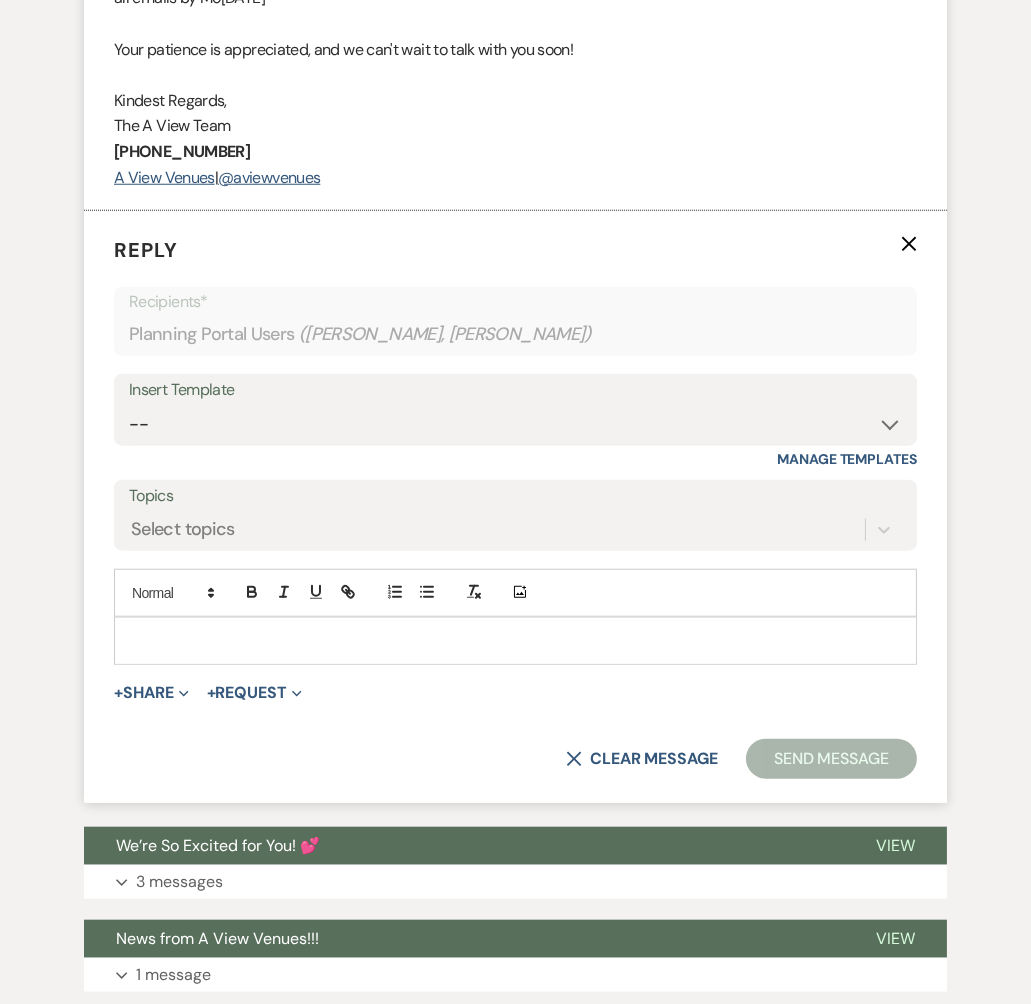 click on "Insert Template" at bounding box center (515, 390) 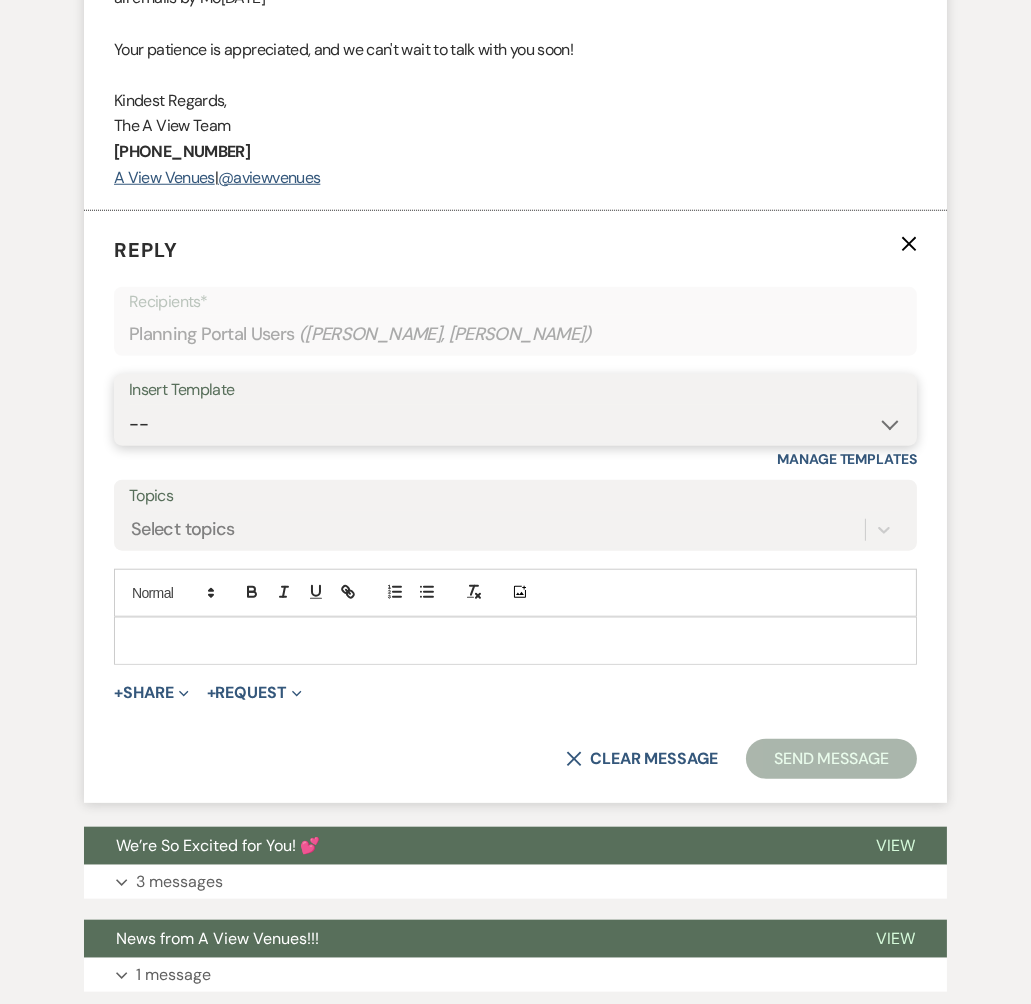 click on "-- Tour Confirmation Contract (Pre-Booked Leads) Out of office Inquiry Email All 3 Venues Inquiry Welcome Email Initial Inquiry Follow Up Say YES to the Venue!  [PERSON_NAME] Tour Follow Up - A Special Note from A View  Pharna  Brochure Download Follow Up A View on State - Drop Box 8 Month Meeting - [PERSON_NAME] 12 M Payment - PC 8 M Meeting - PC 3 M - PC Final - PC Post Final - PC [PERSON_NAME] Signature [PERSON_NAME] Signature LL Signature Del & PC  [PERSON_NAME] Signature Lead Follow Up 2nd Lead Follow Up" at bounding box center (515, 424) 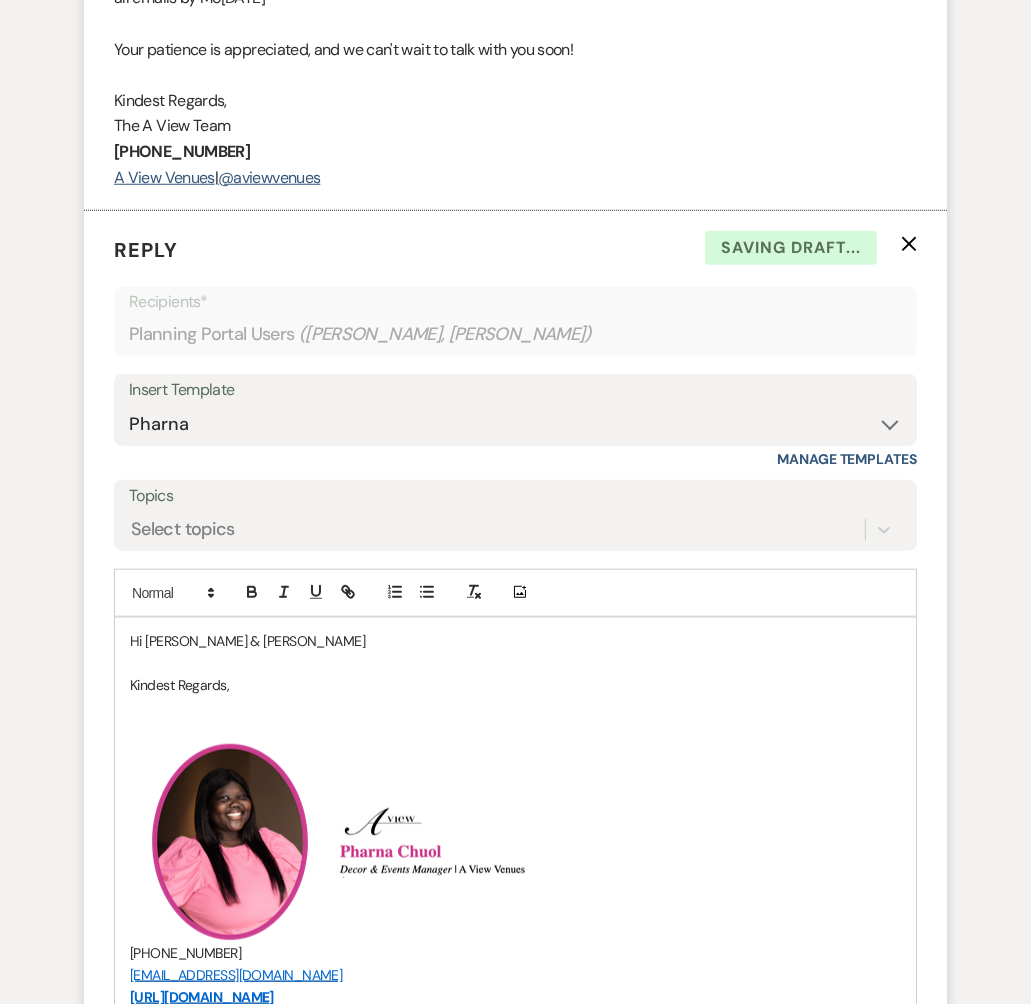 click on "Hi [PERSON_NAME] & [PERSON_NAME]" at bounding box center [515, 641] 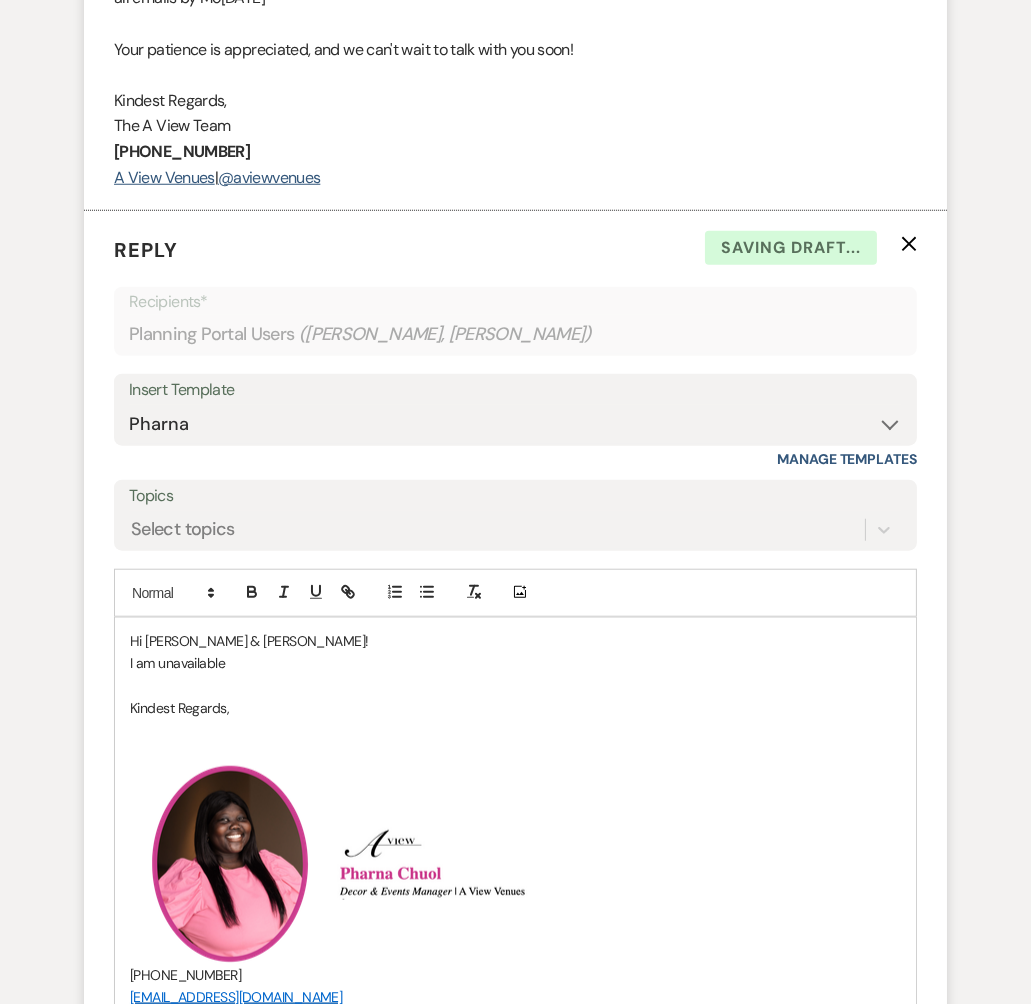 click on "I am unavailable" at bounding box center [515, 663] 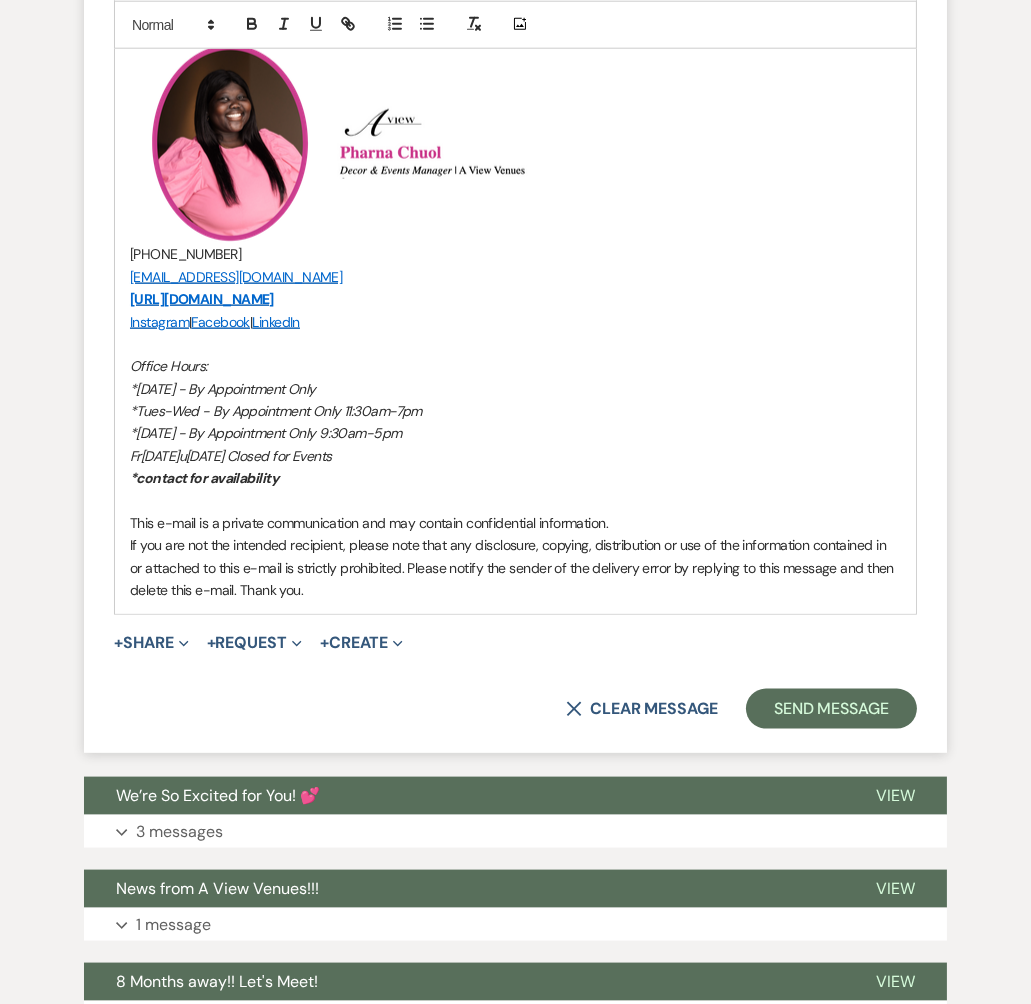 scroll, scrollTop: 3023, scrollLeft: 0, axis: vertical 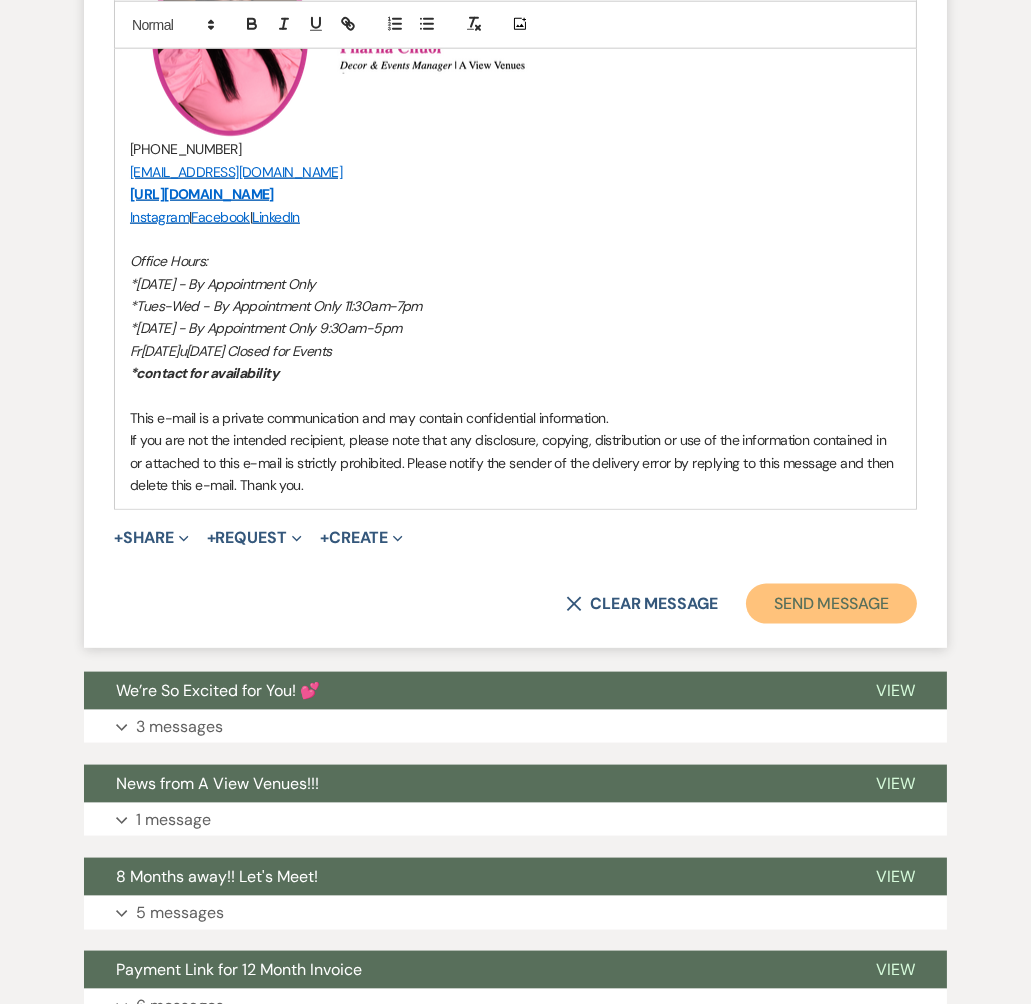 click on "Send Message" at bounding box center (831, 604) 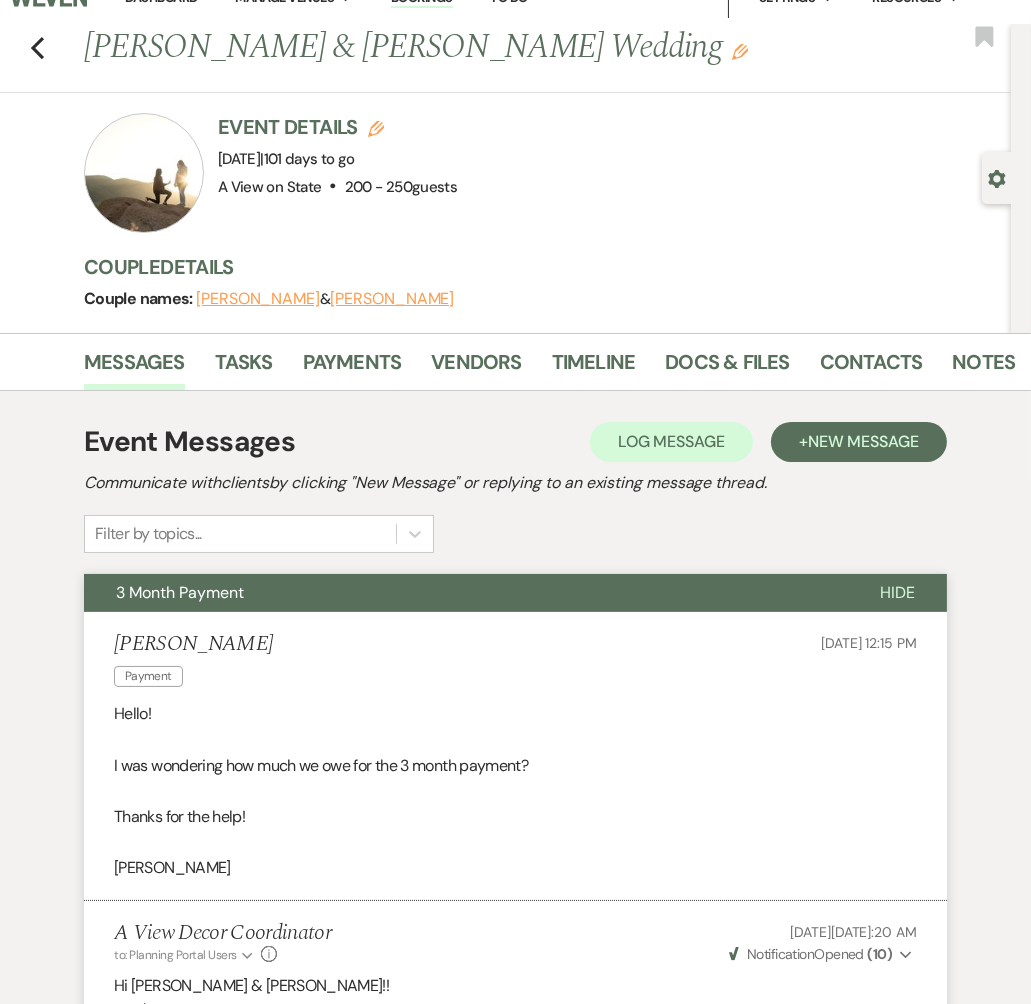 scroll, scrollTop: 0, scrollLeft: 0, axis: both 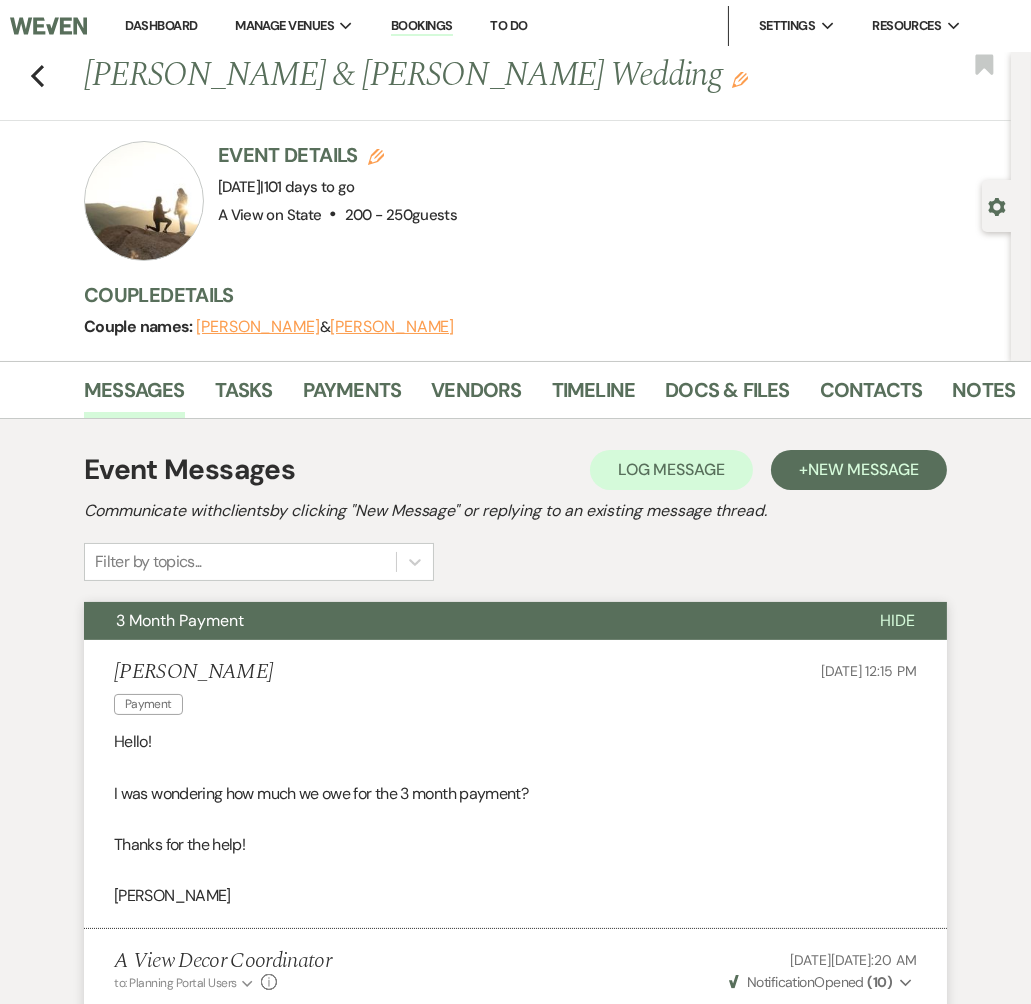click on "Previous [PERSON_NAME] & [PERSON_NAME] Wedding Edit Bookmark" at bounding box center (500, 86) 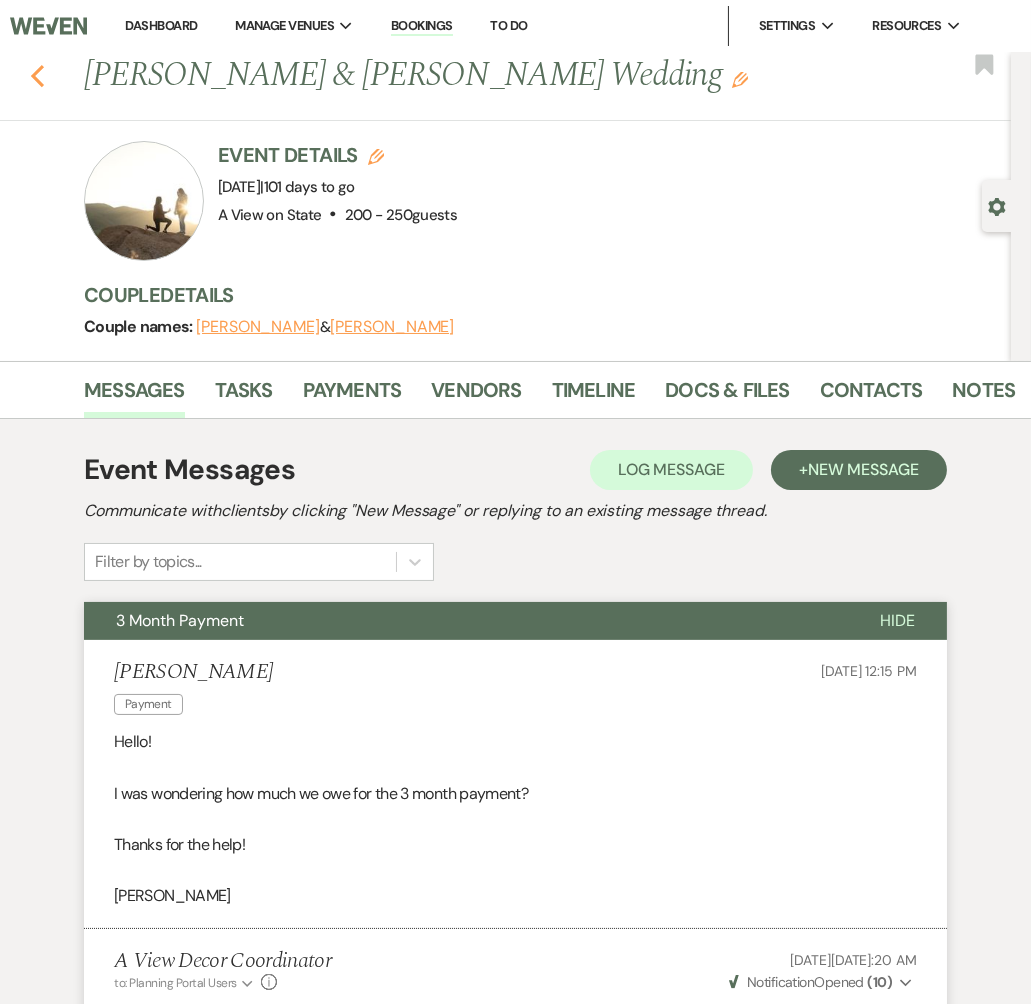 click 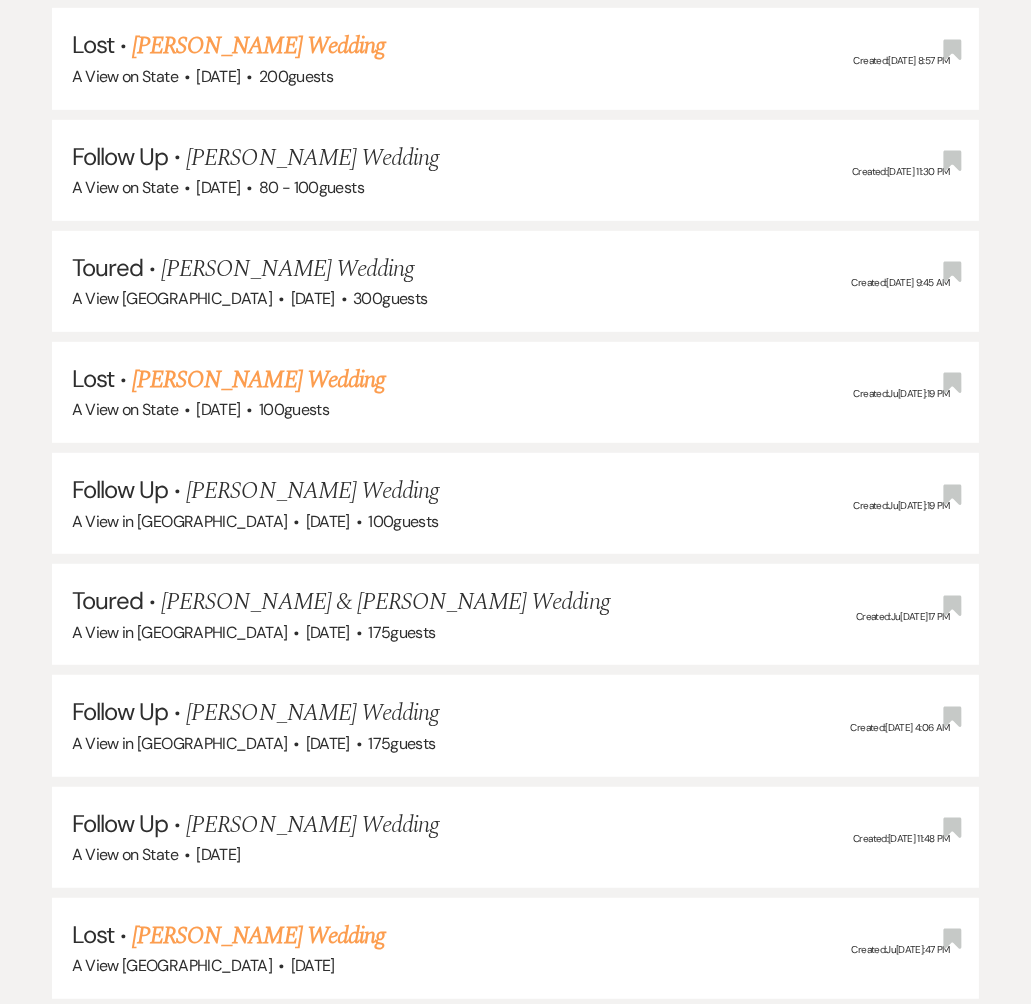 scroll, scrollTop: 0, scrollLeft: 0, axis: both 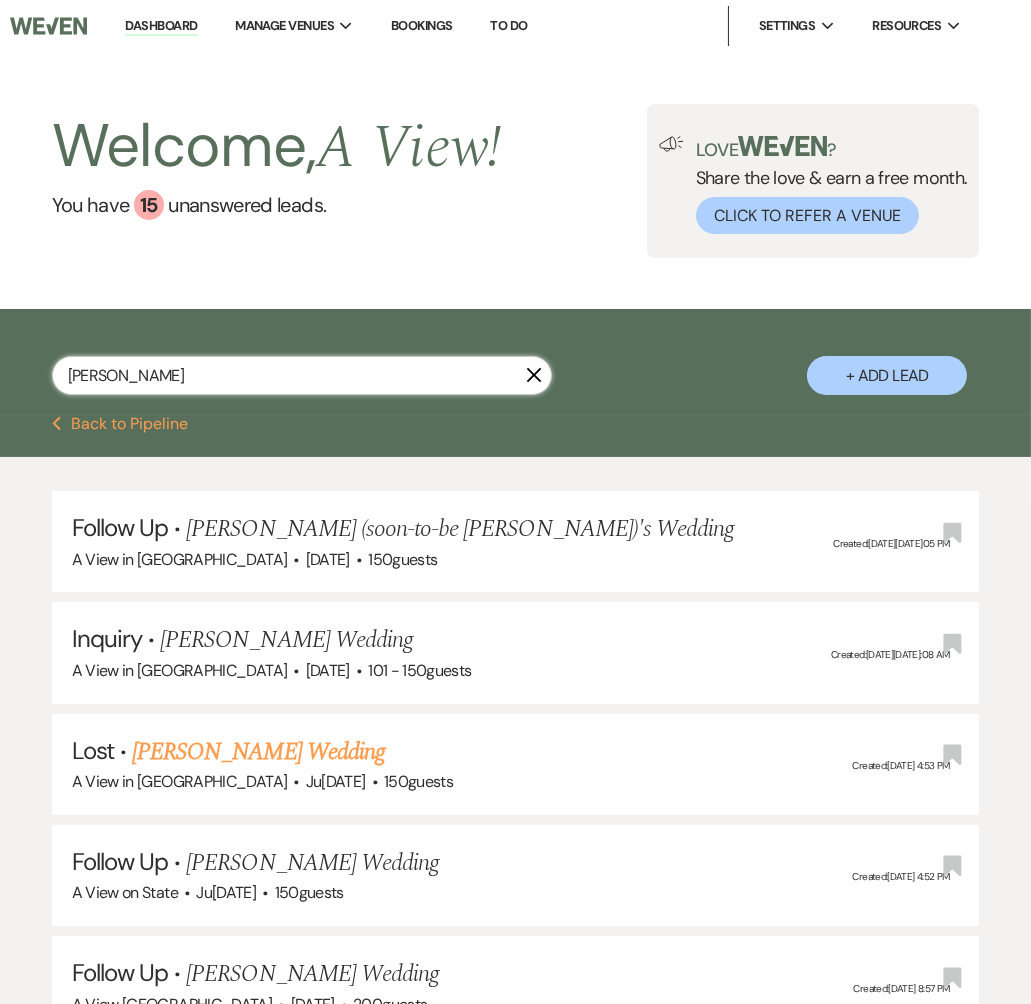 click on "[PERSON_NAME]" at bounding box center (302, 375) 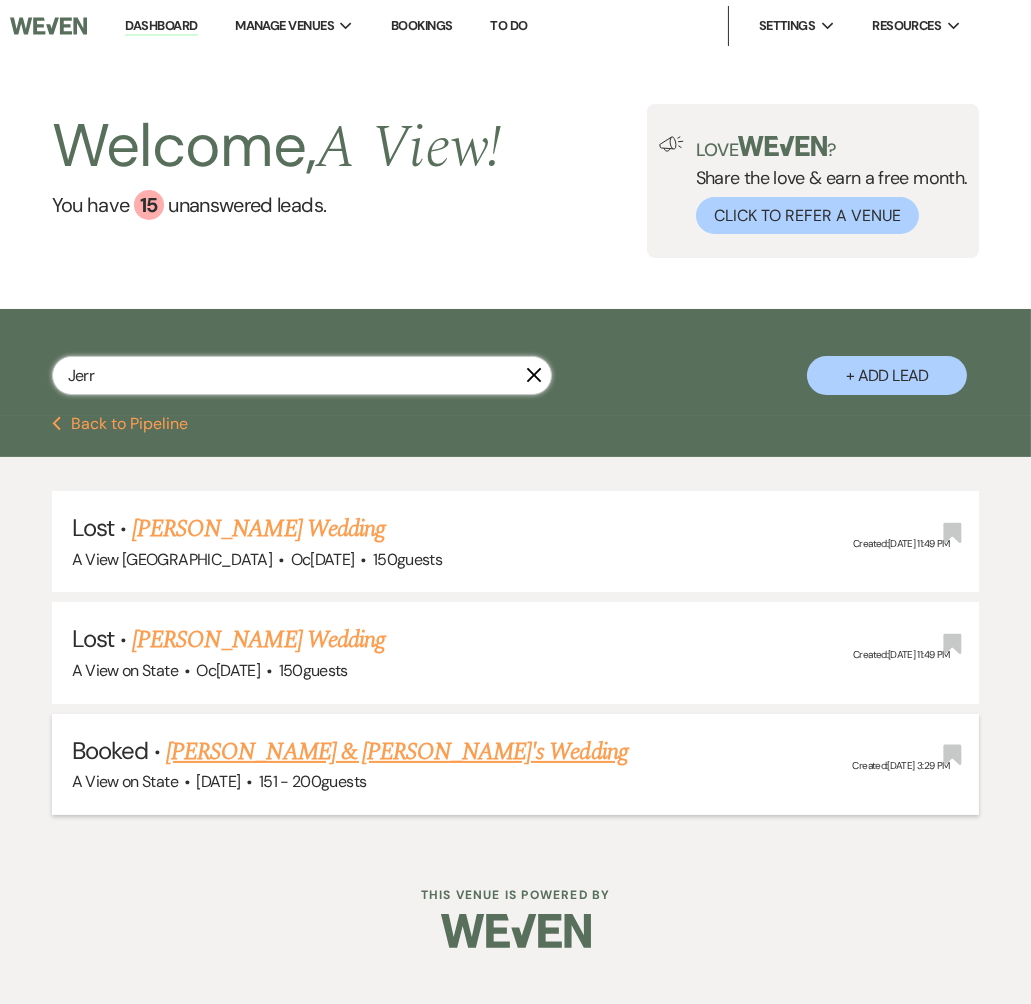type on "Jerr" 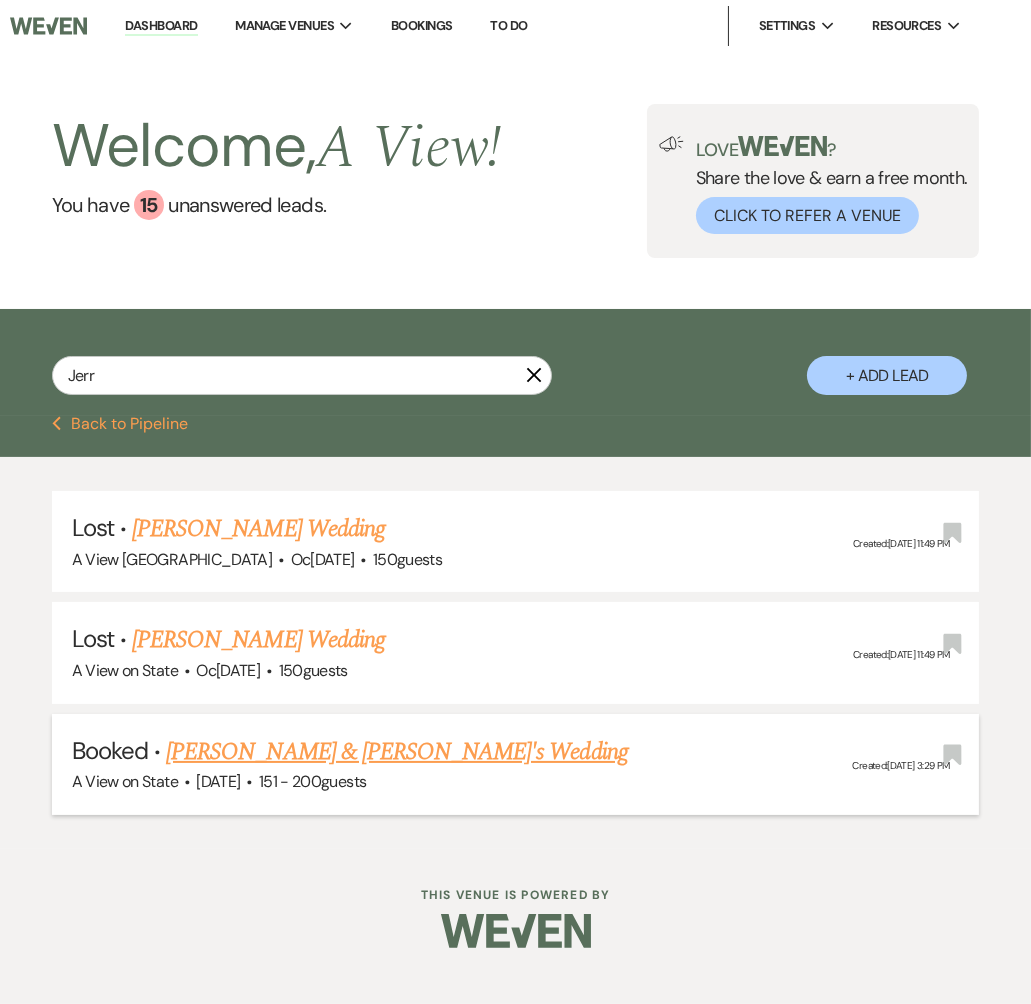 click on "[PERSON_NAME] & [PERSON_NAME]'s Wedding" at bounding box center (397, 752) 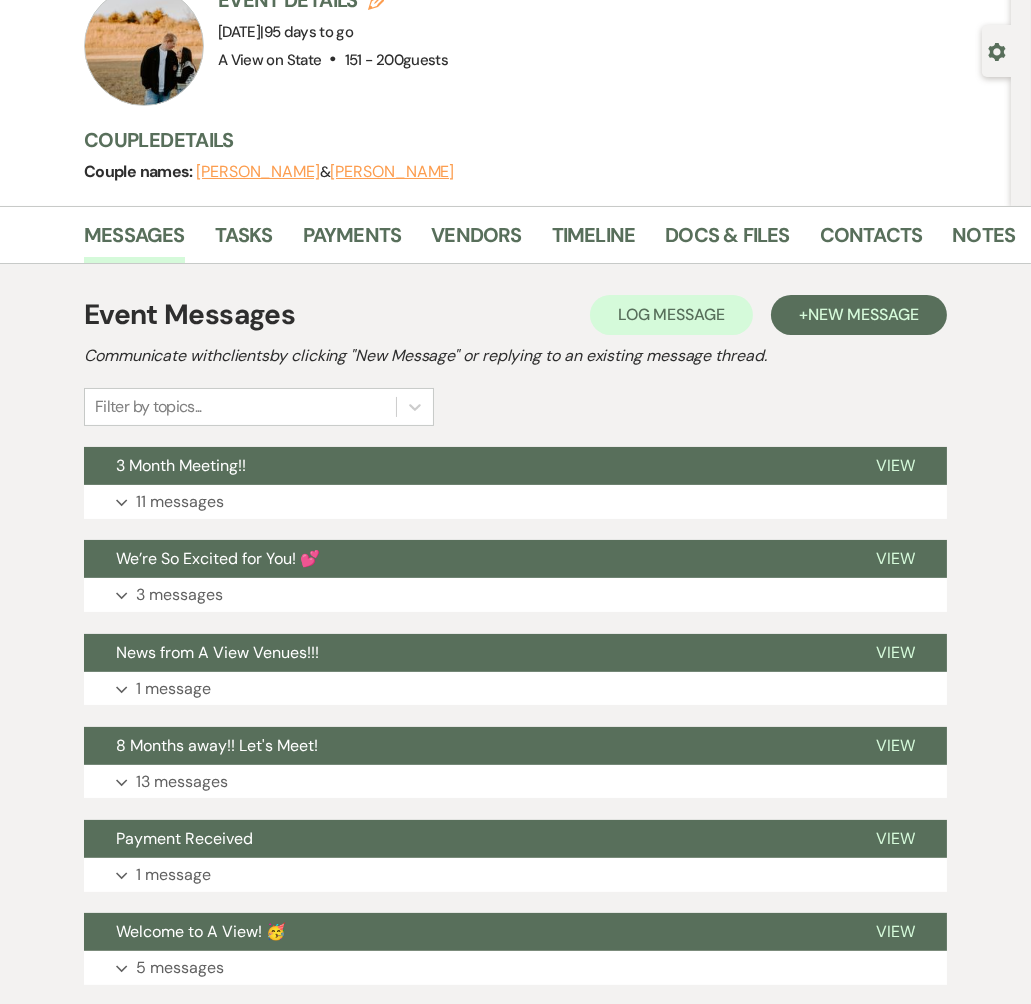 scroll, scrollTop: 157, scrollLeft: 0, axis: vertical 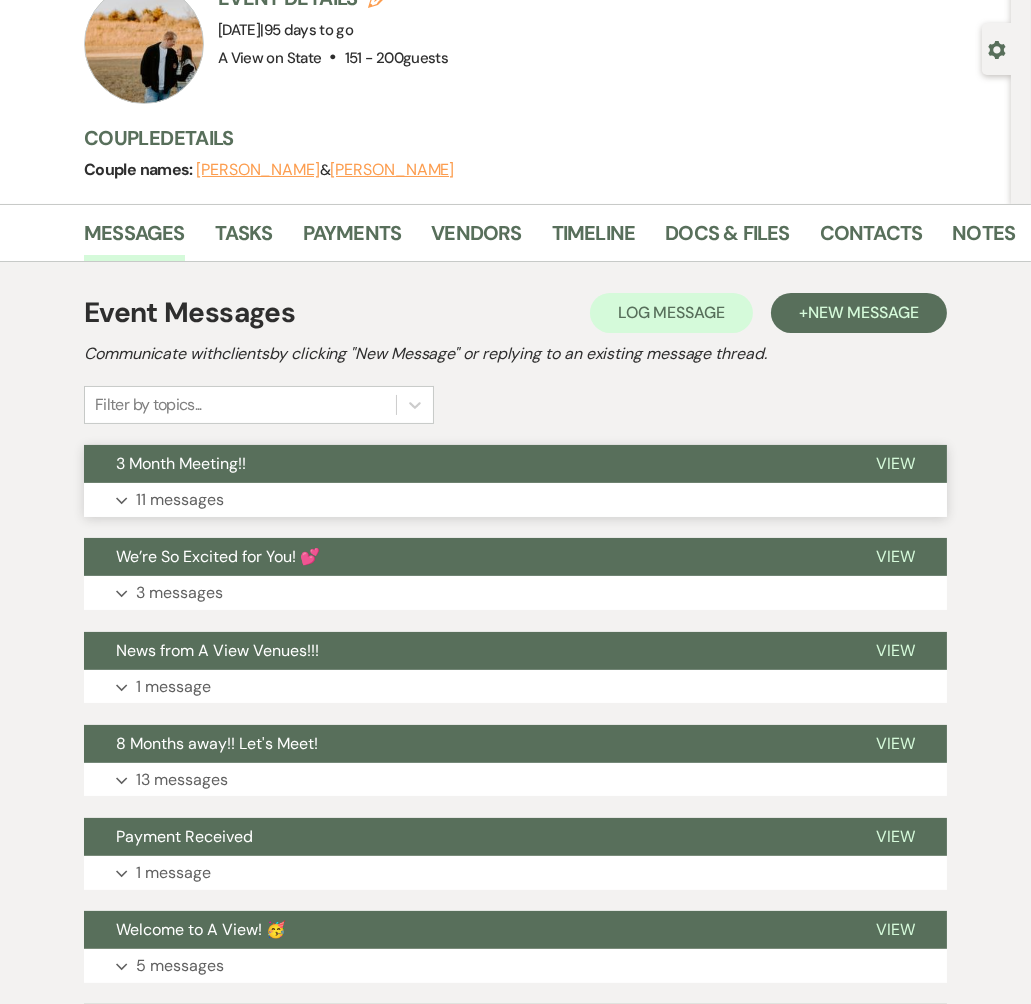click on "Expand 11 messages" at bounding box center (515, 500) 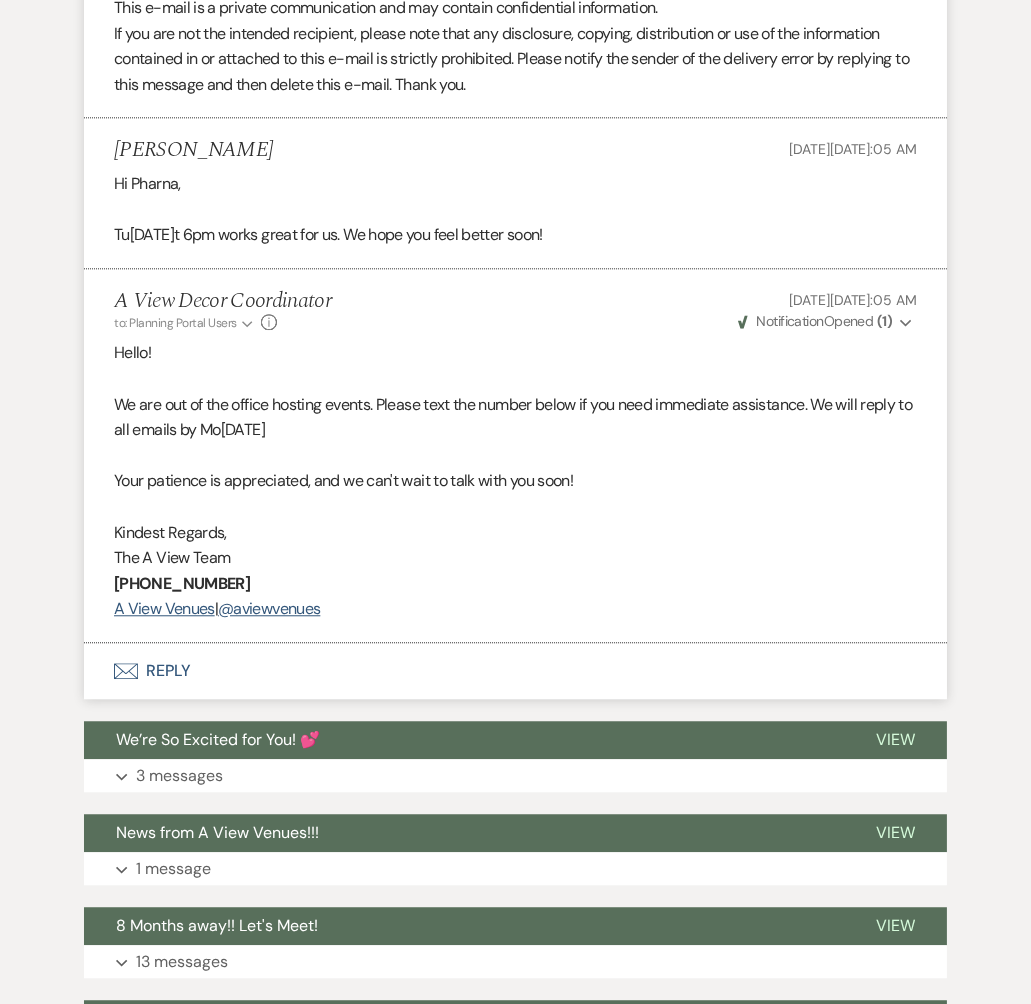 scroll, scrollTop: 6079, scrollLeft: 0, axis: vertical 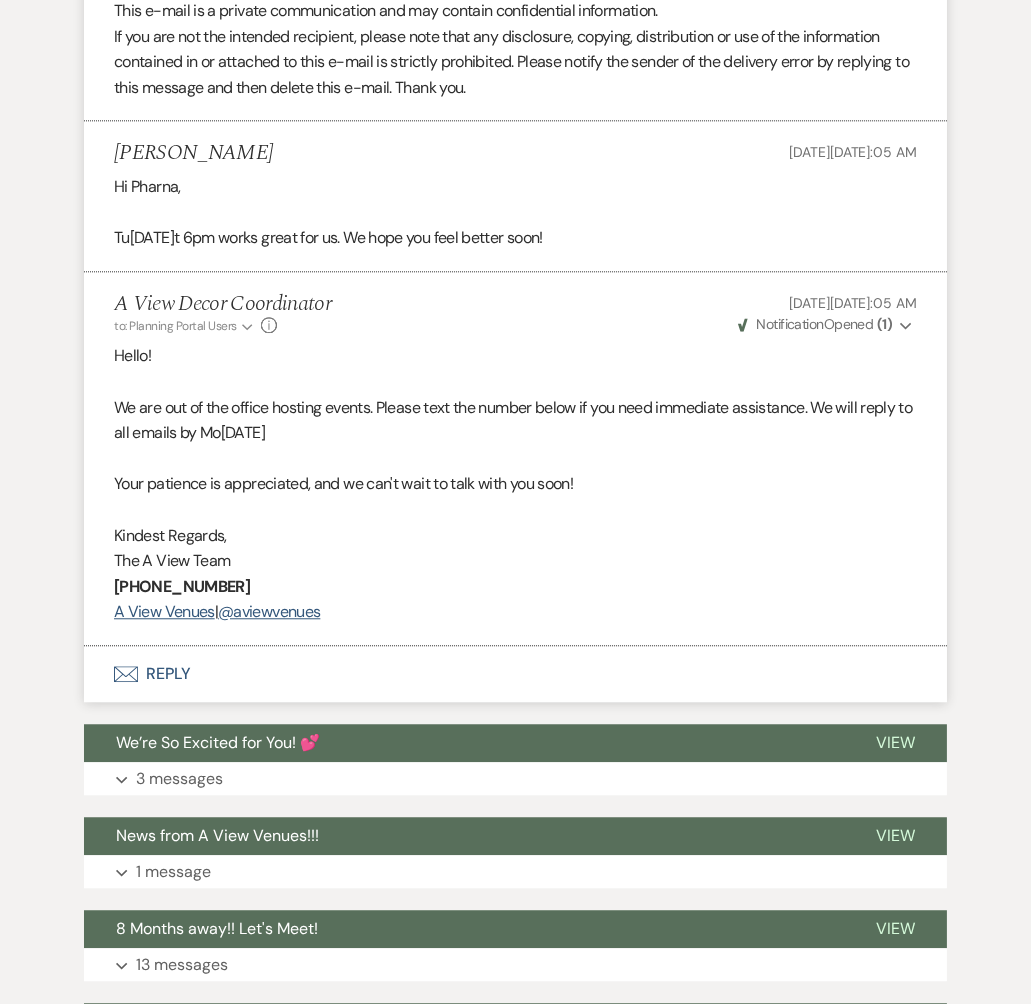 click on "Envelope Reply" at bounding box center [515, 674] 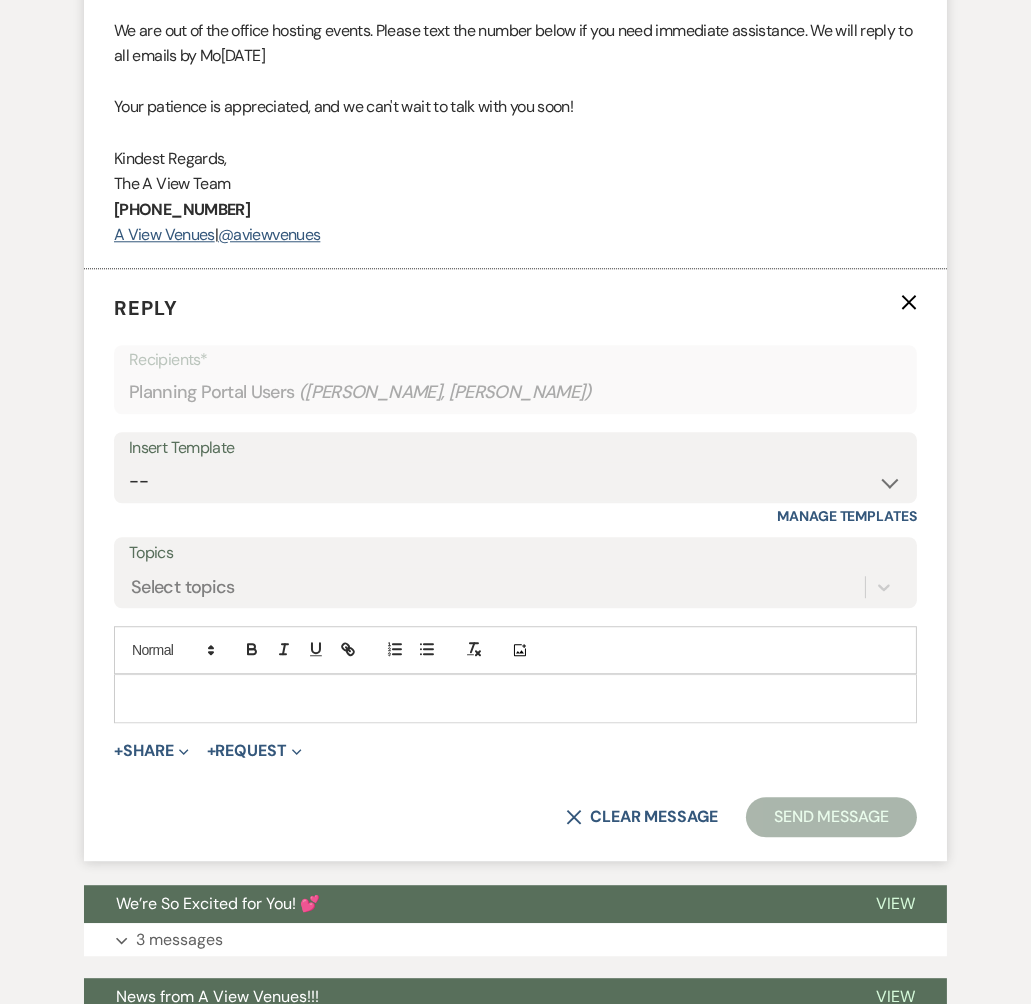 scroll, scrollTop: 6510, scrollLeft: 0, axis: vertical 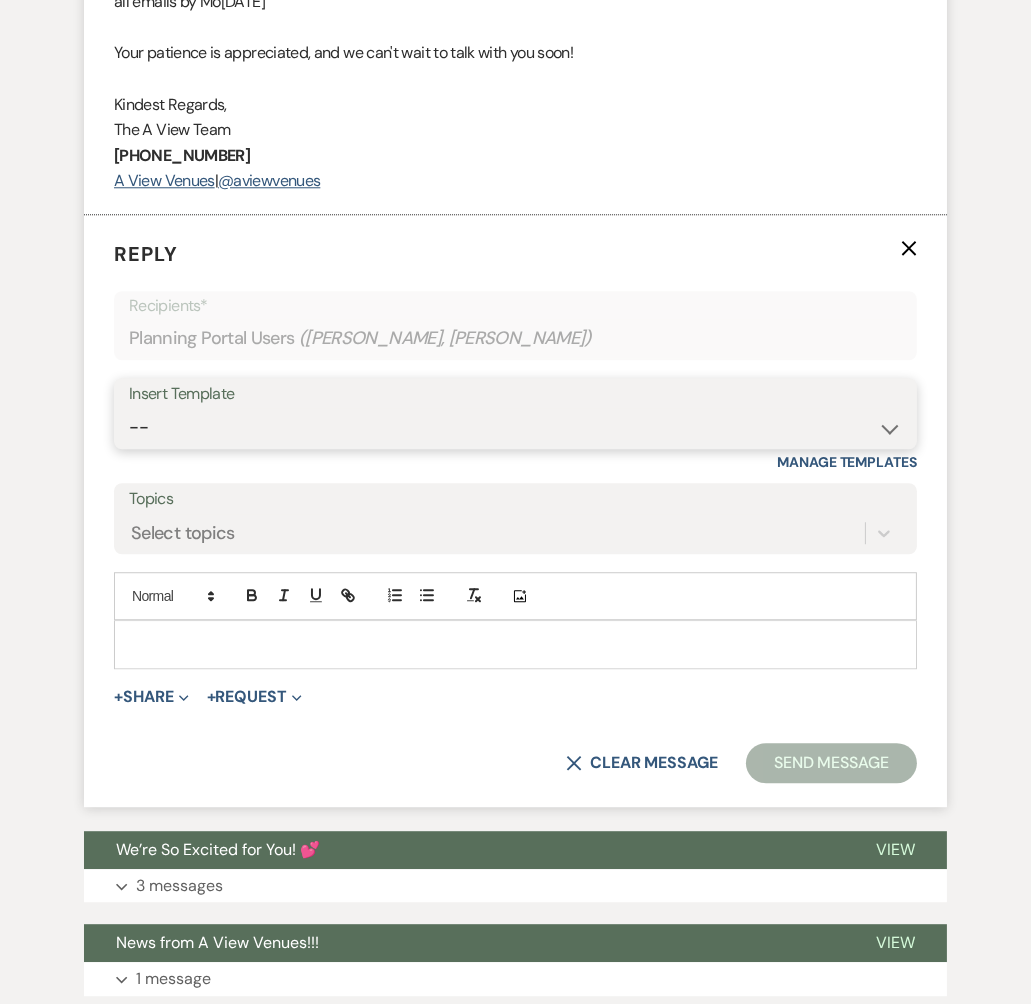 click on "-- Tour Confirmation Contract (Pre-Booked Leads) Out of office Inquiry Email All 3 Venues Inquiry Welcome Email Initial Inquiry Follow Up Say YES to the Venue!  [PERSON_NAME] Tour Follow Up - A Special Note from A View  Pharna  Brochure Download Follow Up A View on State - Drop Box 8 Month Meeting - [PERSON_NAME] 12 M Payment - PC 8 M Meeting - PC 3 M - PC Final - PC Post Final - PC [PERSON_NAME] Signature [PERSON_NAME] Signature LL Signature Del & PC  [PERSON_NAME] Signature Lead Follow Up 2nd Lead Follow Up" at bounding box center [515, 427] 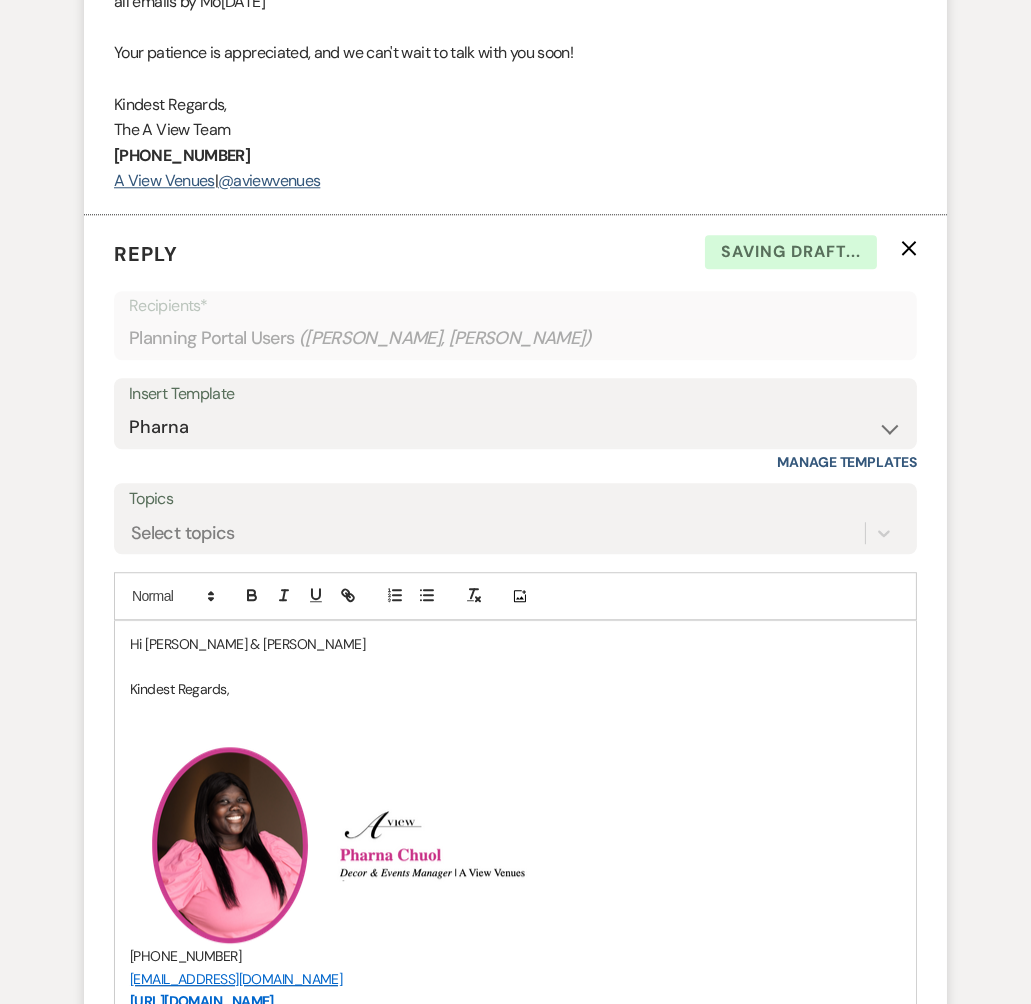 click at bounding box center (515, 667) 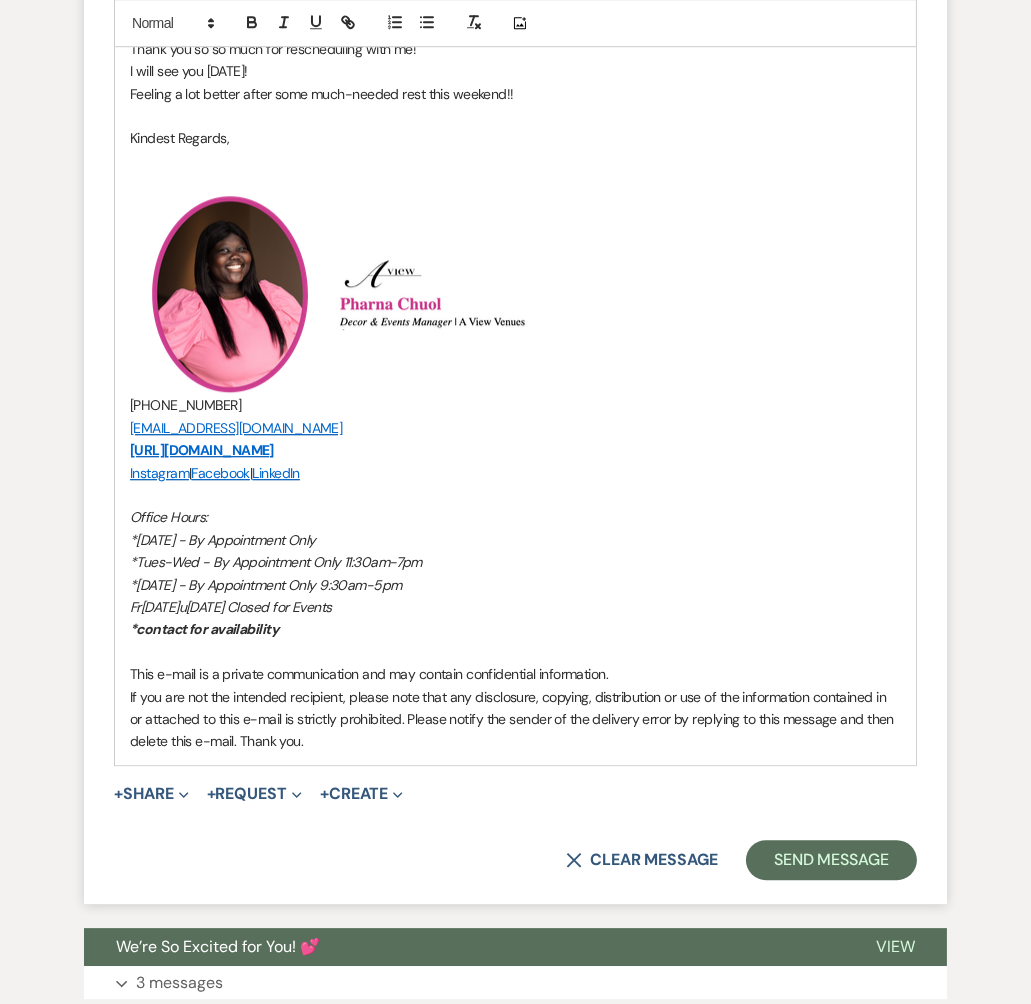 scroll, scrollTop: 7226, scrollLeft: 0, axis: vertical 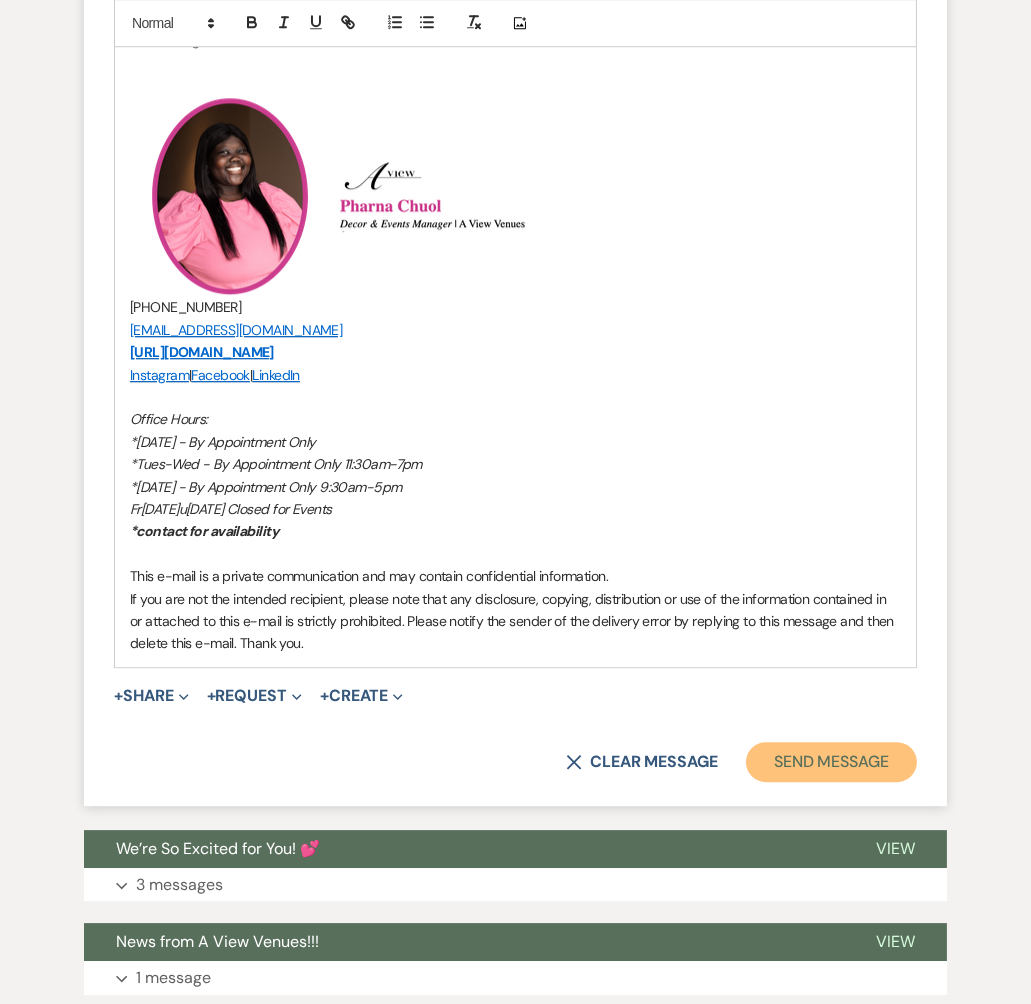 click on "Send Message" at bounding box center (831, 762) 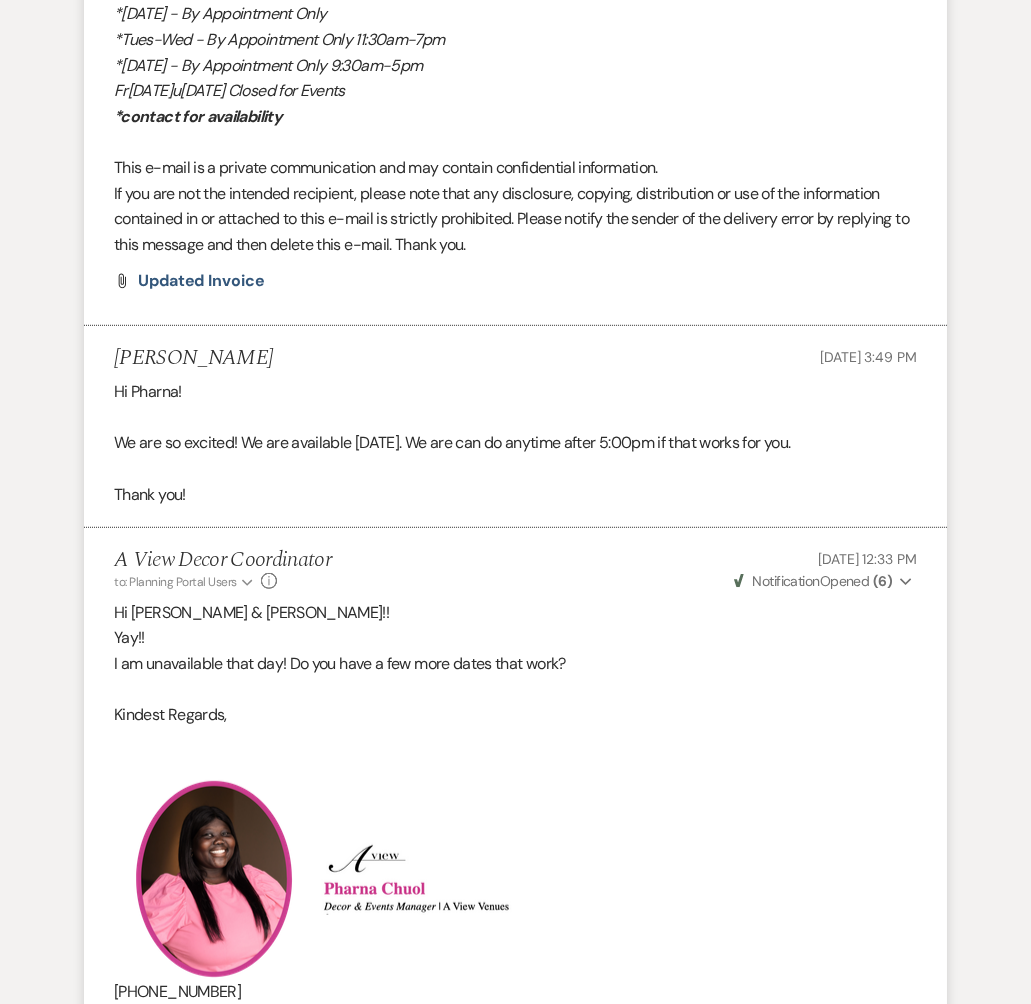 scroll, scrollTop: 0, scrollLeft: 0, axis: both 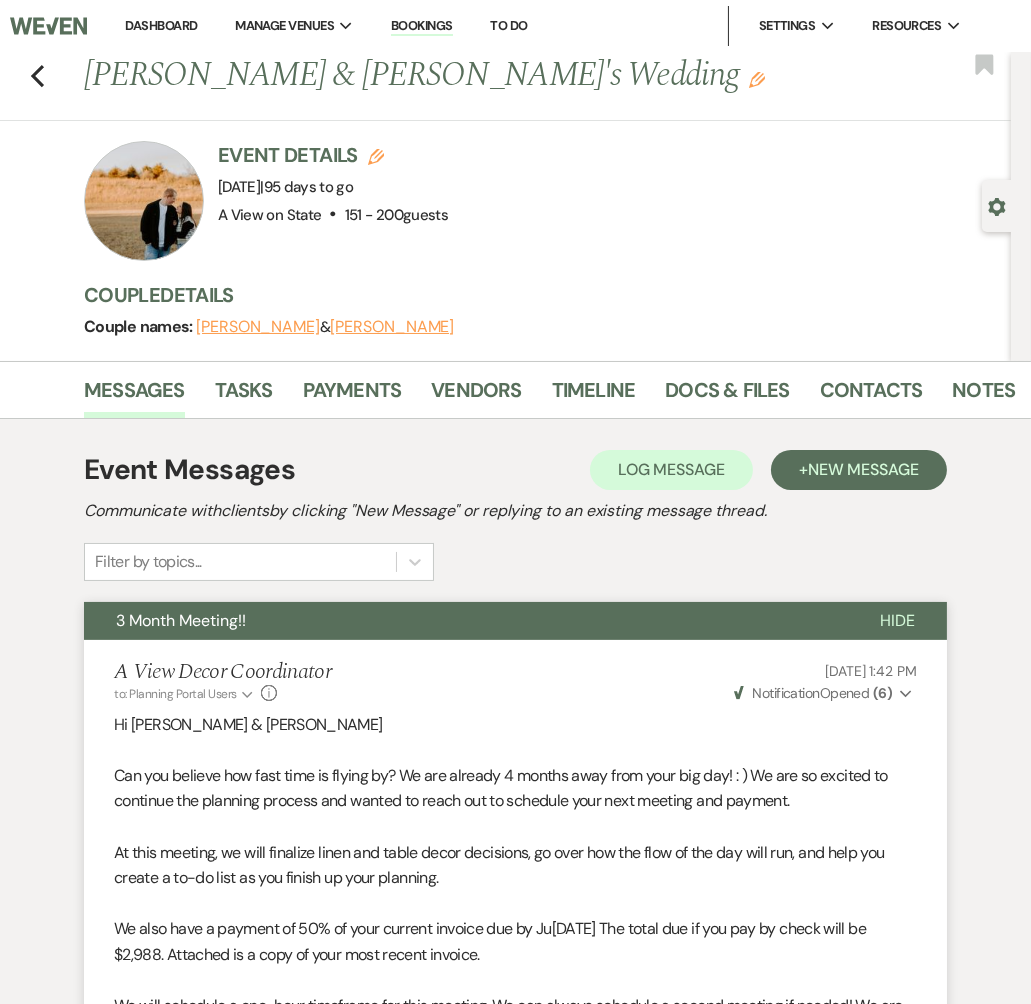 click on "Dashboard" at bounding box center [161, 25] 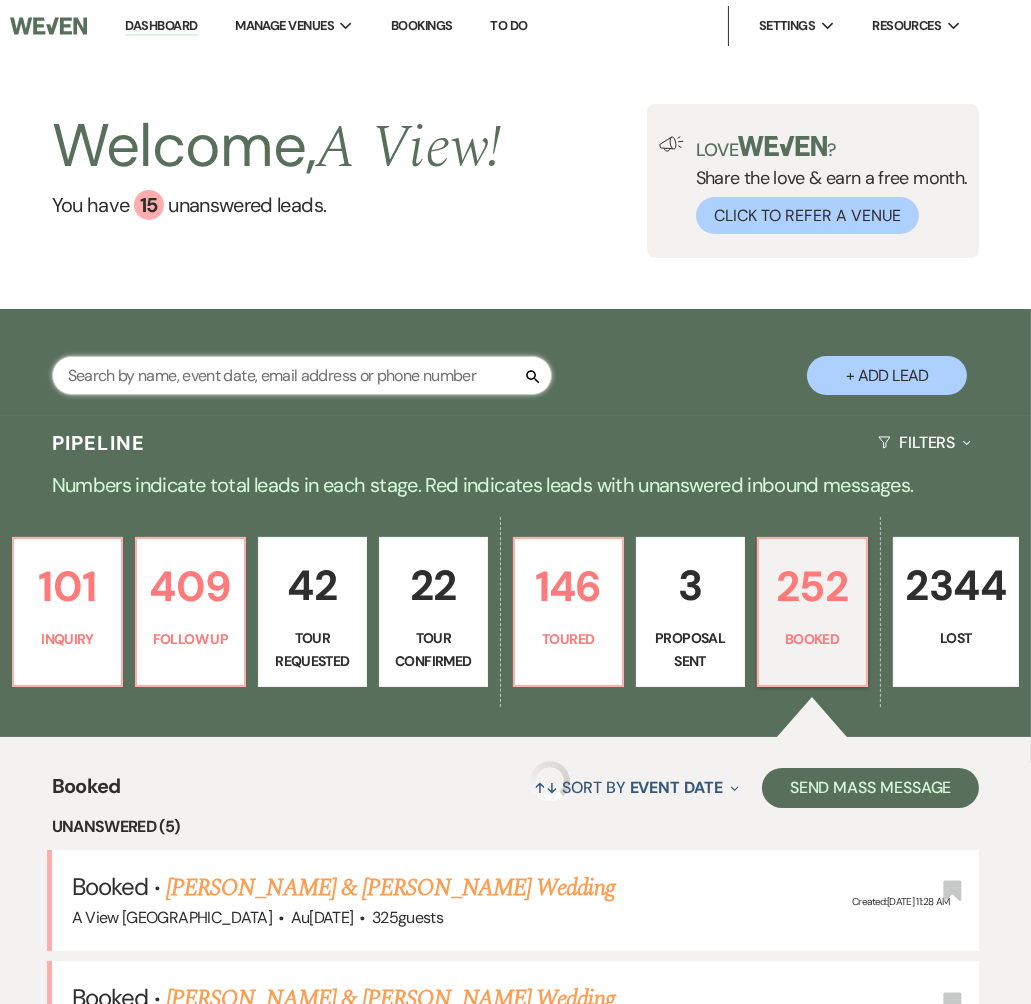click at bounding box center [302, 375] 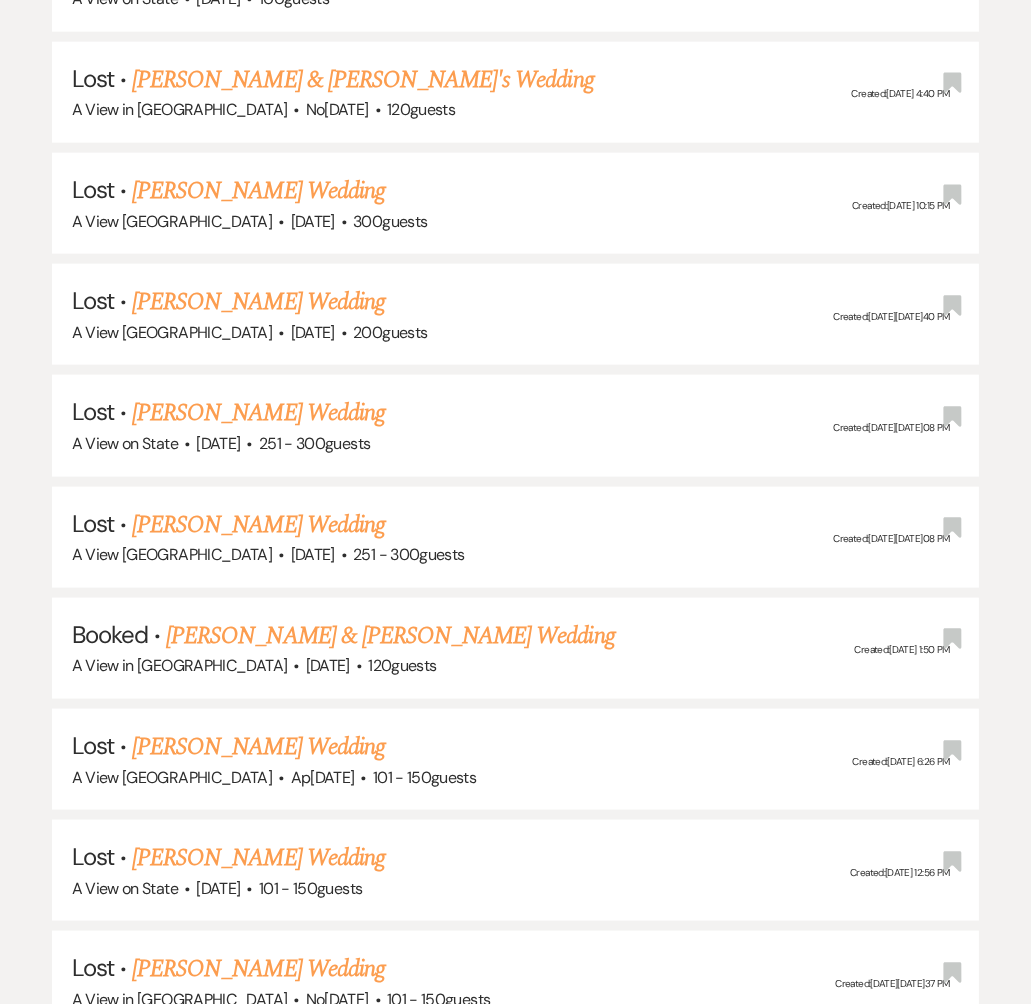 scroll, scrollTop: 12164, scrollLeft: 0, axis: vertical 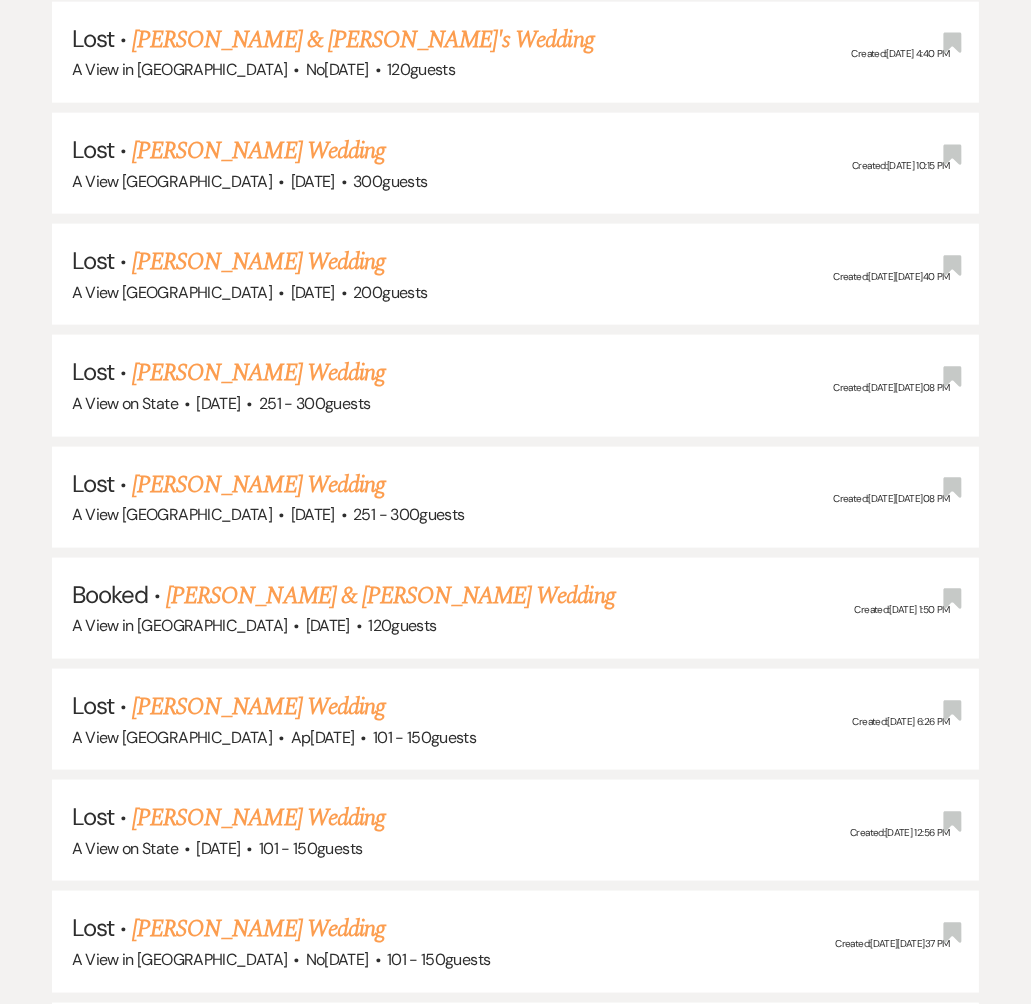 type on "[PERSON_NAME]" 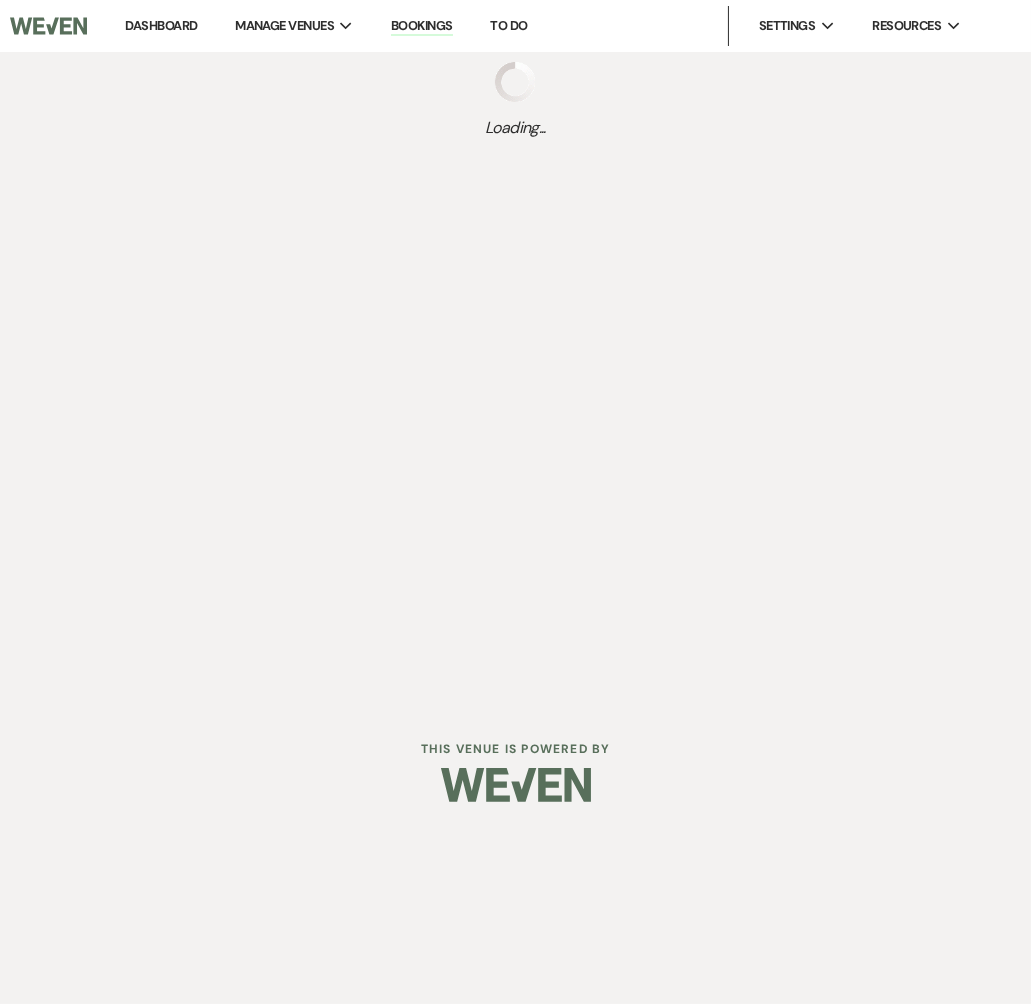 scroll, scrollTop: 0, scrollLeft: 0, axis: both 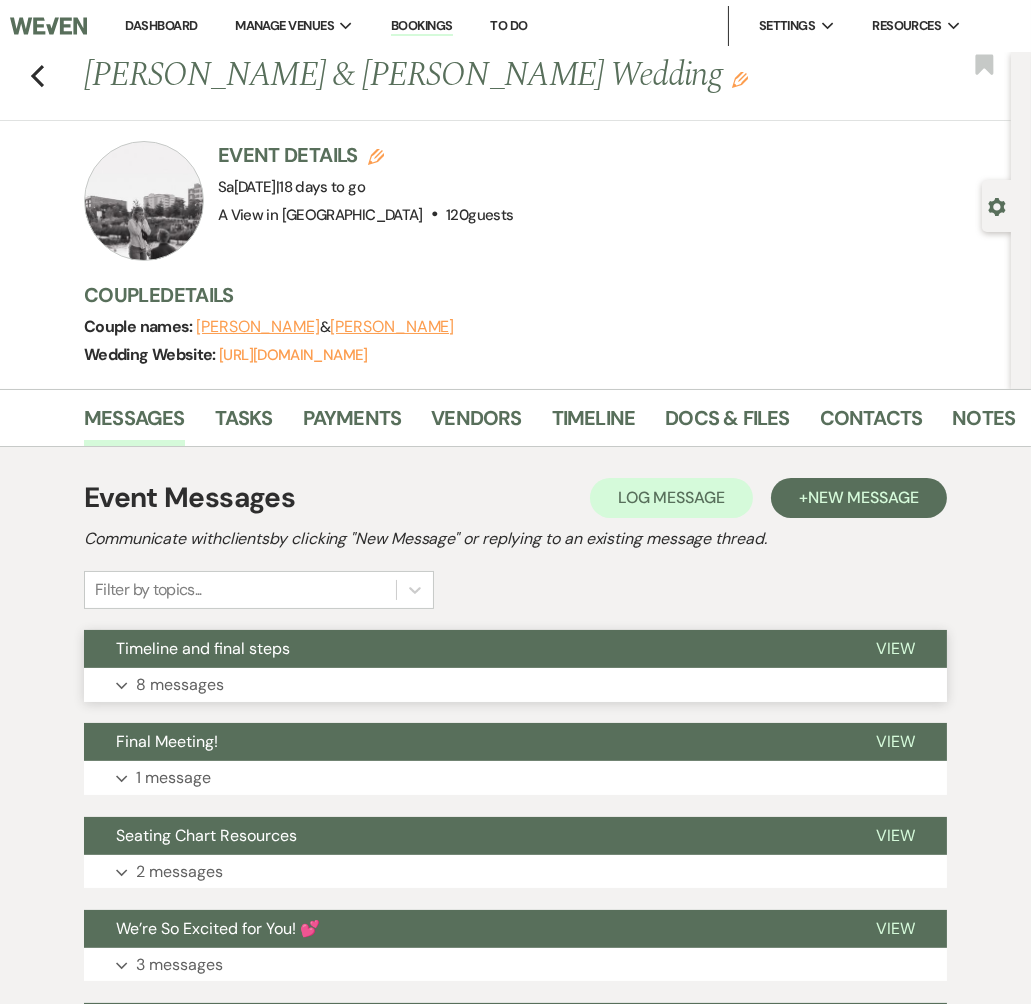 click on "Timeline and final steps" at bounding box center (464, 649) 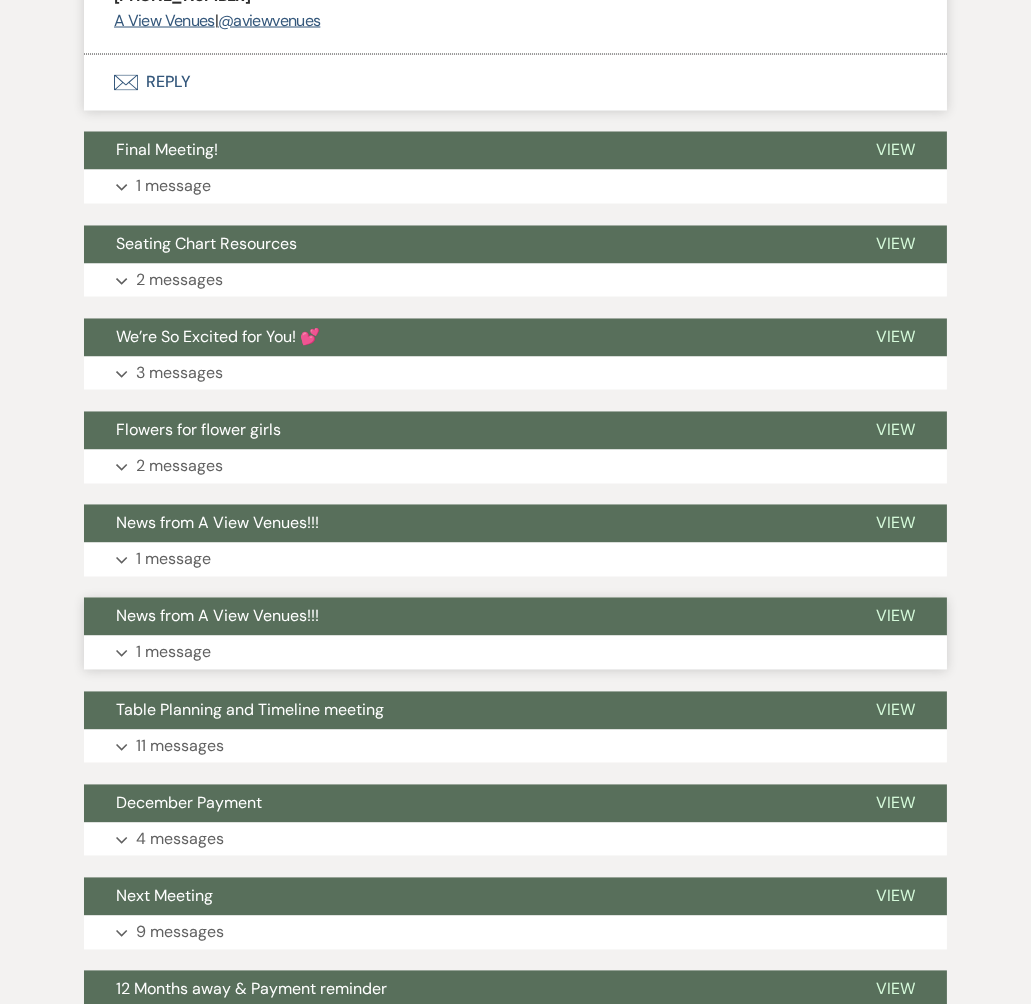 click on "Envelope Reply" at bounding box center [515, 83] 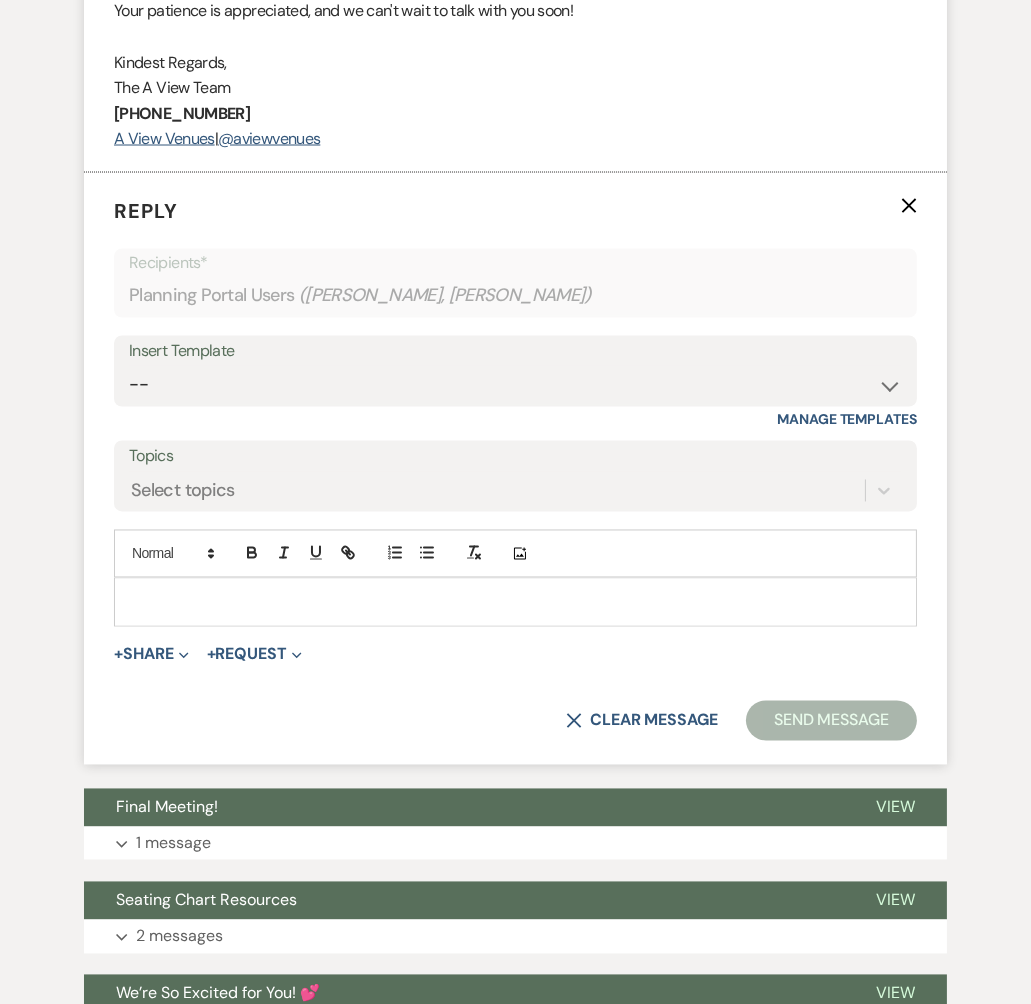scroll, scrollTop: 4413, scrollLeft: 0, axis: vertical 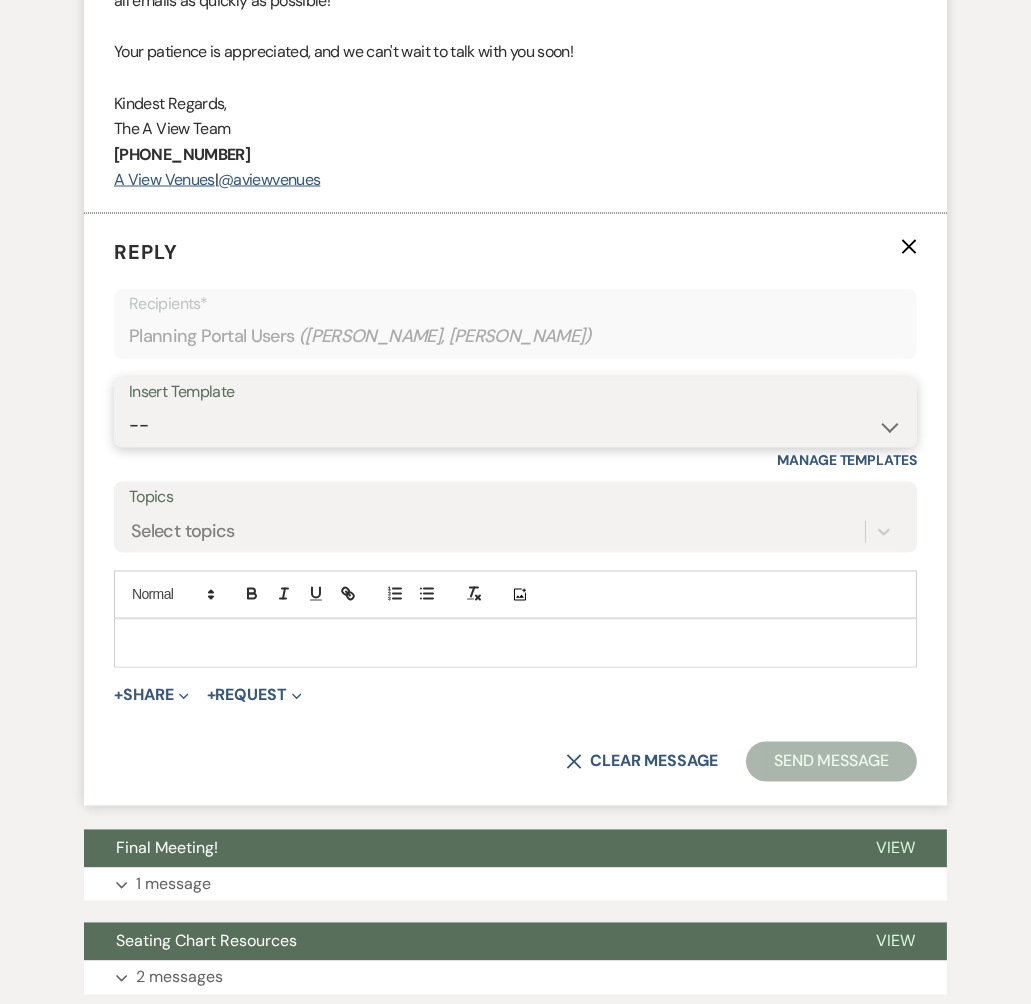 click on "-- Tour Confirmation Contract (Pre-Booked Leads) Out of office Inquiry Email All 3 Venues Inquiry Welcome Email Initial Inquiry Follow Up Say YES to the Venue!  [PERSON_NAME] Tour Follow Up - A Special Note from A View  [PERSON_NAME] Signature Pharna Signature Pharna  Brochure Download Follow Up A View on State - Drop Box 12 Month Payment & Optional Meeting - [PERSON_NAME] 8 Month Meeting - [PERSON_NAME] 12 M Payment - PC 8 M Meeting - PC 3 M - PC Final - PC Post Final  - PC [PERSON_NAME] Payments - DB Del & PC  Brit Signature LL Signature Lead Follow Up 2nd Lead Follow Up [PERSON_NAME]" at bounding box center (515, 426) 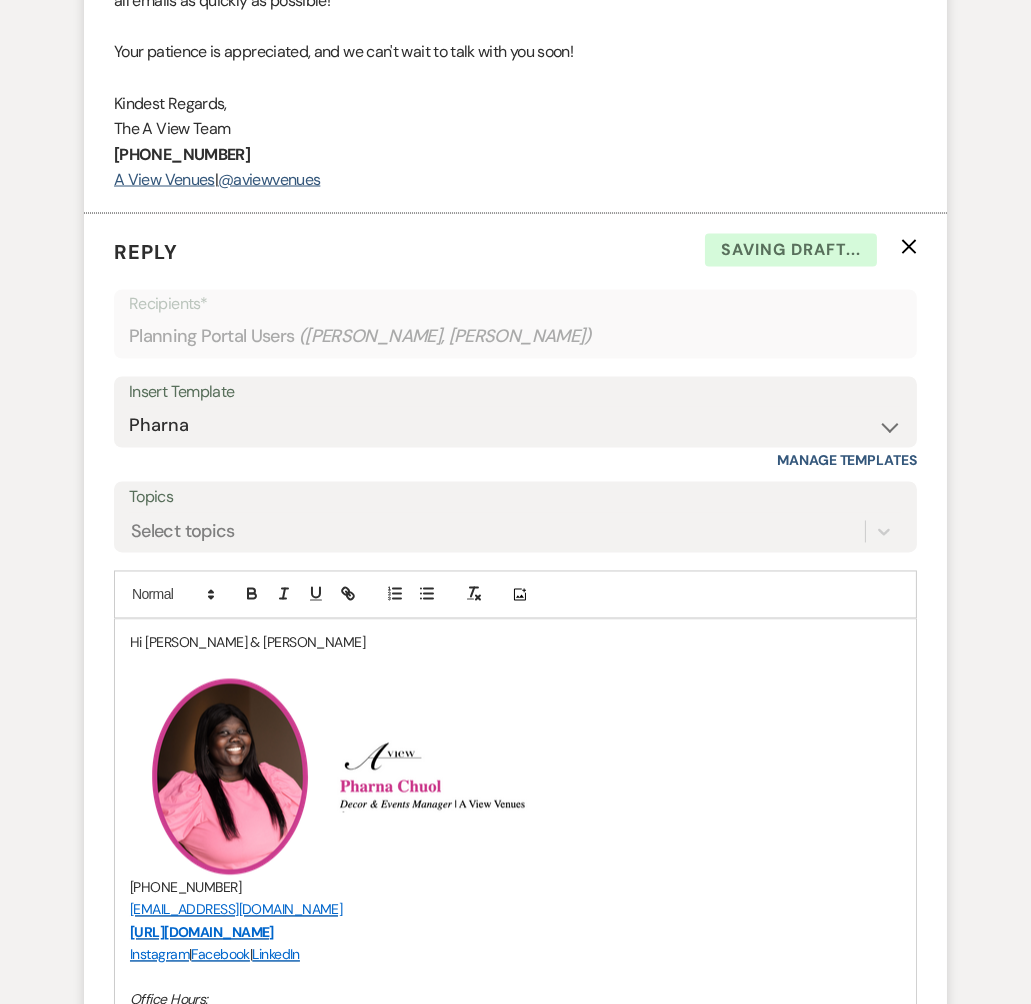 click at bounding box center (515, 666) 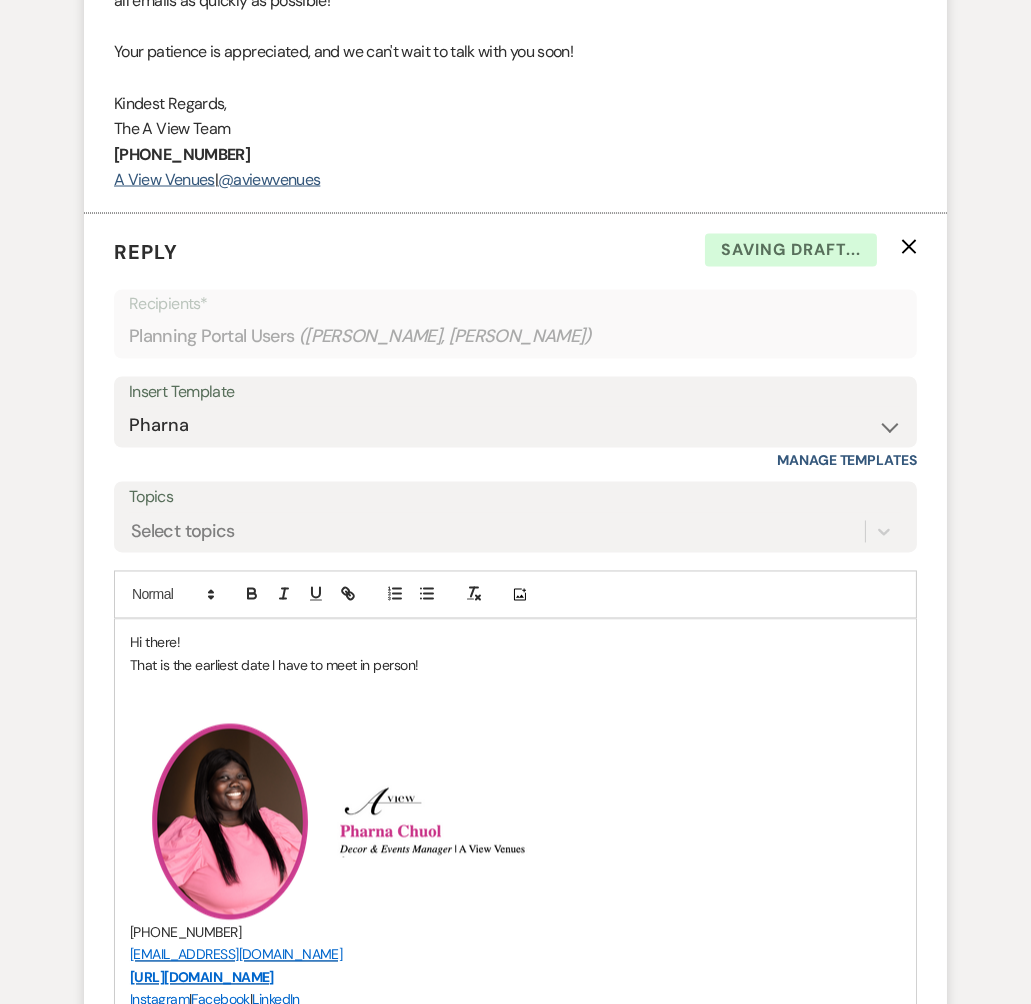 click on "That is the earliest date I have to meet in person!" at bounding box center [515, 666] 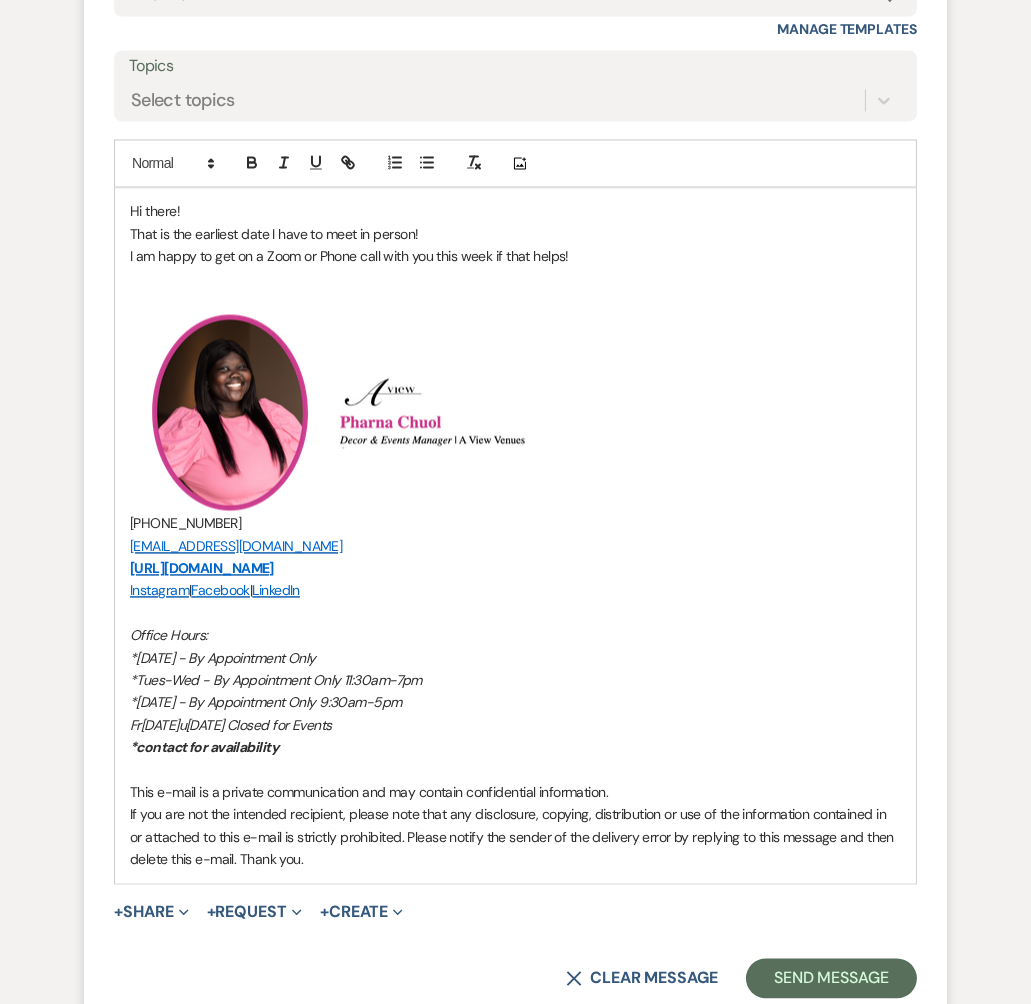 scroll, scrollTop: 4875, scrollLeft: 0, axis: vertical 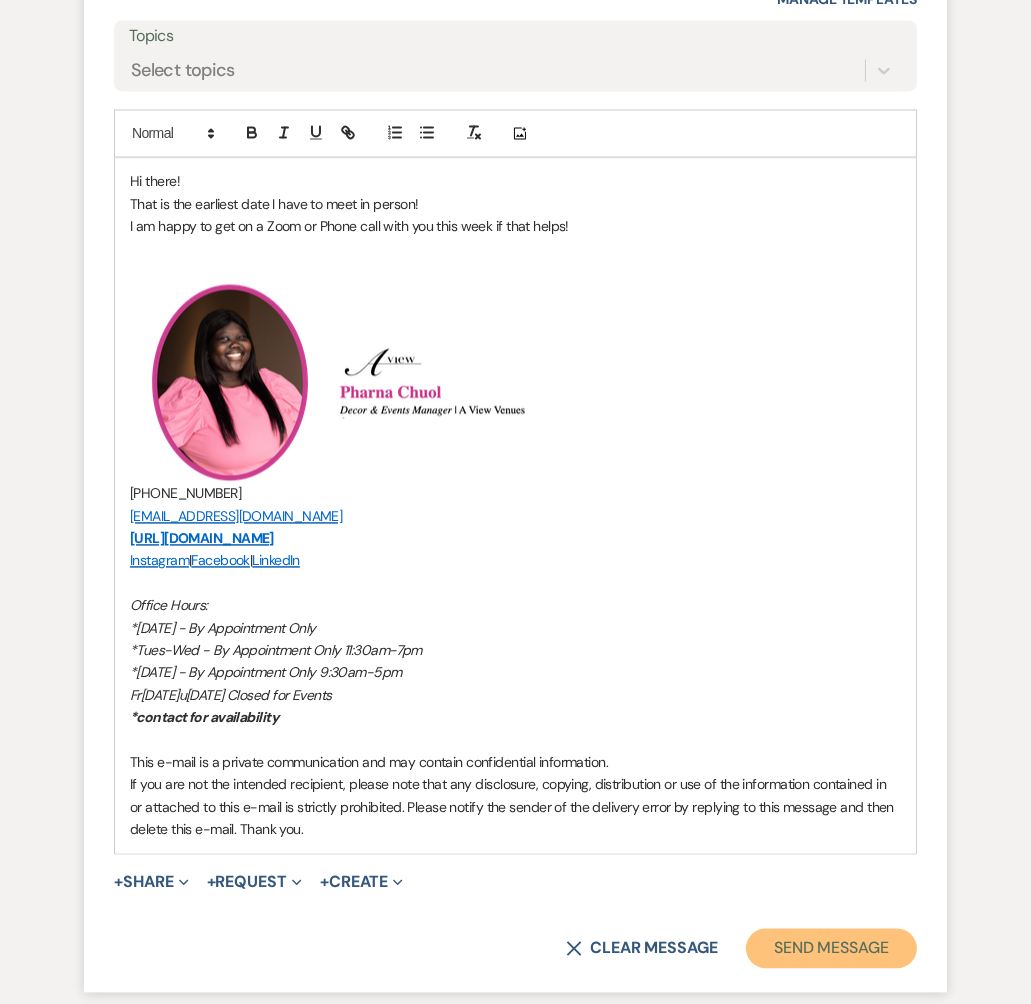 click on "Send Message" at bounding box center (831, 948) 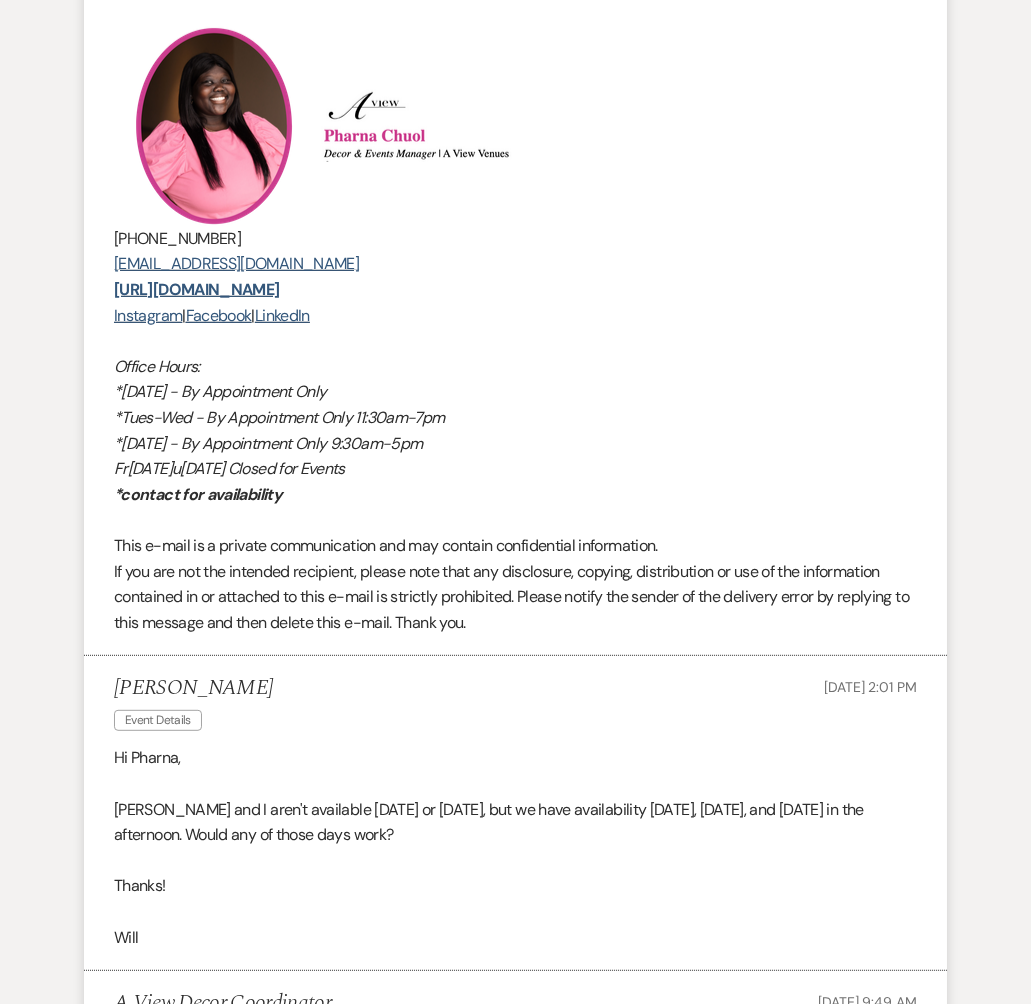 scroll, scrollTop: 0, scrollLeft: 0, axis: both 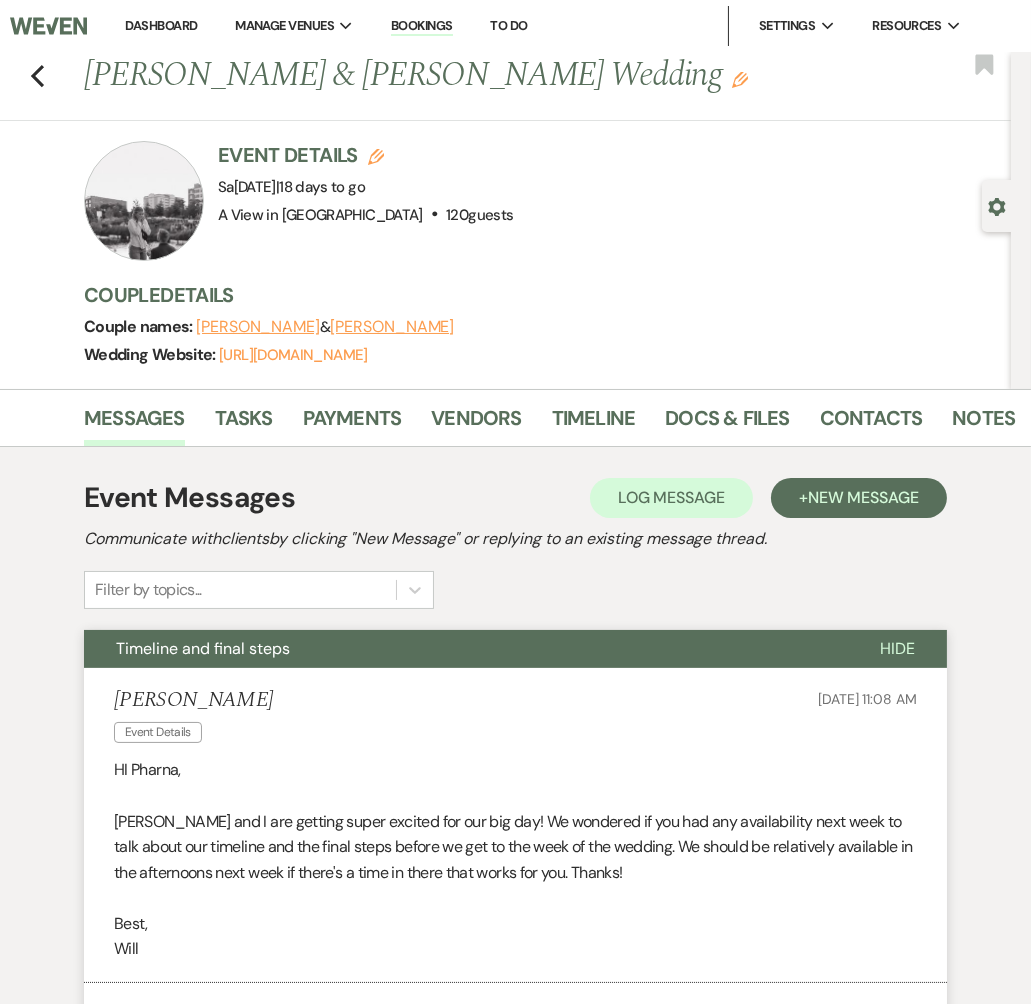 click on "Dashboard" at bounding box center (161, 25) 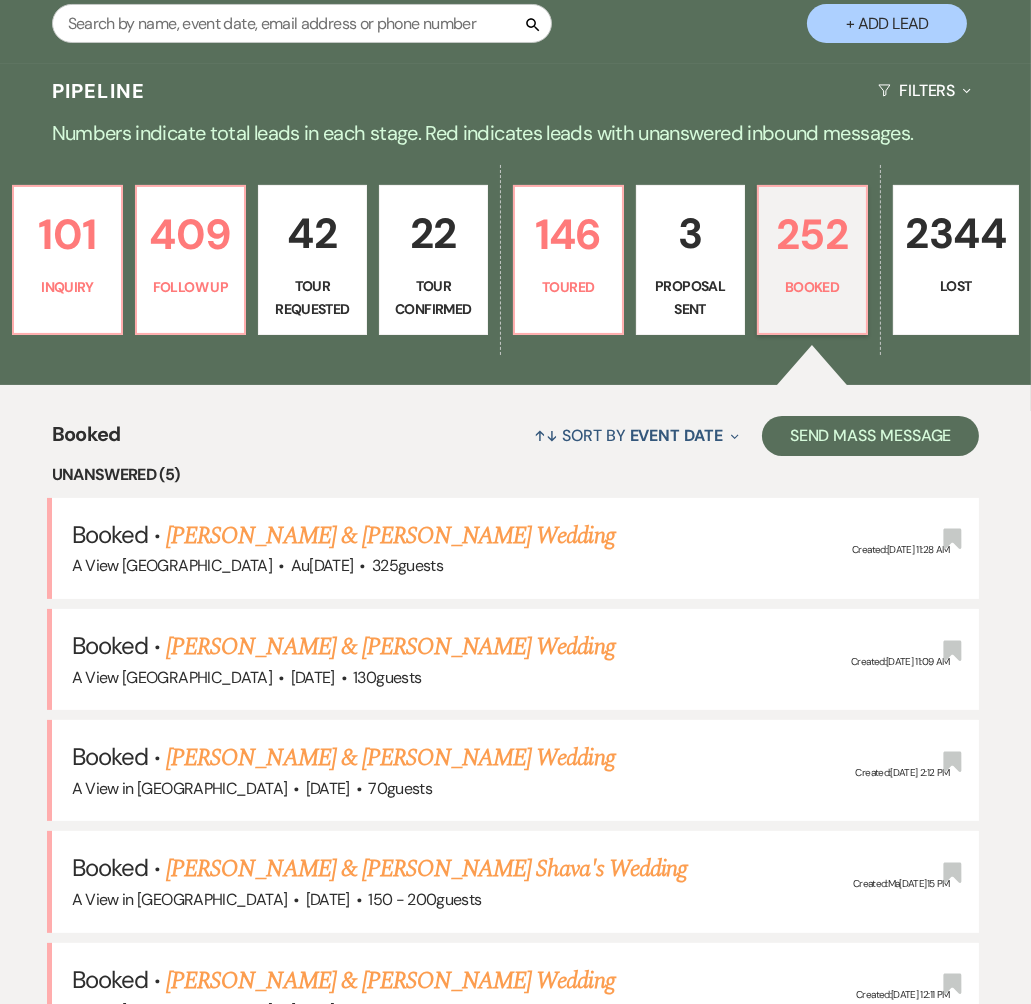 scroll, scrollTop: 363, scrollLeft: 0, axis: vertical 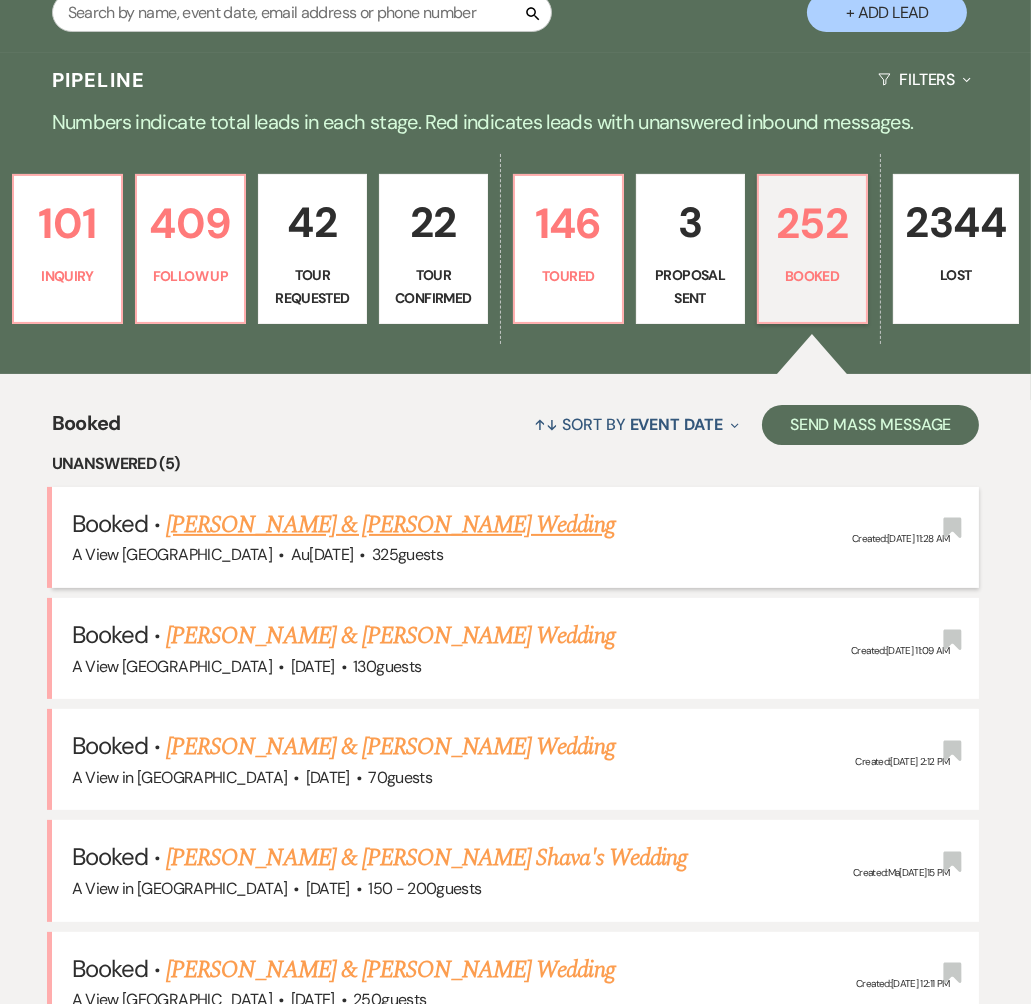 click on "[PERSON_NAME] & [PERSON_NAME] Wedding" at bounding box center (390, 525) 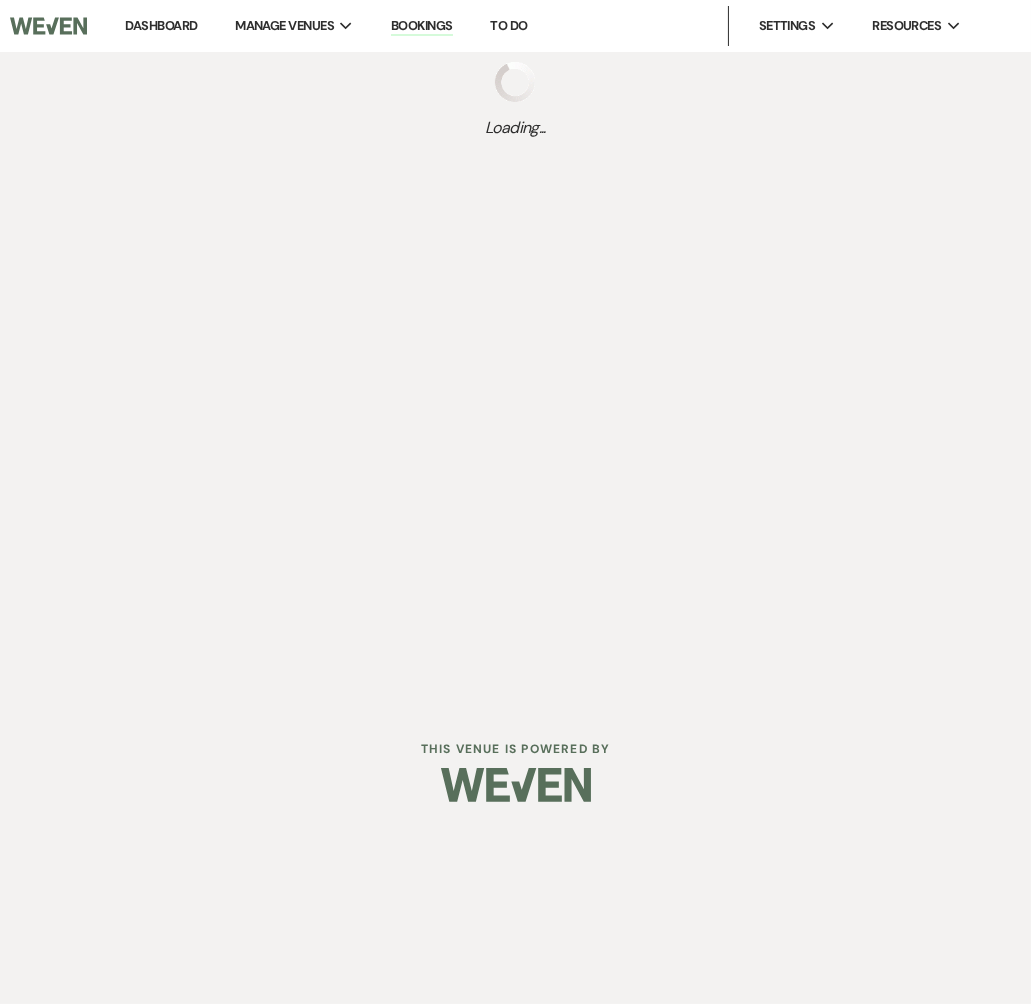 scroll, scrollTop: 0, scrollLeft: 0, axis: both 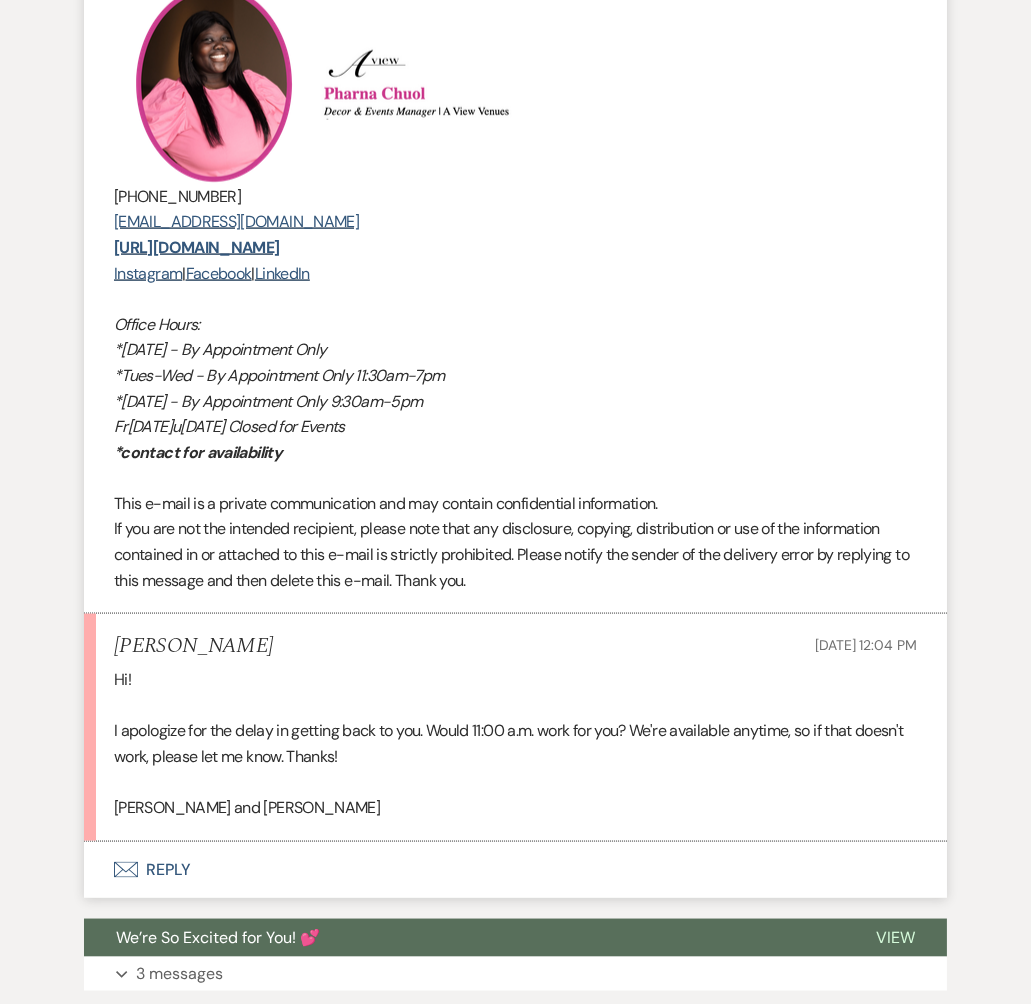 click on "Envelope Reply" at bounding box center (515, 870) 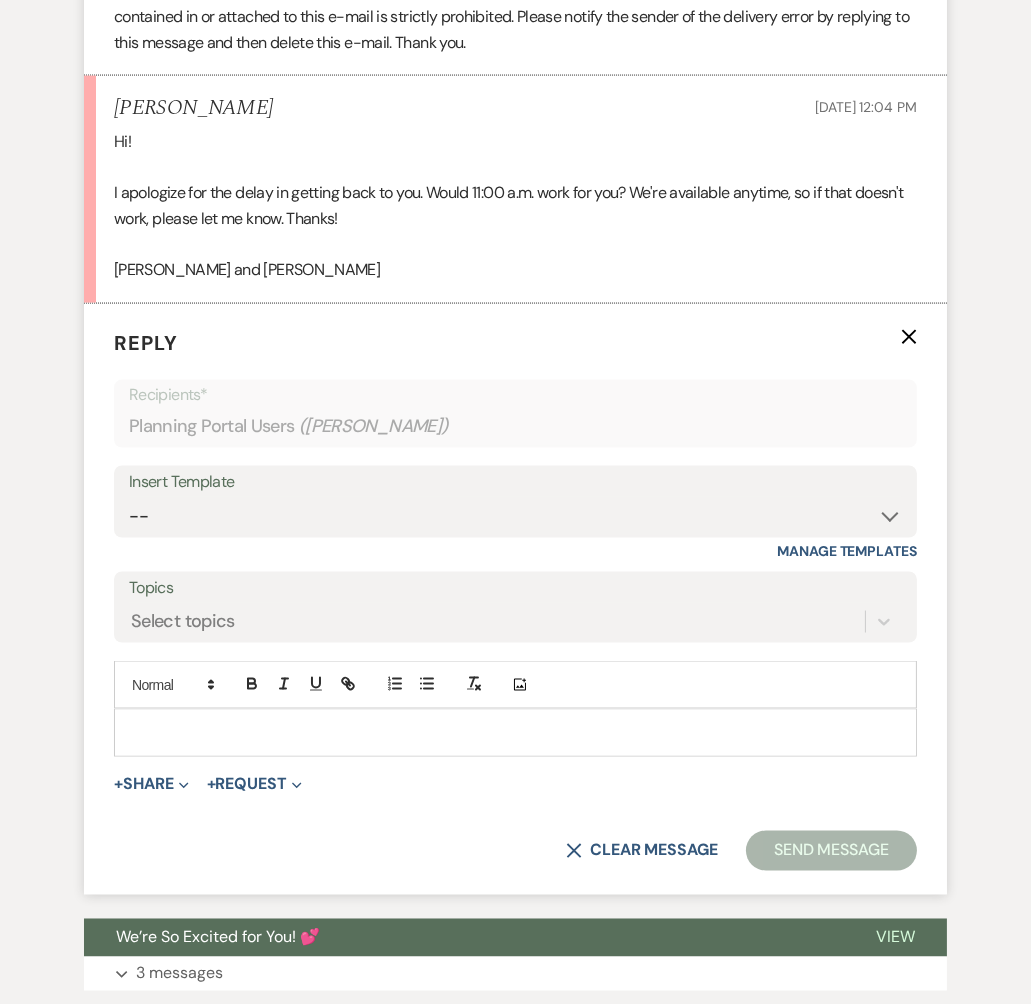 scroll, scrollTop: 3893, scrollLeft: 0, axis: vertical 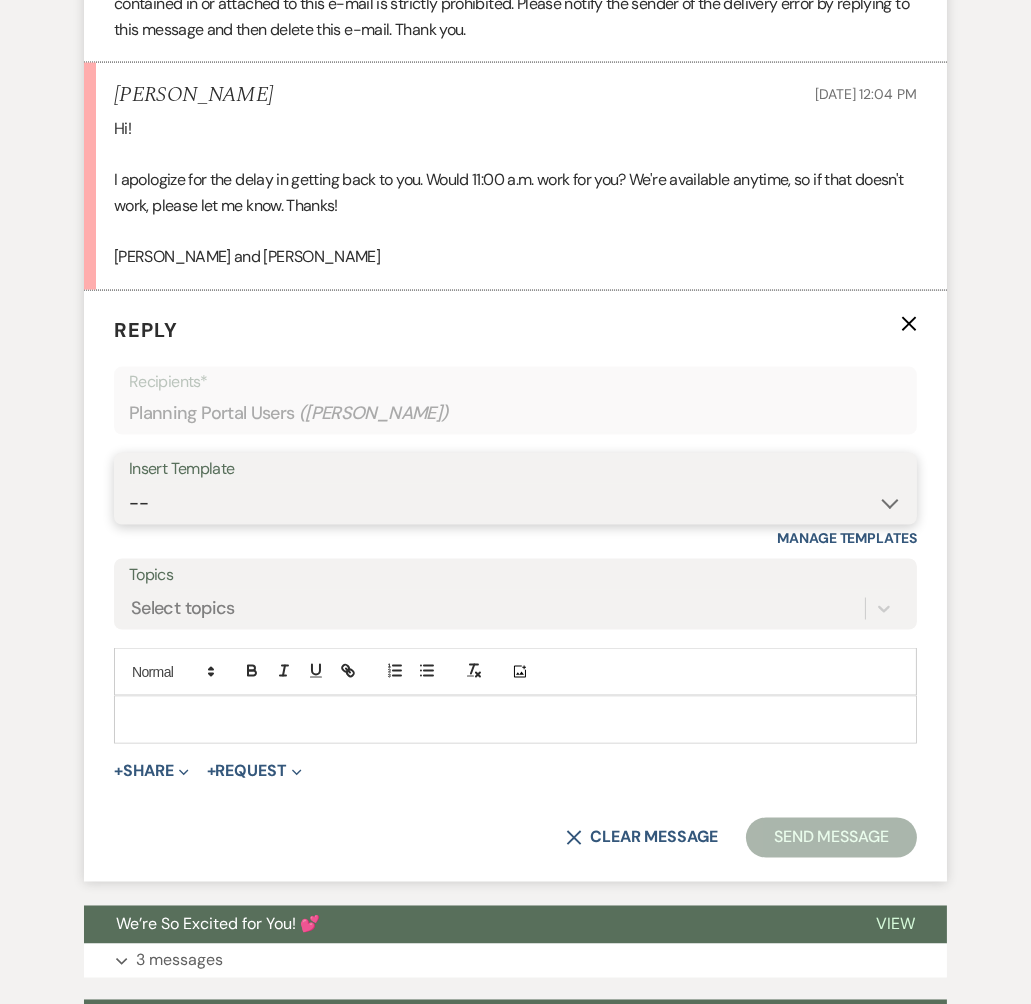 click on "-- Tour Confirmation Contract (Pre-Booked Leads) Out of office Inquiry Email All 3 Venues Inquiry Welcome Email Pharna  Initial Inquiry Follow Up Say YES to the Venue!  [PERSON_NAME] Tour Follow Up - A Special Note from A View  Brochure Download Follow Up A View on State - Drop Box 12 M Payment - PC 8 M Meeting - PC 3 M - PC Final - PC Final - PC [PERSON_NAME] Signature Del & PC  [PERSON_NAME] Signature LL Signature Lead Follow Up 2nd Lead Follow Up" at bounding box center [515, 503] 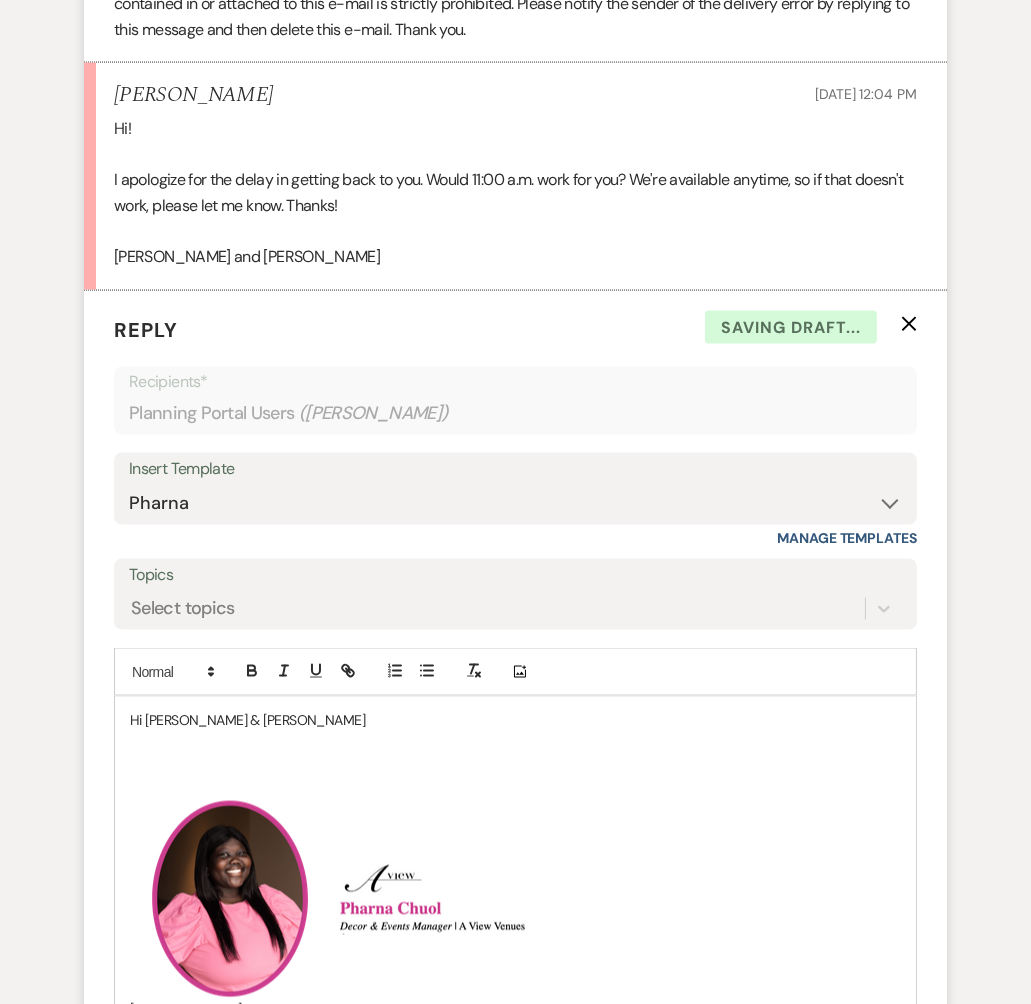 click on "Hi [PERSON_NAME] & [PERSON_NAME]" at bounding box center (515, 720) 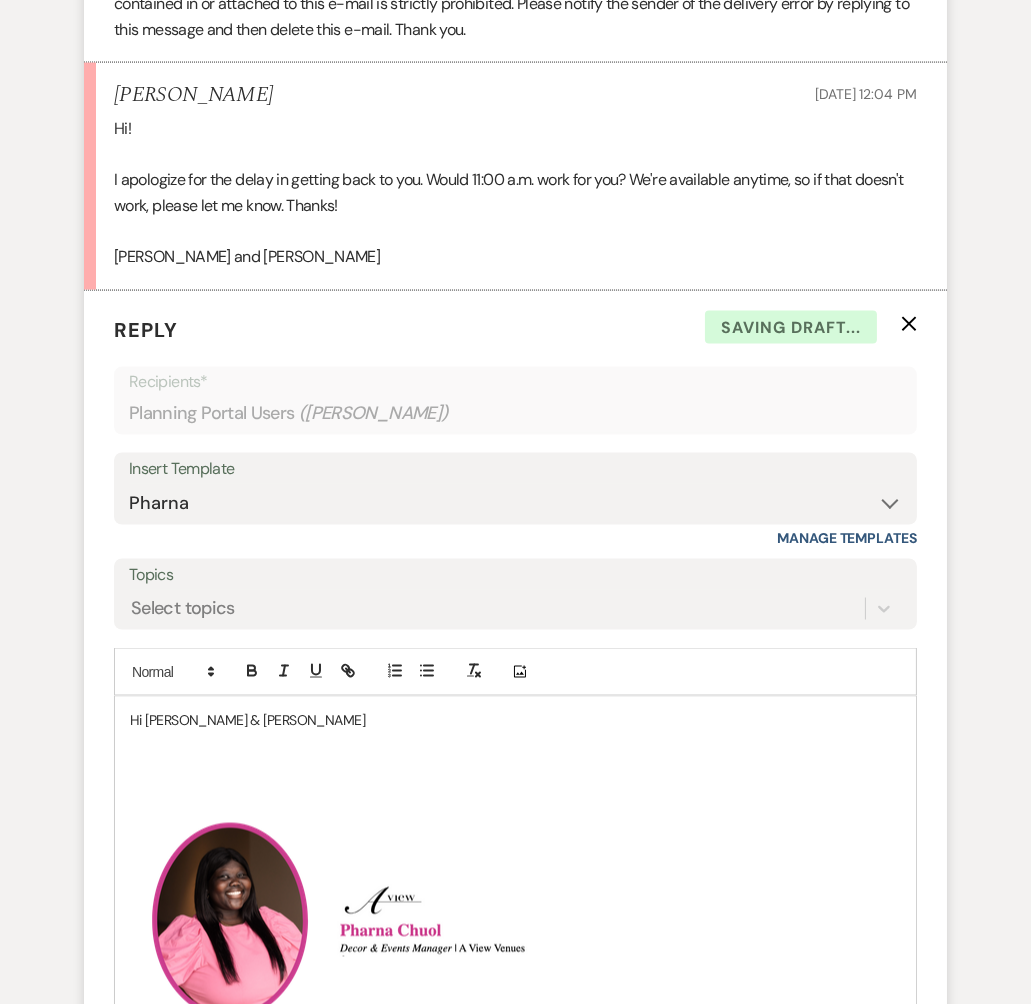 type 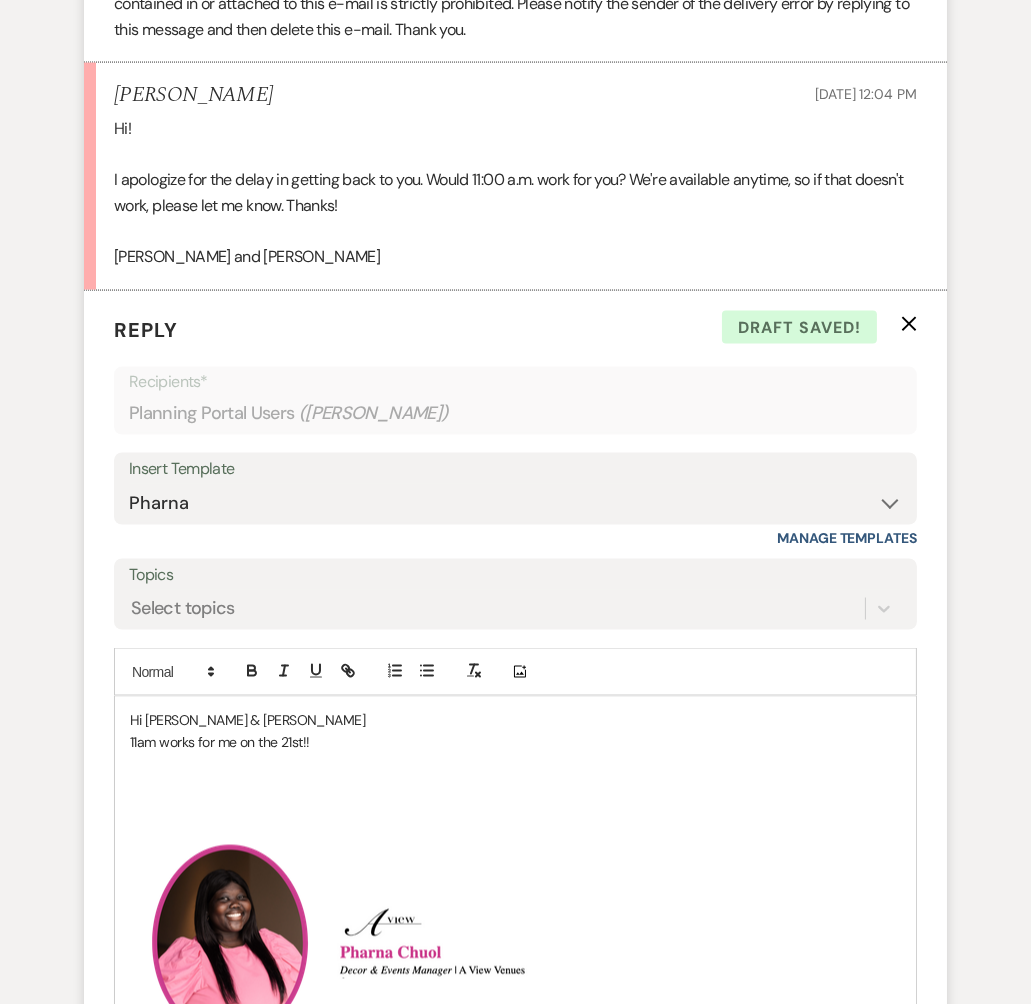 click on "11am works for me on the 21st!!" at bounding box center [515, 742] 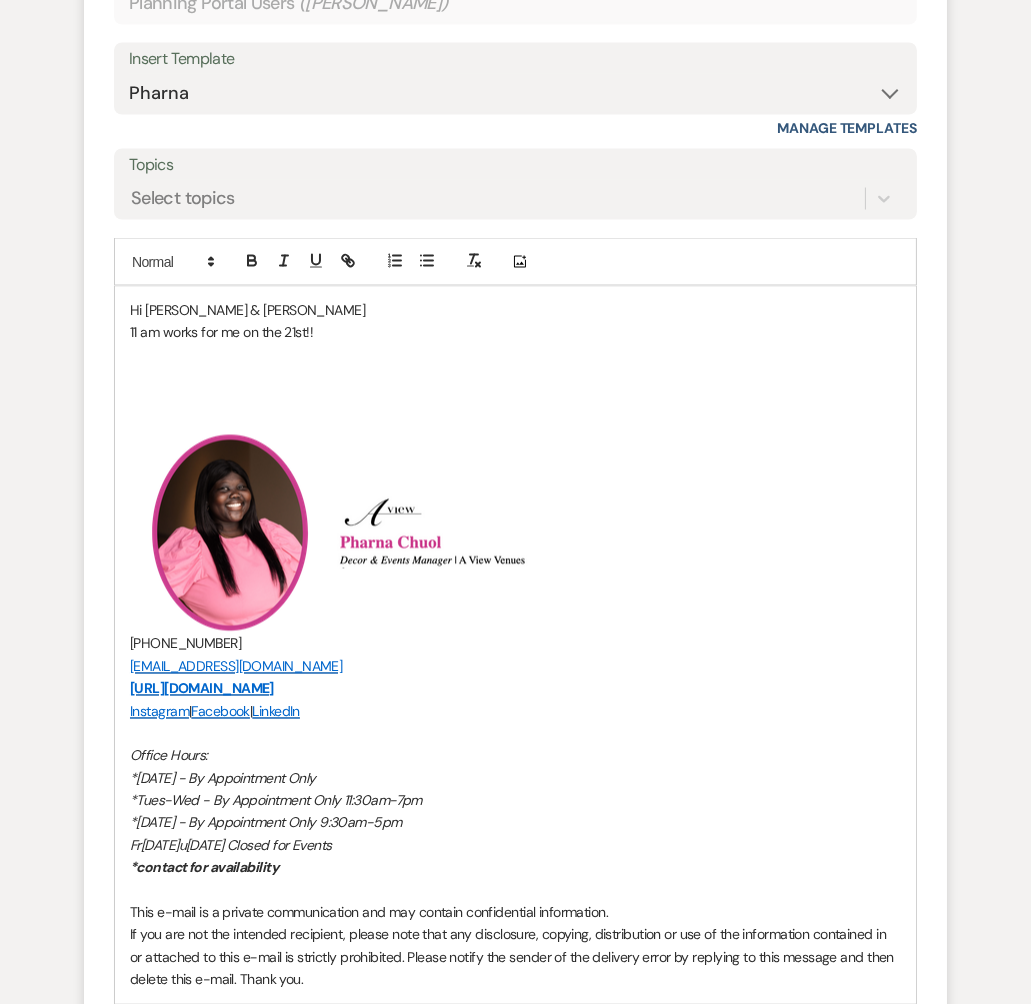 scroll, scrollTop: 4421, scrollLeft: 0, axis: vertical 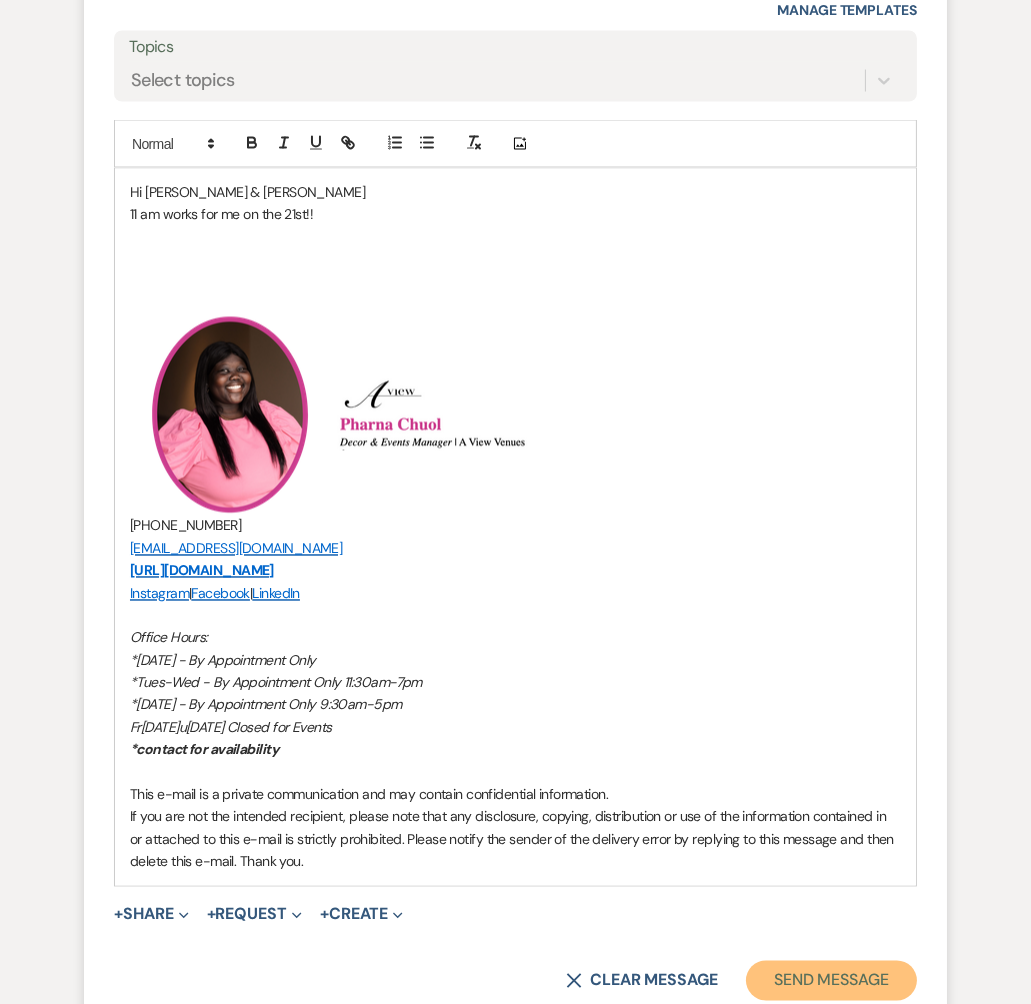 click on "Send Message" at bounding box center [831, 981] 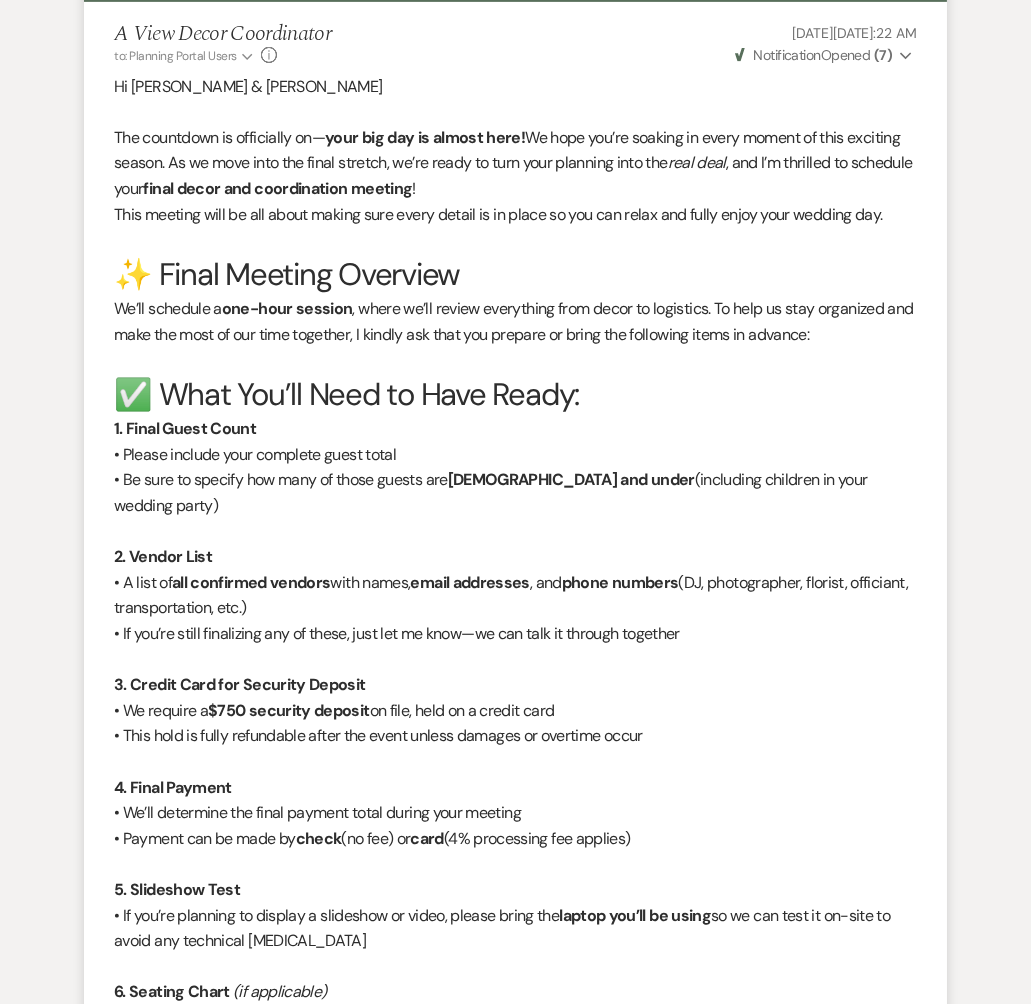 scroll, scrollTop: 0, scrollLeft: 0, axis: both 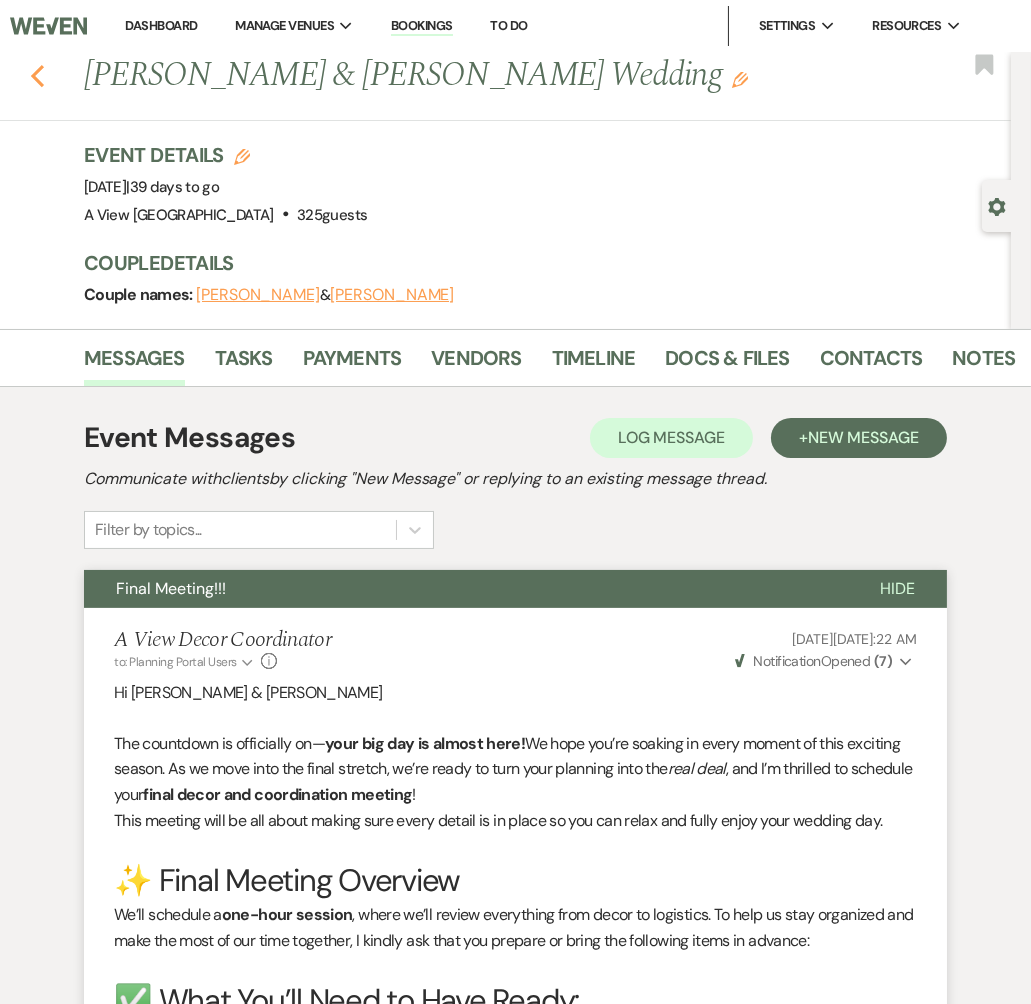 click on "Previous" 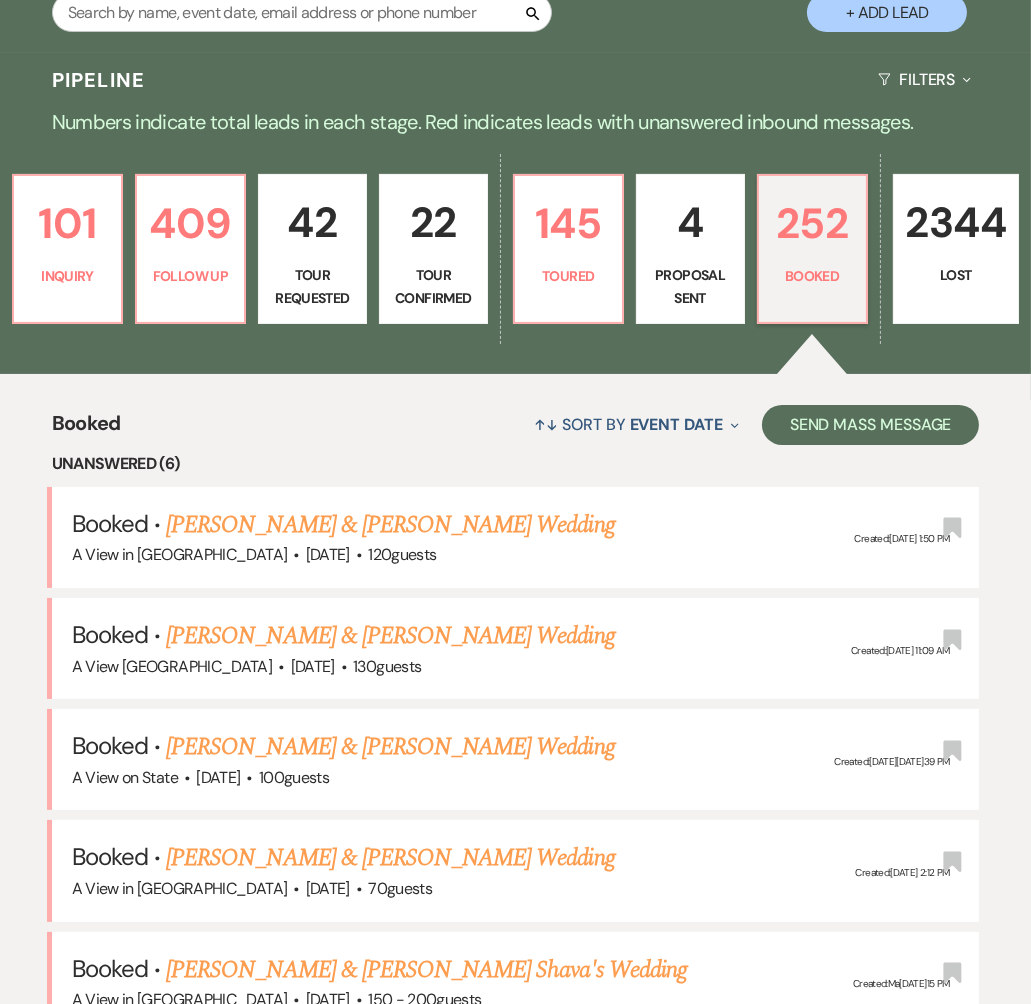 scroll, scrollTop: 648, scrollLeft: 0, axis: vertical 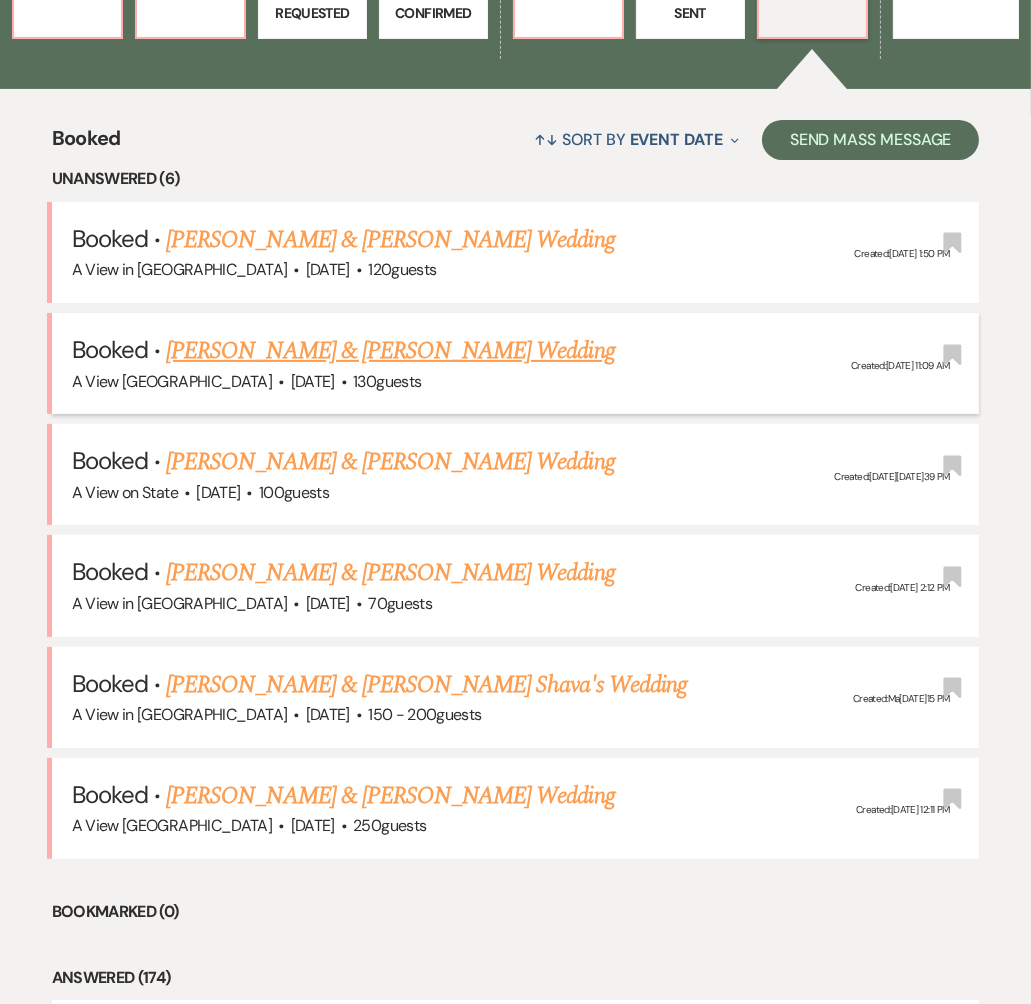 click on "[PERSON_NAME] & [PERSON_NAME] Wedding" at bounding box center [390, 351] 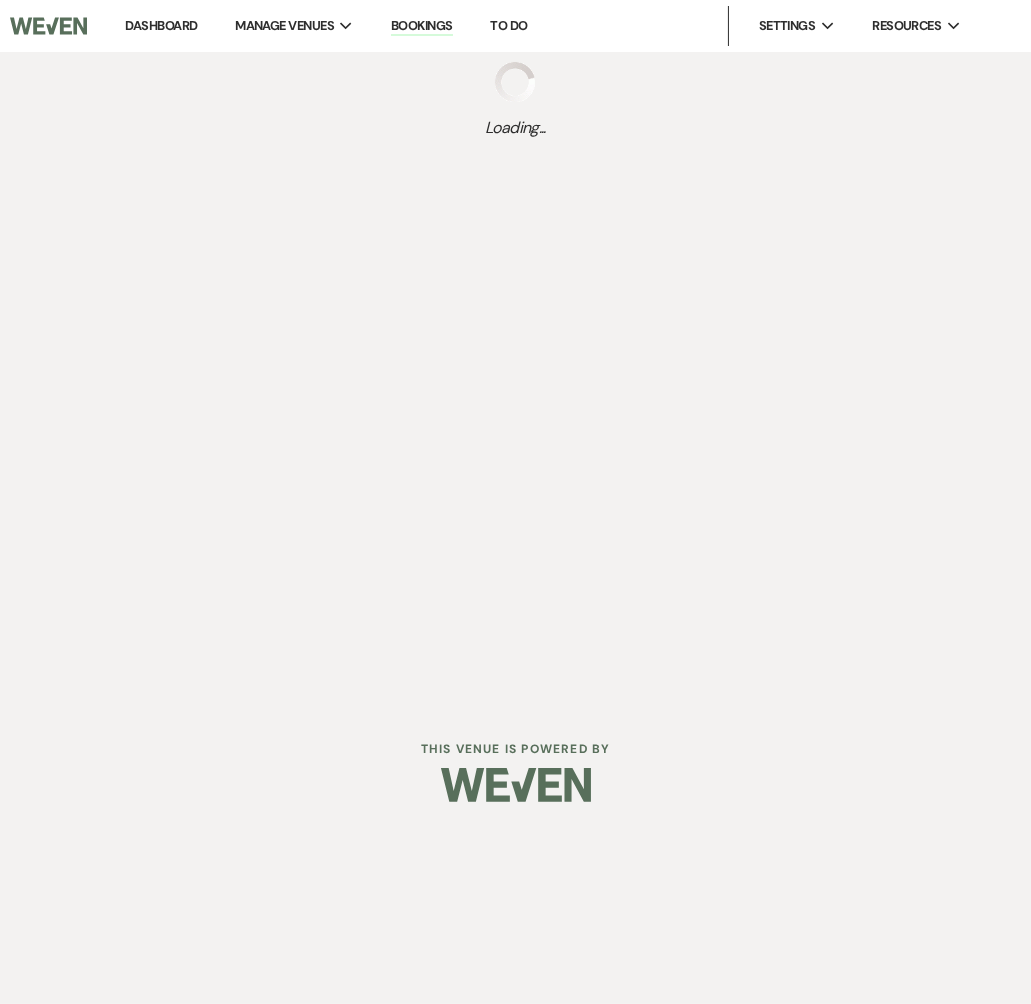 scroll, scrollTop: 0, scrollLeft: 0, axis: both 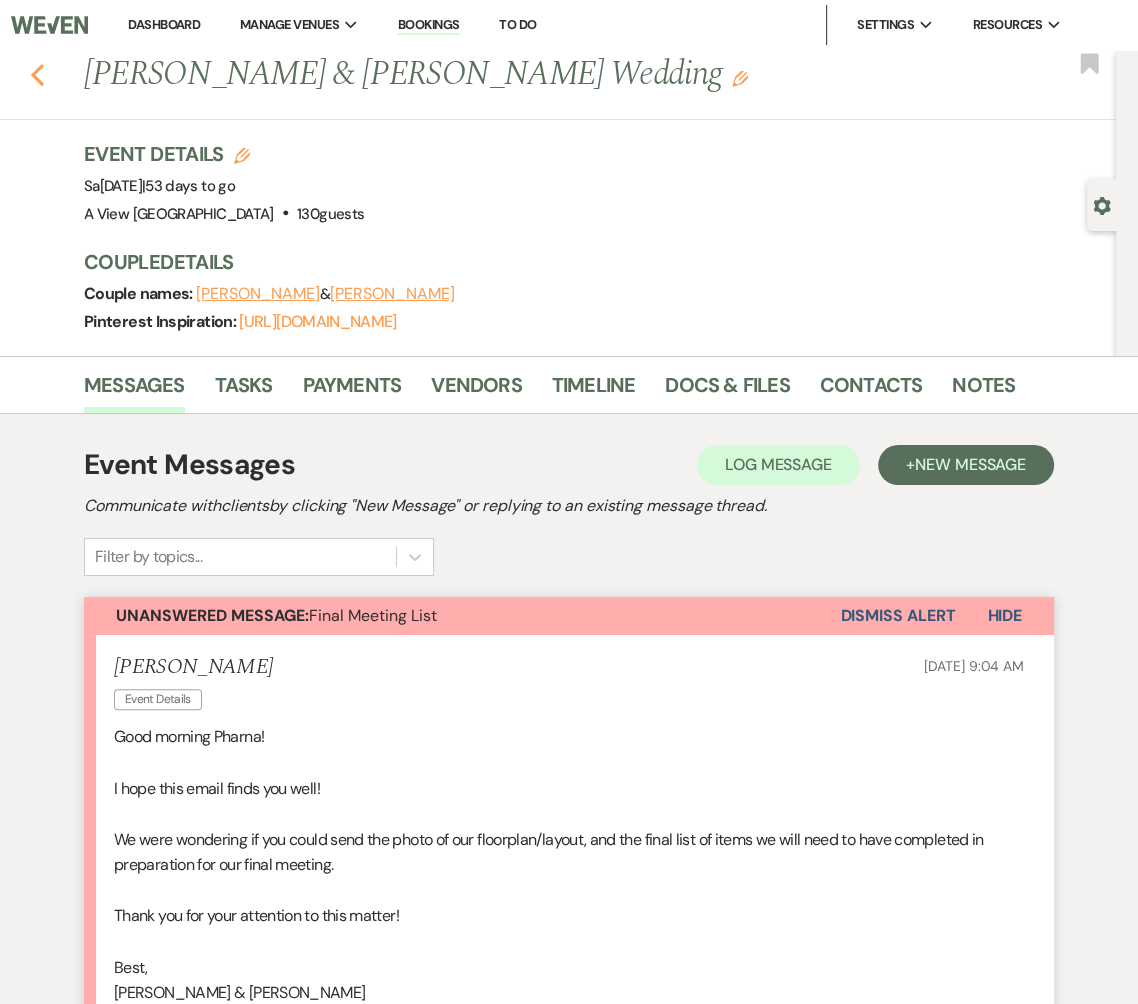 click 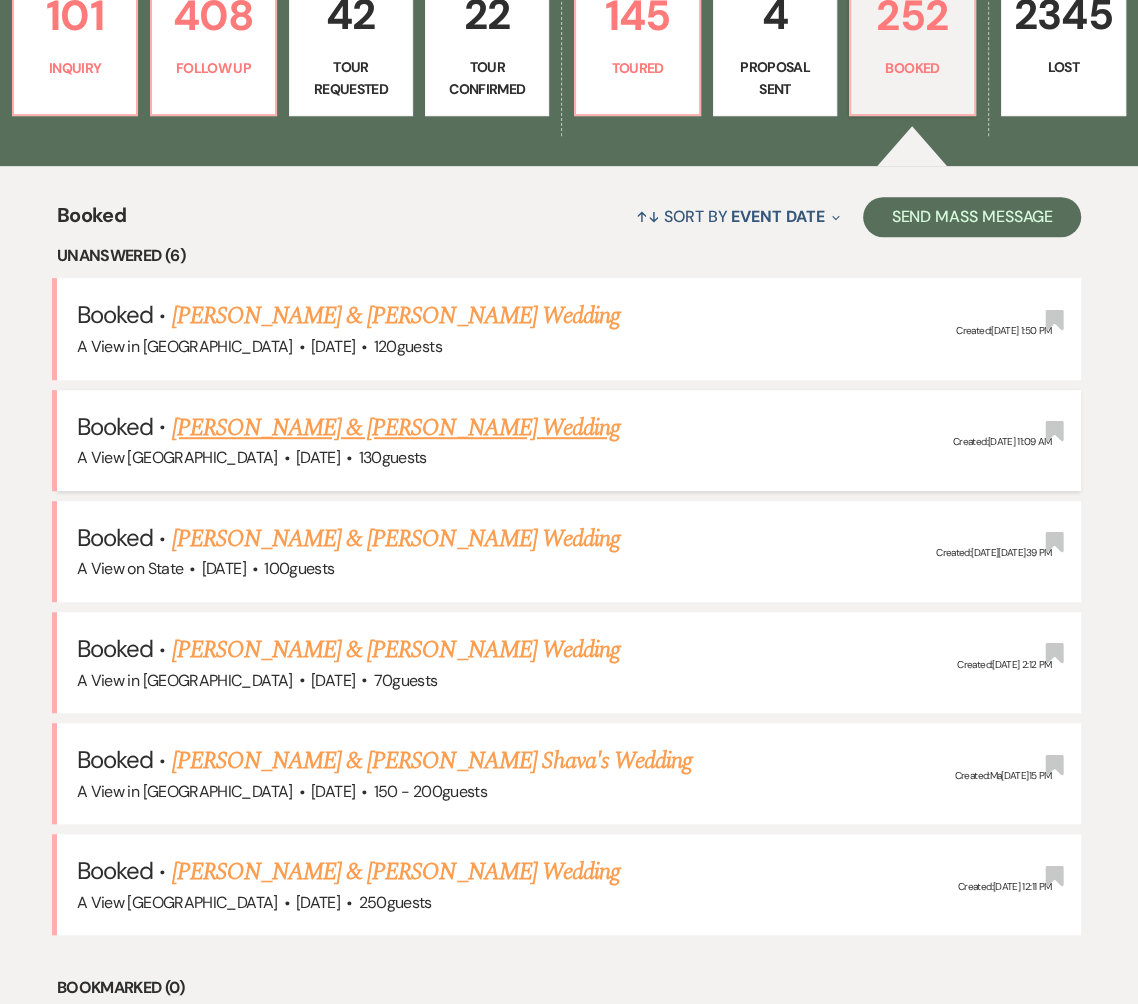 scroll, scrollTop: 591, scrollLeft: 0, axis: vertical 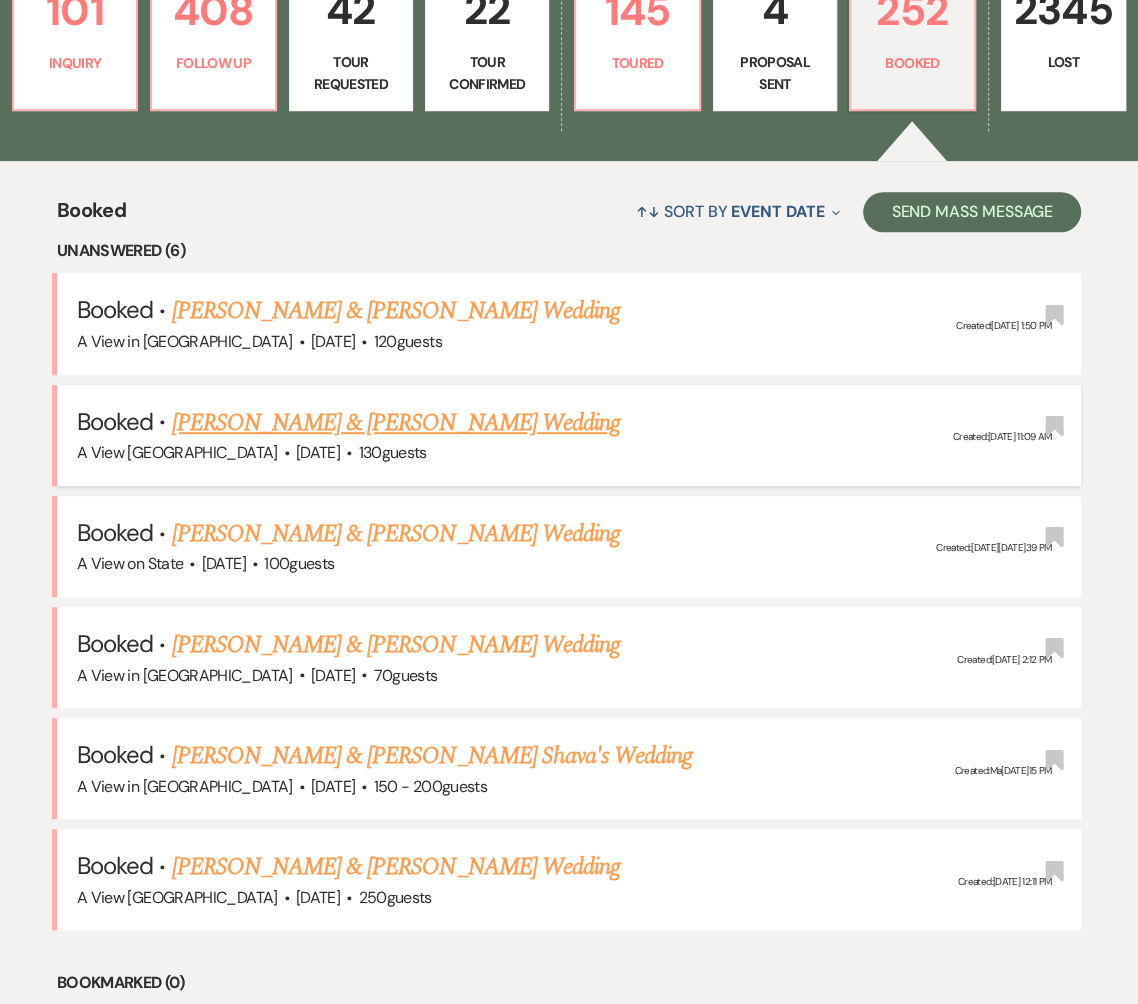 click on "[PERSON_NAME] & [PERSON_NAME] Wedding" at bounding box center [396, 423] 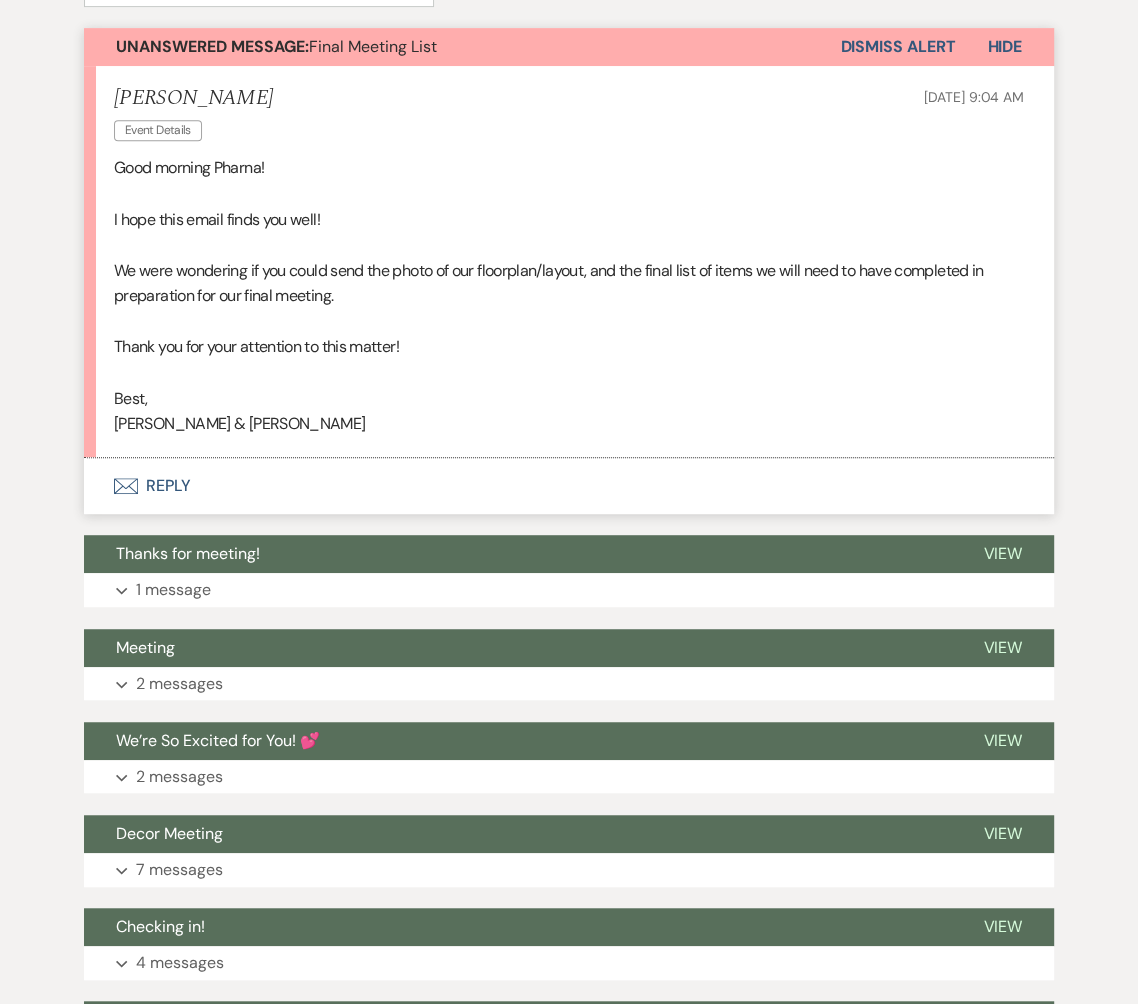 scroll, scrollTop: 571, scrollLeft: 0, axis: vertical 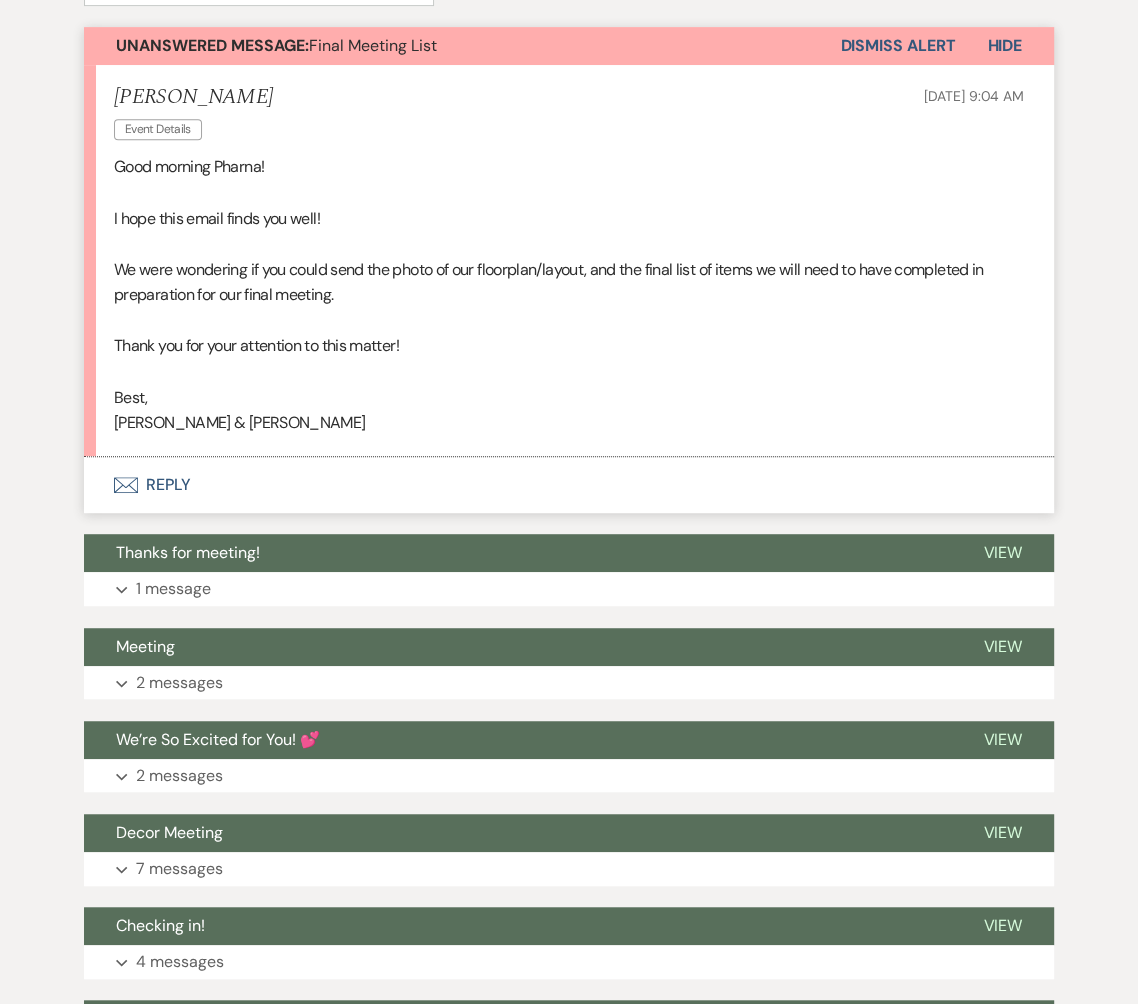 click on "Envelope Reply" at bounding box center [569, 485] 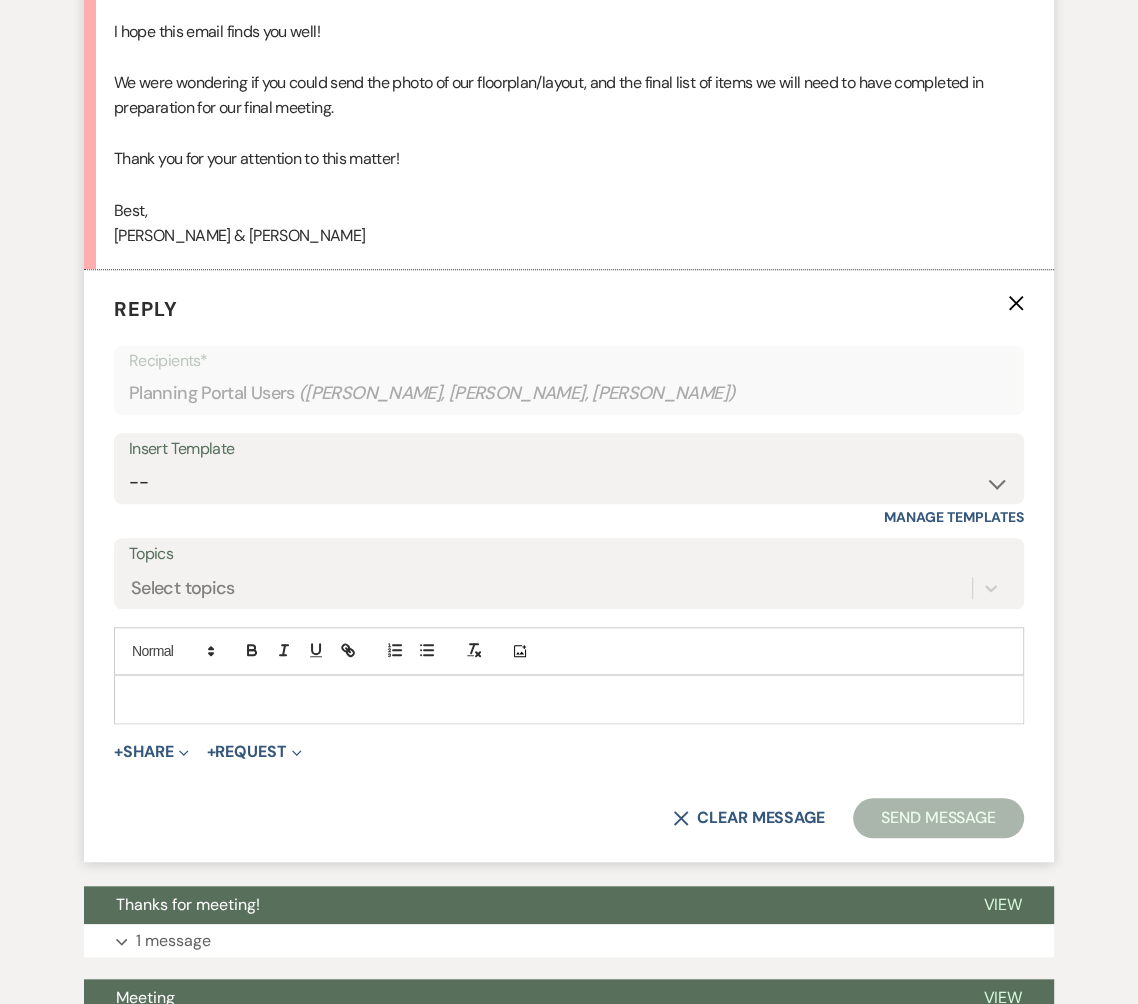 scroll, scrollTop: 818, scrollLeft: 0, axis: vertical 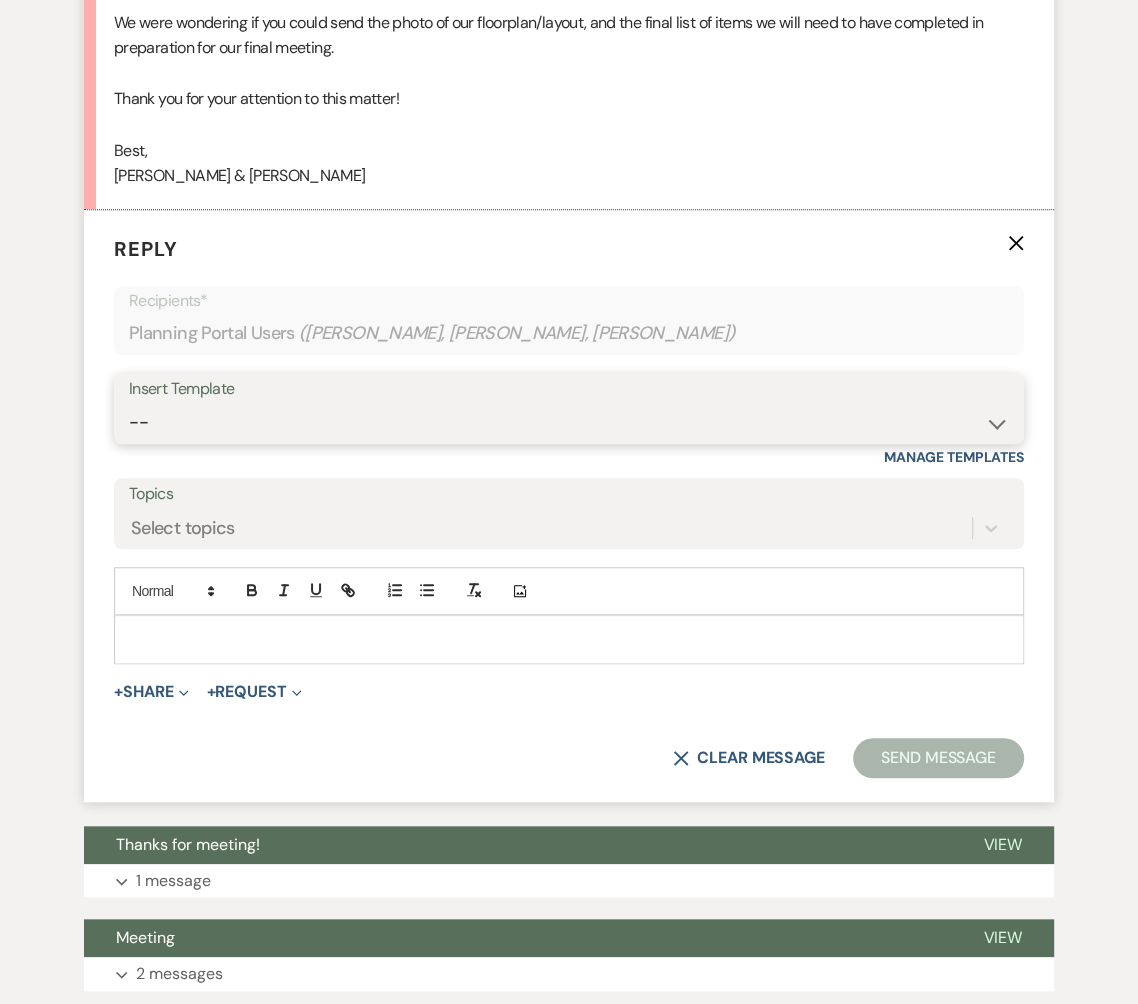 click on "-- Tour Confirmation Contract (Pre-Booked Leads) Out of office Inquiry Email All 3 Venues Inquiry Welcome Email Pharna  Initial Inquiry Follow Up Say YES to the Venue!  [PERSON_NAME] Tour Follow Up - A Special Note from A View  Brochure Download Follow Up A View on State - Drop Box 12 M Payment - PC 8 M Meeting - PC 3 M - PC Final - PC Final - PC [PERSON_NAME] Signature Del & PC  [PERSON_NAME] Signature LL Signature Lead Follow Up 2nd Lead Follow Up" at bounding box center (569, 422) 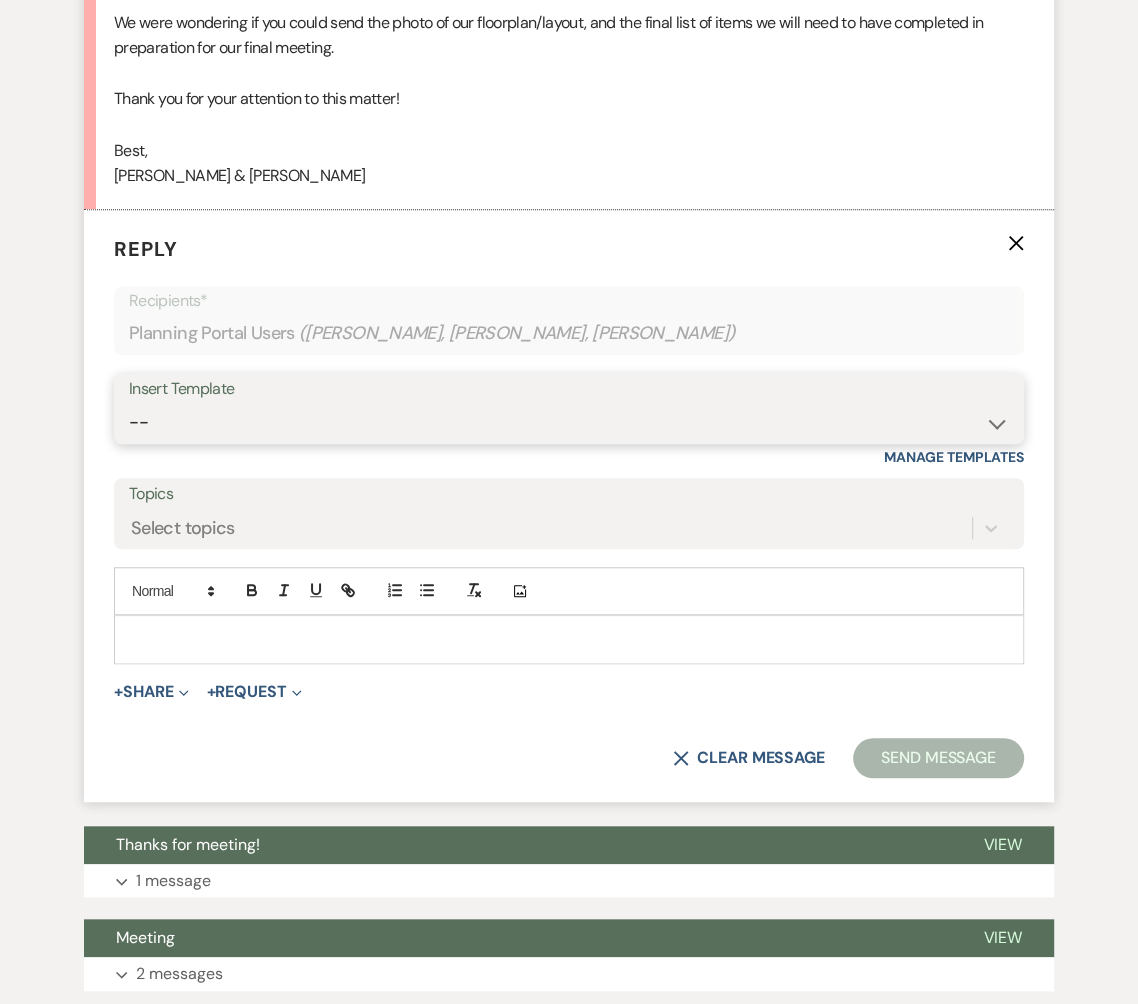select on "3373" 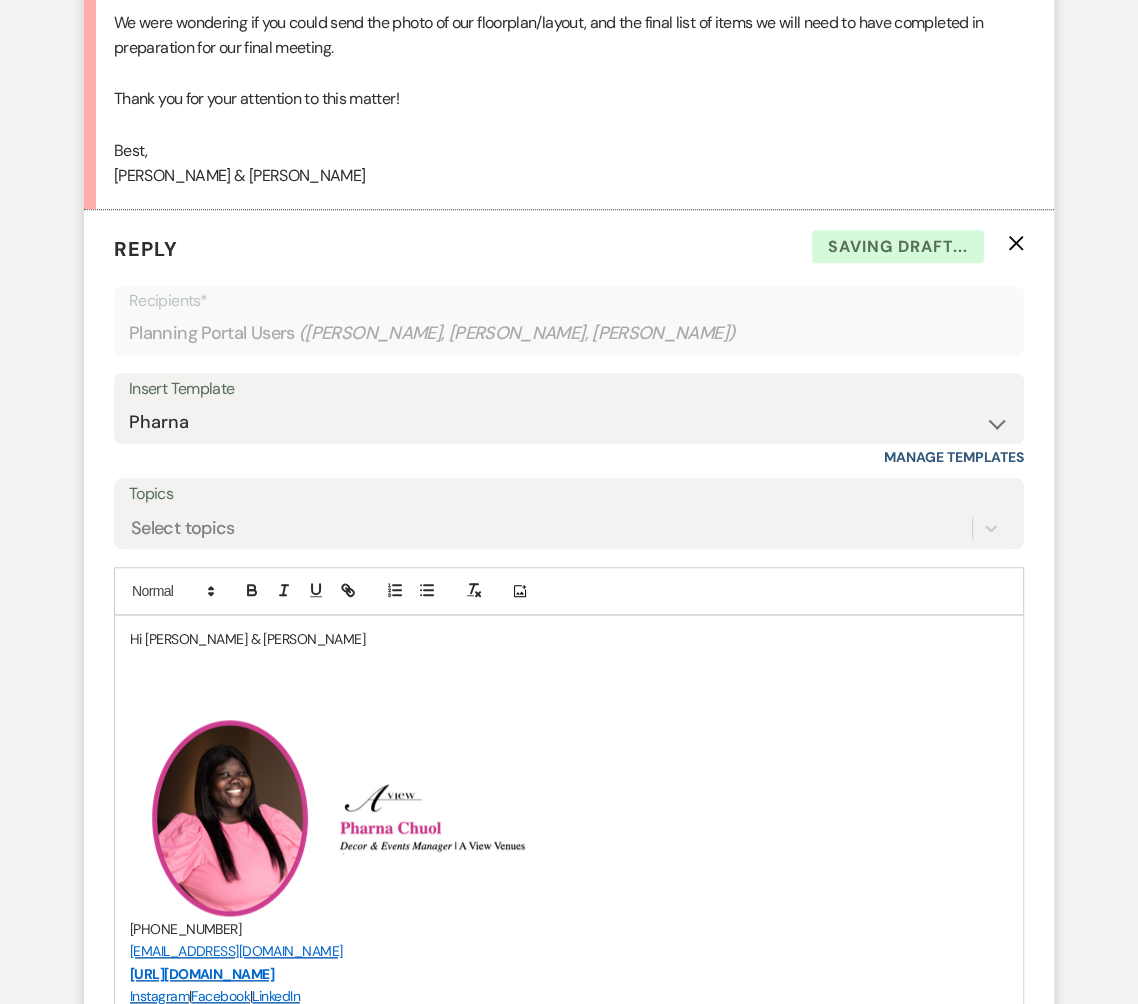 click at bounding box center (569, 662) 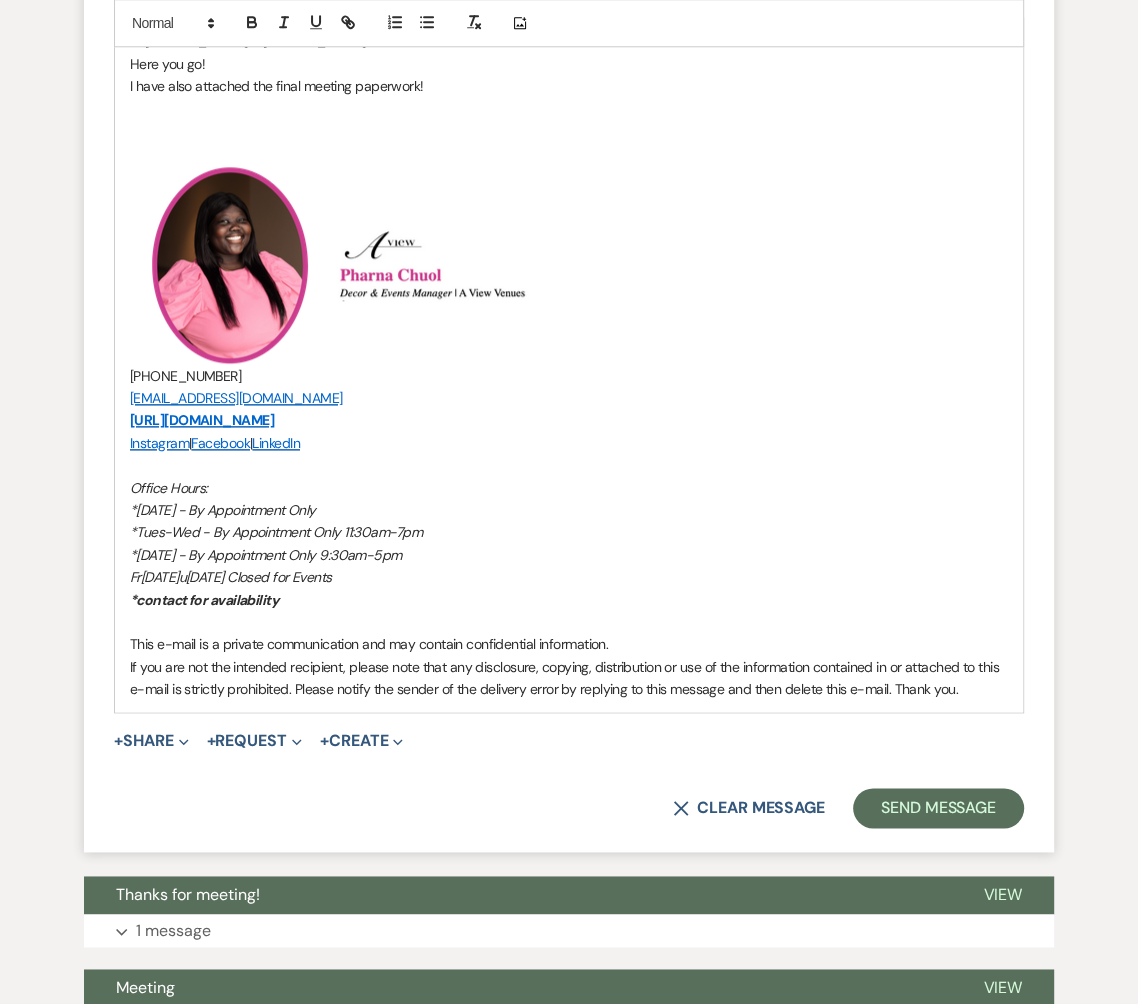 scroll, scrollTop: 1421, scrollLeft: 0, axis: vertical 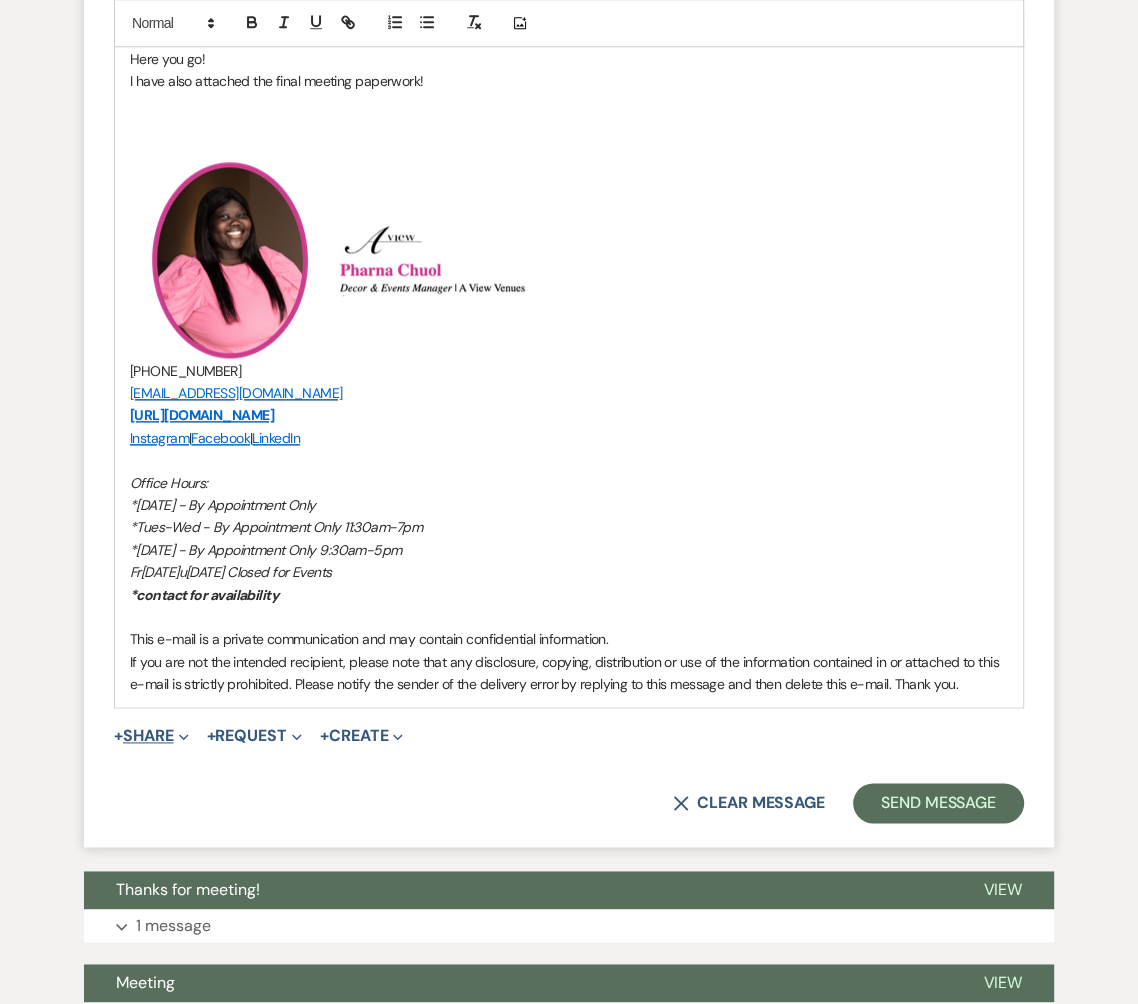 click on "Expand" 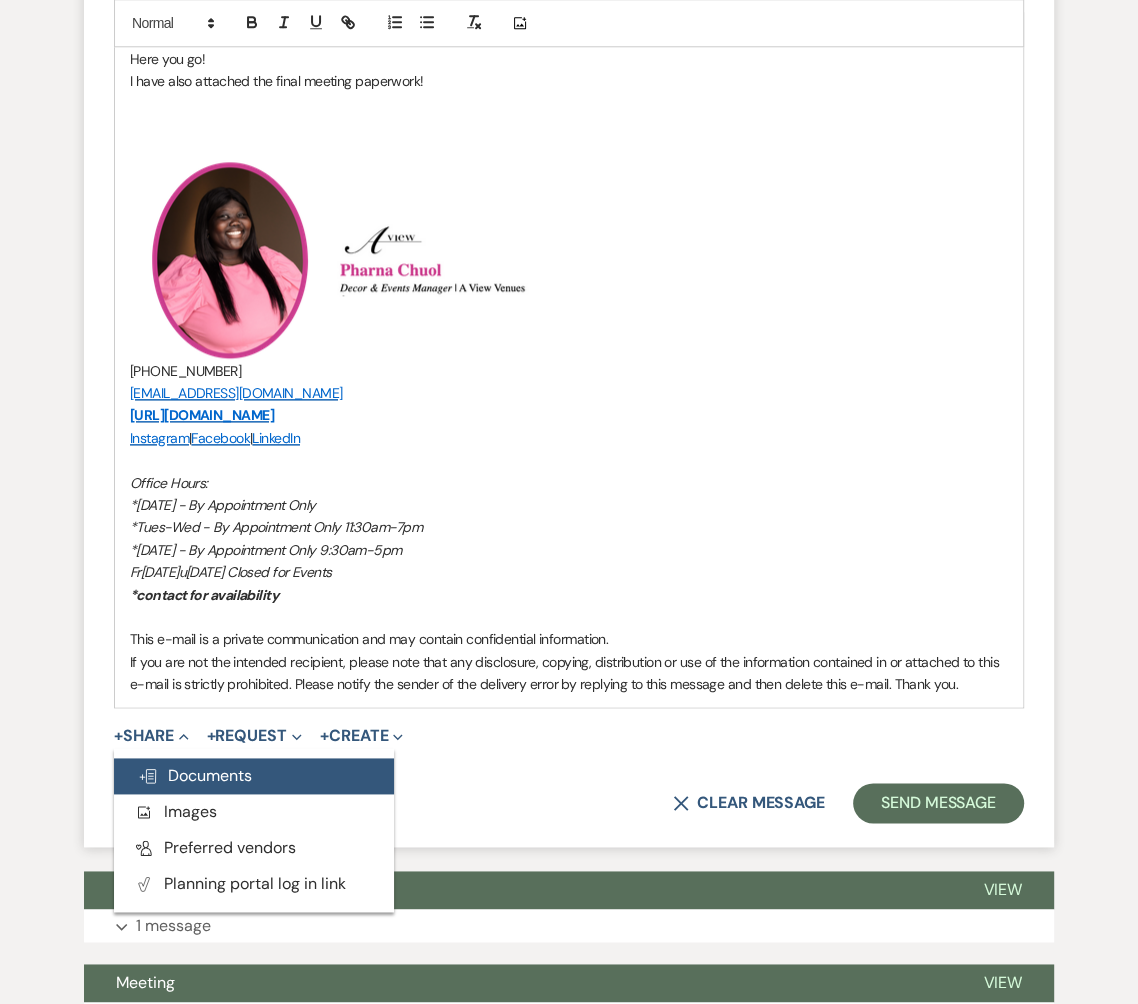 click on "Doc Upload Documents" at bounding box center [195, 775] 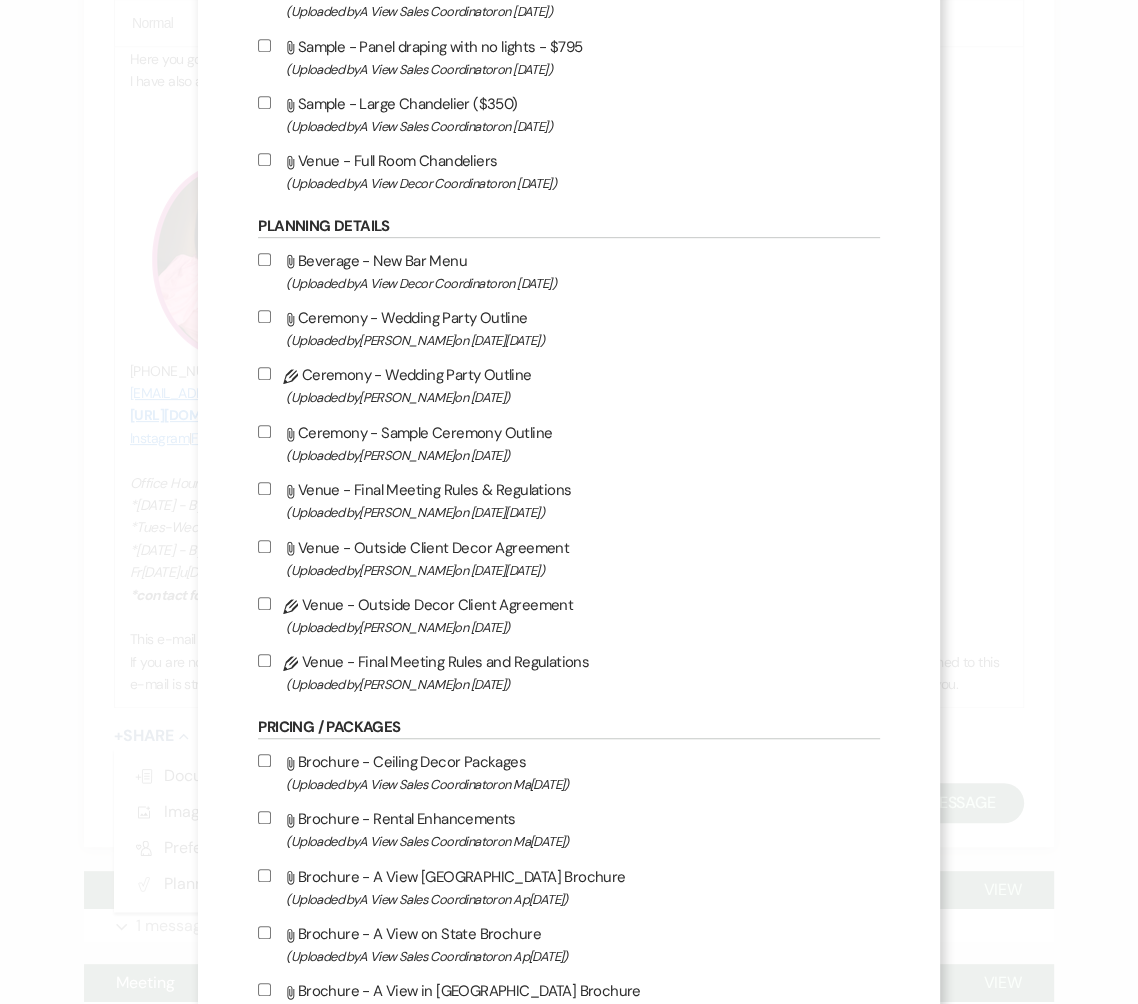 scroll, scrollTop: 604, scrollLeft: 0, axis: vertical 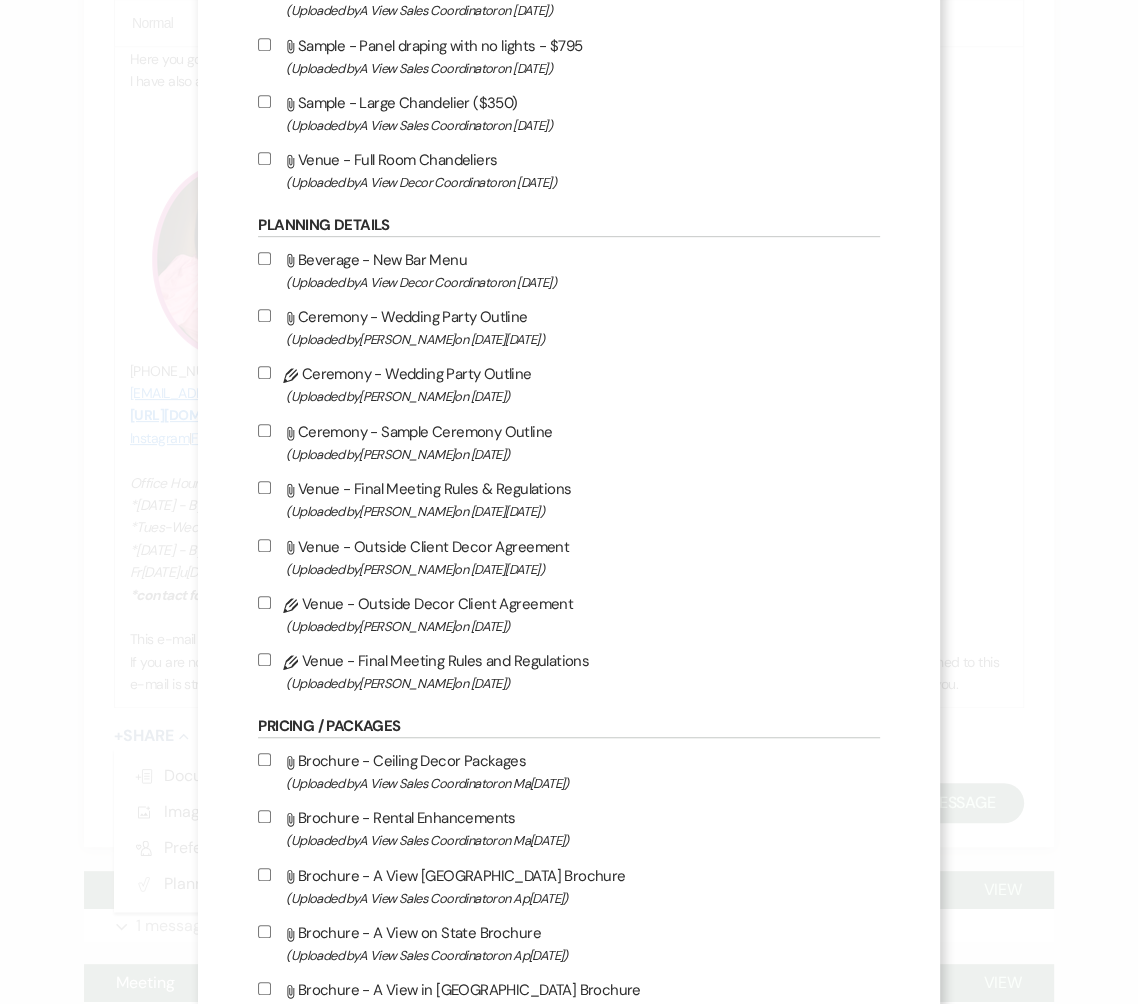 click on "Pencil Ceremony - Wedding Party Outline (Uploaded by  [PERSON_NAME]  on   [DATE] )" at bounding box center [264, 372] 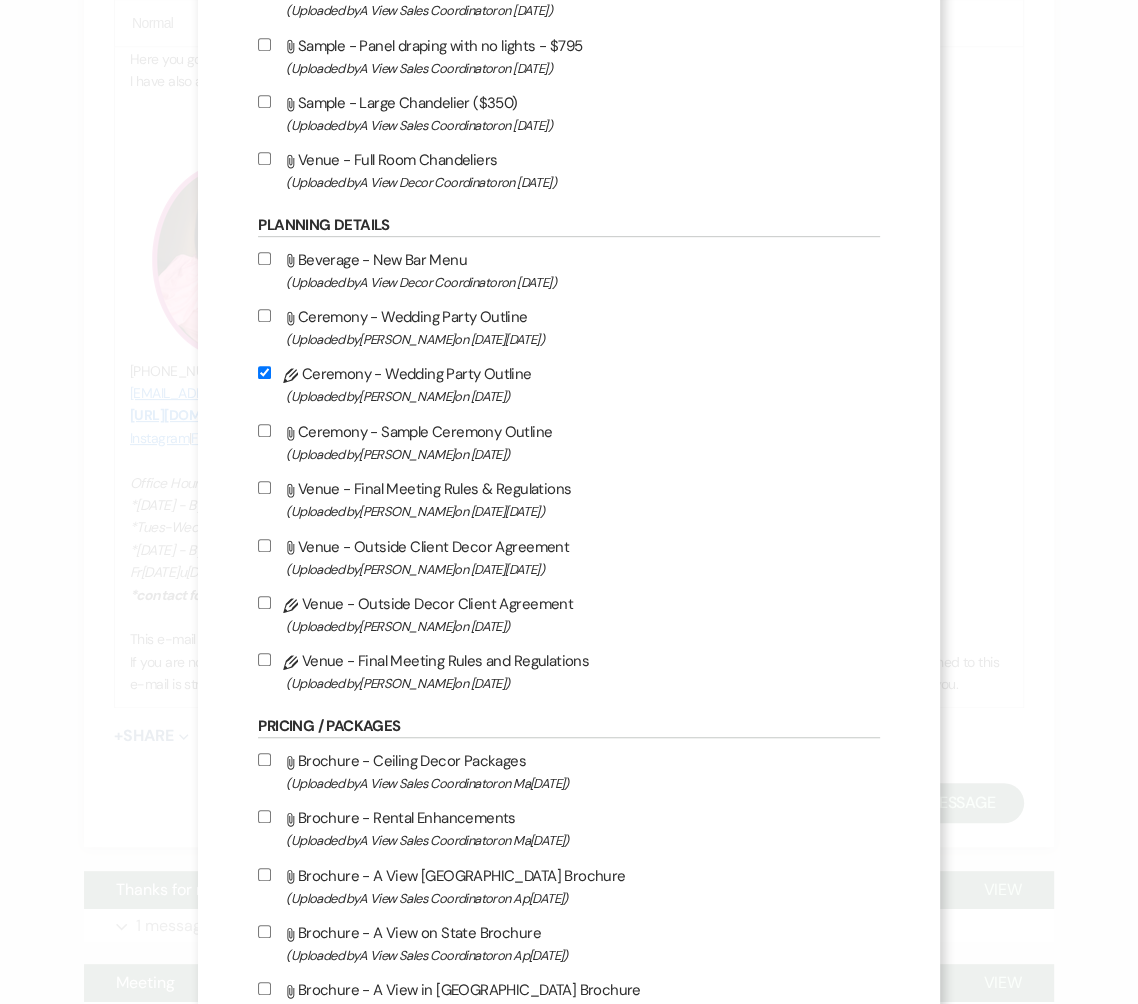 click on "Pencil Venue - Final Meeting Rules and Regulations (Uploaded by  [PERSON_NAME]  on   Au[DATE]" at bounding box center (264, 659) 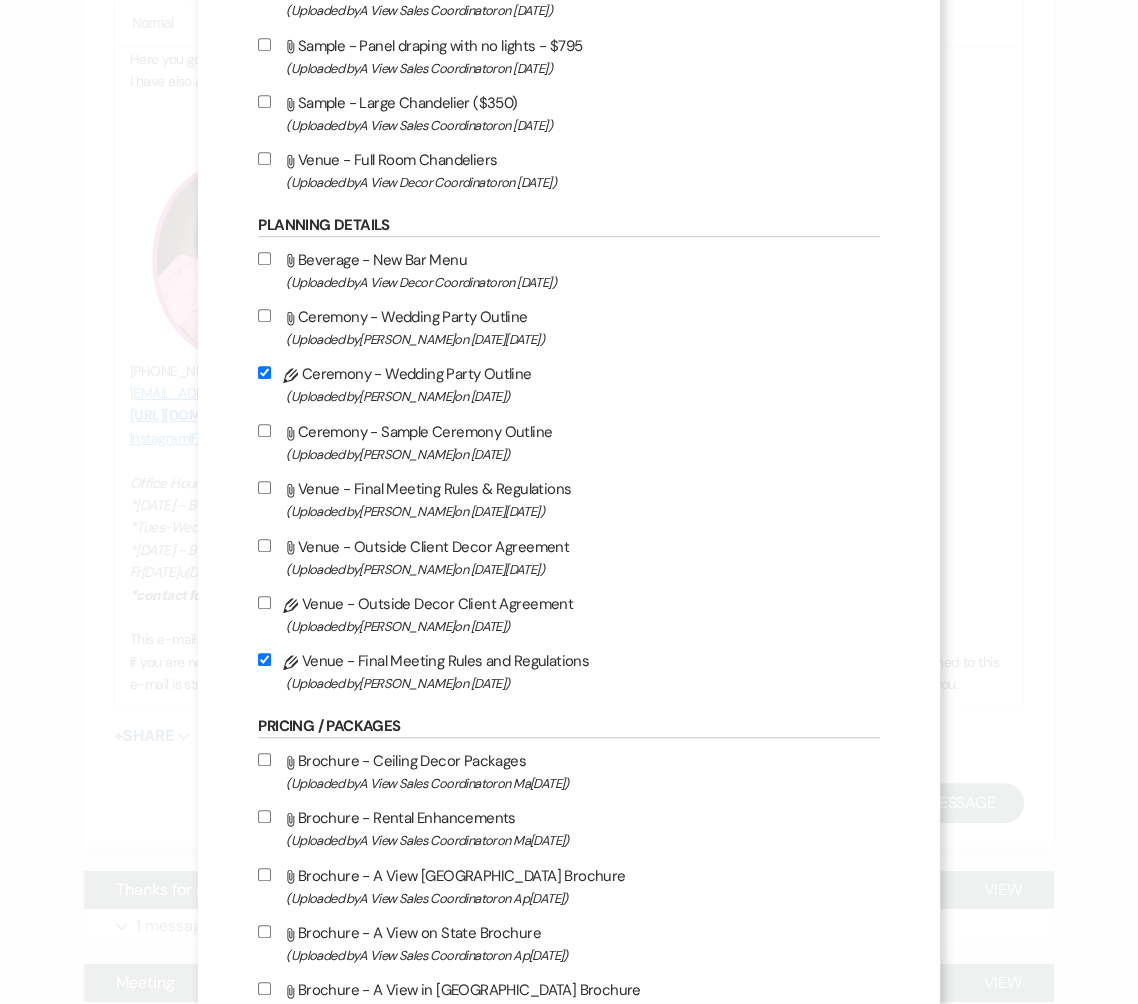 click on "Pencil Venue - Outside Decor Client Agreement (Uploaded by  [PERSON_NAME]  on   [DATE] )" at bounding box center [264, 602] 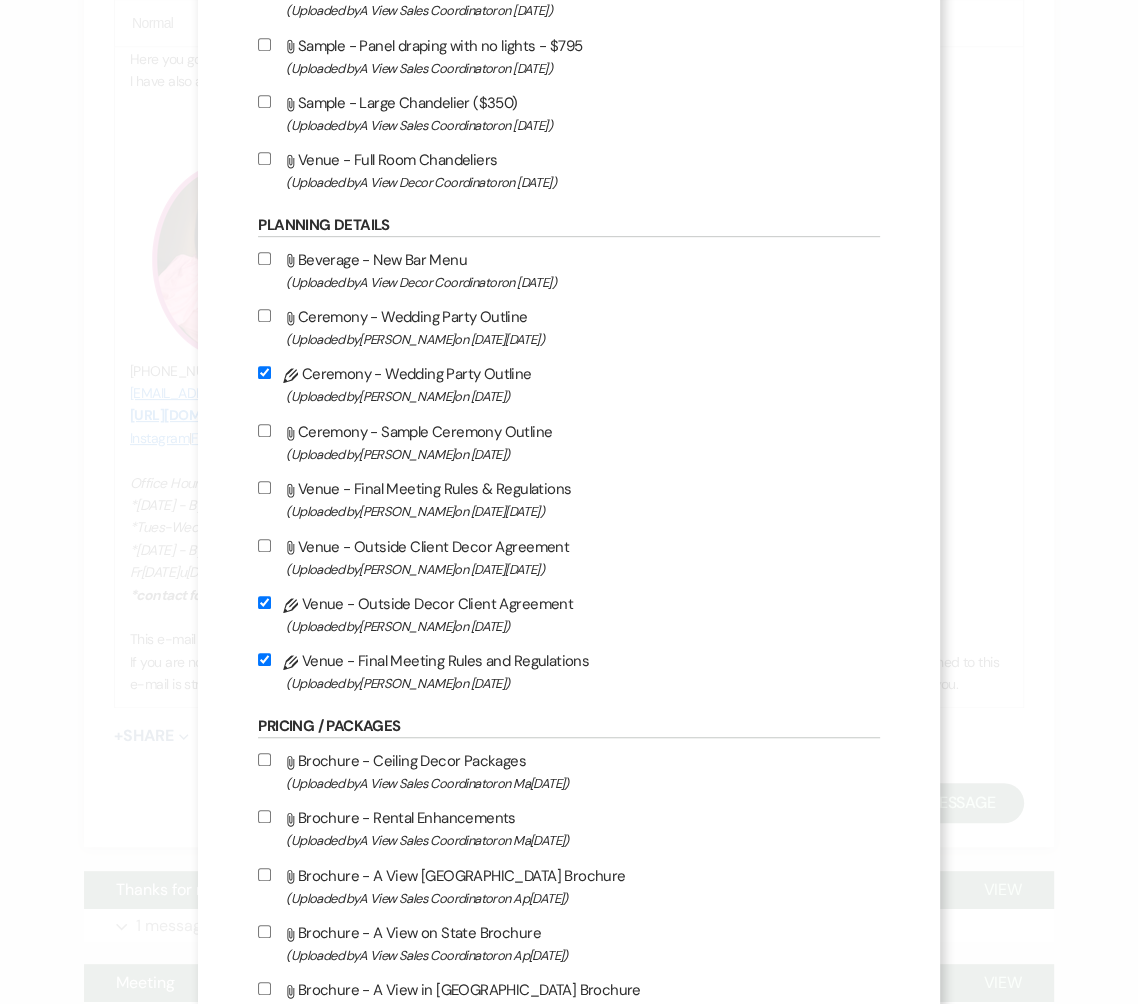 click on "Attach File Ceremony - Wedding Party Outline (Uploaded by  [PERSON_NAME]  on   [DATE][DATE]" at bounding box center (264, 315) 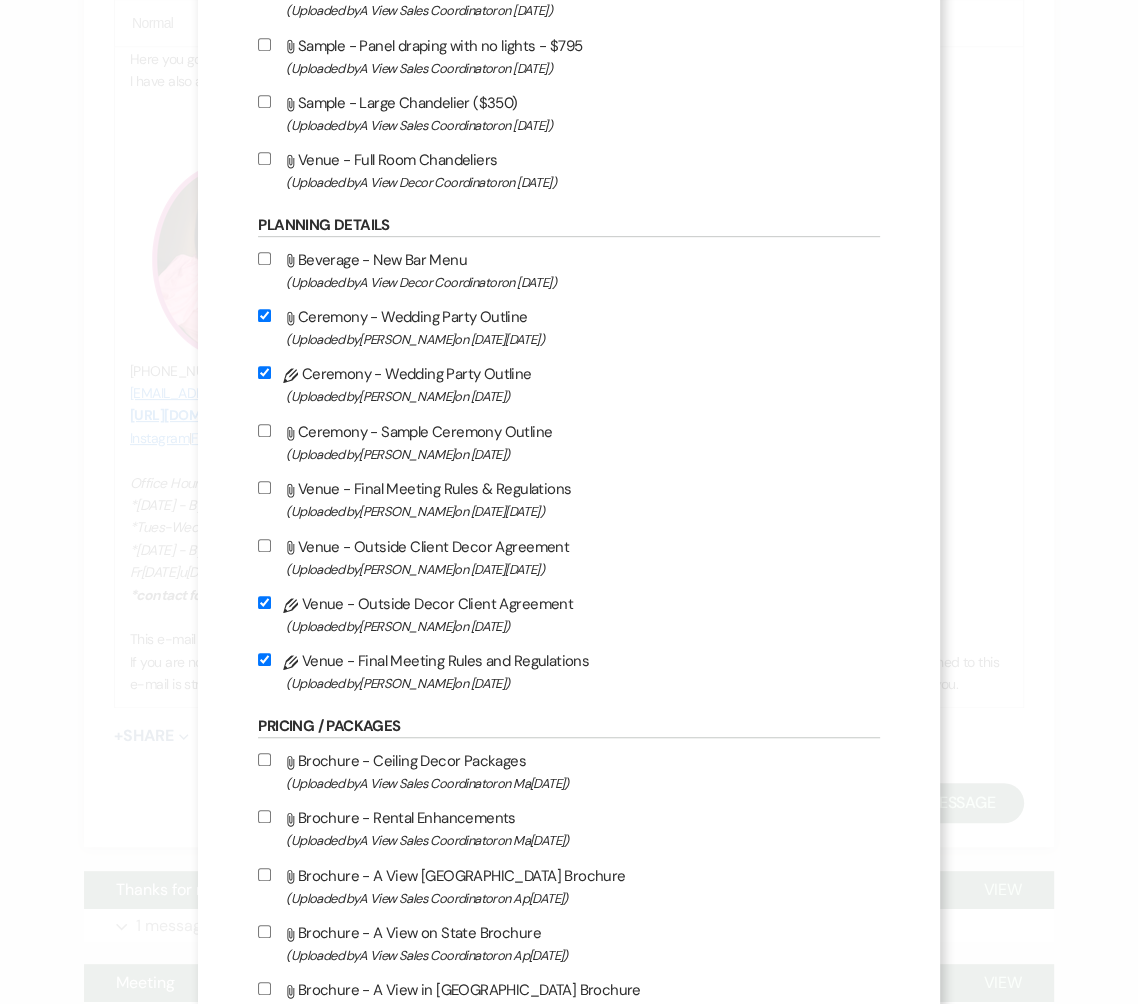 click on "Attach File Ceremony - Sample Ceremony Outline (Uploaded by  [PERSON_NAME]  on   Se[DATE]" at bounding box center (264, 430) 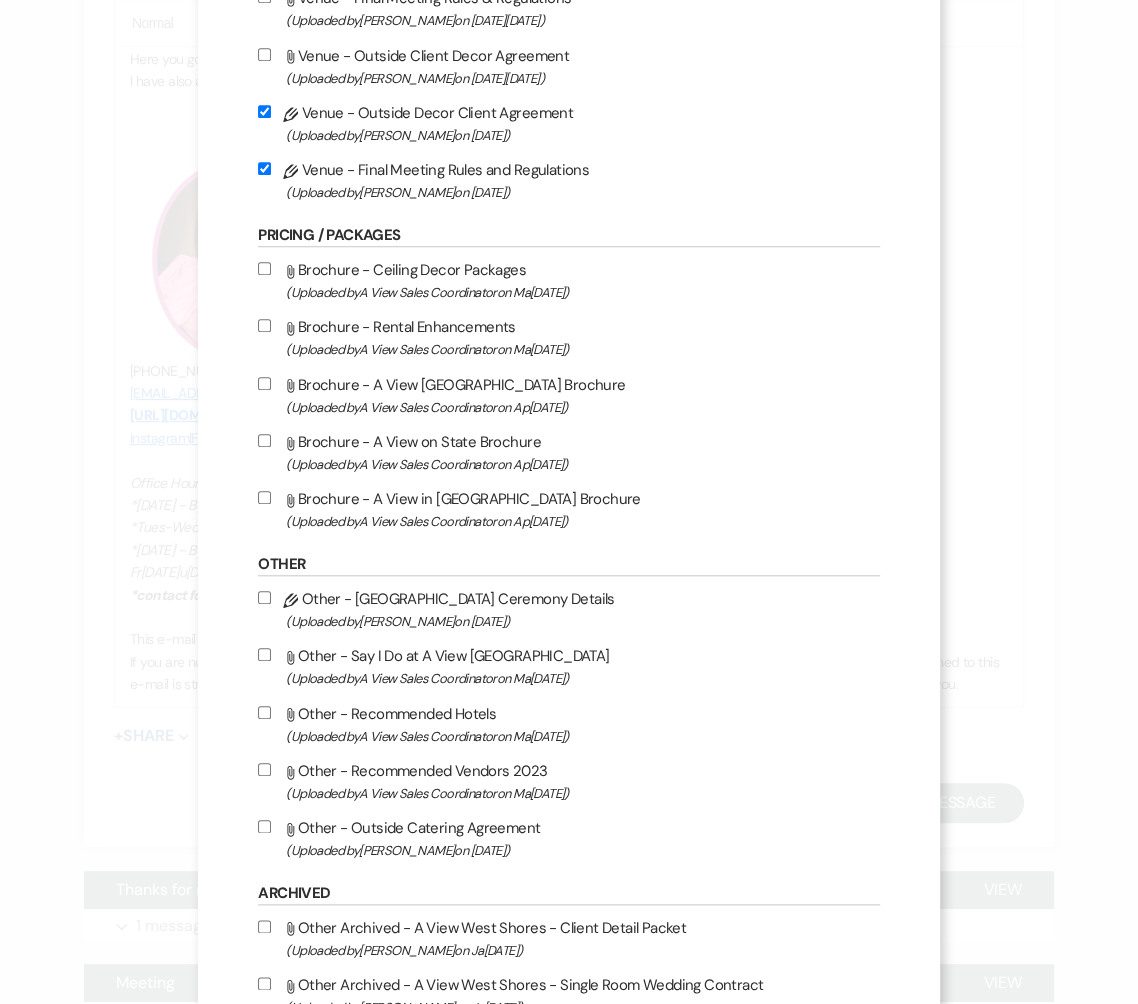 scroll, scrollTop: 1236, scrollLeft: 0, axis: vertical 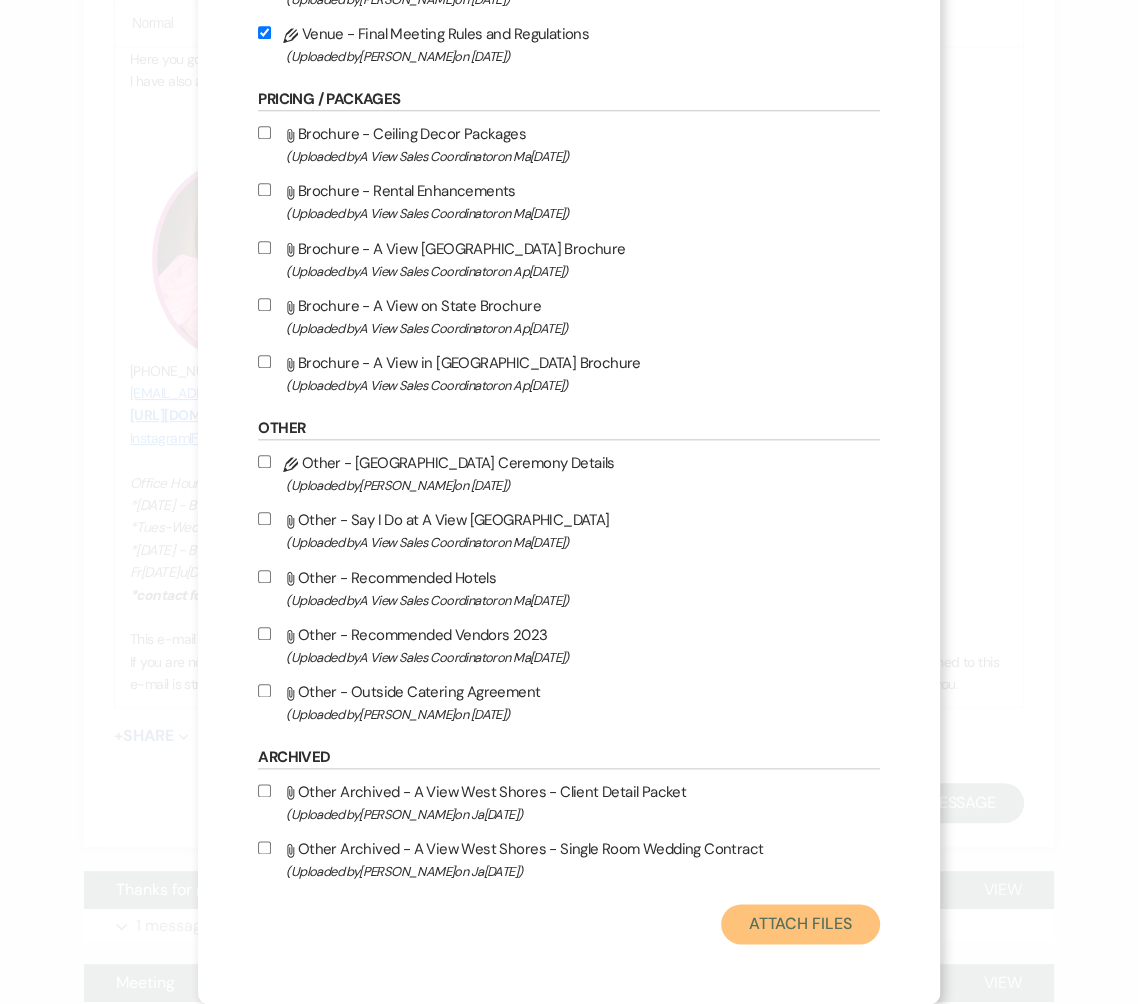 click on "Attach Files" at bounding box center (800, 924) 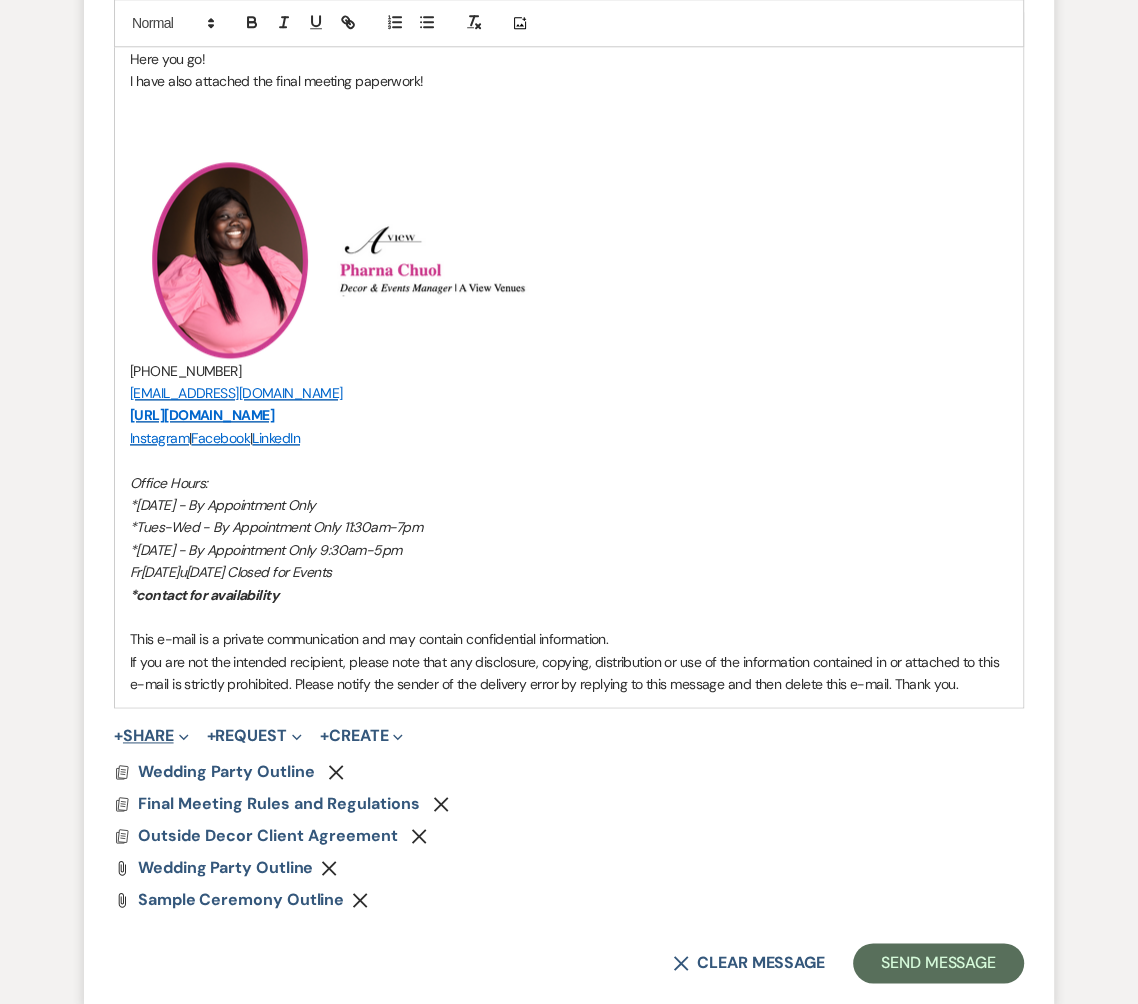 click on "+  Share Expand" at bounding box center (151, 736) 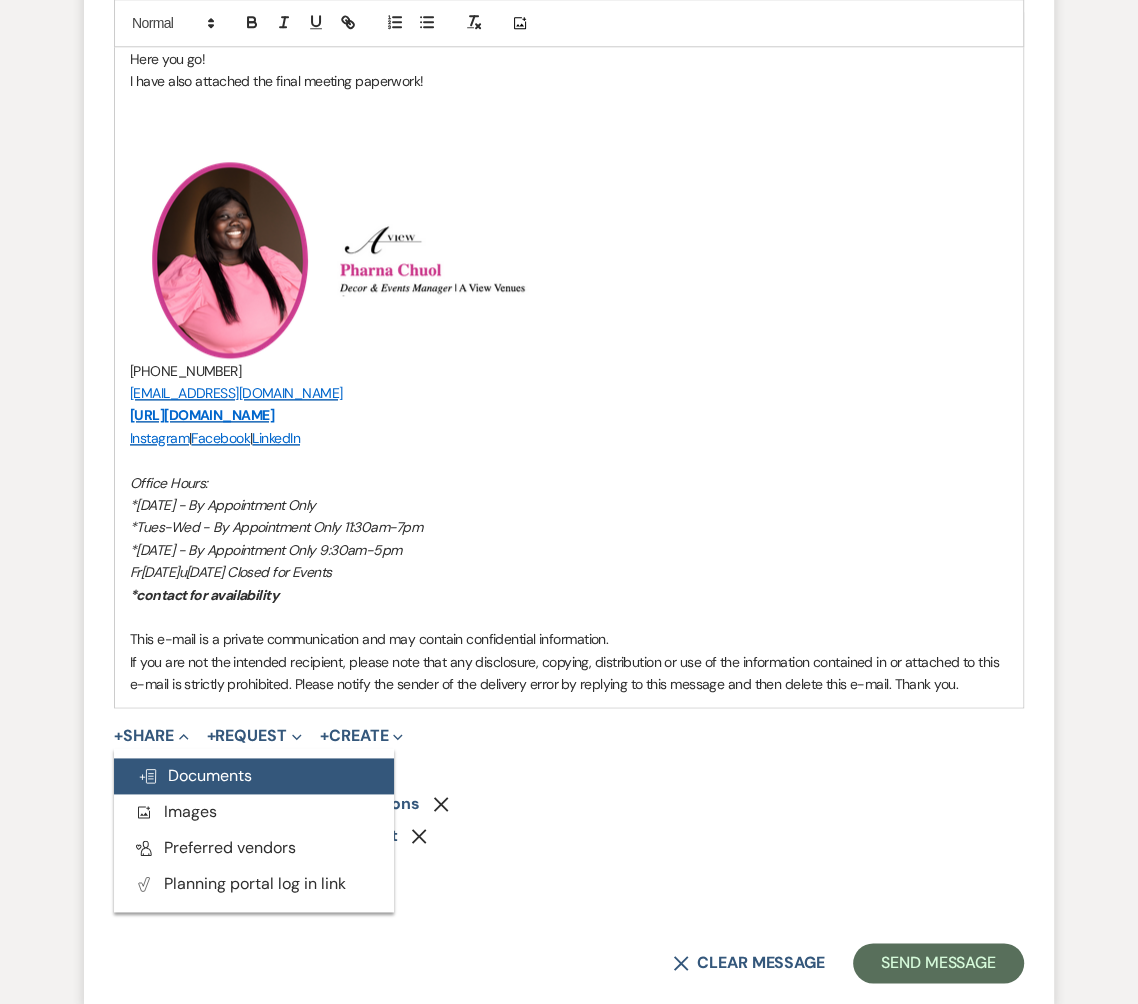 click on "Doc Upload Documents" at bounding box center (195, 775) 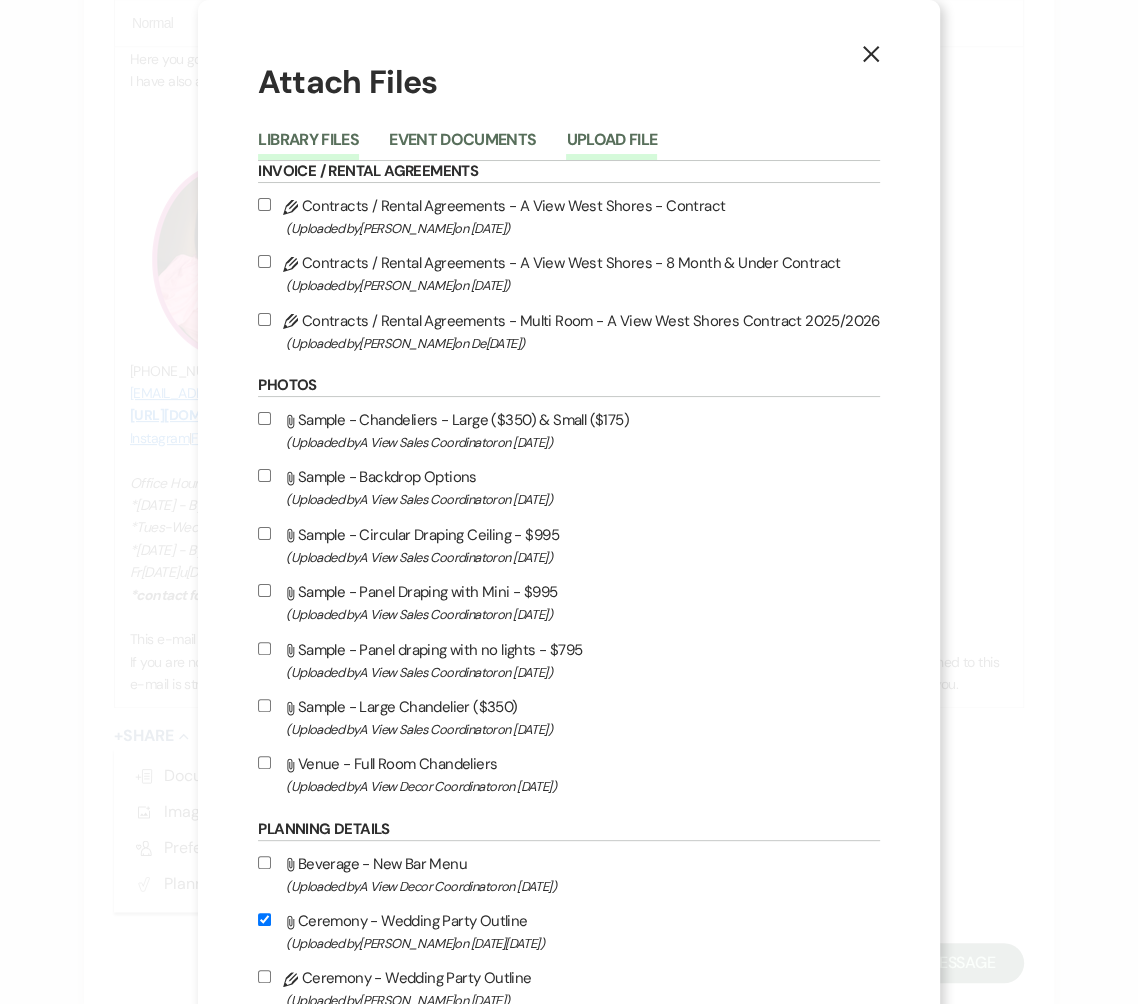 click on "Upload File" at bounding box center (611, 146) 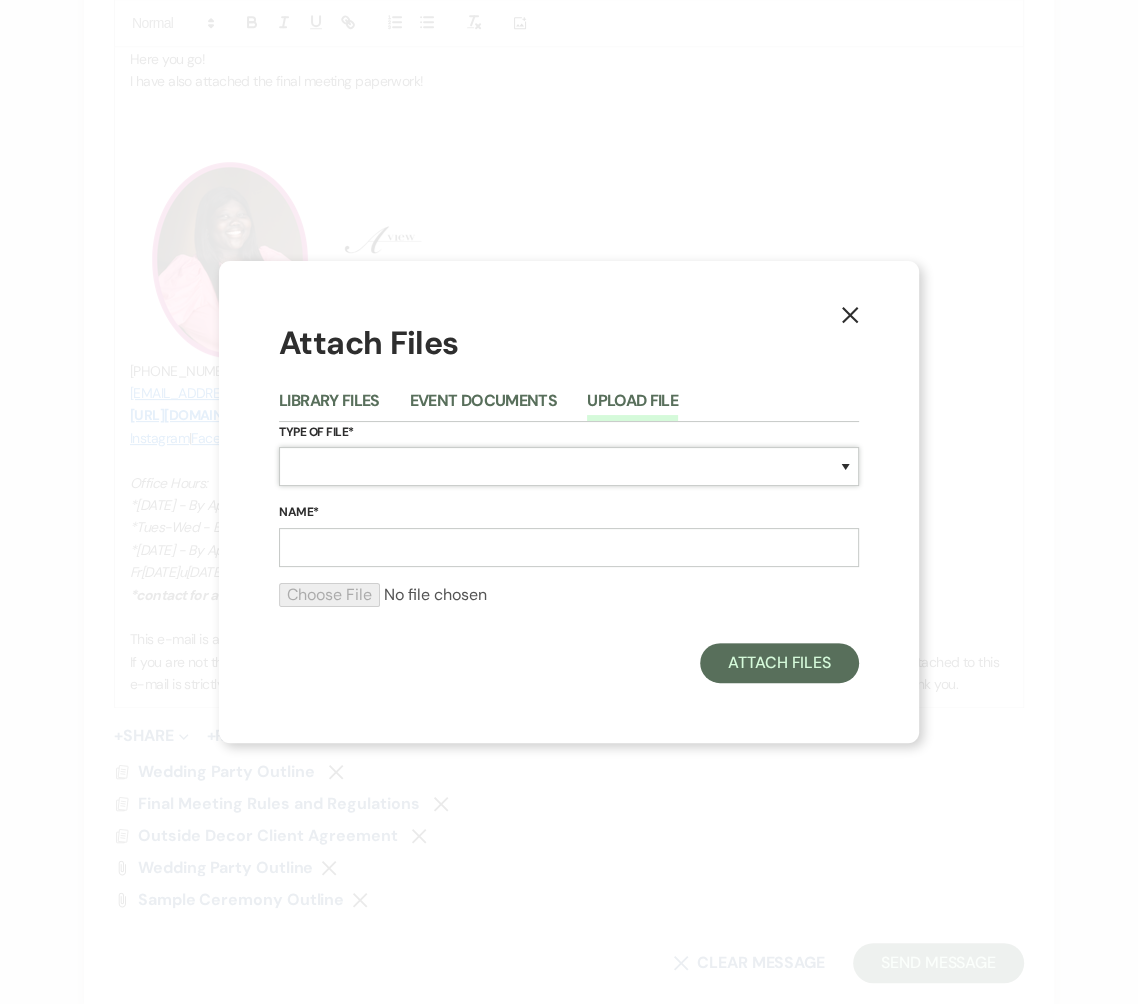 click on "Special Event Insurance Vendor Certificate of Insurance Contracts / Rental Agreements Invoices Receipts Event Maps Floor Plans Rain Plan Seating Charts Venue Layout Catering / Alcohol Permit Event Permit Fire Permit Fuel Permit Generator Permit Tent Permit Venue Permit Other Permit Inventory  Promotional Sample Venue Beverage Ceremony Event Finalize + Share Guests Lodging Menu Vendors Venue Beverage Brochure Menu Packages Product Specifications Quotes Beverage Event and Ceremony Details Finalize & Share Guests Lodging Menu Vendors Venue Event Timeline Family / Wedding Party Timeline Food and Beverage Timeline MC / DJ / Band Timeline Master Timeline Photography Timeline Set-Up / Clean-Up Vendor Timeline Bartender Safe Serve / TiPS Certification Vendor Certification Vendor License Other" at bounding box center [569, 466] 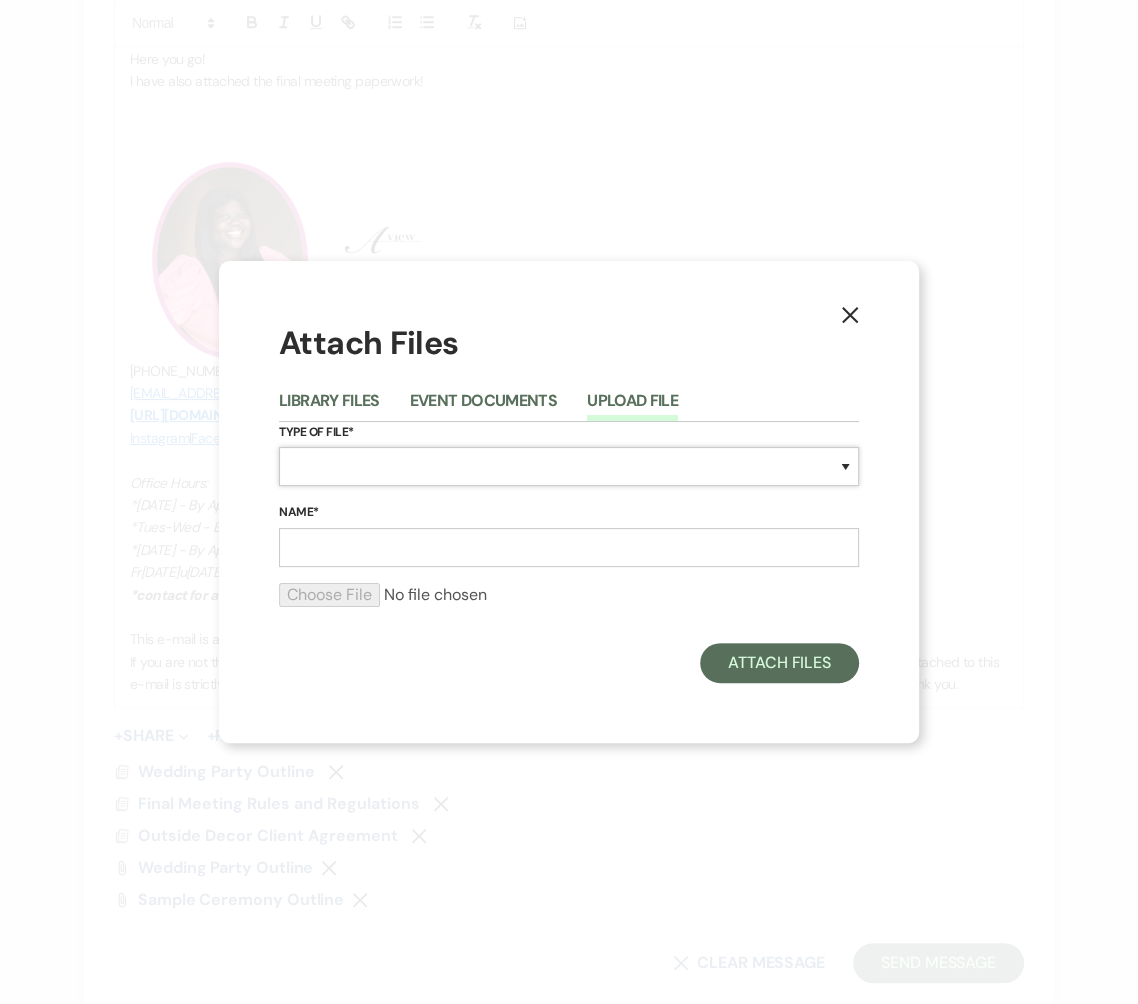 select on "24" 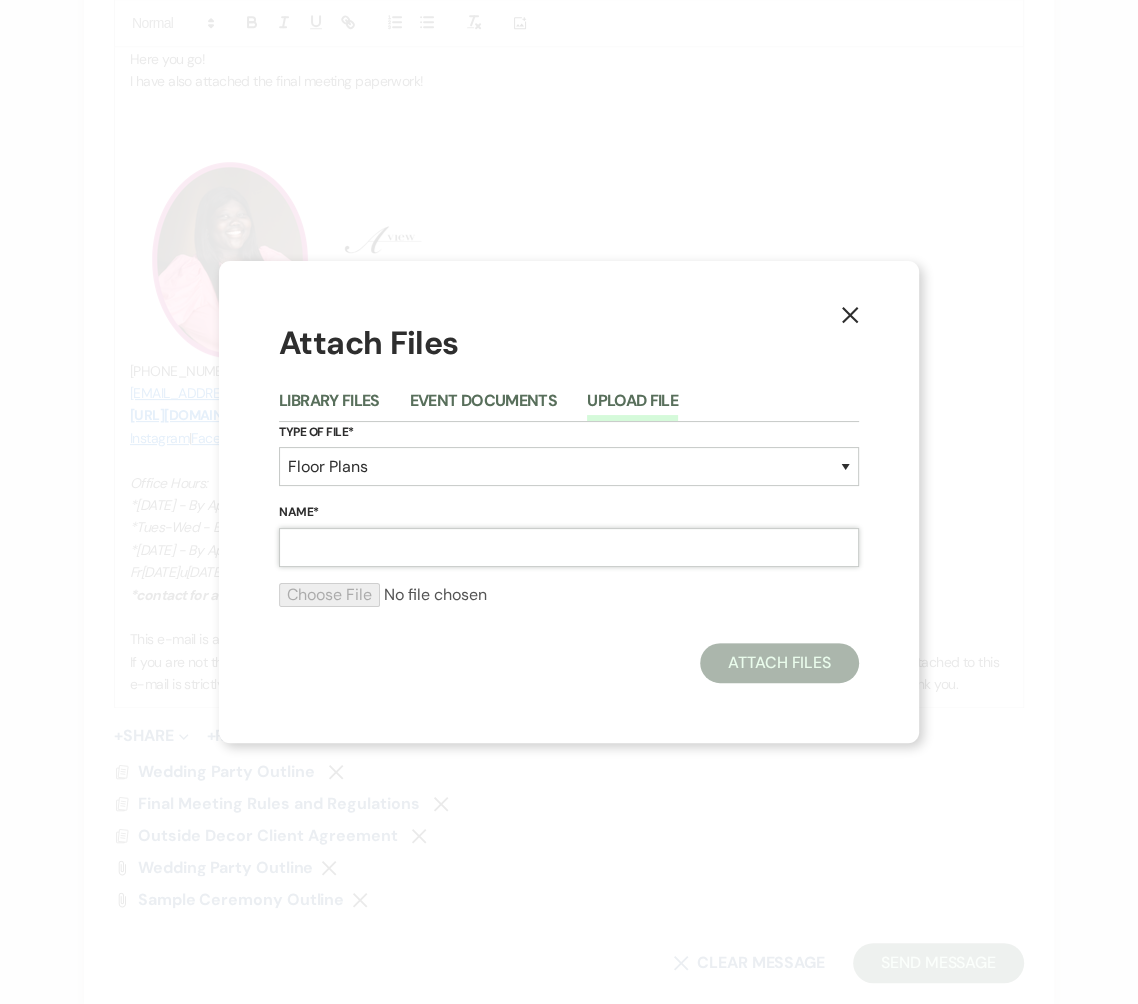click on "Name*" at bounding box center (569, 547) 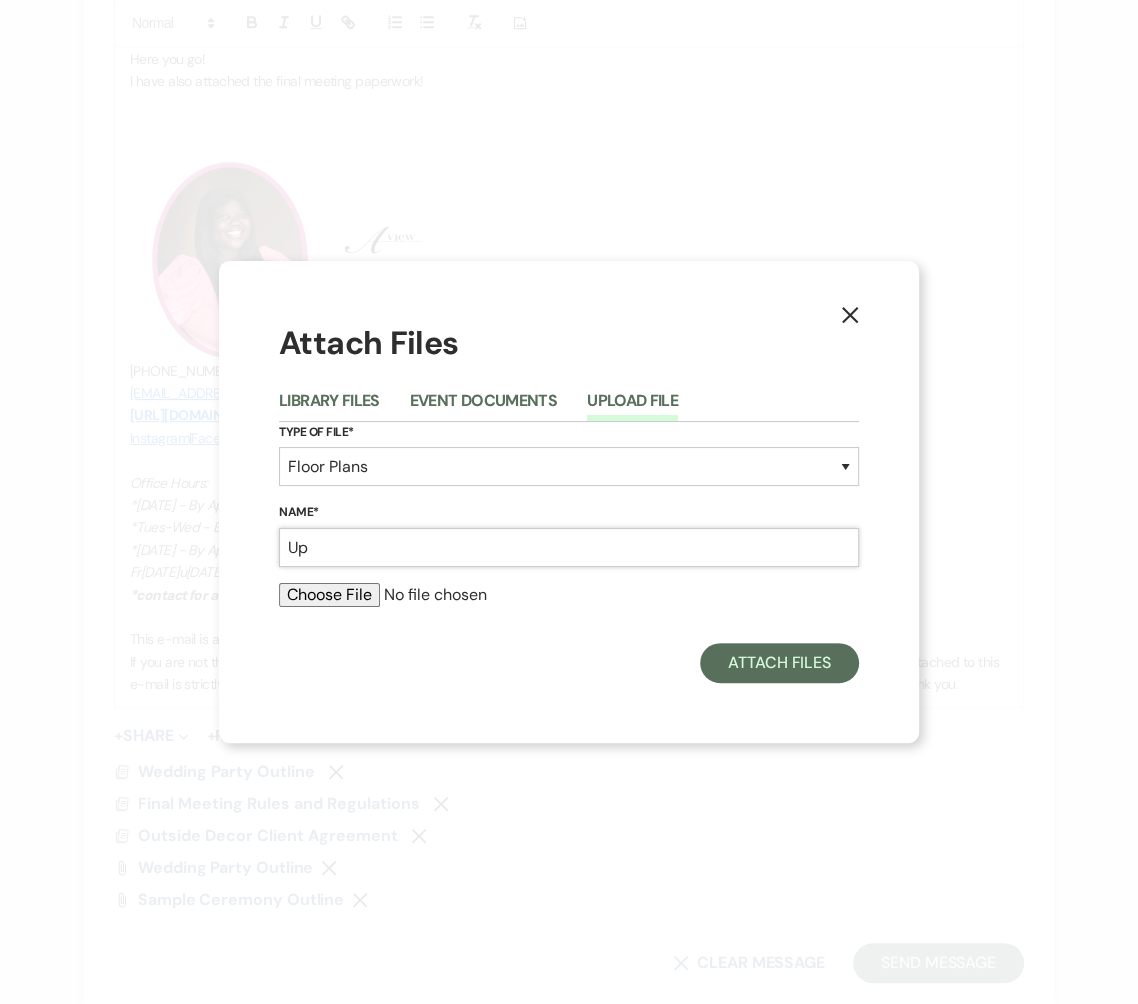 type on "U" 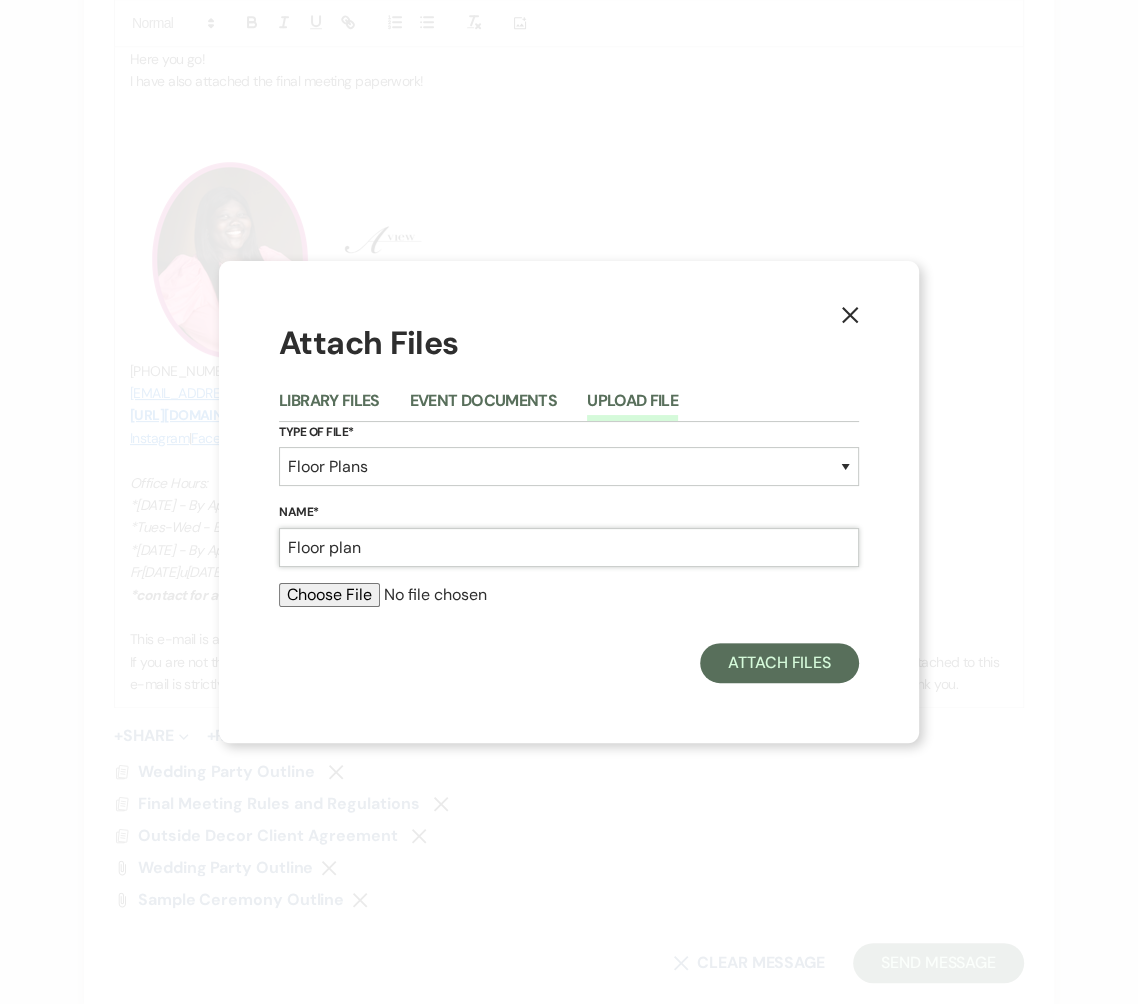type on "Floor plan" 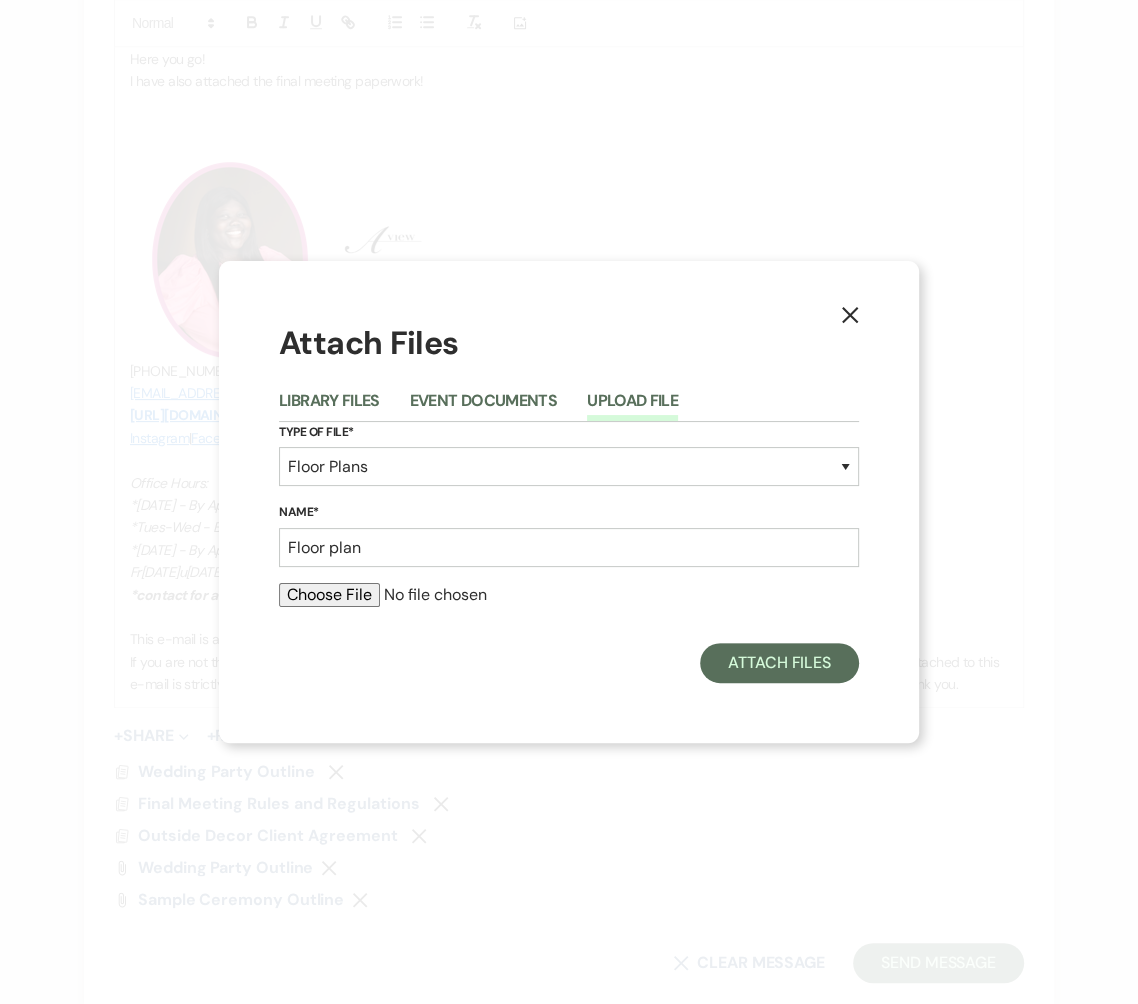 click at bounding box center (569, 595) 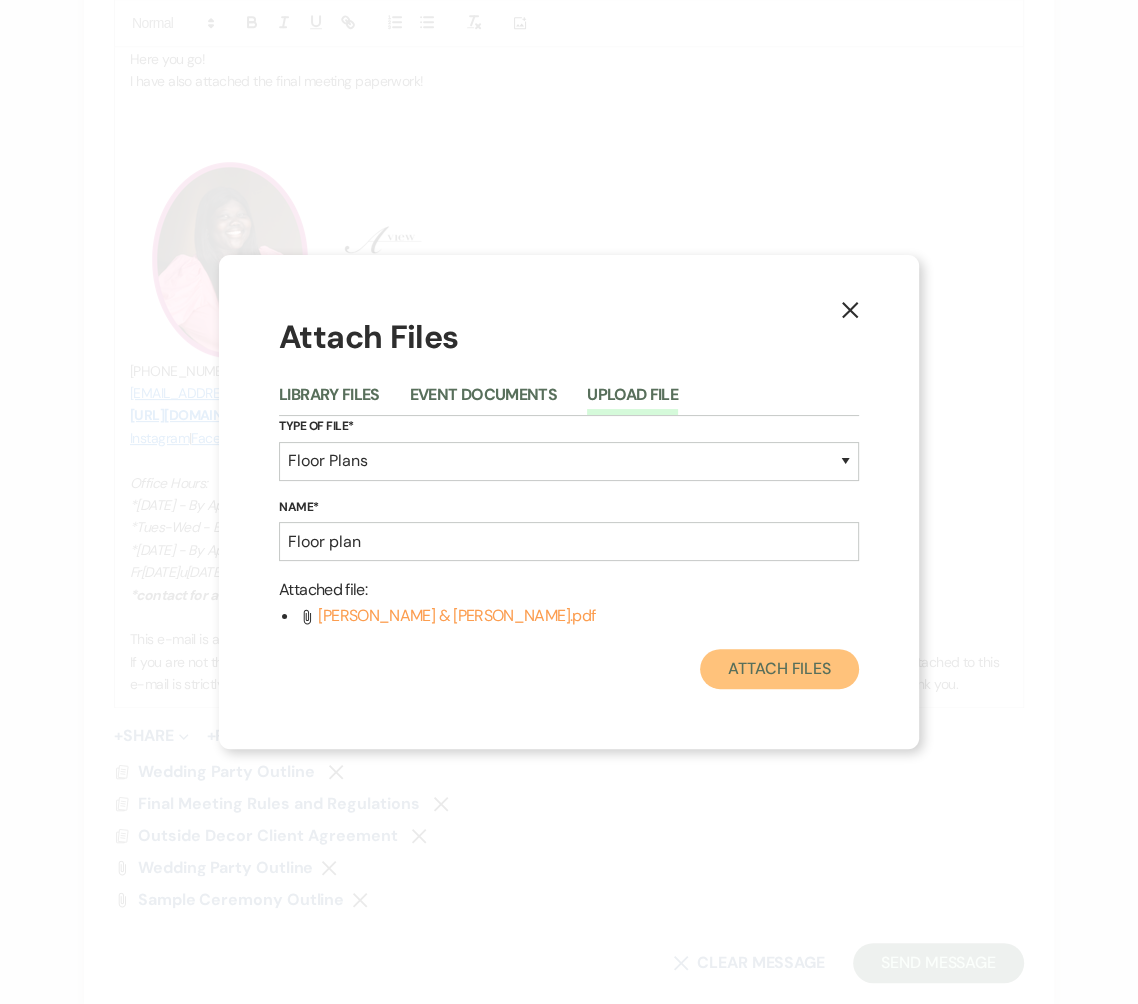 click on "Attach Files" at bounding box center (779, 669) 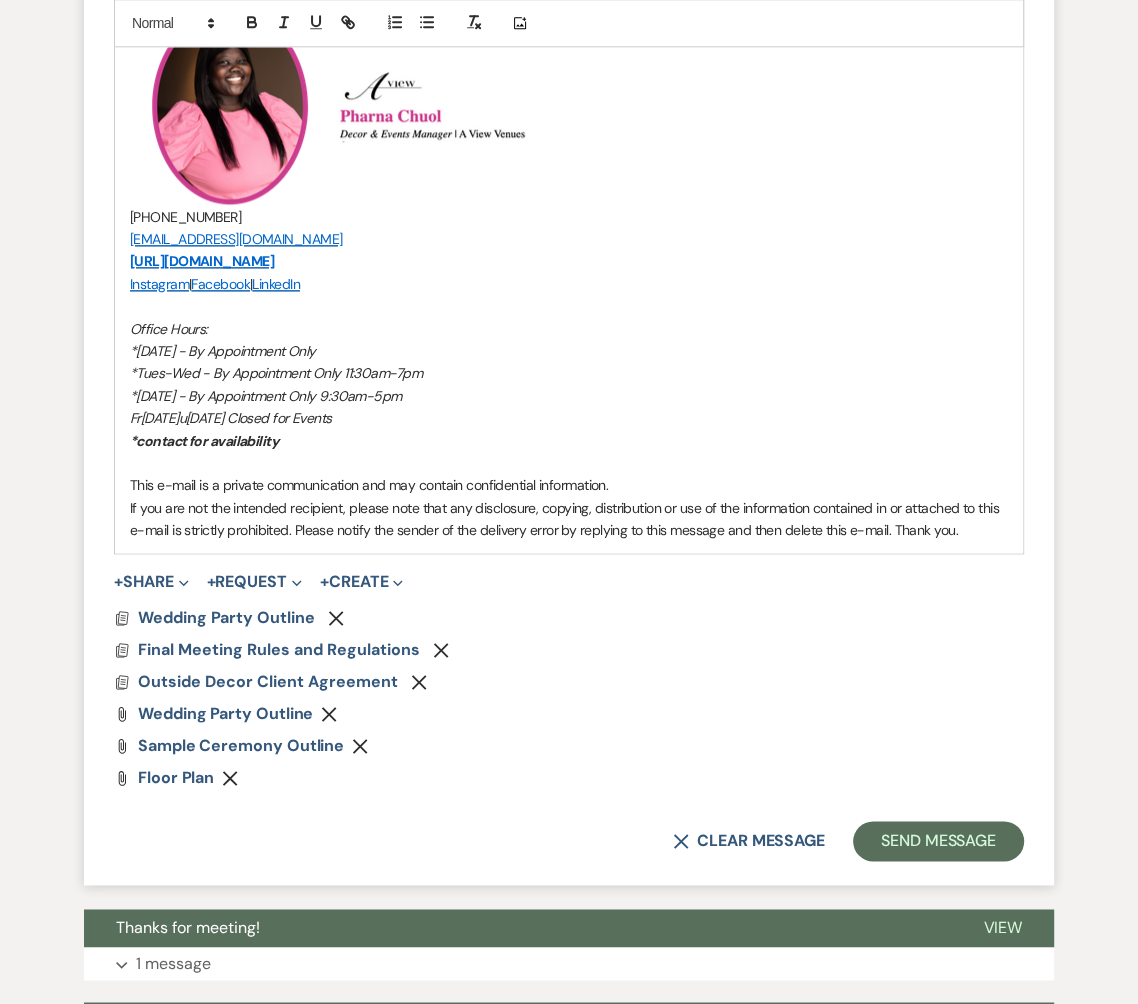 scroll, scrollTop: 1587, scrollLeft: 0, axis: vertical 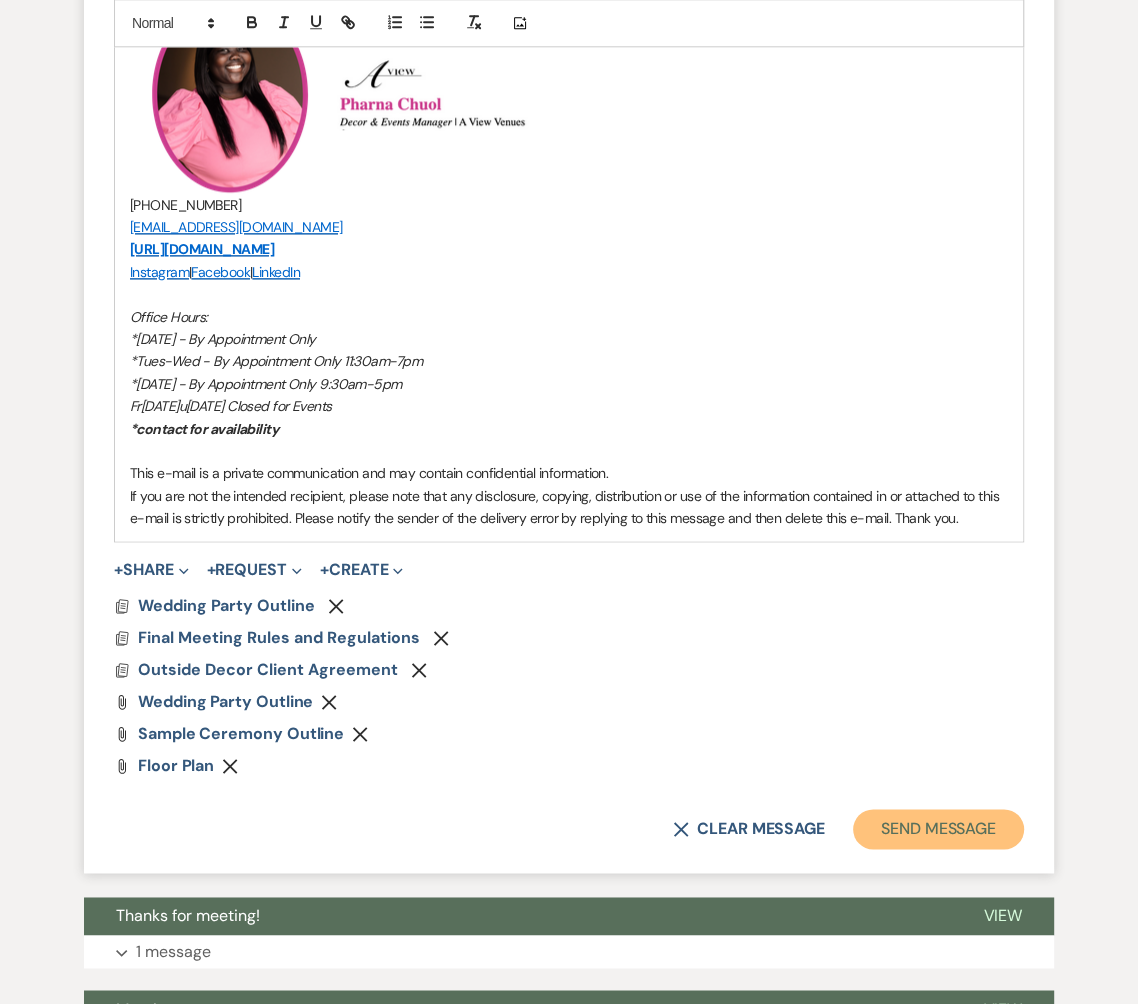 click on "Send Message" at bounding box center (938, 829) 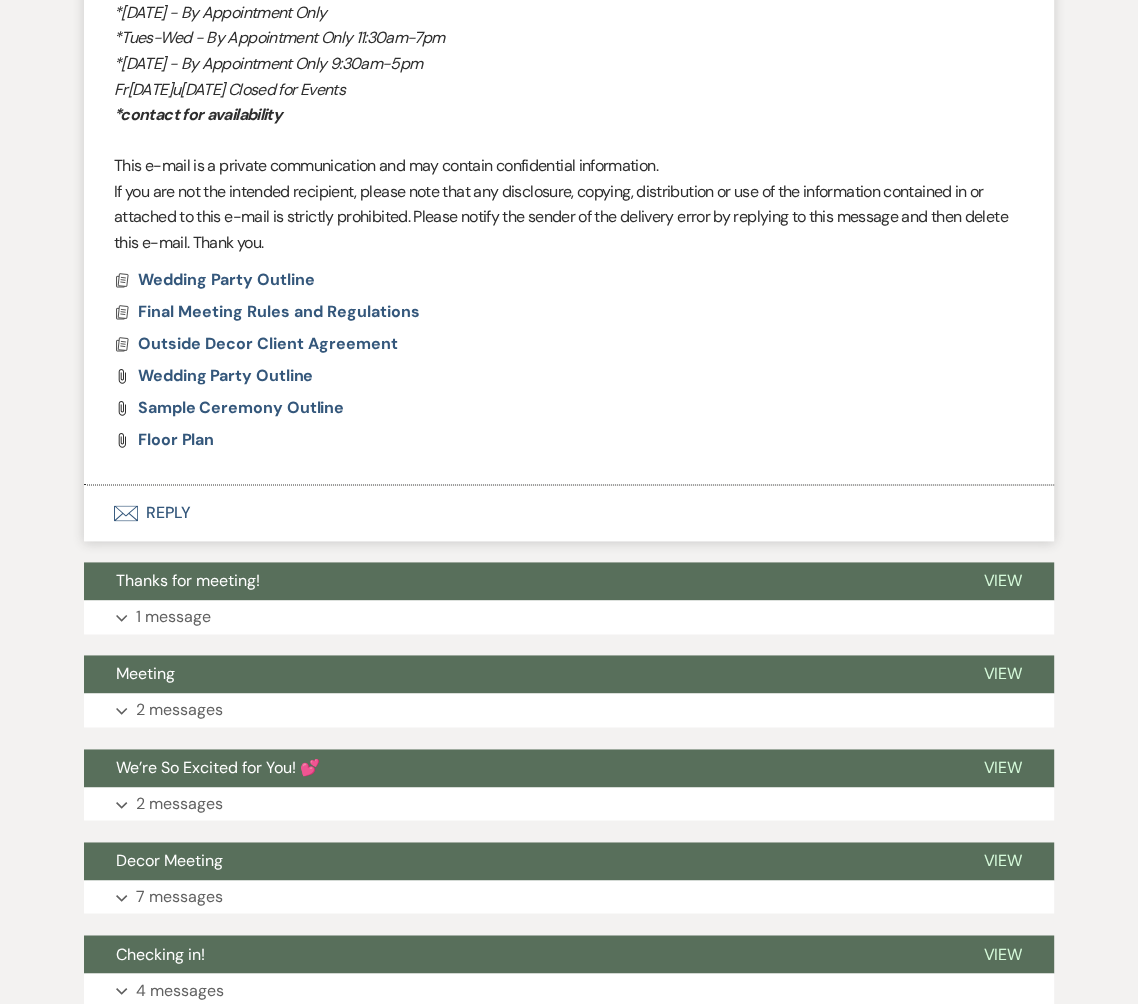 scroll, scrollTop: 0, scrollLeft: 0, axis: both 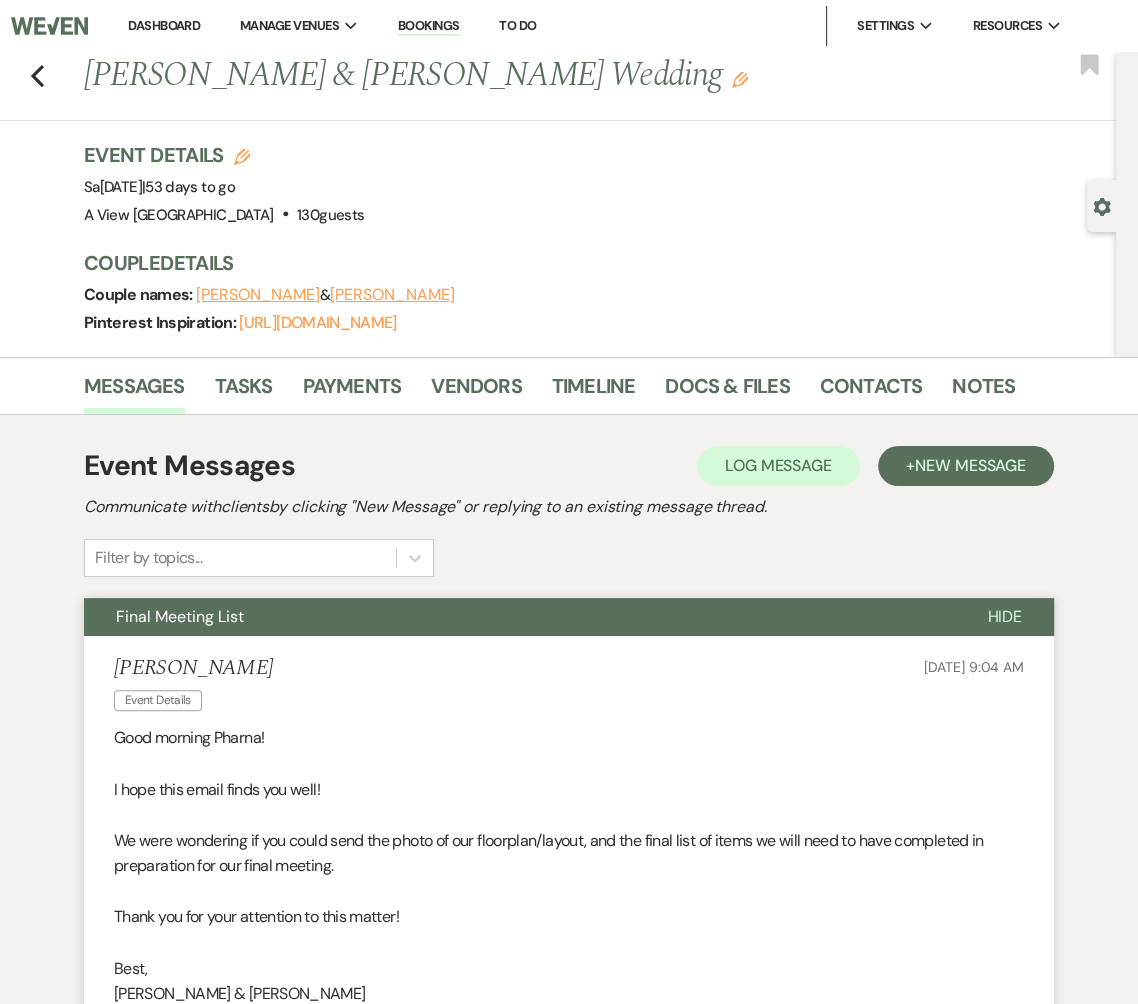 click on "Dashboard" at bounding box center (164, 25) 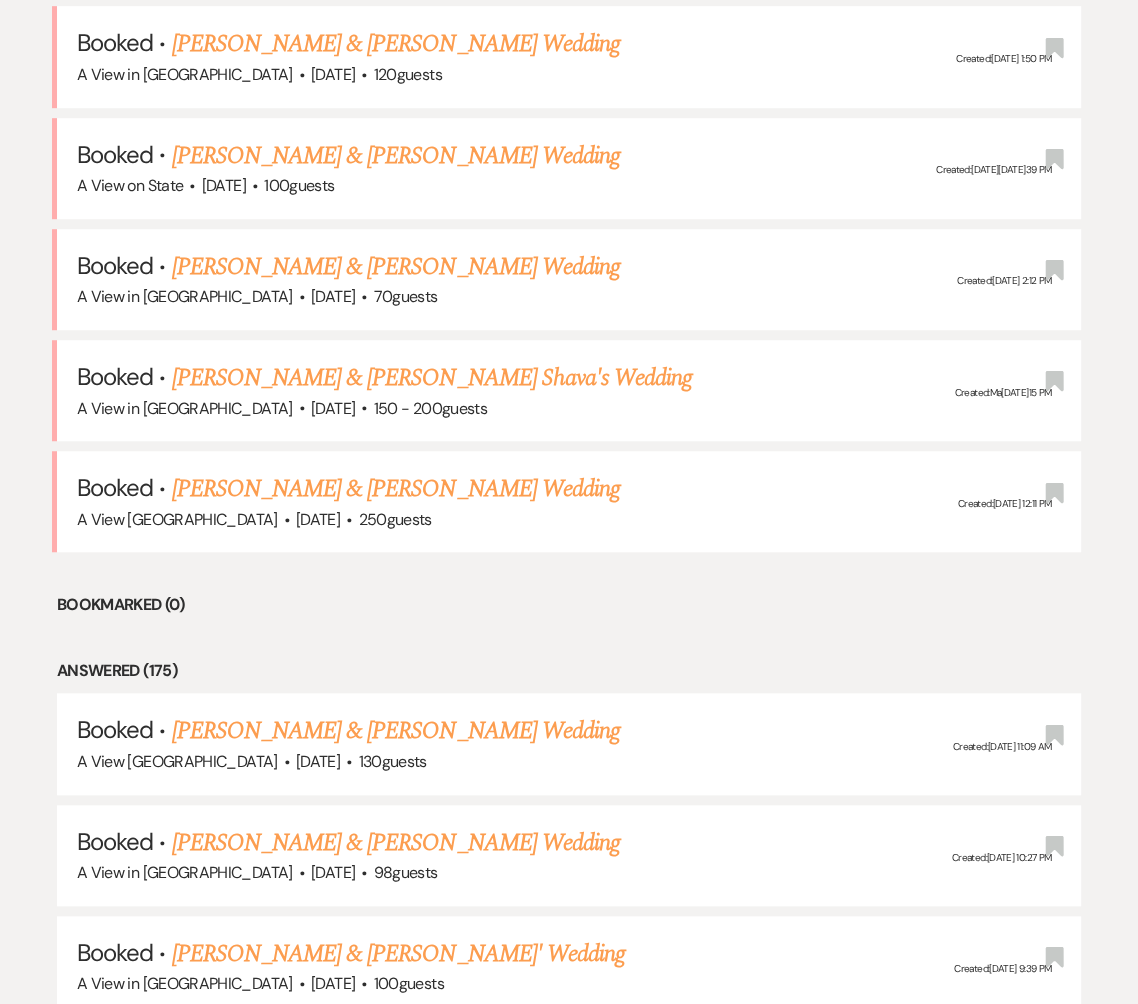 scroll, scrollTop: 890, scrollLeft: 0, axis: vertical 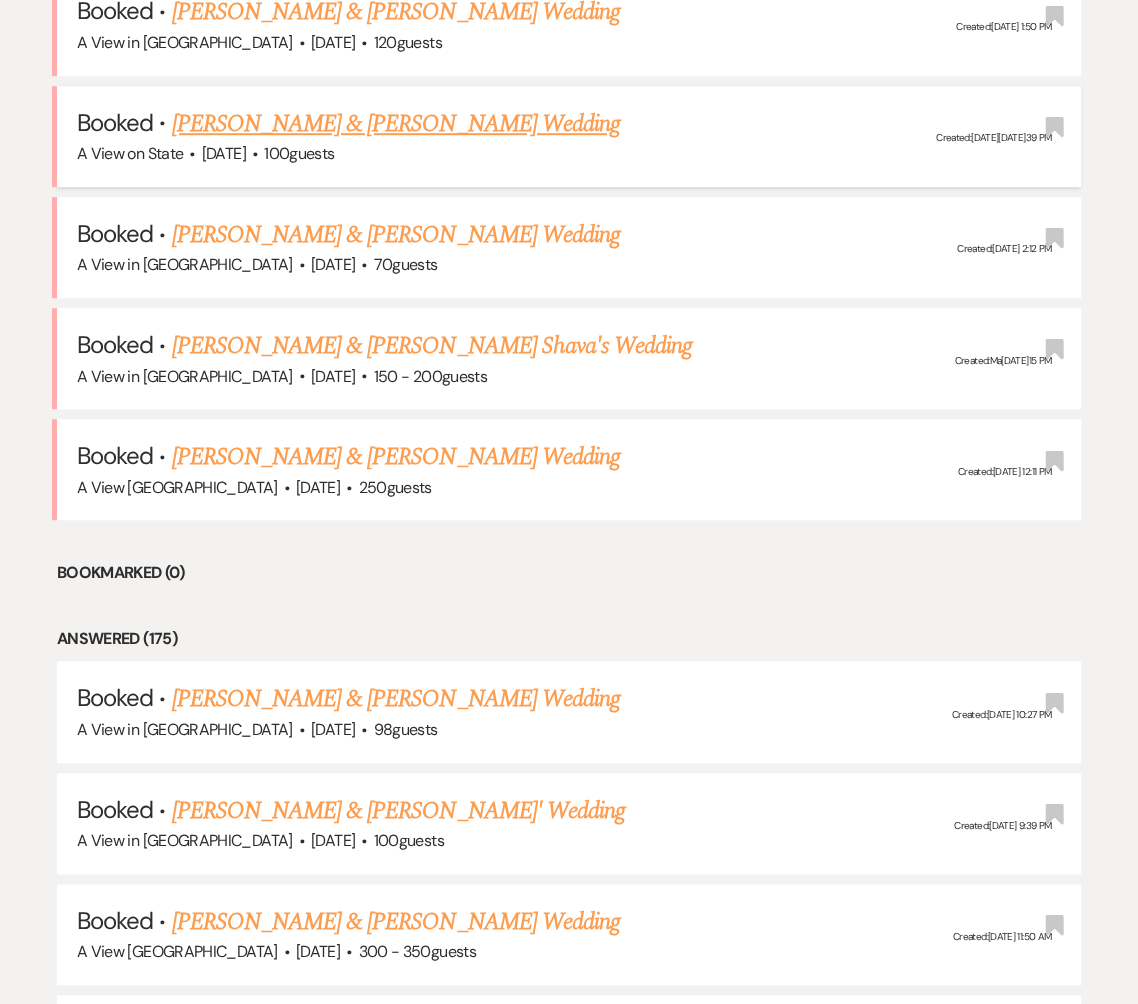 click on "[PERSON_NAME] & [PERSON_NAME] Wedding" at bounding box center [396, 124] 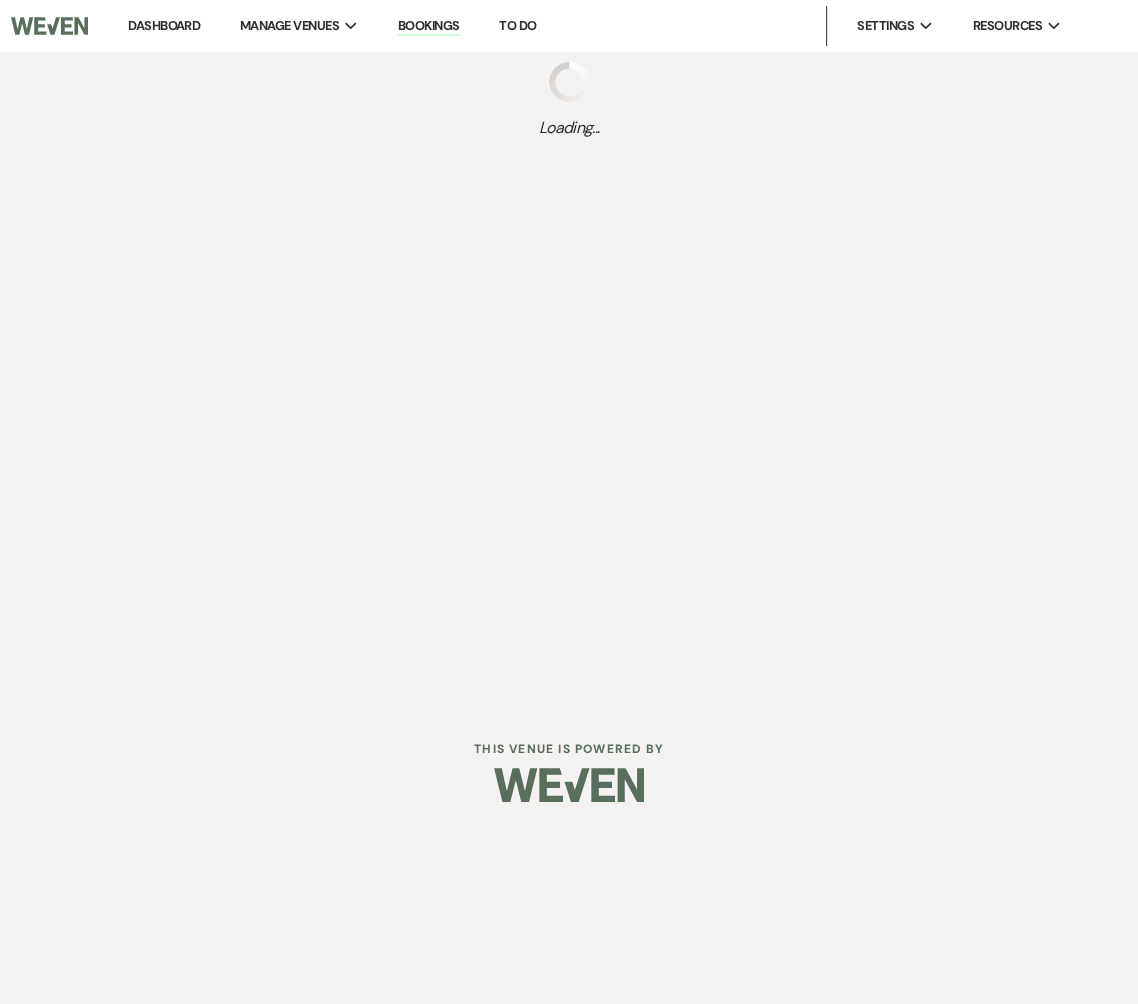 scroll, scrollTop: 0, scrollLeft: 0, axis: both 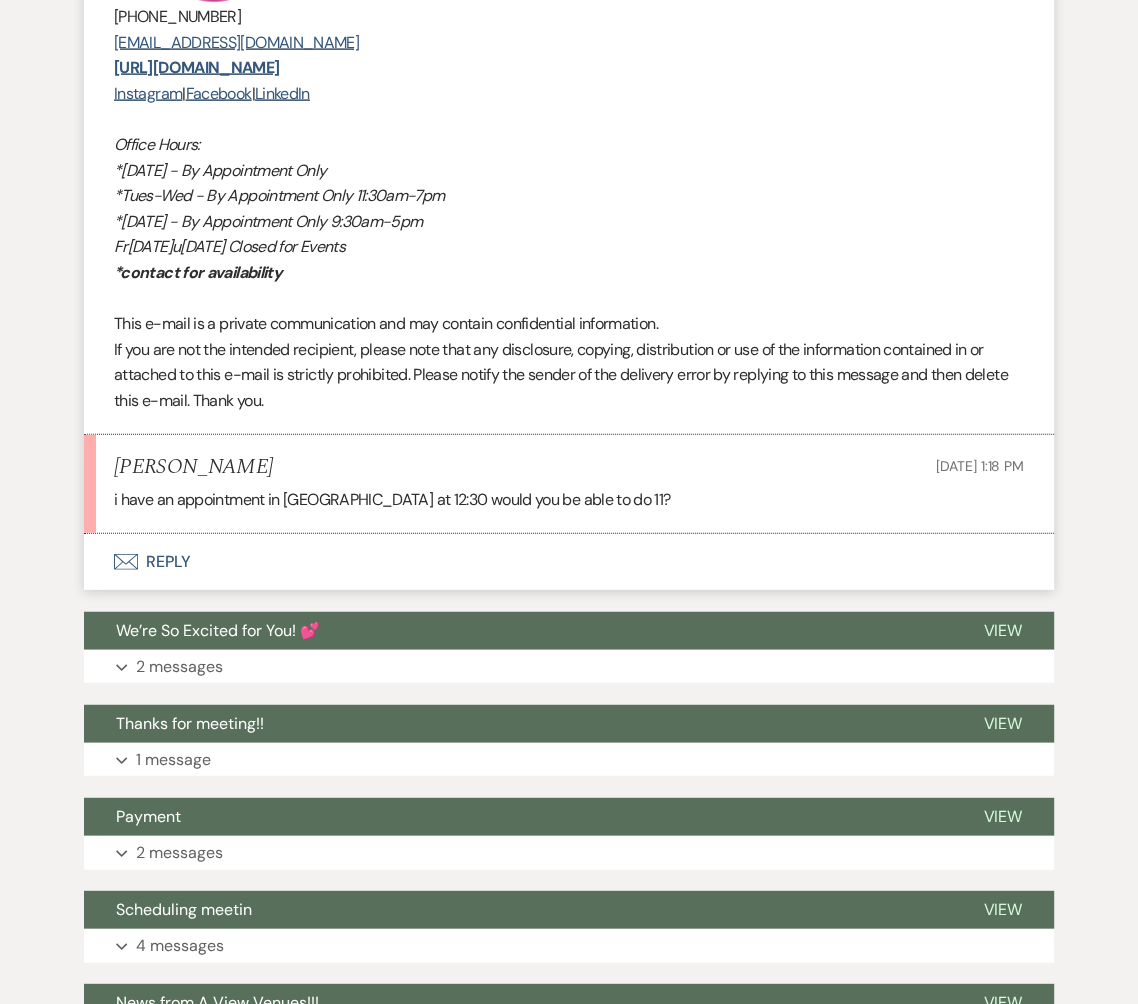 click on "Envelope Reply" at bounding box center [569, 562] 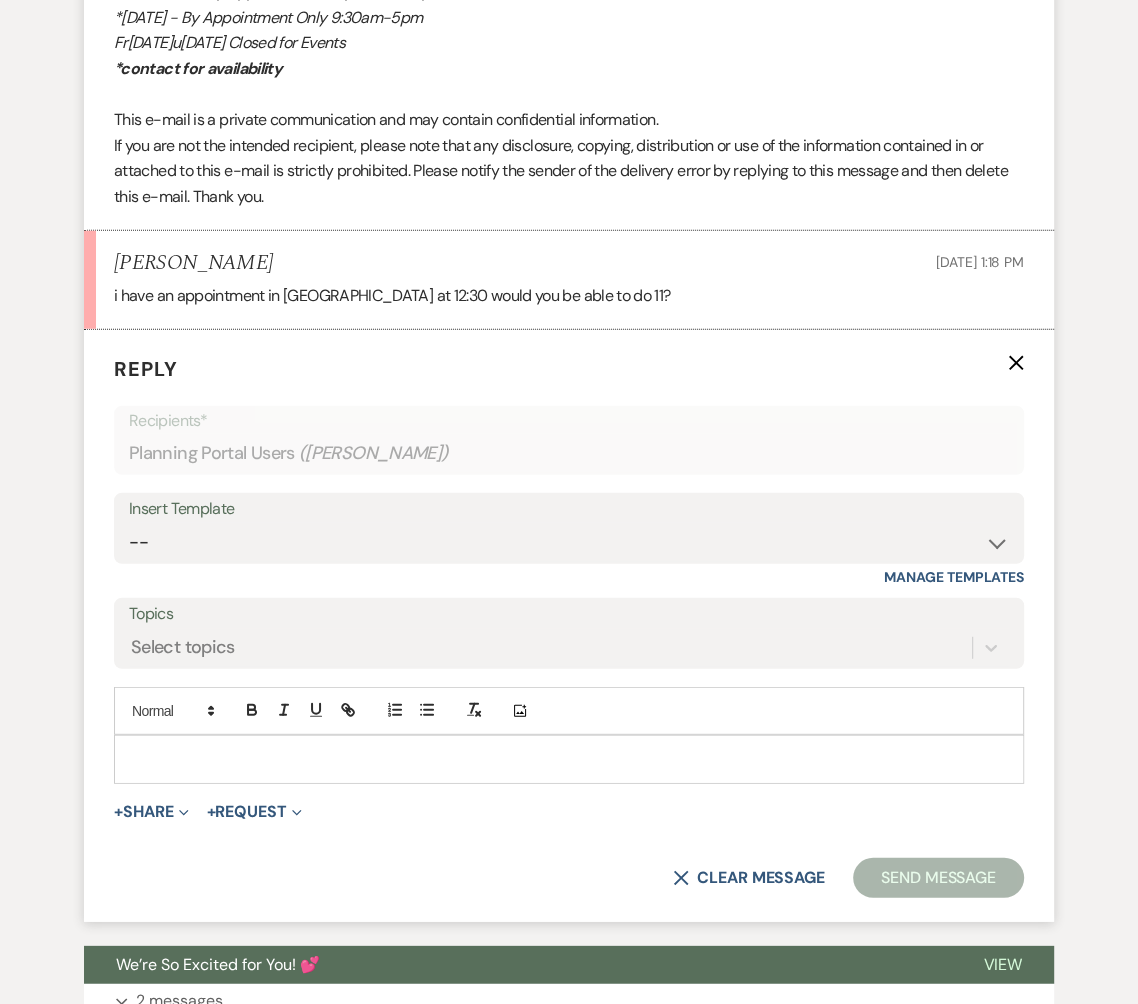 scroll, scrollTop: 3505, scrollLeft: 0, axis: vertical 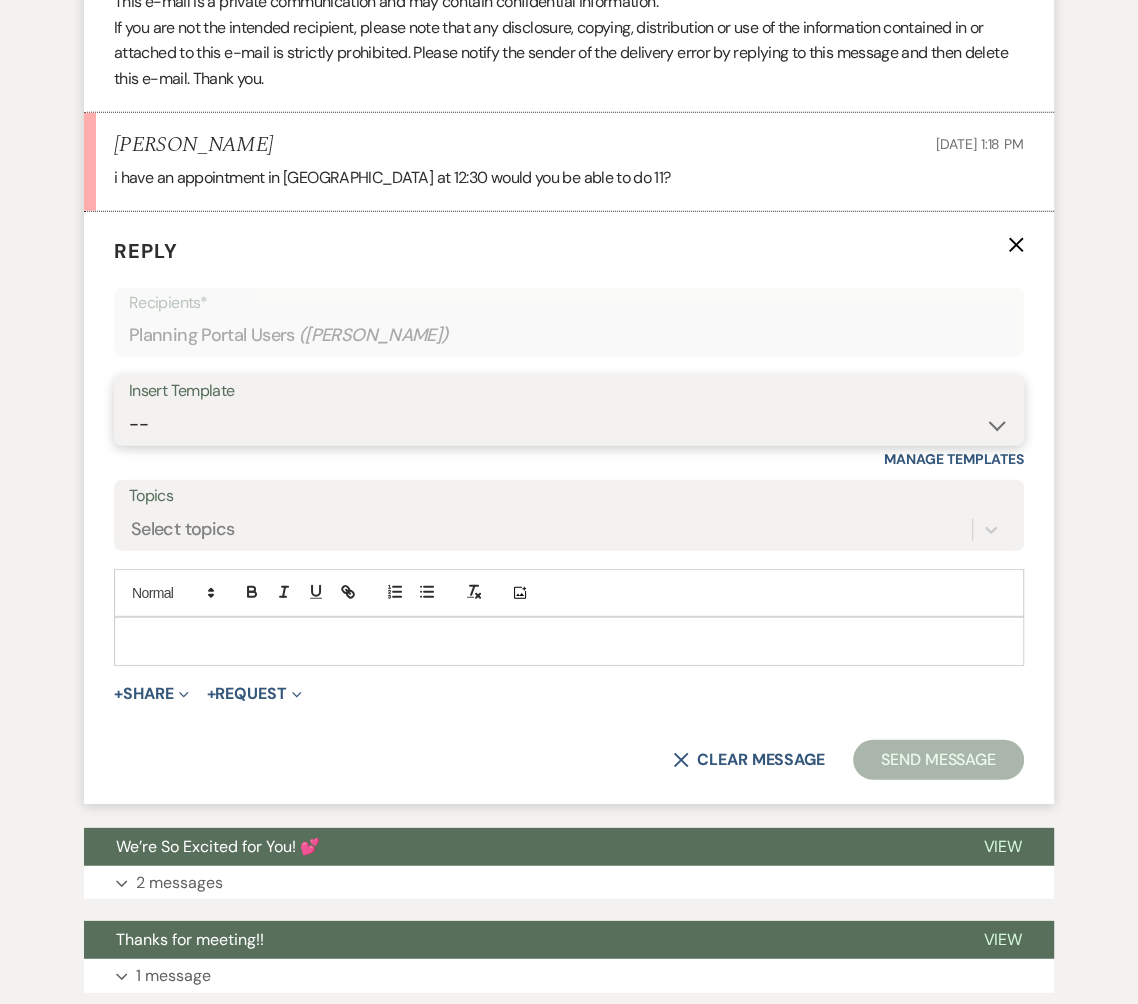 click on "-- Tour Confirmation Contract (Pre-Booked Leads) Out of office Inquiry Email All 3 Venues Inquiry Welcome Email Initial Inquiry Follow Up Say YES to the Venue!  [PERSON_NAME] Tour Follow Up - A Special Note from A View  Pharna  Brochure Download Follow Up A View on State - Drop Box 8 Month Meeting - [PERSON_NAME] 12 M Payment - PC 8 M Meeting - PC 3 M - PC Final - PC Post Final - PC [PERSON_NAME] Signature [PERSON_NAME] Signature LL Signature Del & PC  [PERSON_NAME] Signature Lead Follow Up 2nd Lead Follow Up" at bounding box center (569, 424) 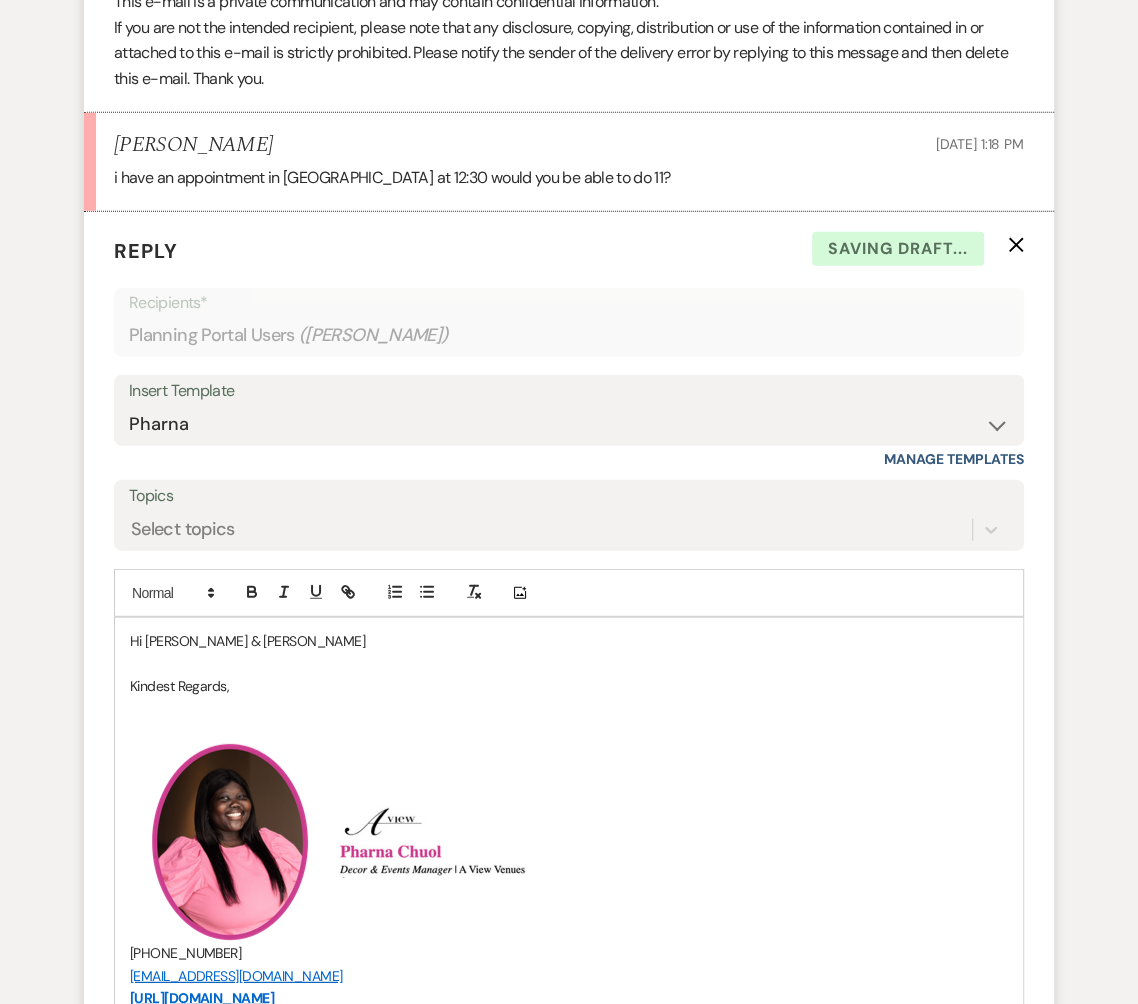 click on "Hi [PERSON_NAME] & [PERSON_NAME]" at bounding box center [569, 641] 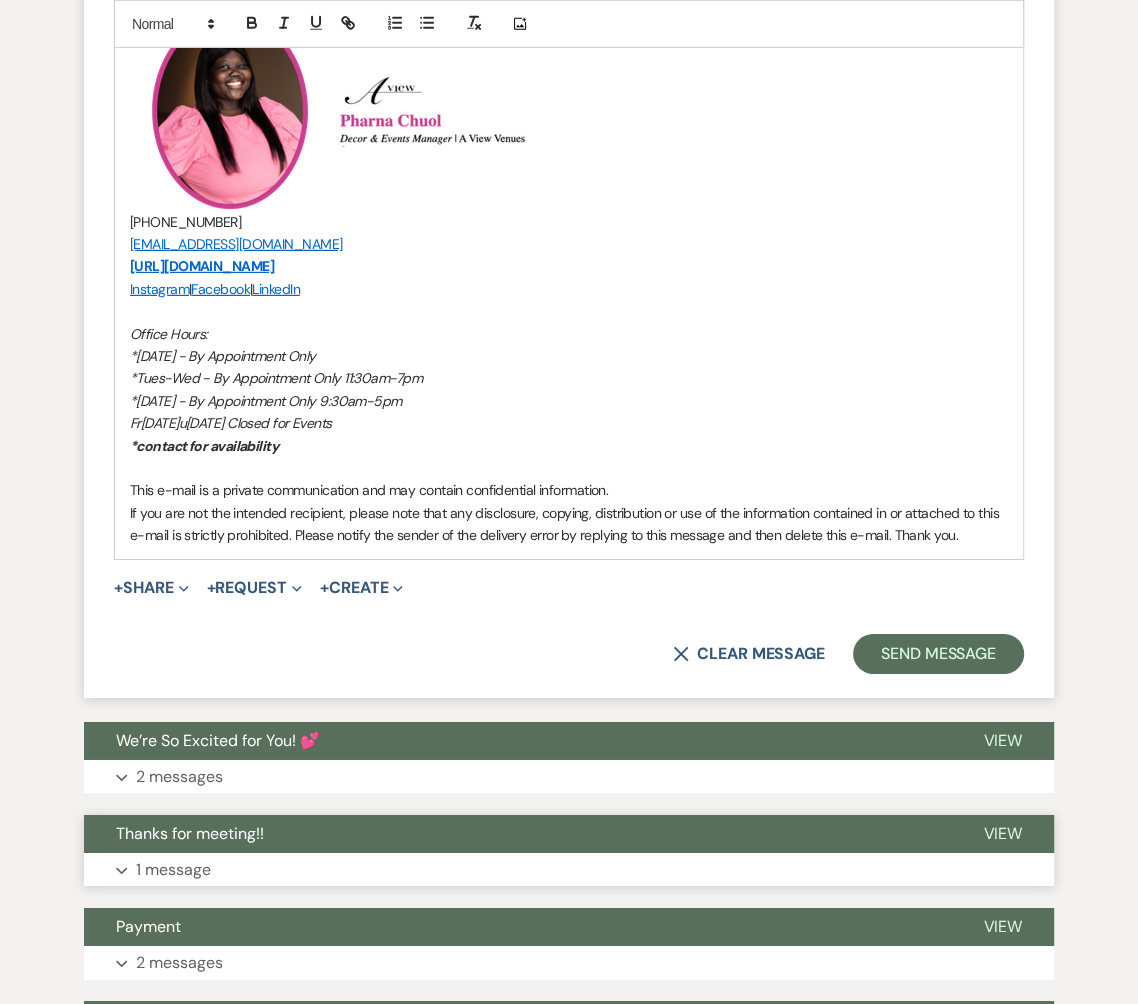 scroll, scrollTop: 4352, scrollLeft: 0, axis: vertical 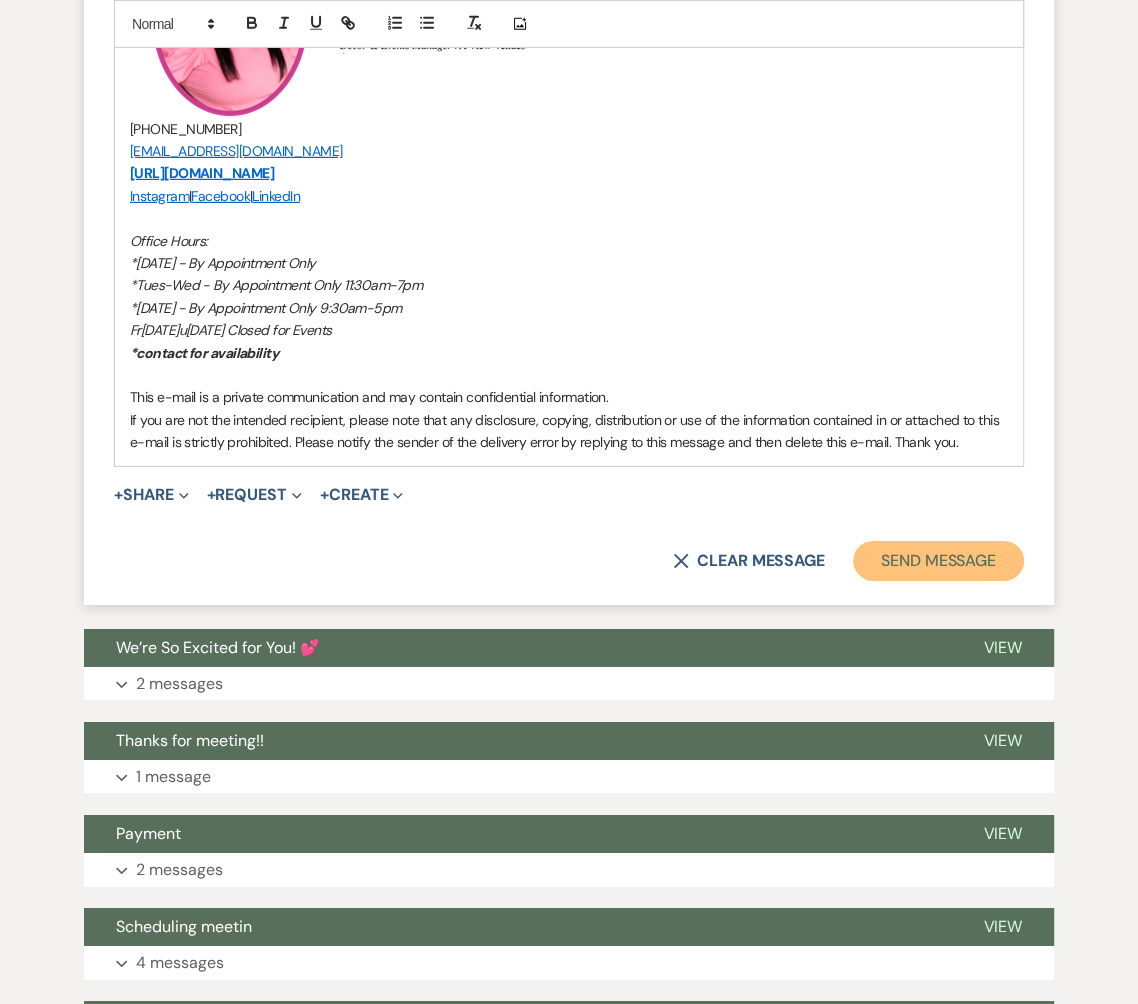 click on "Send Message" at bounding box center [938, 561] 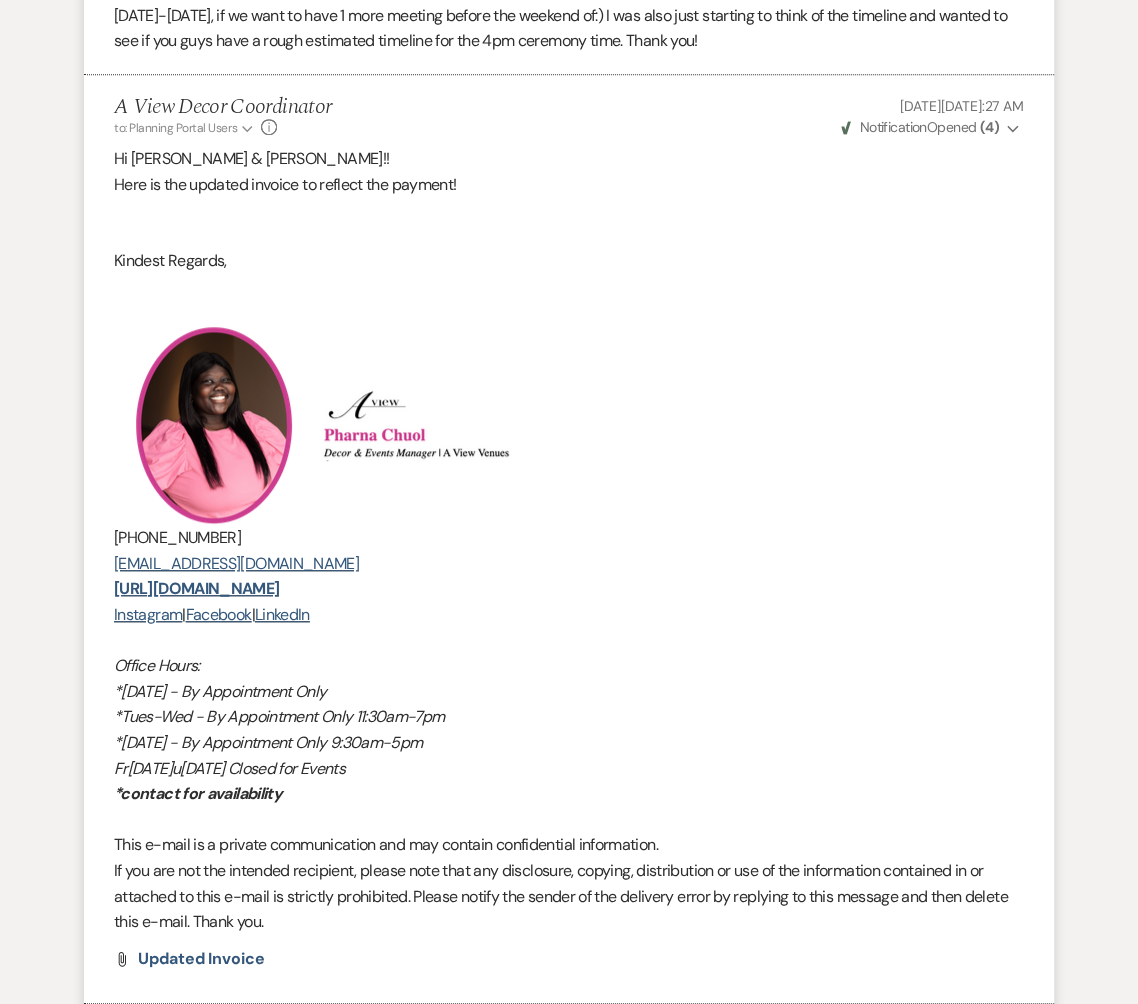 scroll, scrollTop: 0, scrollLeft: 0, axis: both 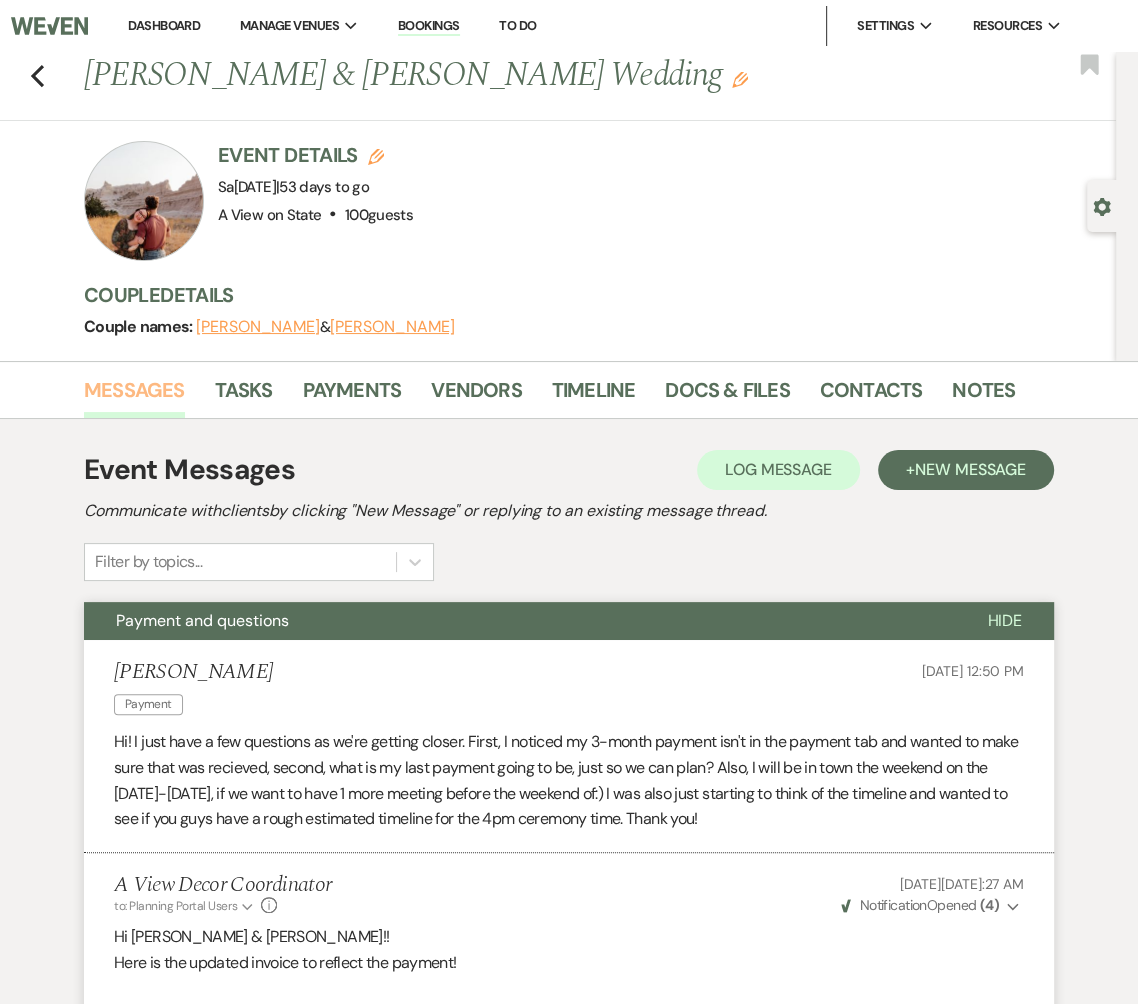 click on "Messages" at bounding box center (134, 396) 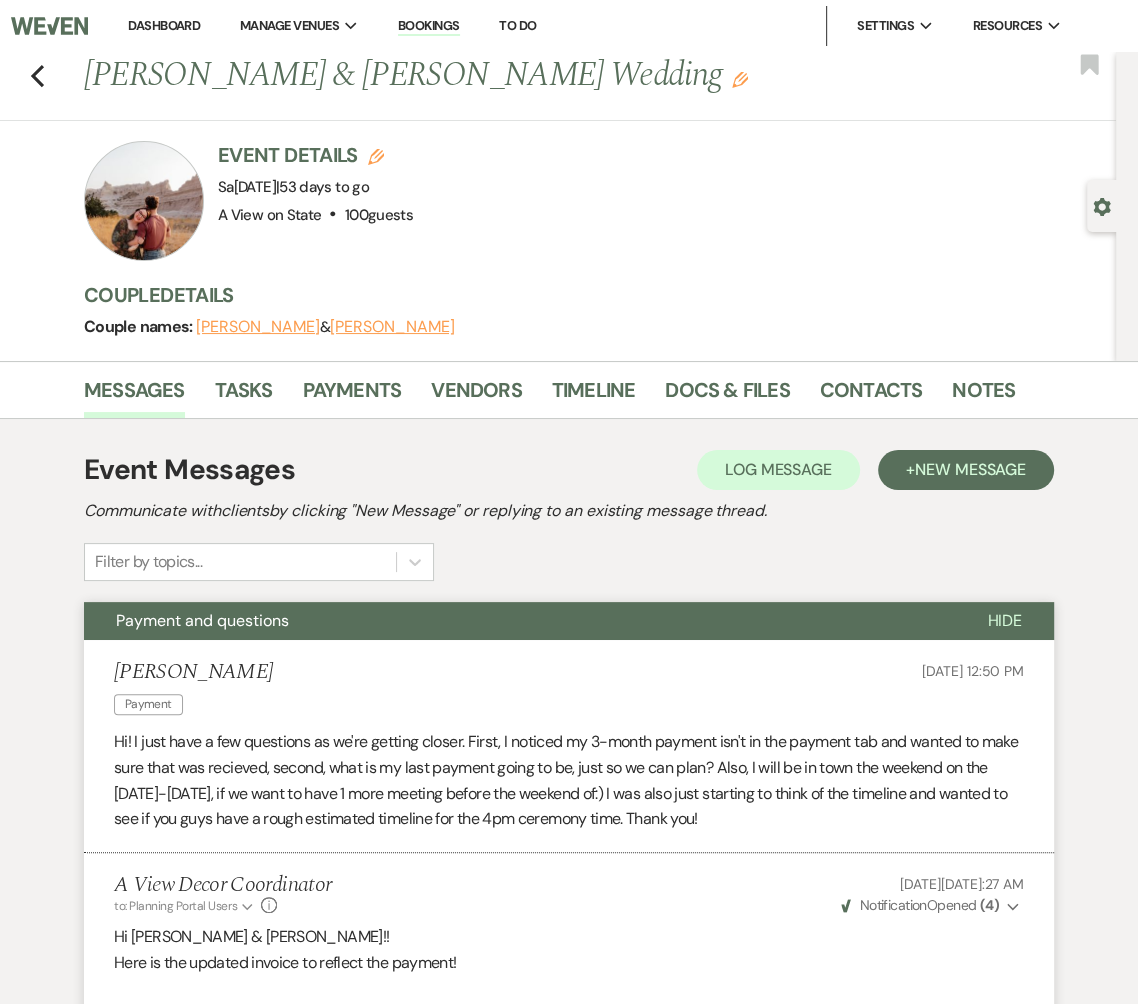 click on "Dashboard" at bounding box center [164, 25] 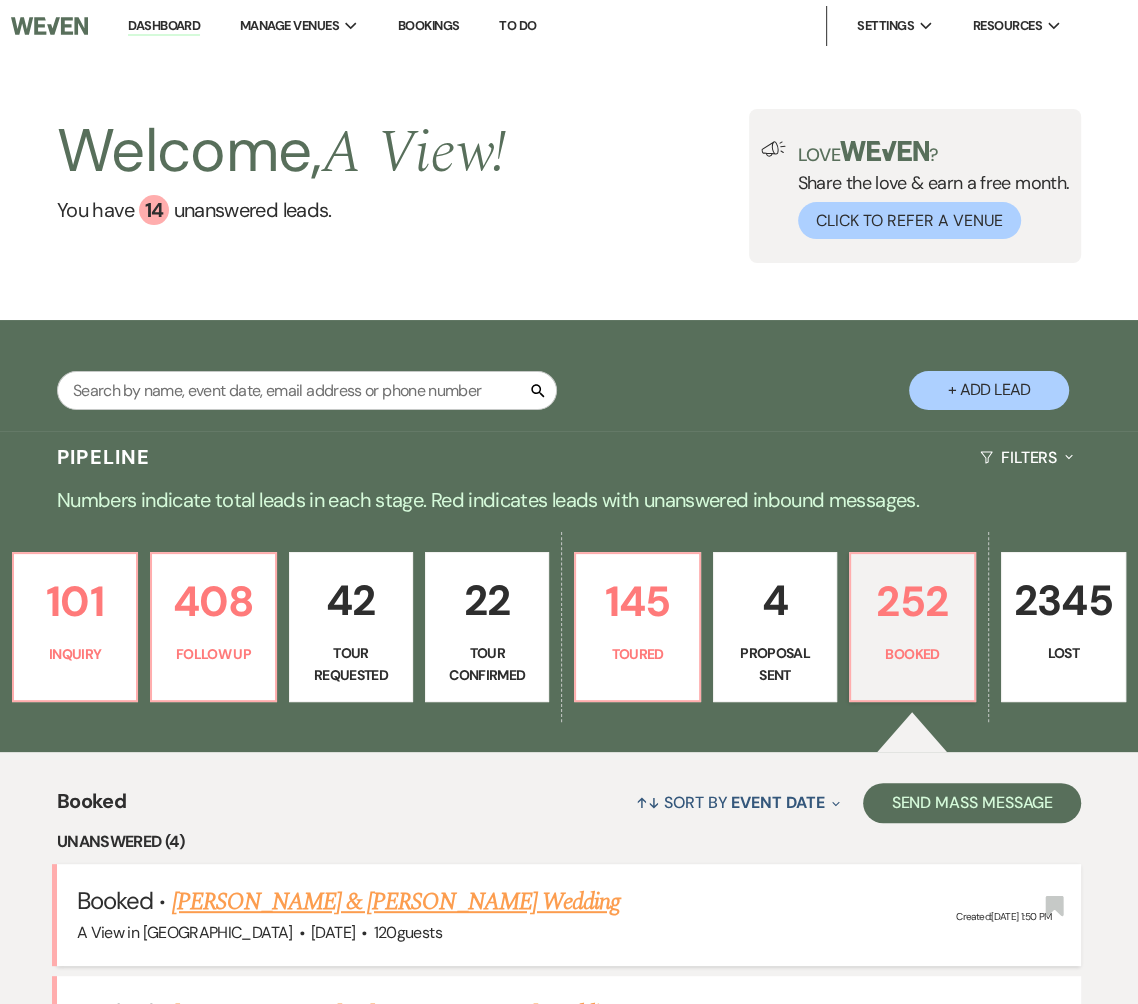 click on "[PERSON_NAME] & [PERSON_NAME] Wedding" at bounding box center (396, 902) 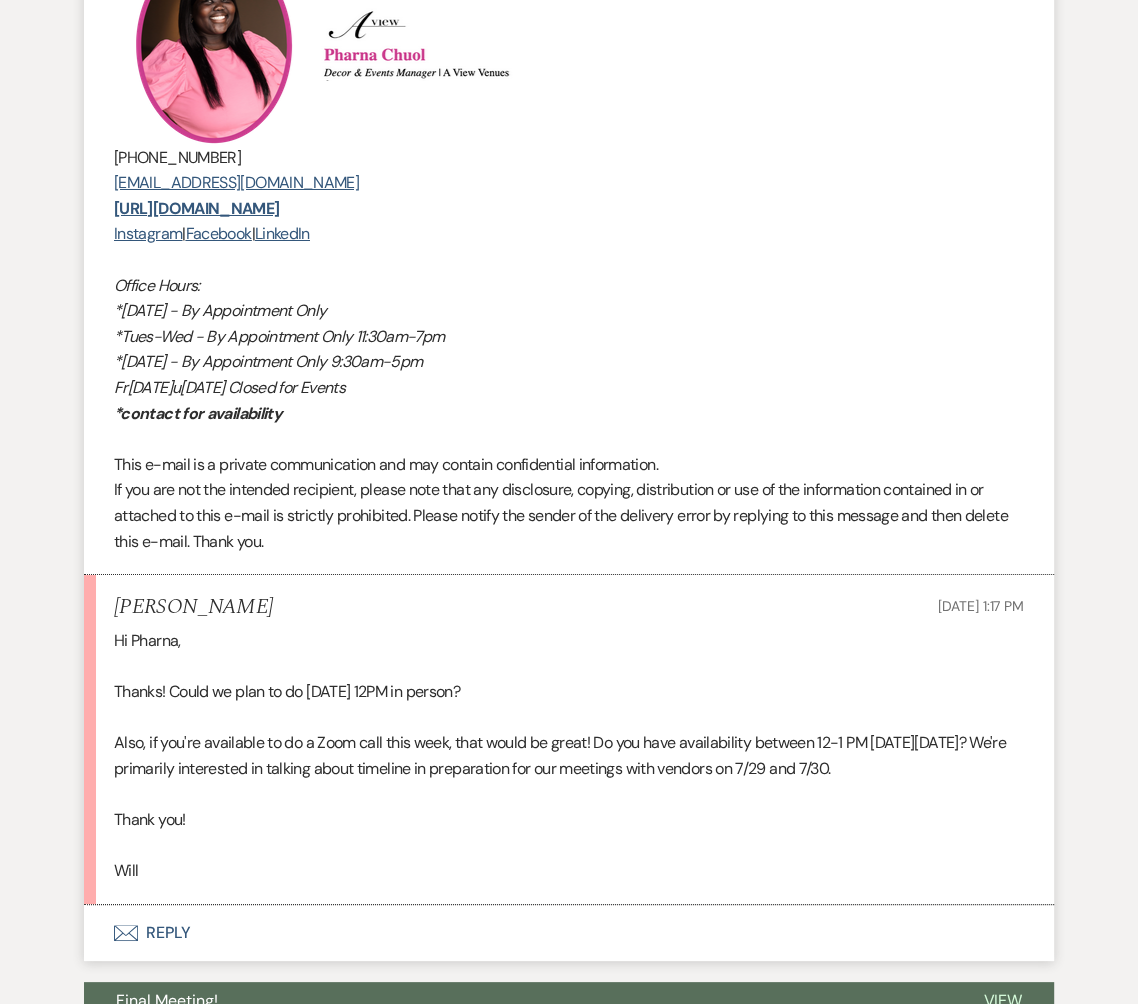 scroll, scrollTop: 4855, scrollLeft: 0, axis: vertical 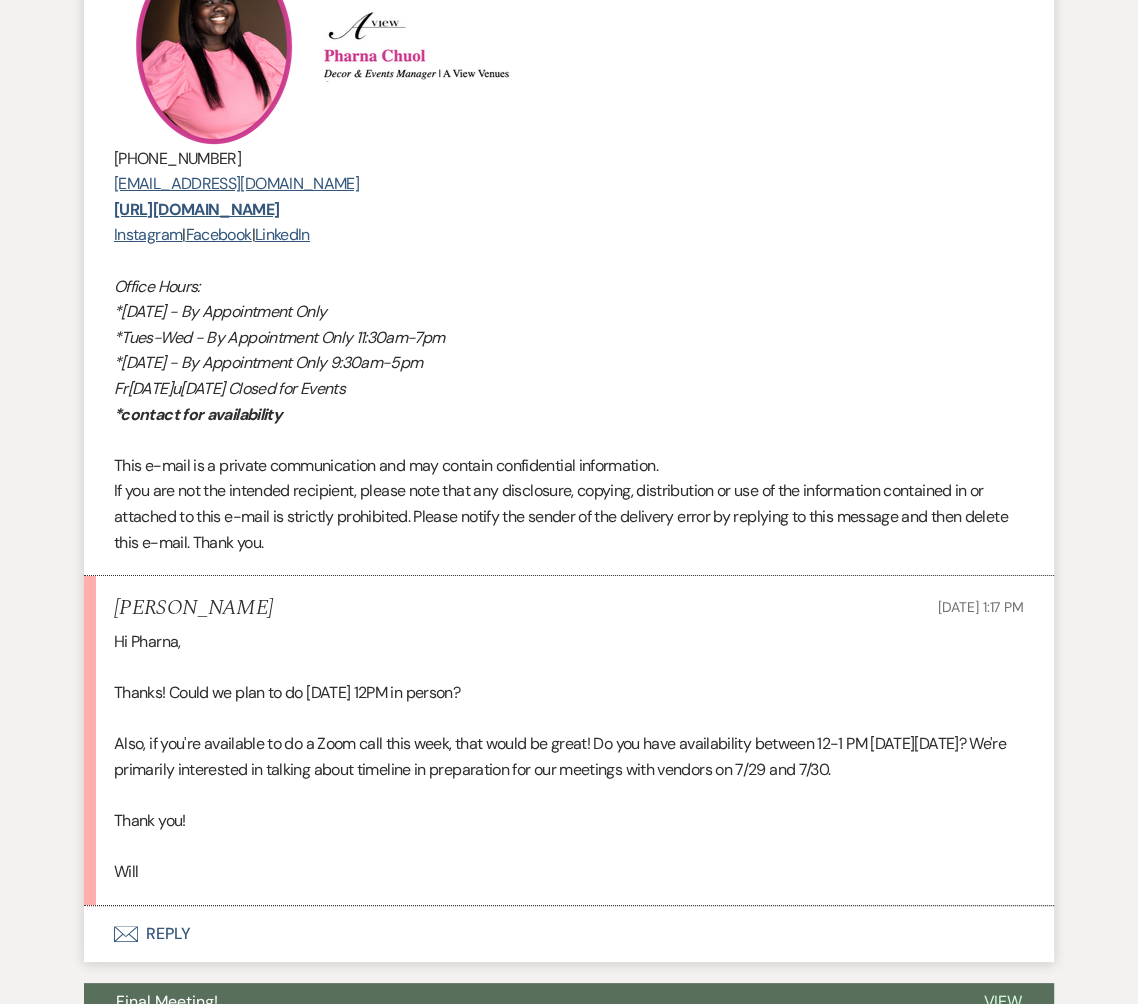 click on "Envelope Reply" at bounding box center (569, 934) 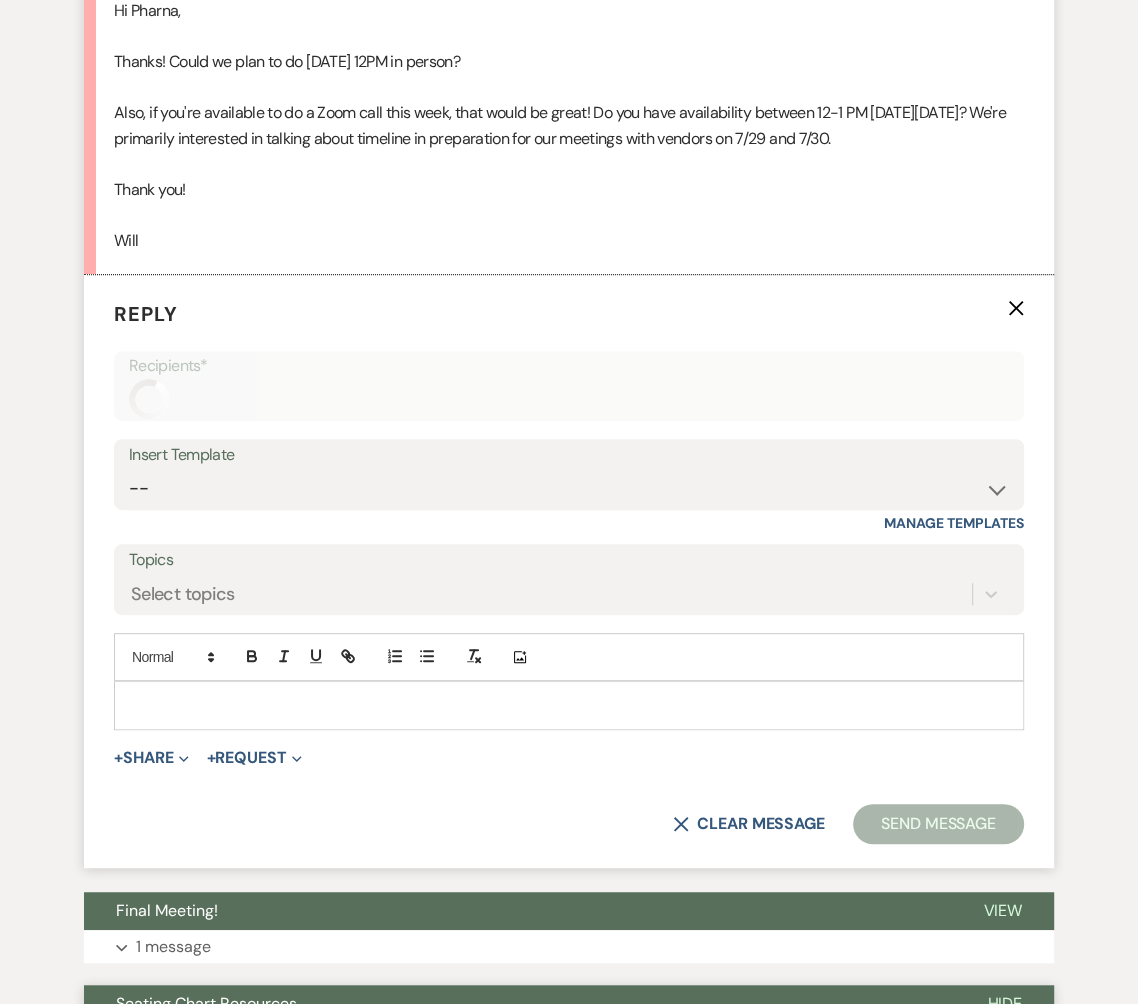 scroll, scrollTop: 5547, scrollLeft: 0, axis: vertical 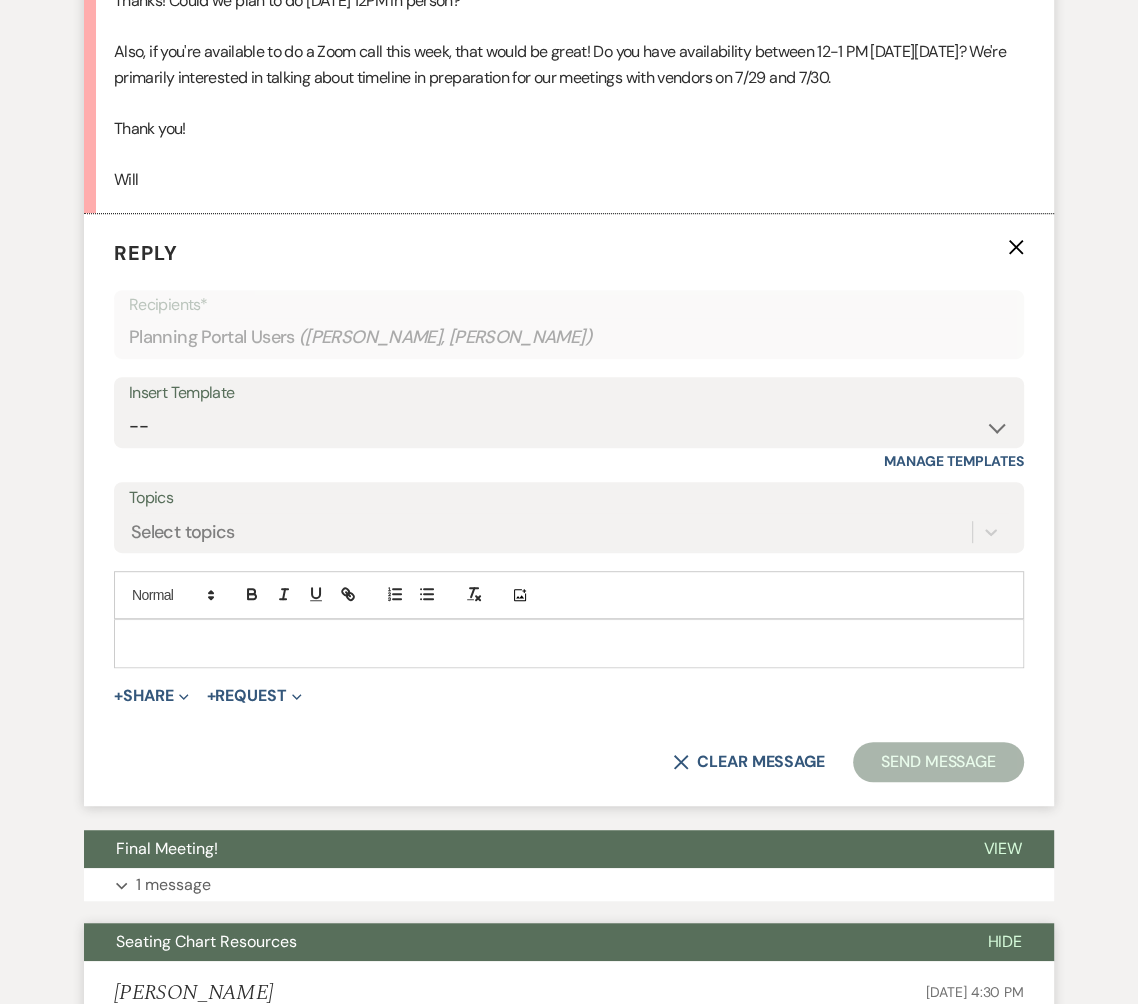 click at bounding box center [569, 643] 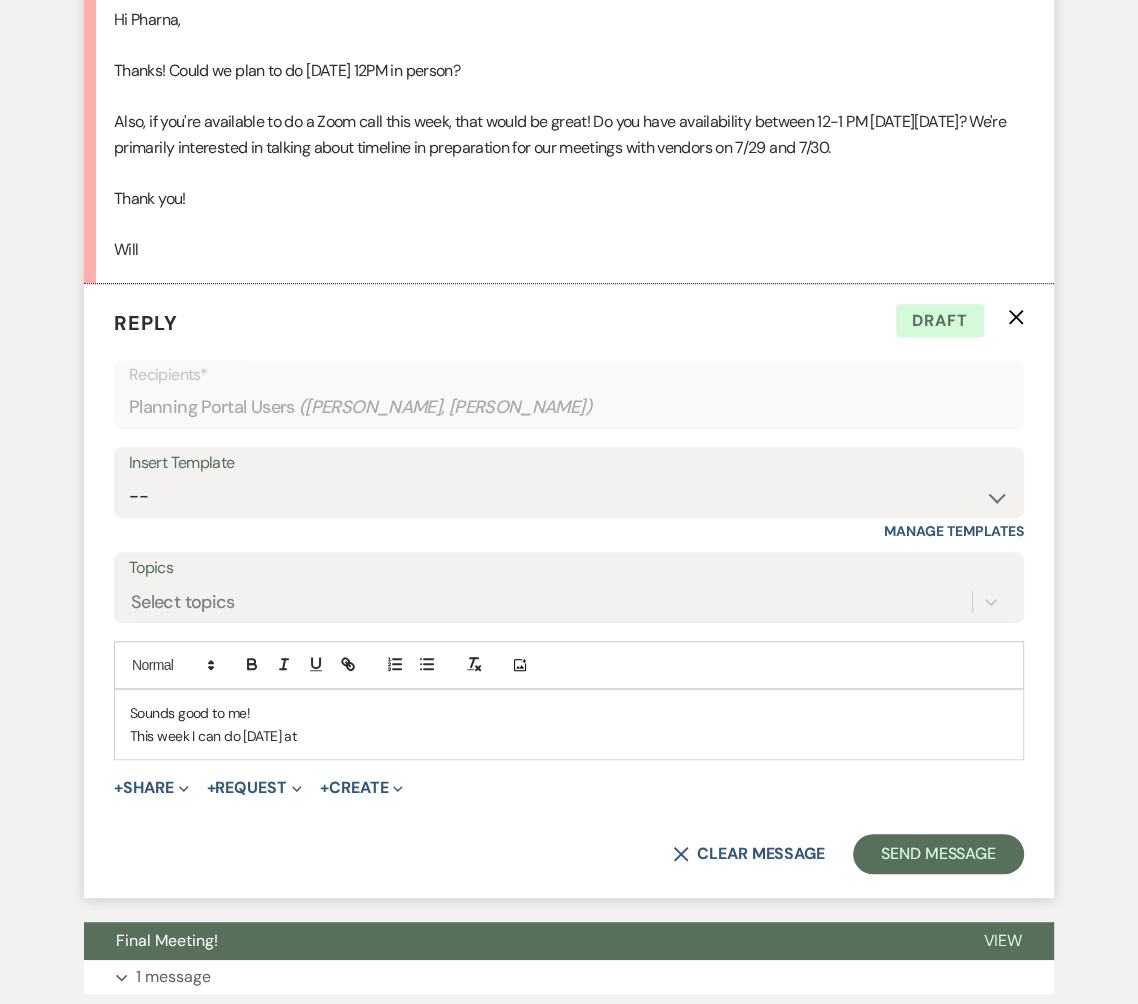 scroll, scrollTop: 5479, scrollLeft: 0, axis: vertical 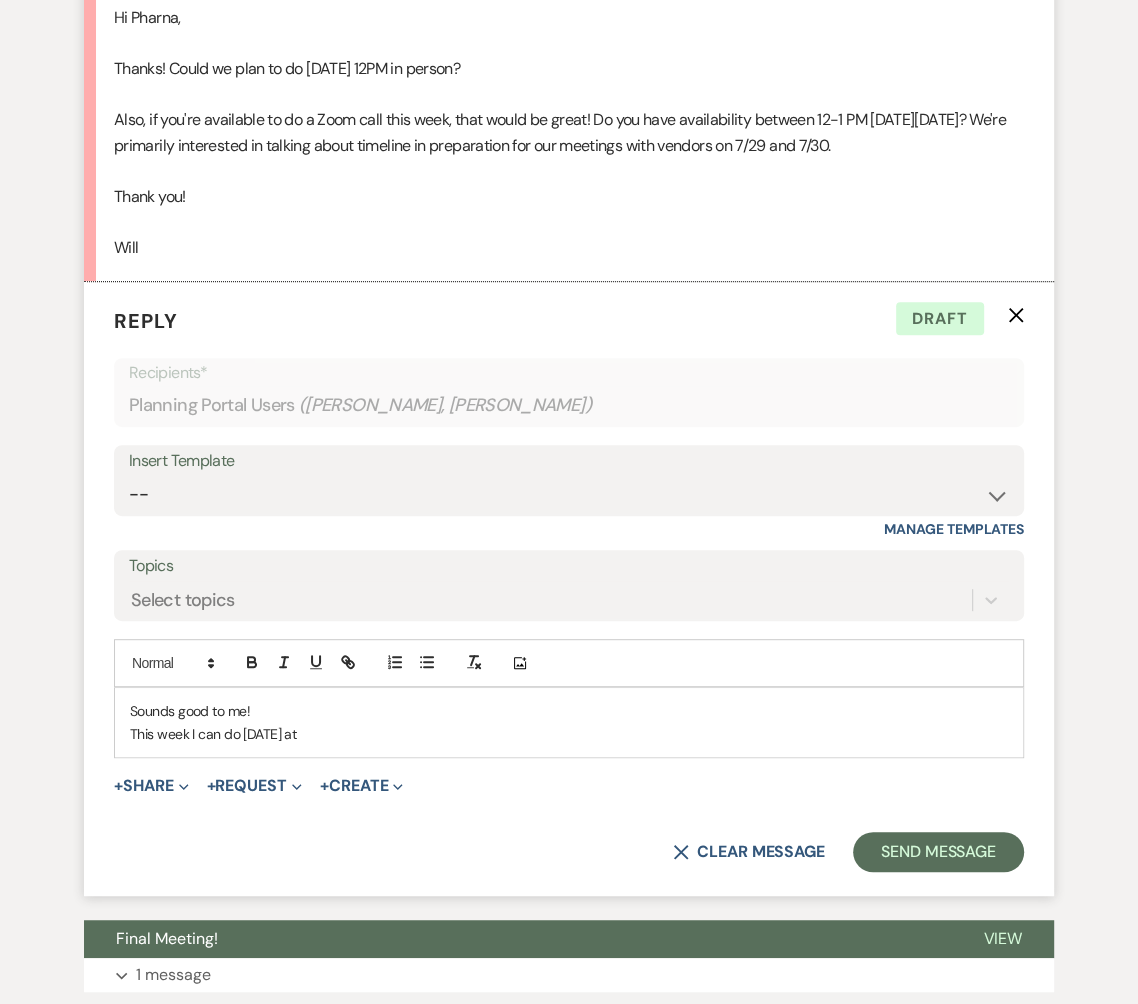 click on "Sounds good to me!" at bounding box center (569, 711) 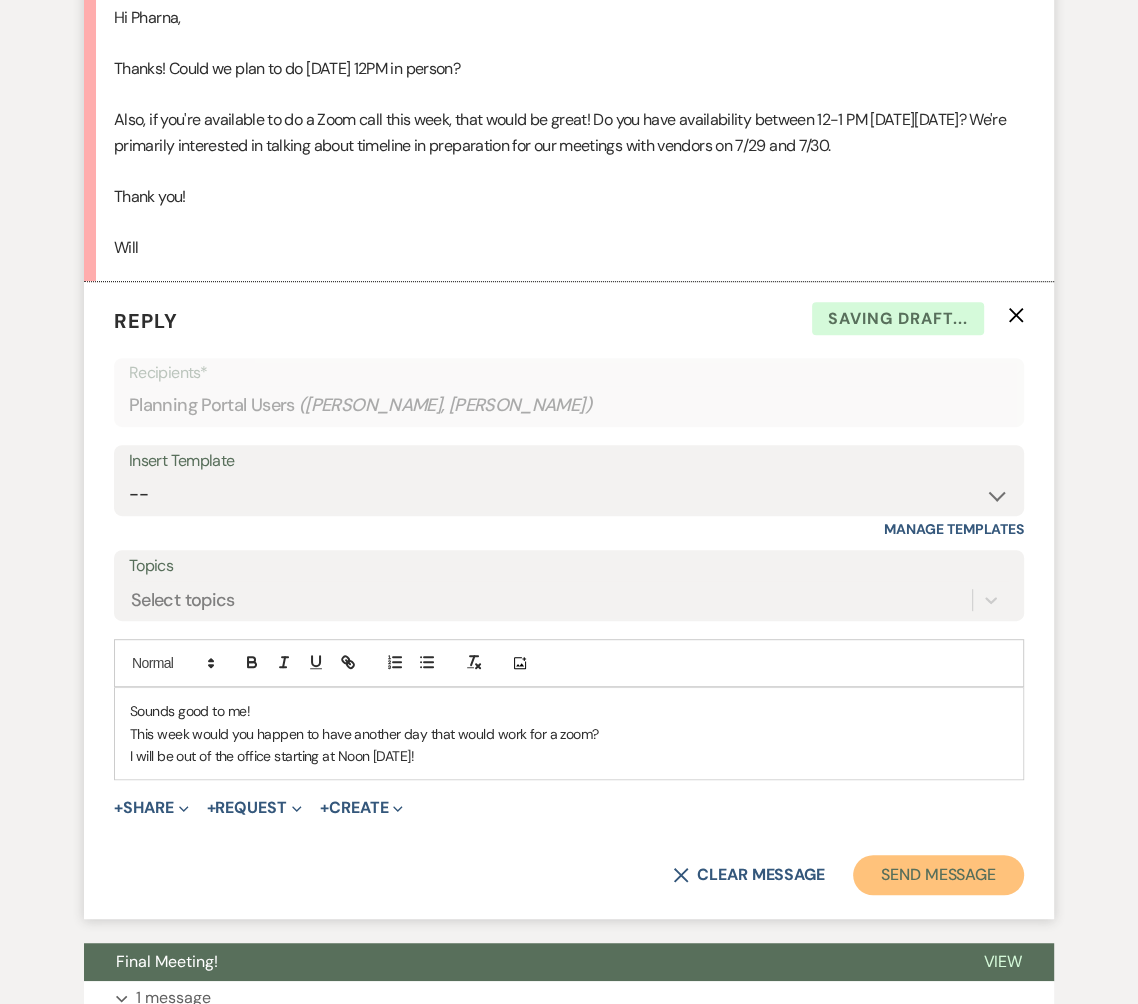 click on "Send Message" at bounding box center [938, 875] 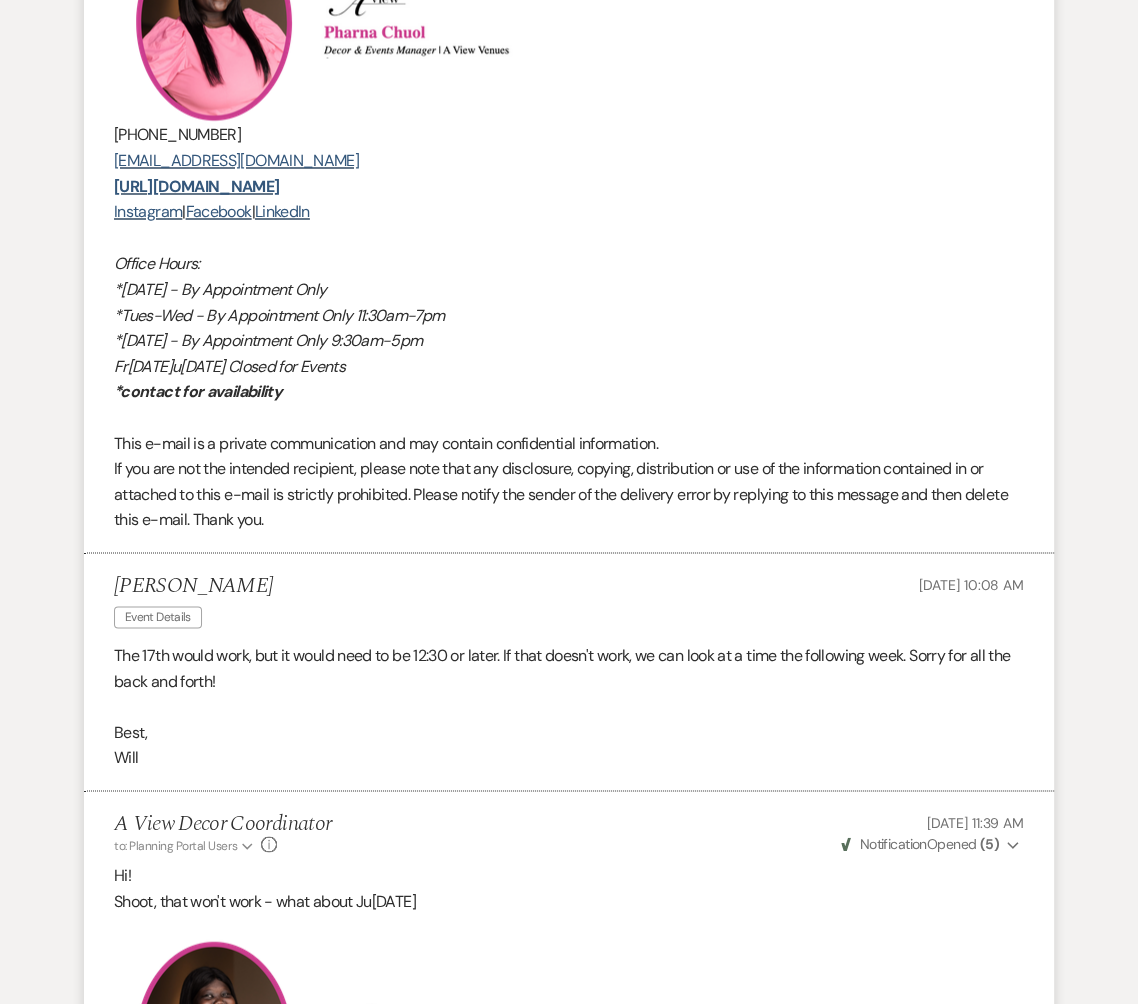 scroll, scrollTop: 152, scrollLeft: 0, axis: vertical 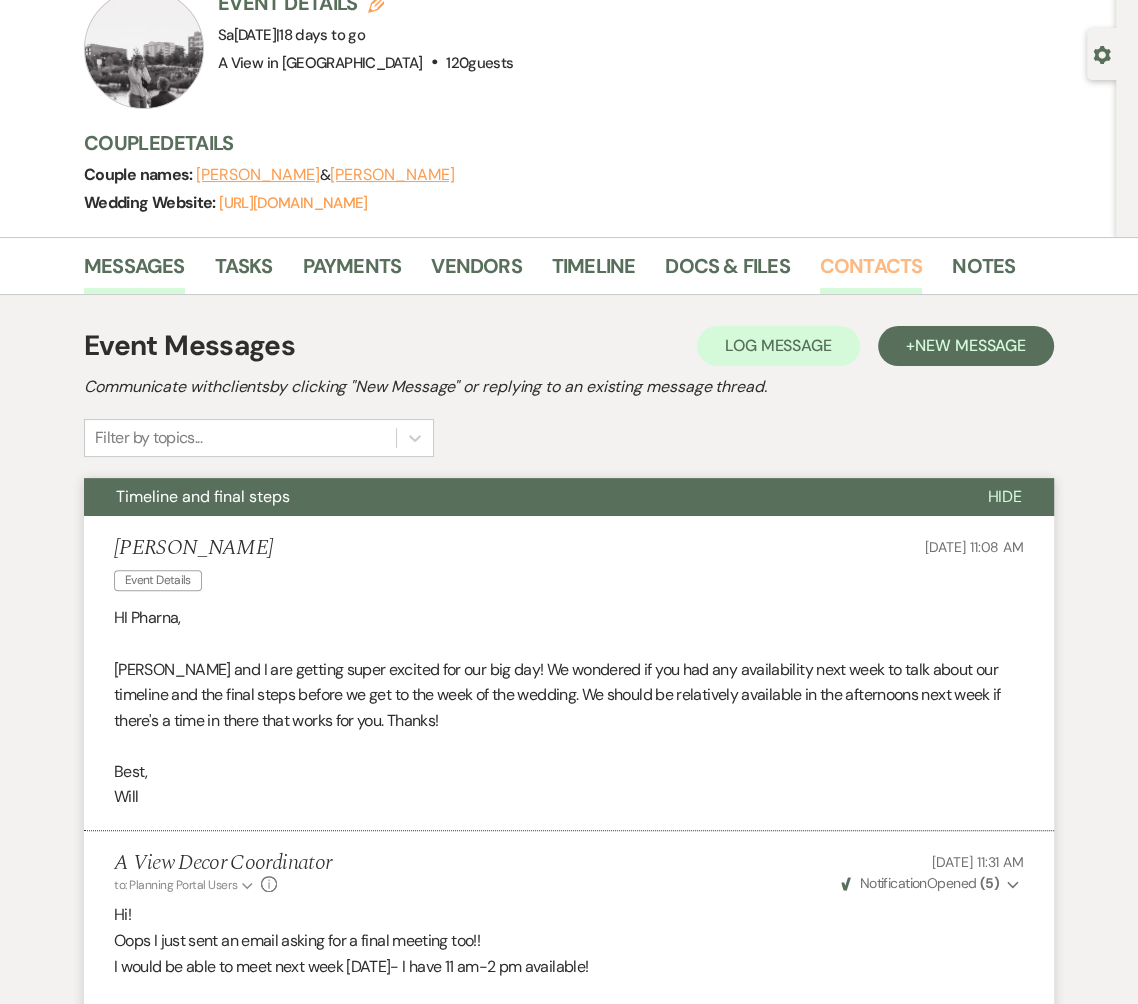 click on "Contacts" at bounding box center [871, 272] 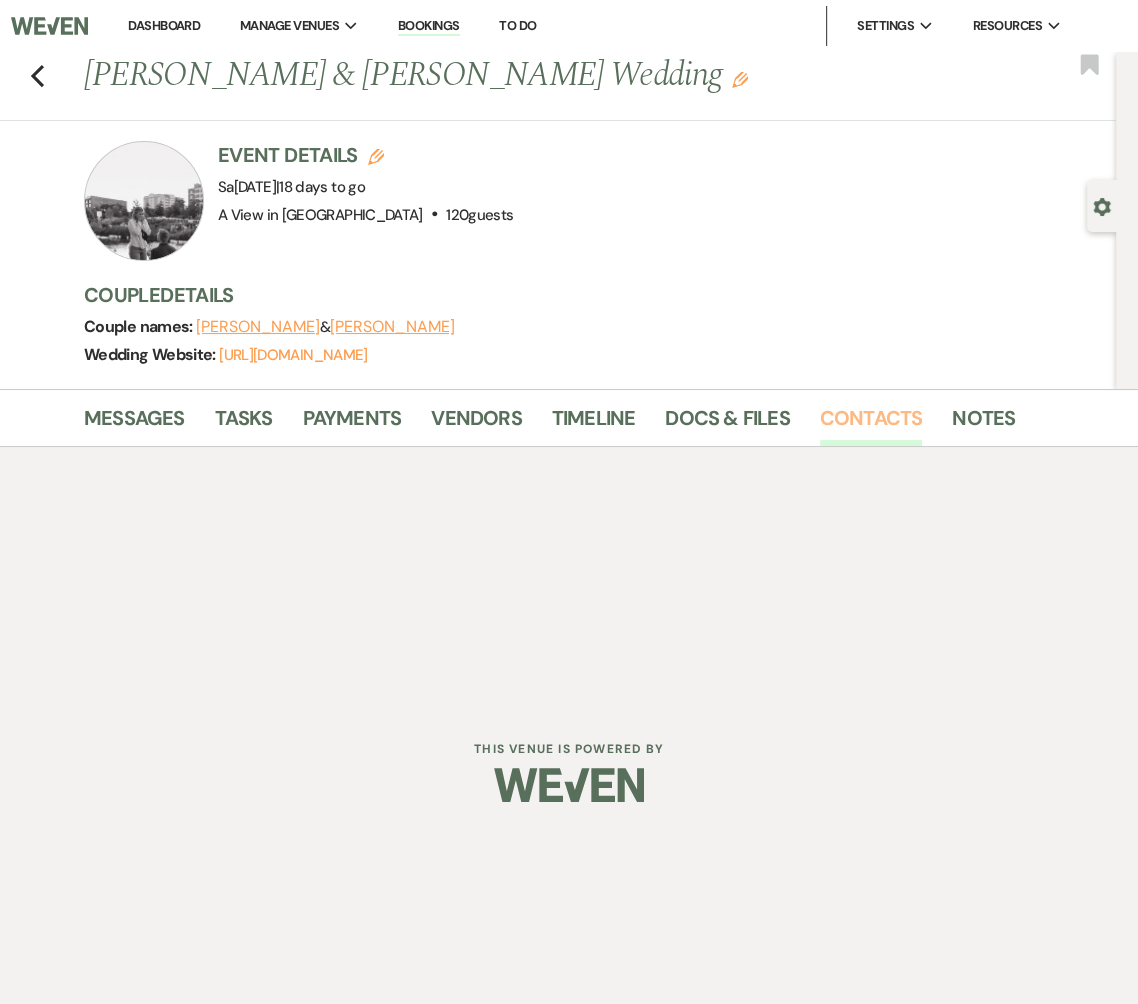 scroll, scrollTop: 0, scrollLeft: 0, axis: both 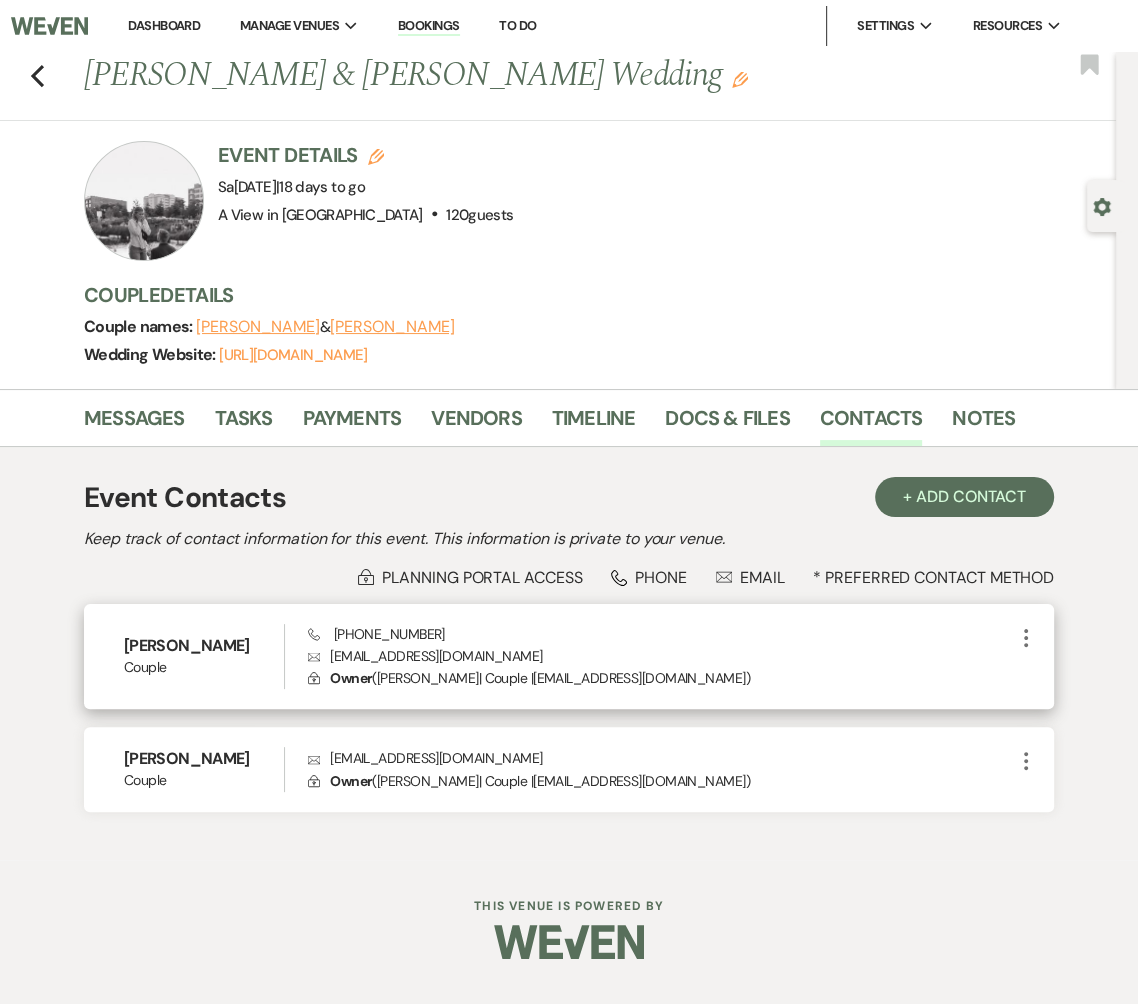 drag, startPoint x: 531, startPoint y: 649, endPoint x: 331, endPoint y: 644, distance: 200.06248 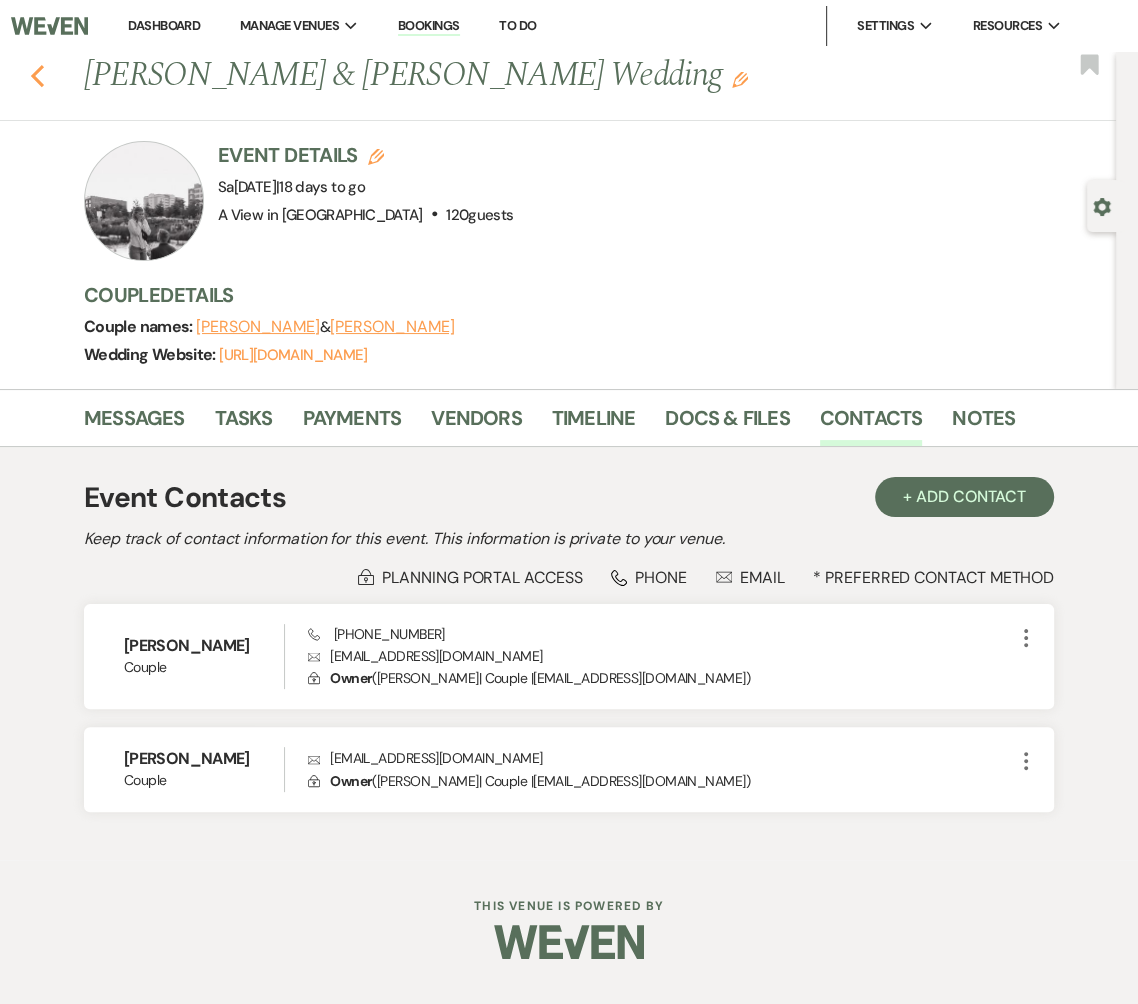 click on "Previous" 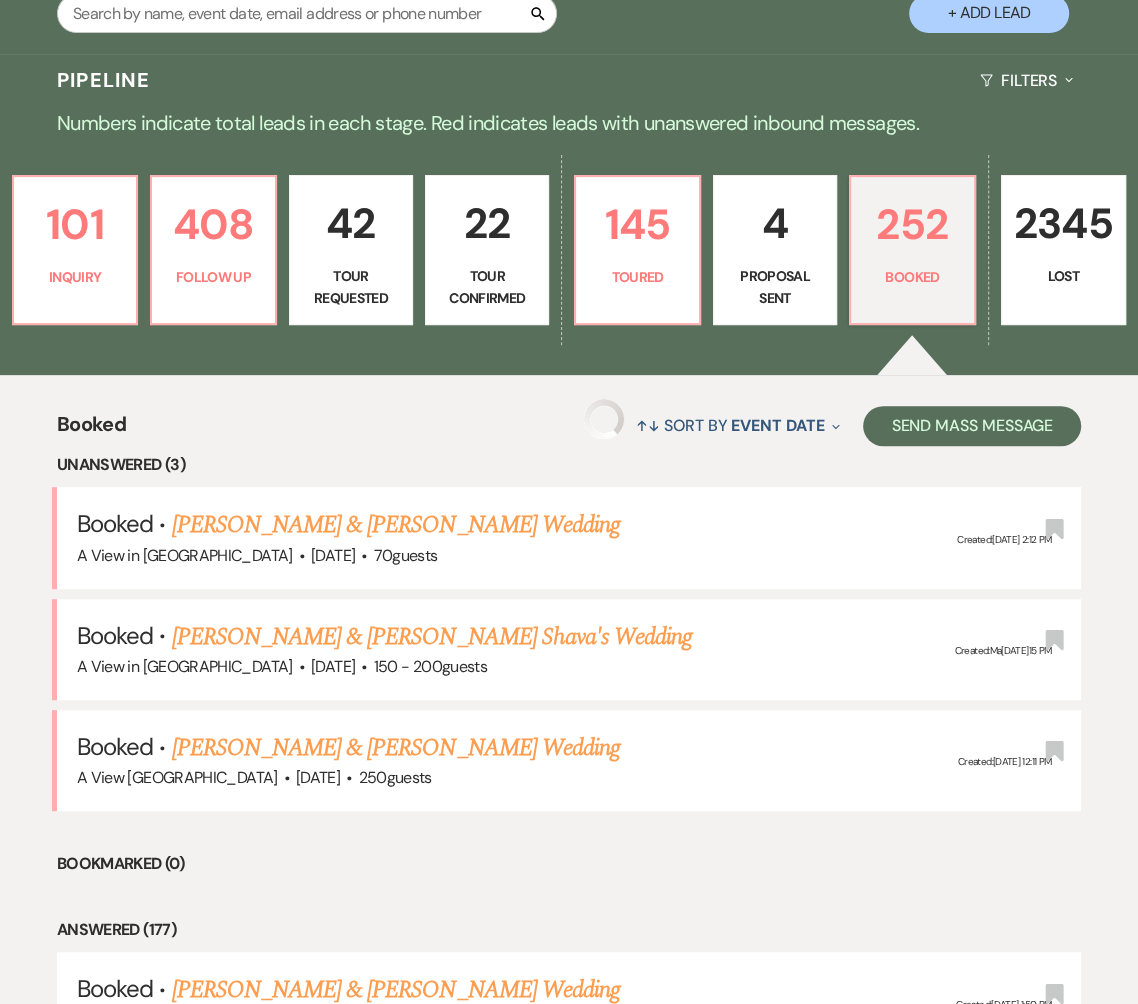 scroll, scrollTop: 527, scrollLeft: 0, axis: vertical 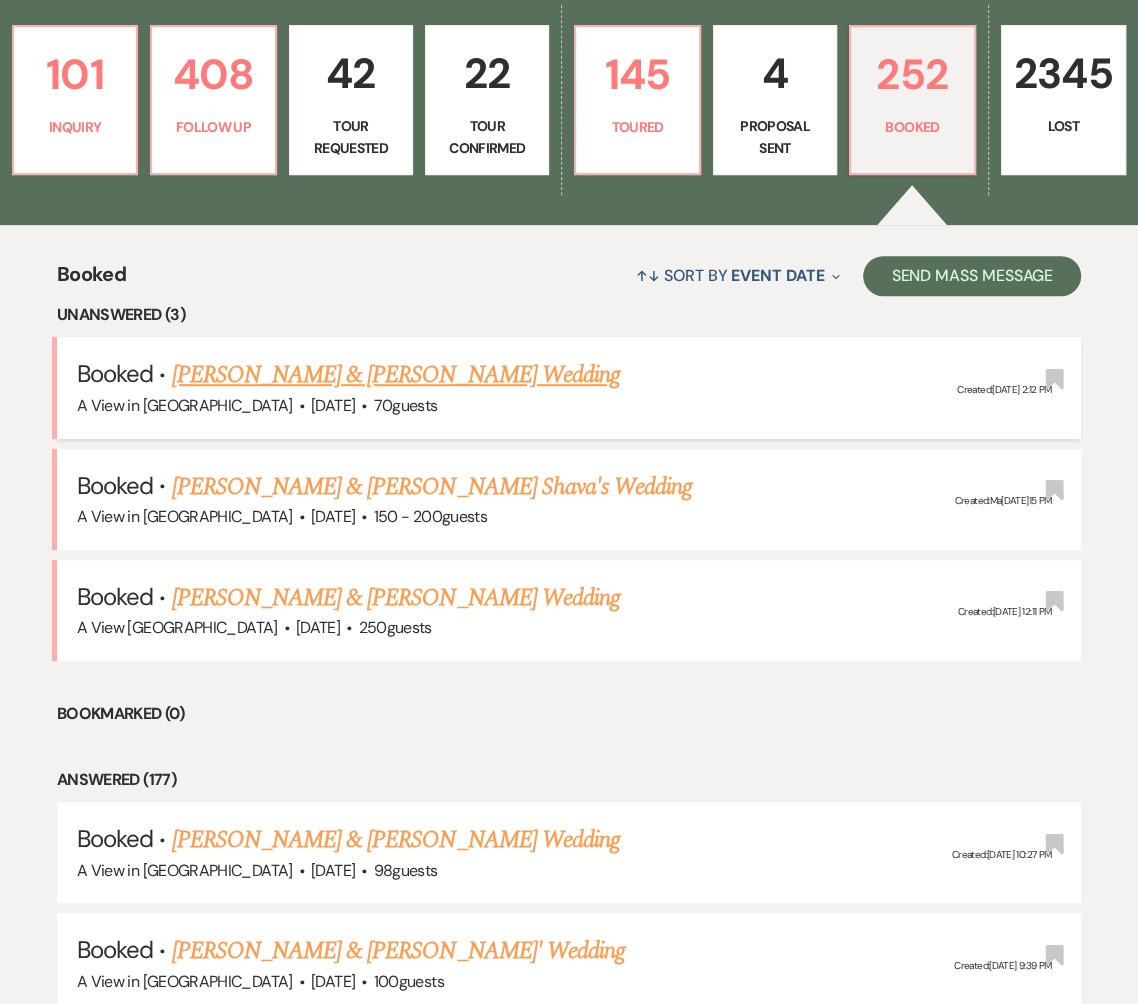 click on "[PERSON_NAME] & [PERSON_NAME] Wedding" at bounding box center (396, 375) 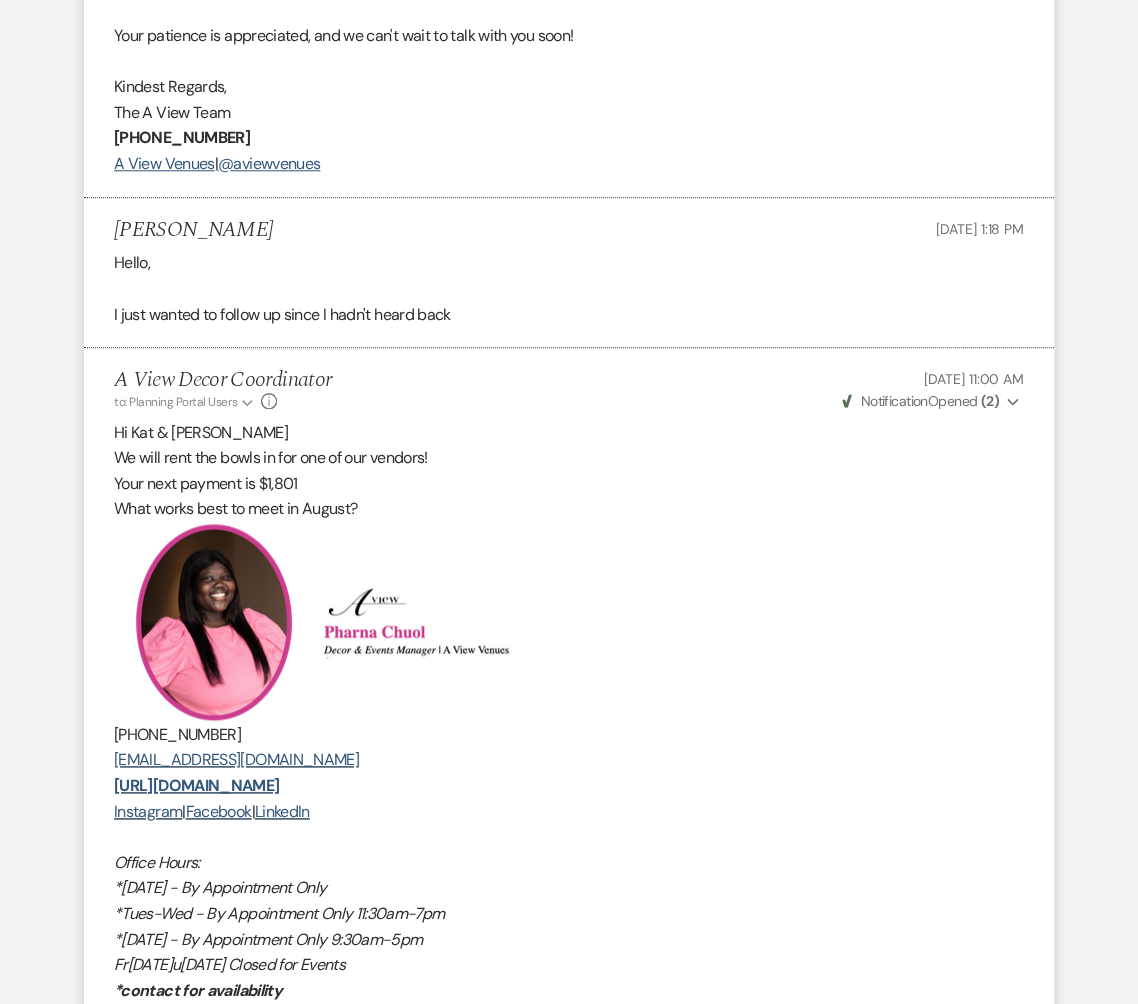 scroll, scrollTop: 0, scrollLeft: 0, axis: both 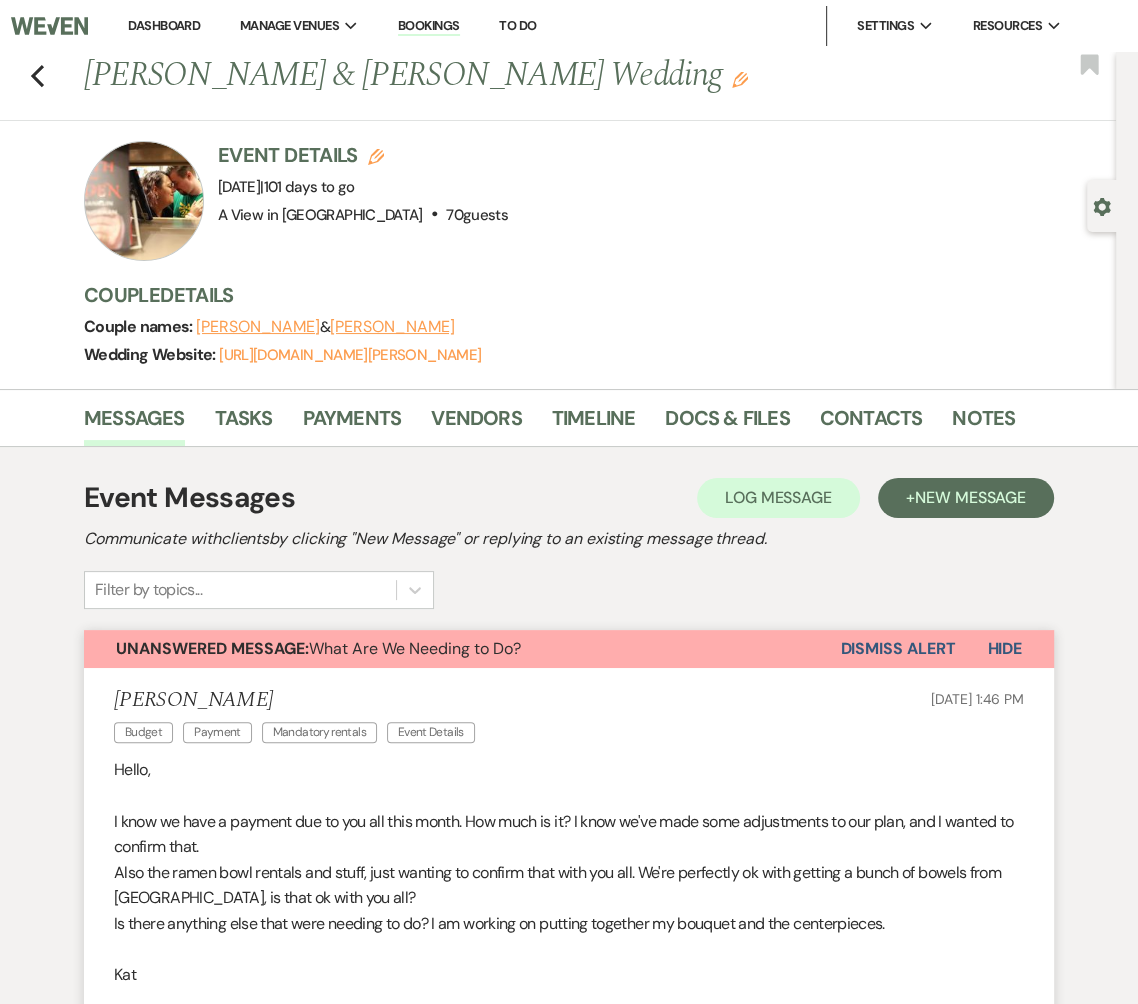 click on "Dashboard" at bounding box center (164, 25) 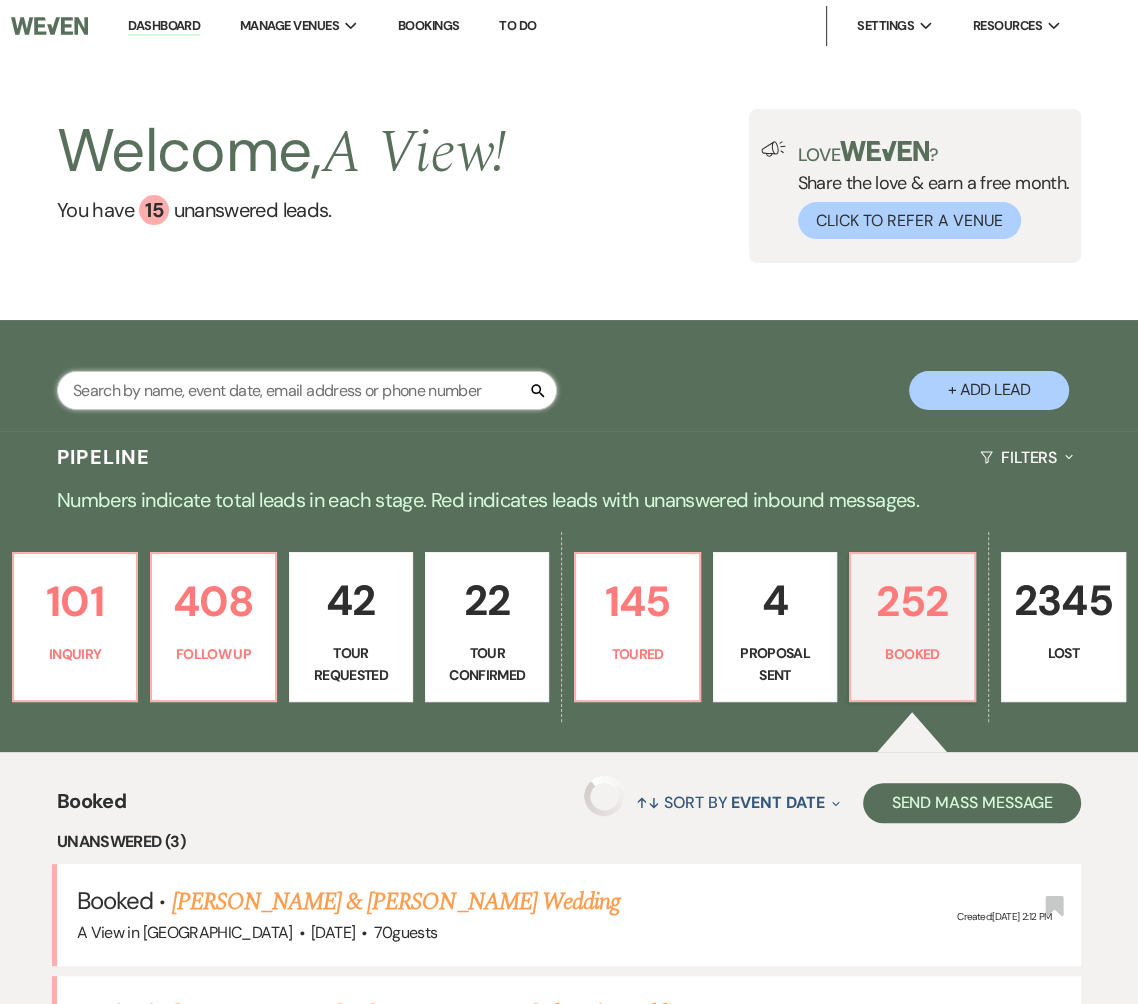 click at bounding box center (307, 390) 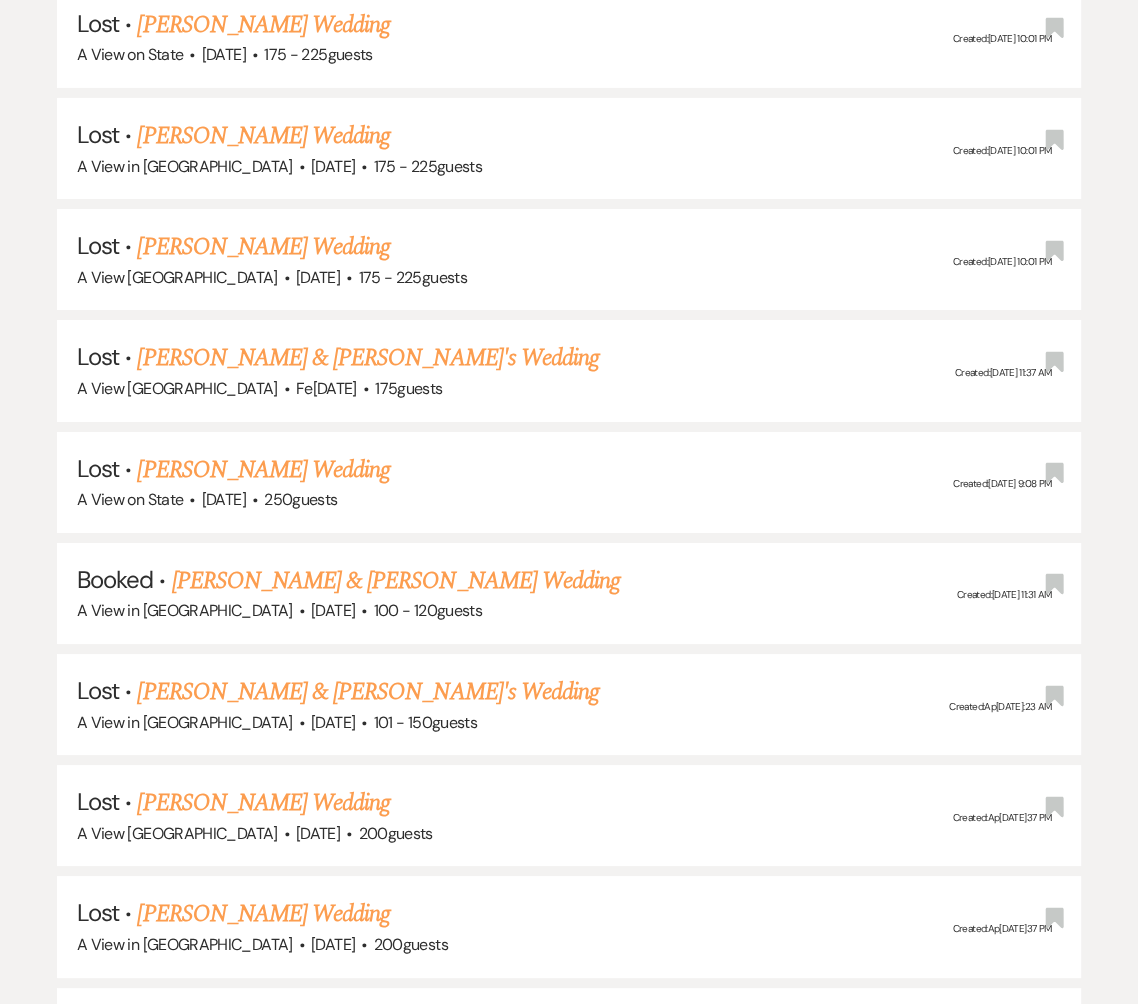 scroll, scrollTop: 4796, scrollLeft: 0, axis: vertical 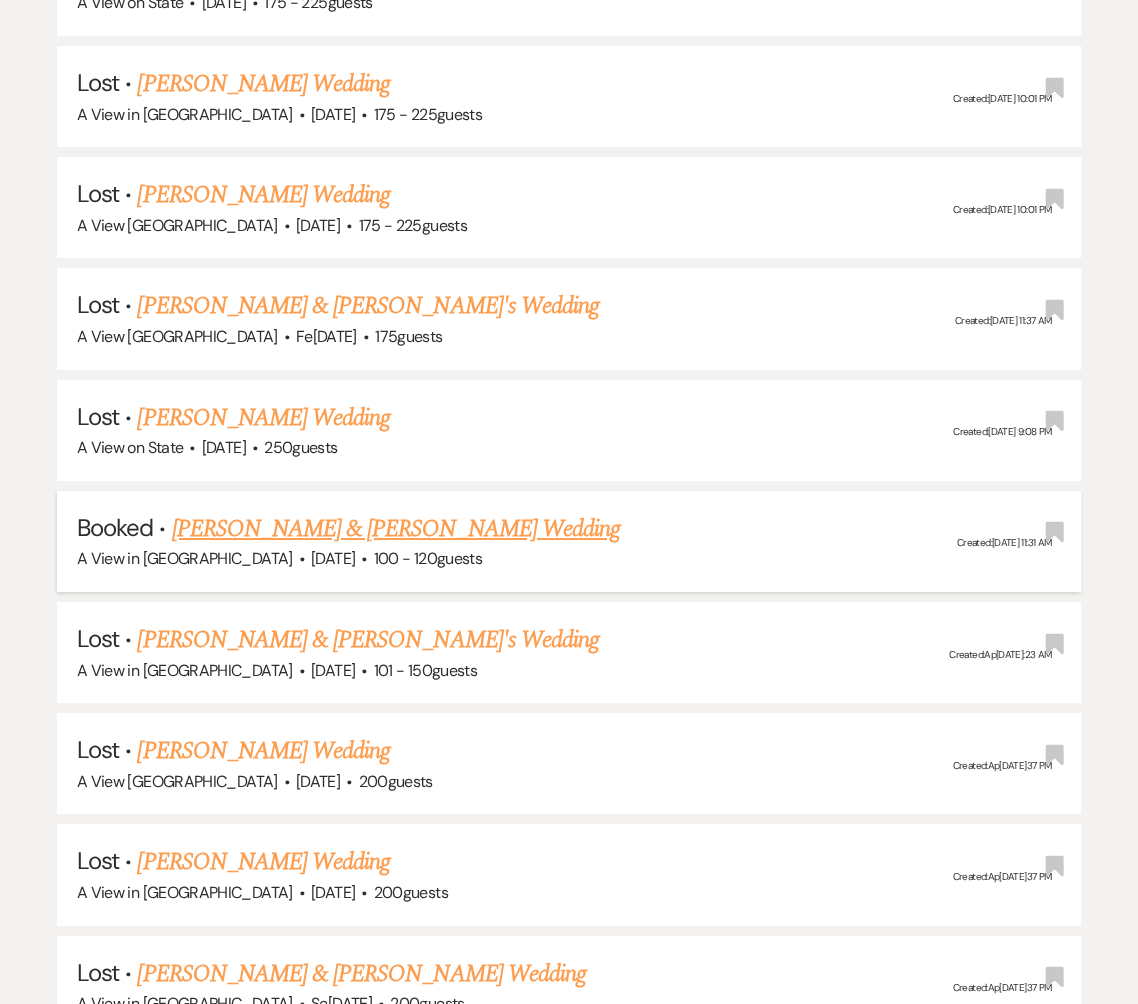 type on "[PERSON_NAME]" 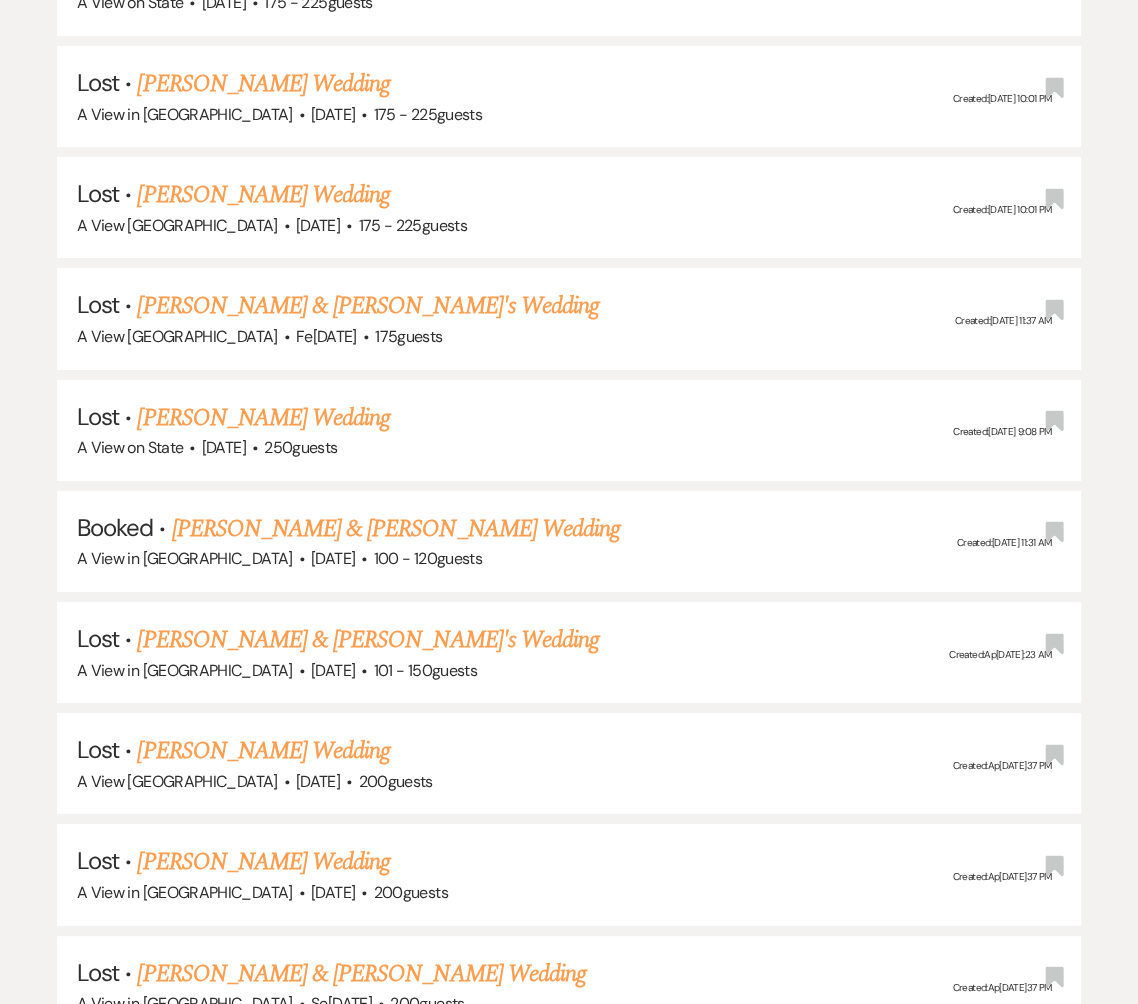 scroll, scrollTop: 0, scrollLeft: 0, axis: both 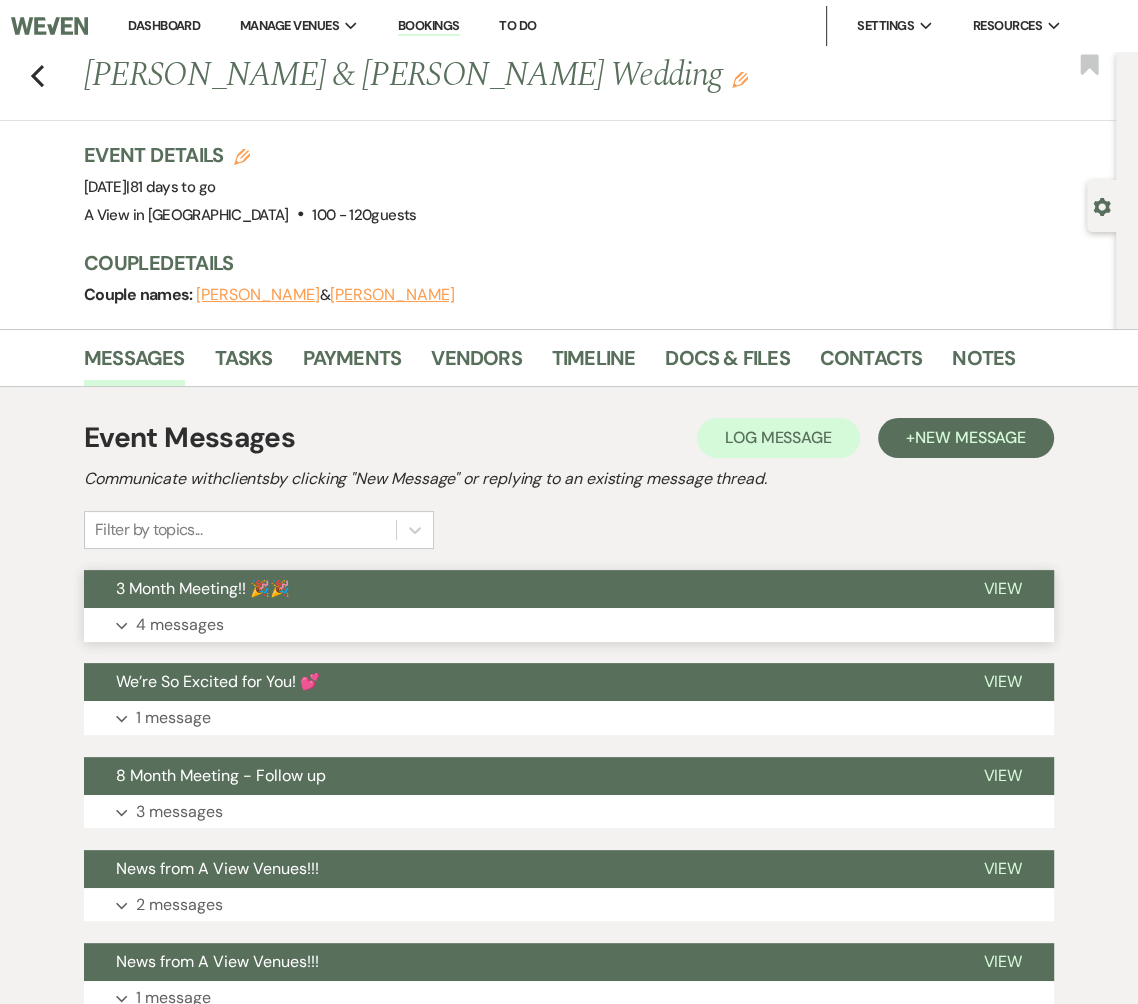 click on "Expand 4 messages" at bounding box center [569, 625] 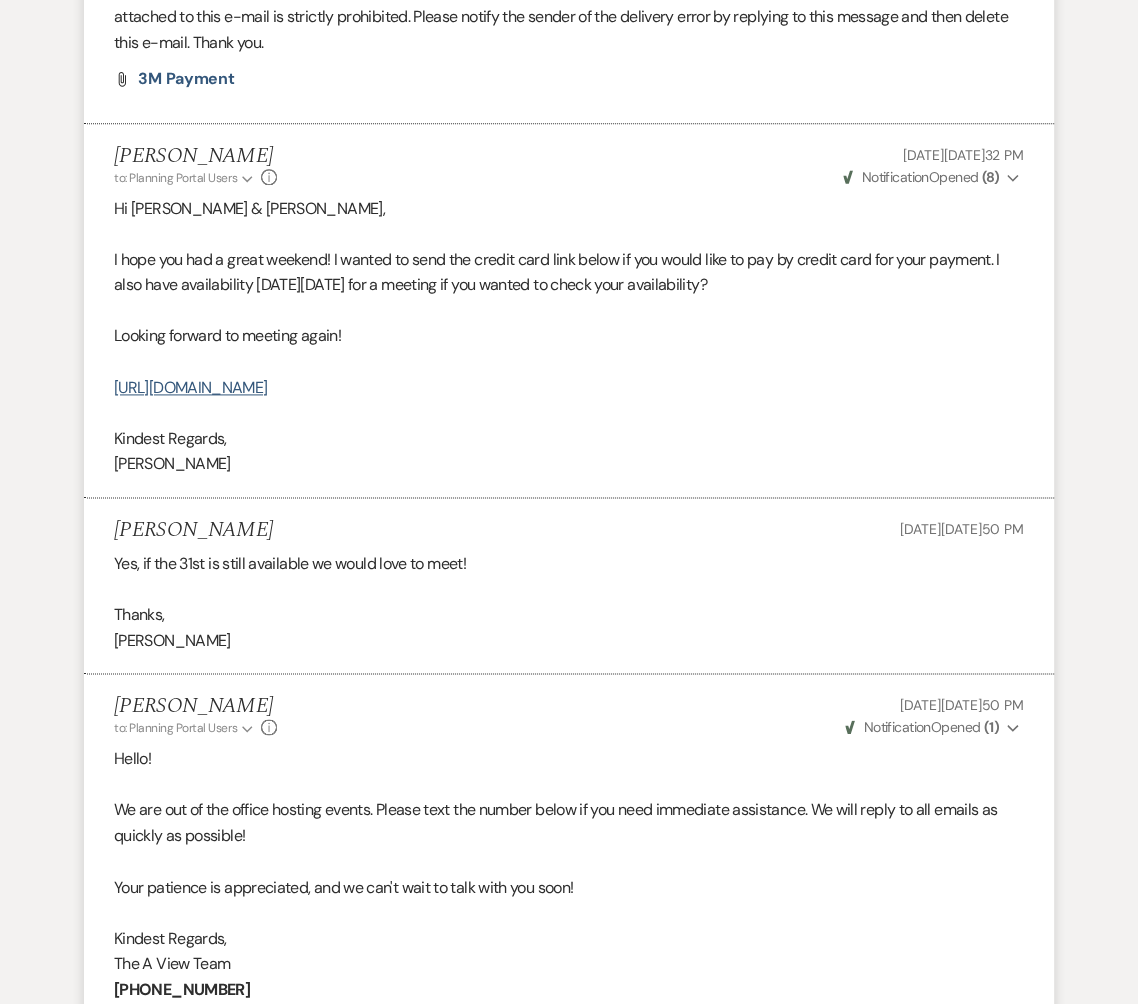 scroll, scrollTop: 1911, scrollLeft: 0, axis: vertical 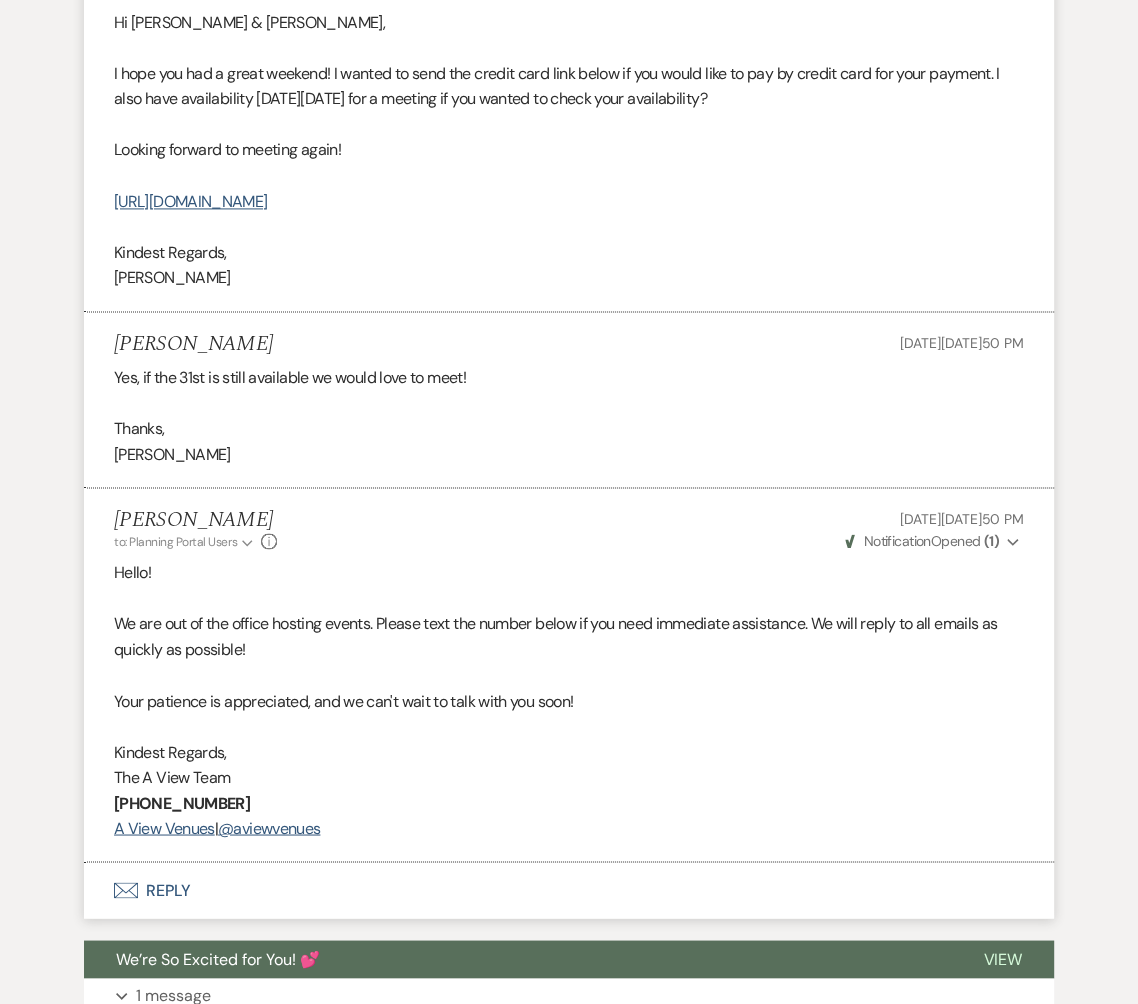 click on "Envelope Reply" at bounding box center [569, 890] 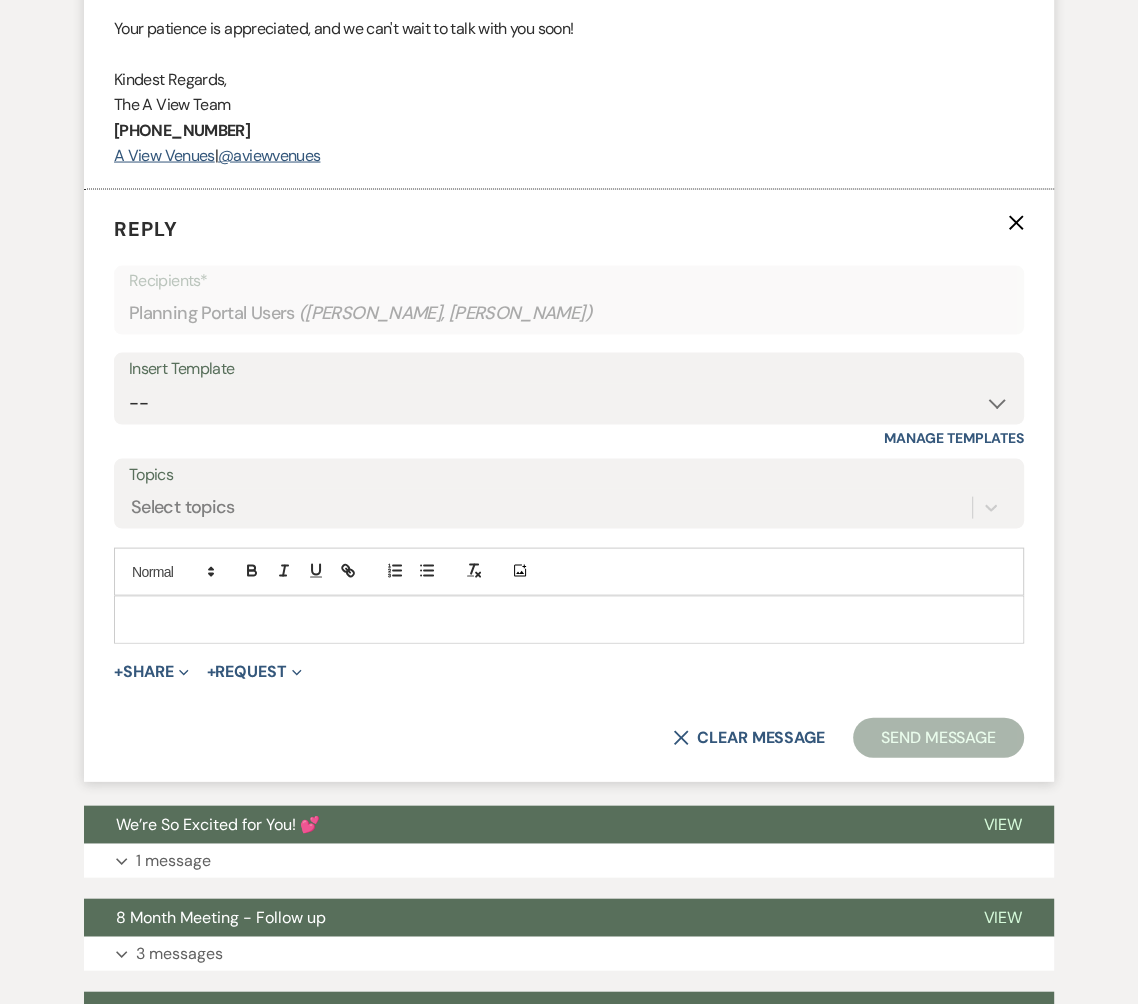 scroll, scrollTop: 2587, scrollLeft: 0, axis: vertical 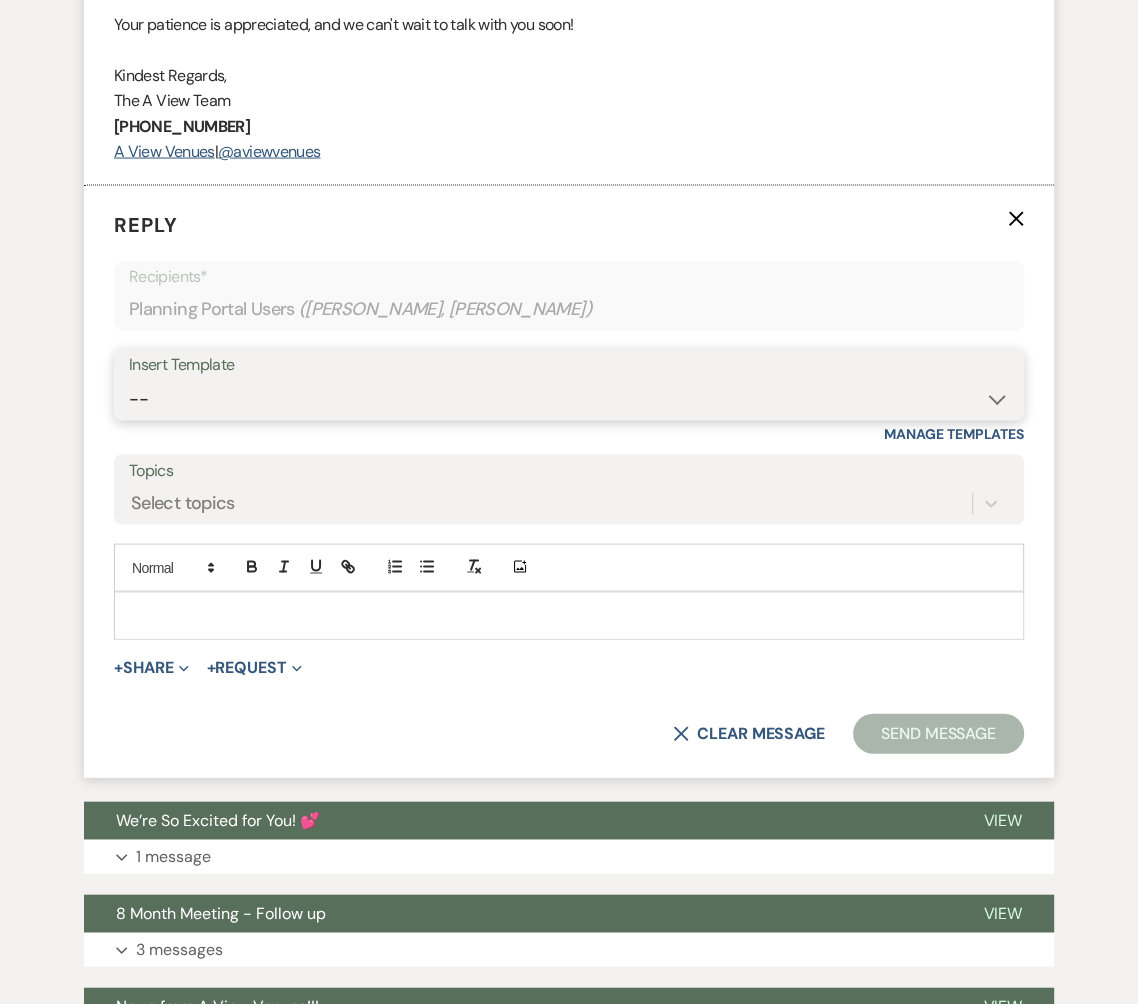click on "-- Tour Confirmation Contract (Pre-Booked Leads) Out of office Inquiry Email All 3 Venues Inquiry Welcome Email Initial Inquiry Follow Up Say YES to the Venue!  [PERSON_NAME] Tour Follow Up - A Special Note from A View  [PERSON_NAME] Signature Pharna Signature Pharna  Brochure Download Follow Up A View on State - Drop Box 12 Month Payment & Optional Meeting - [PERSON_NAME] 8 Month Meeting - [PERSON_NAME] 12 M Payment - PC 8 M Meeting - PC 3 M - PC Final - PC Post Final  - PC [PERSON_NAME] Payments - DB Del & PC  Brit Signature LL Signature Lead Follow Up 2nd Lead Follow Up [PERSON_NAME]" at bounding box center (569, 399) 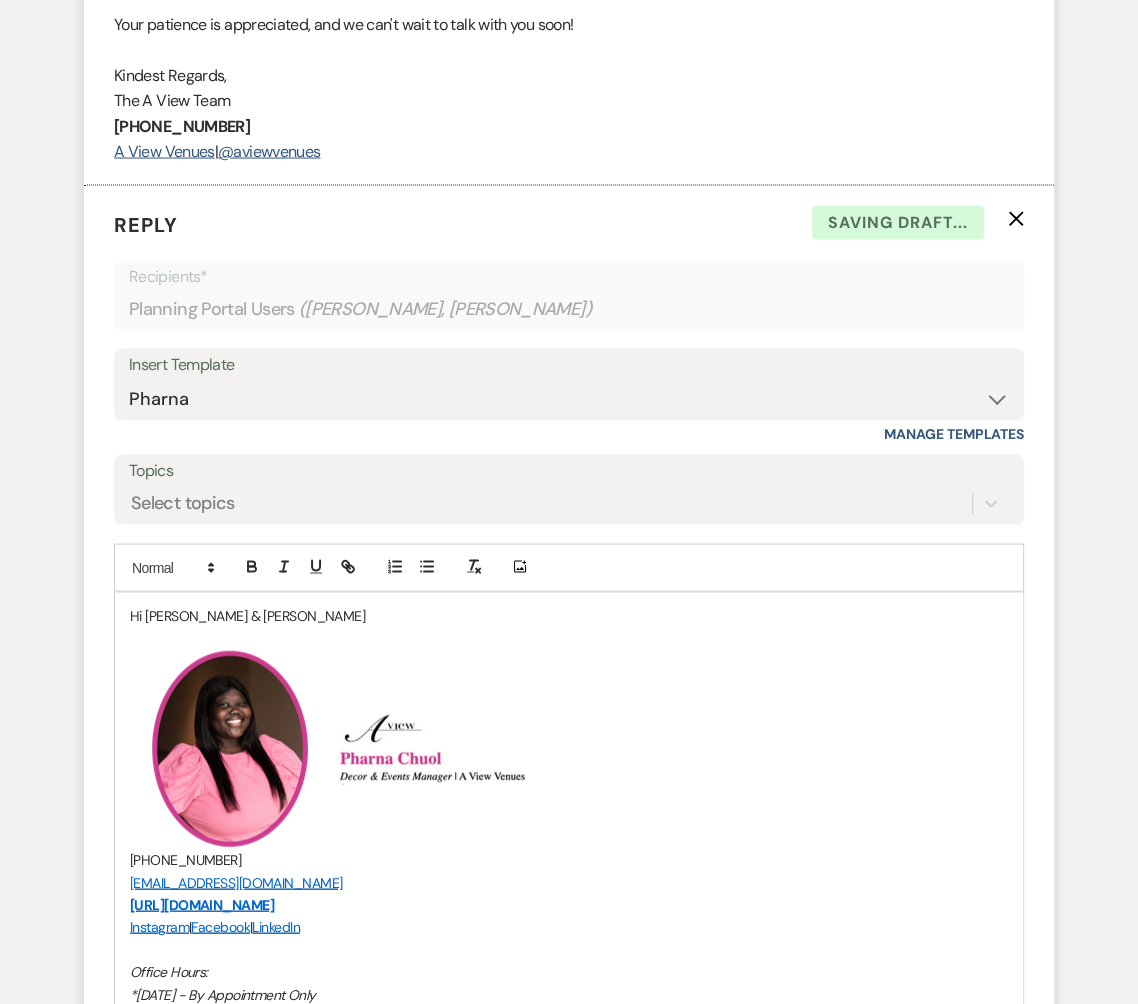 click on "Hi [PERSON_NAME] & [PERSON_NAME]" at bounding box center (569, 616) 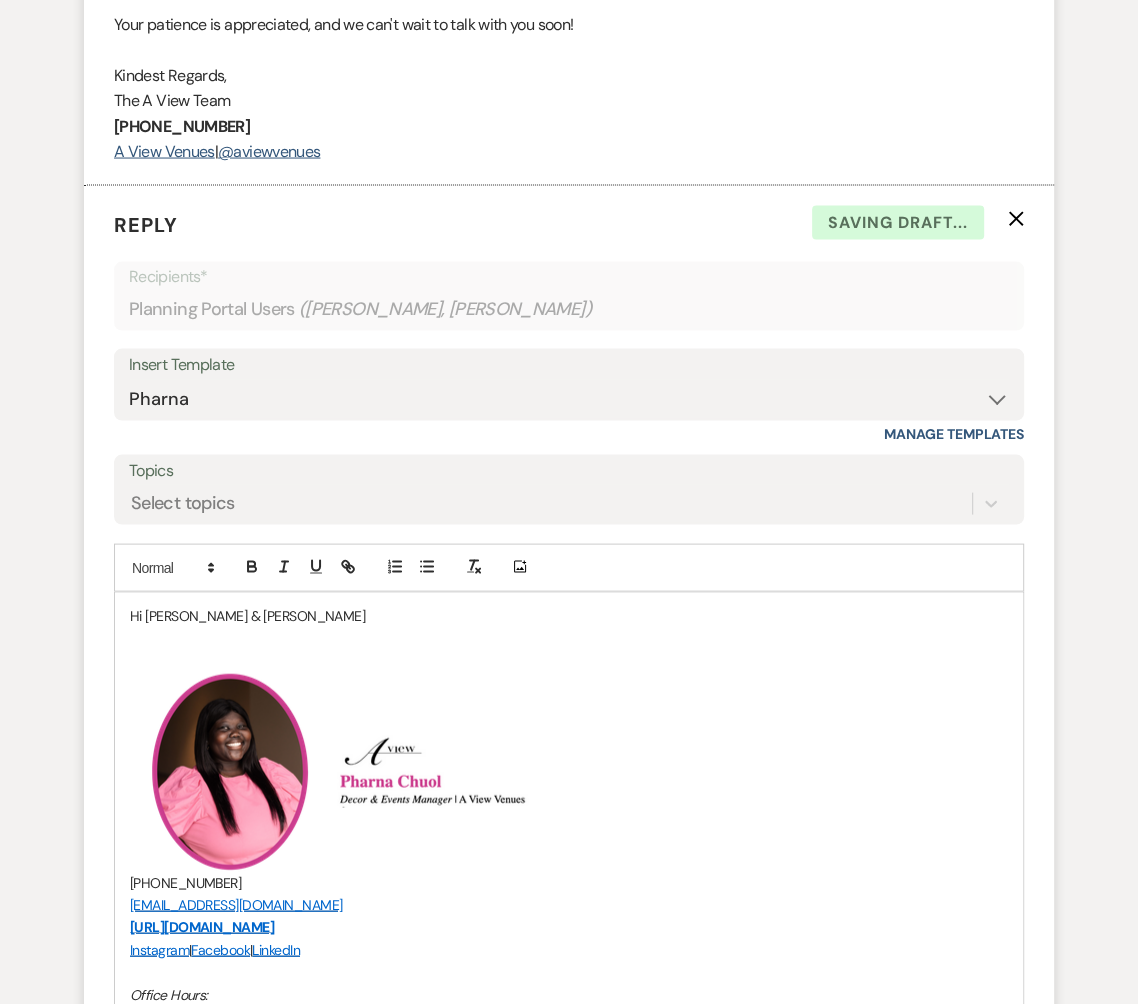 type 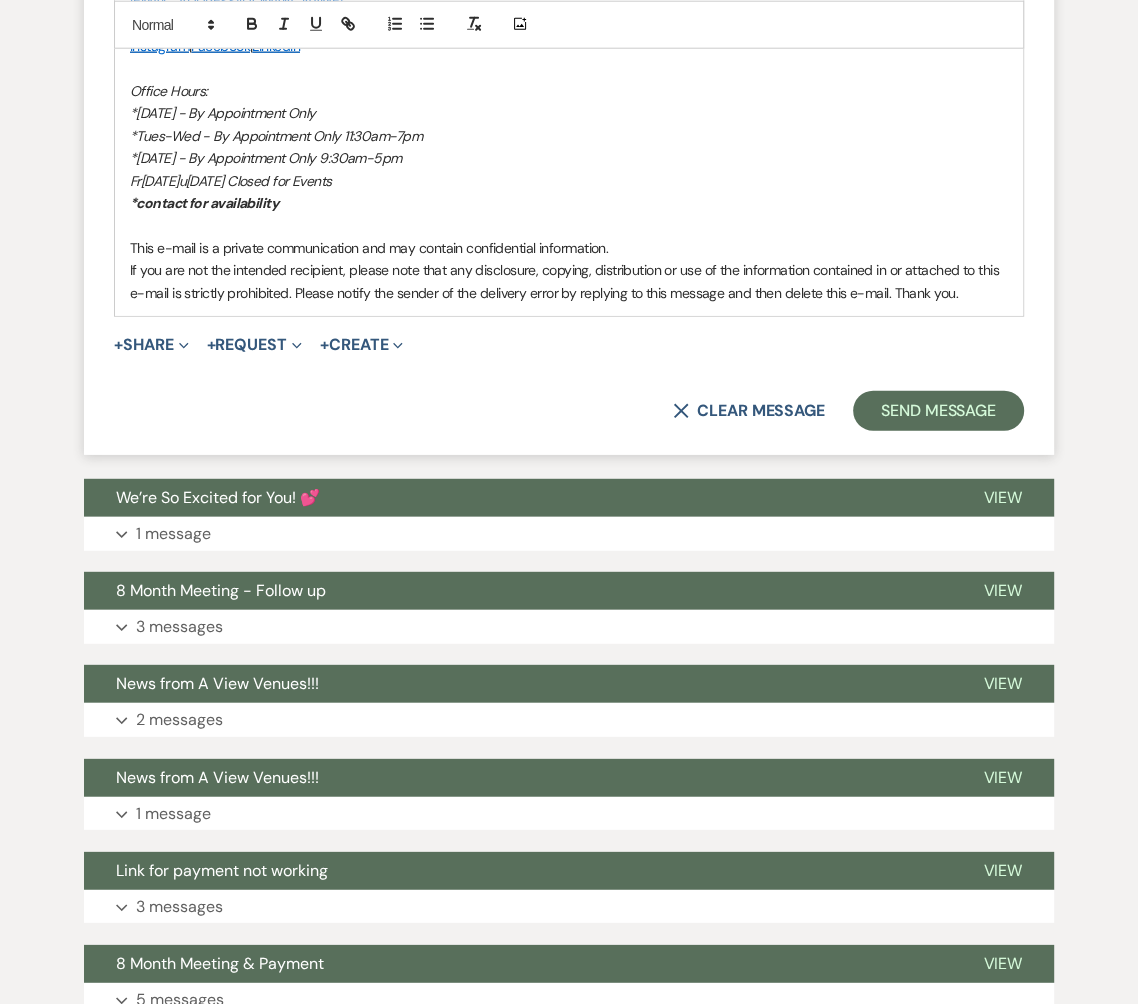 scroll, scrollTop: 3527, scrollLeft: 0, axis: vertical 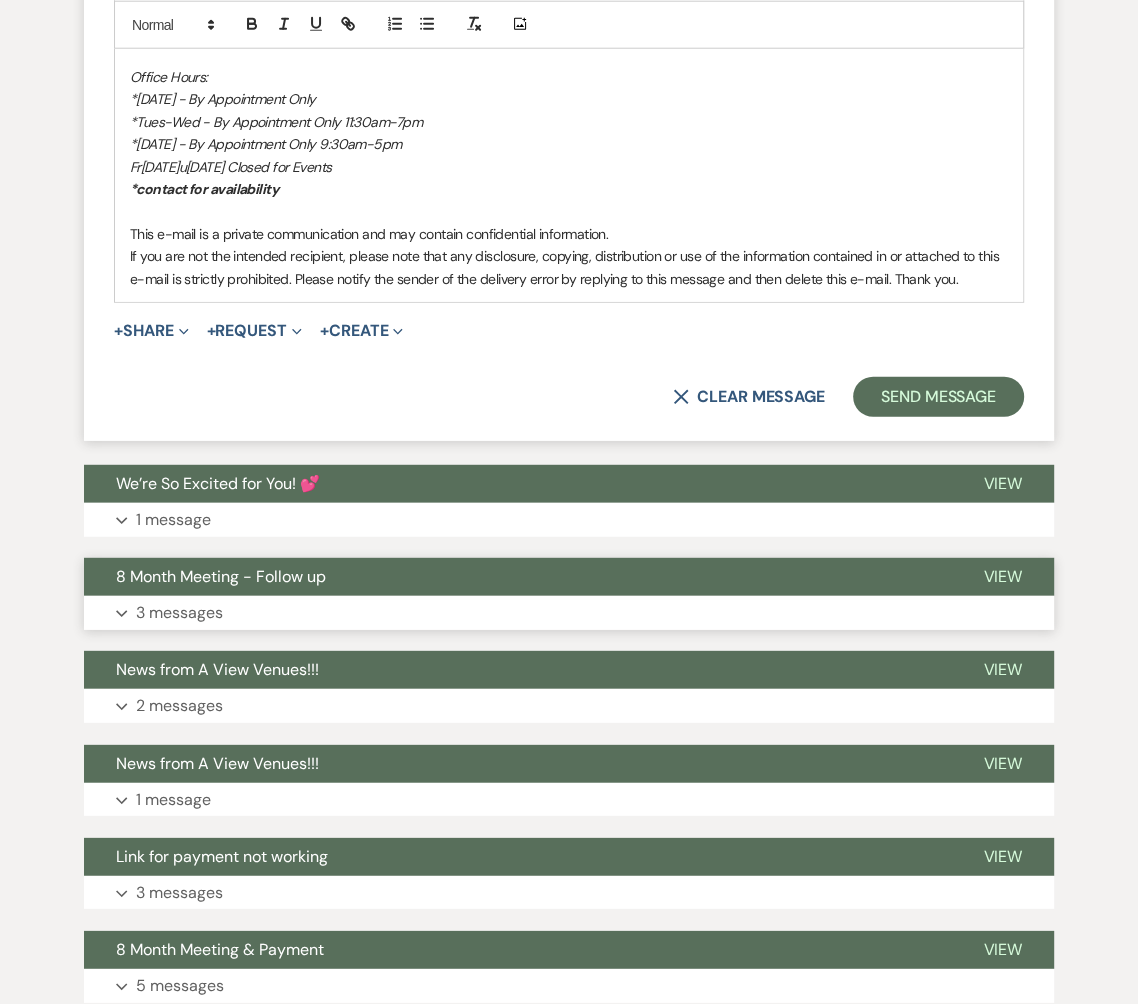 click on "Expand 3 messages" at bounding box center (569, 613) 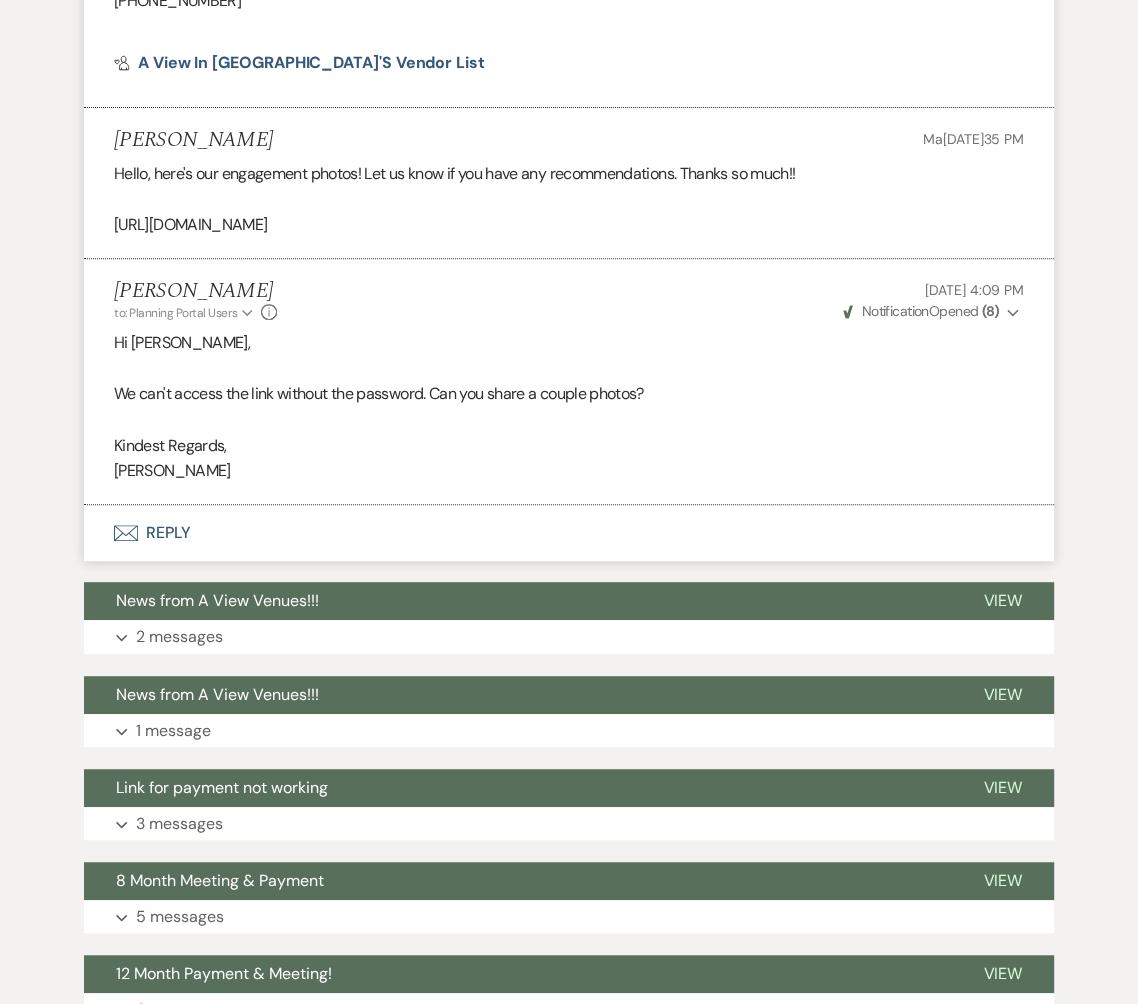 scroll, scrollTop: 5570, scrollLeft: 0, axis: vertical 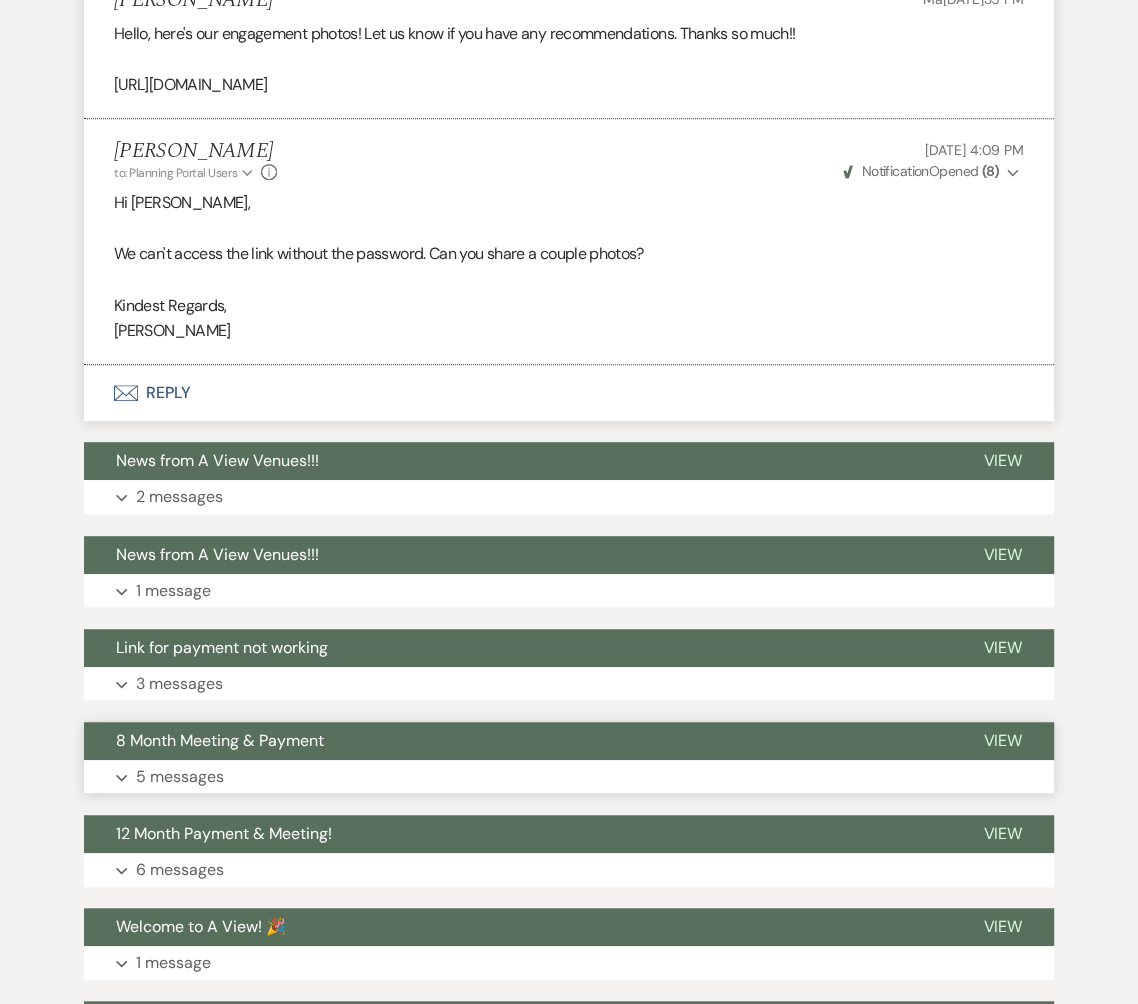 click on "8 Month Meeting & Payment" at bounding box center [517, 741] 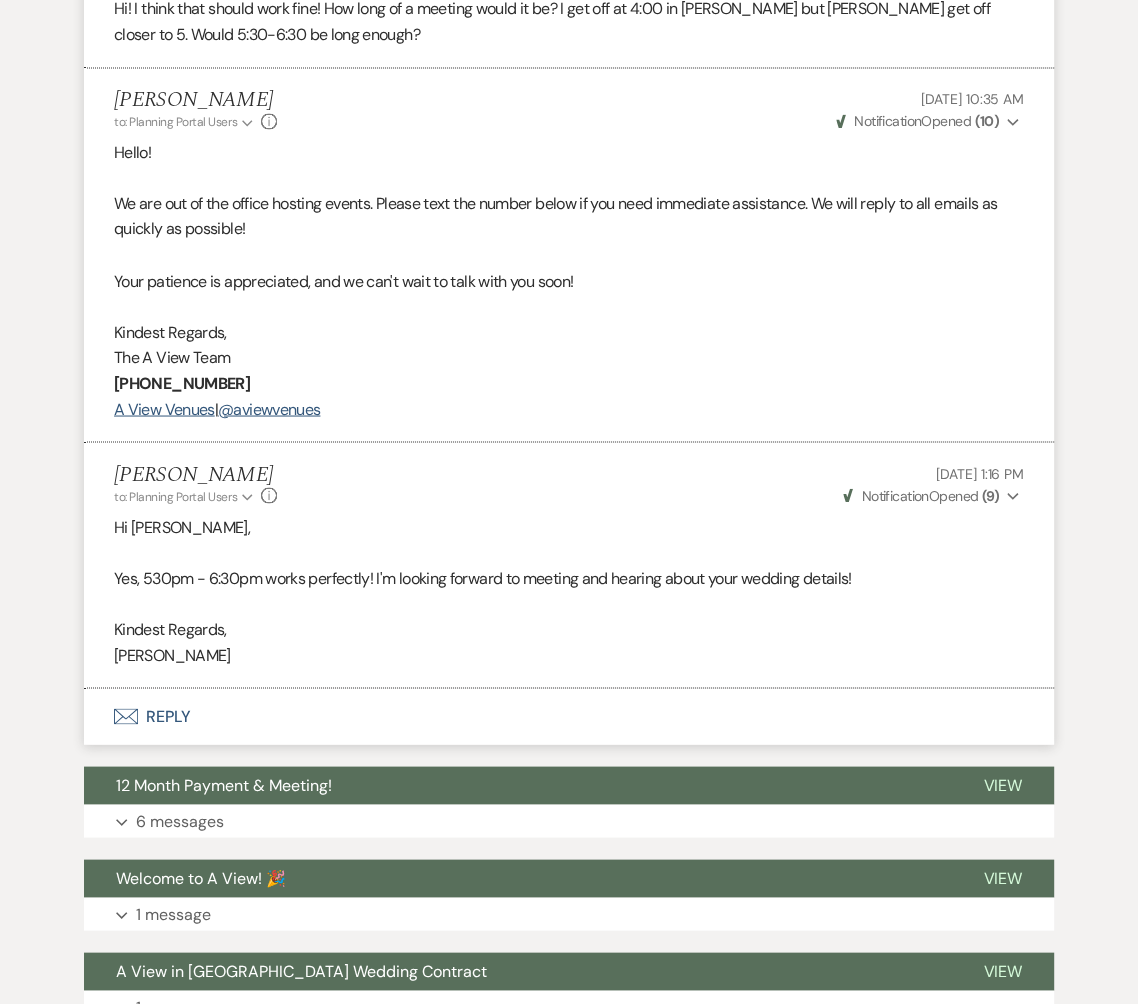 scroll, scrollTop: 7423, scrollLeft: 0, axis: vertical 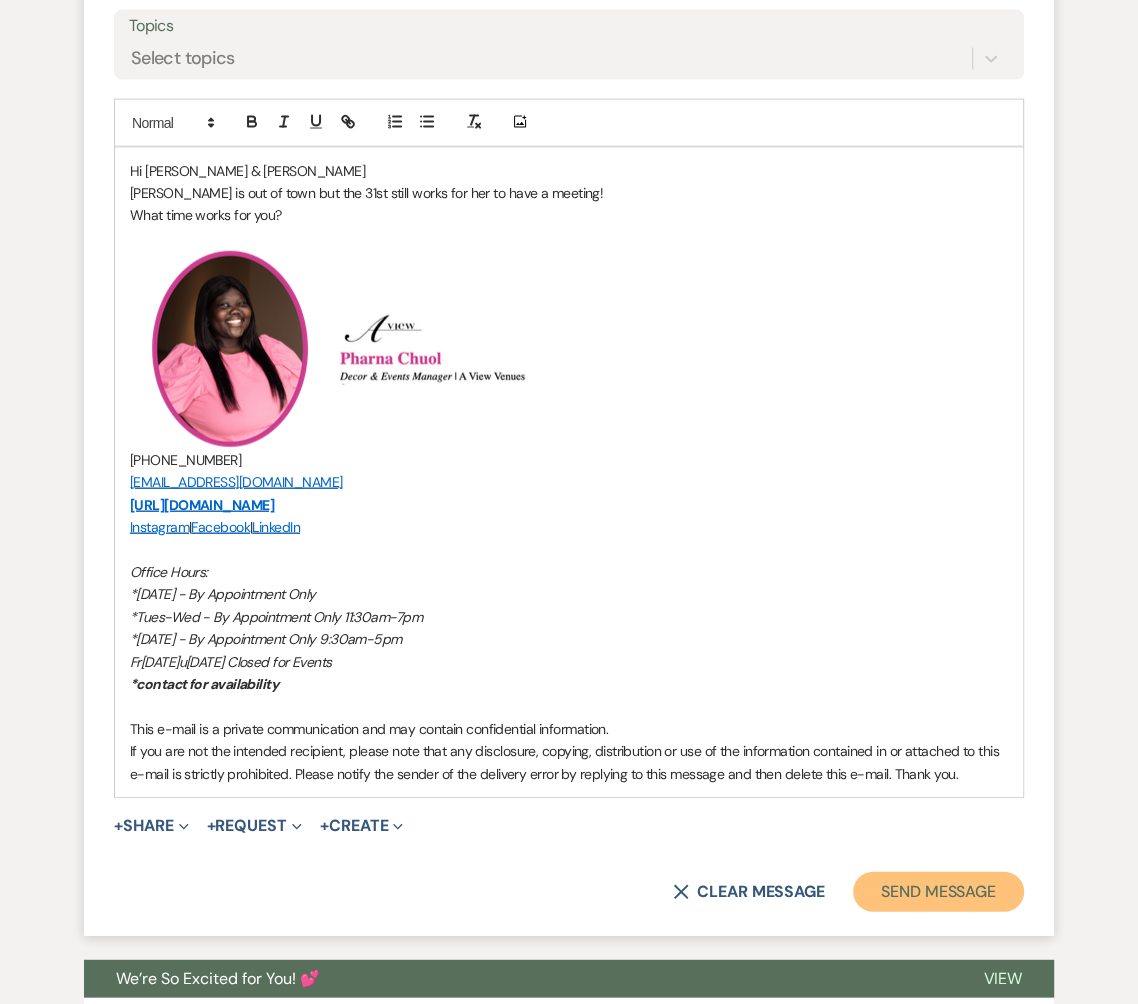 click on "Send Message" at bounding box center [938, 892] 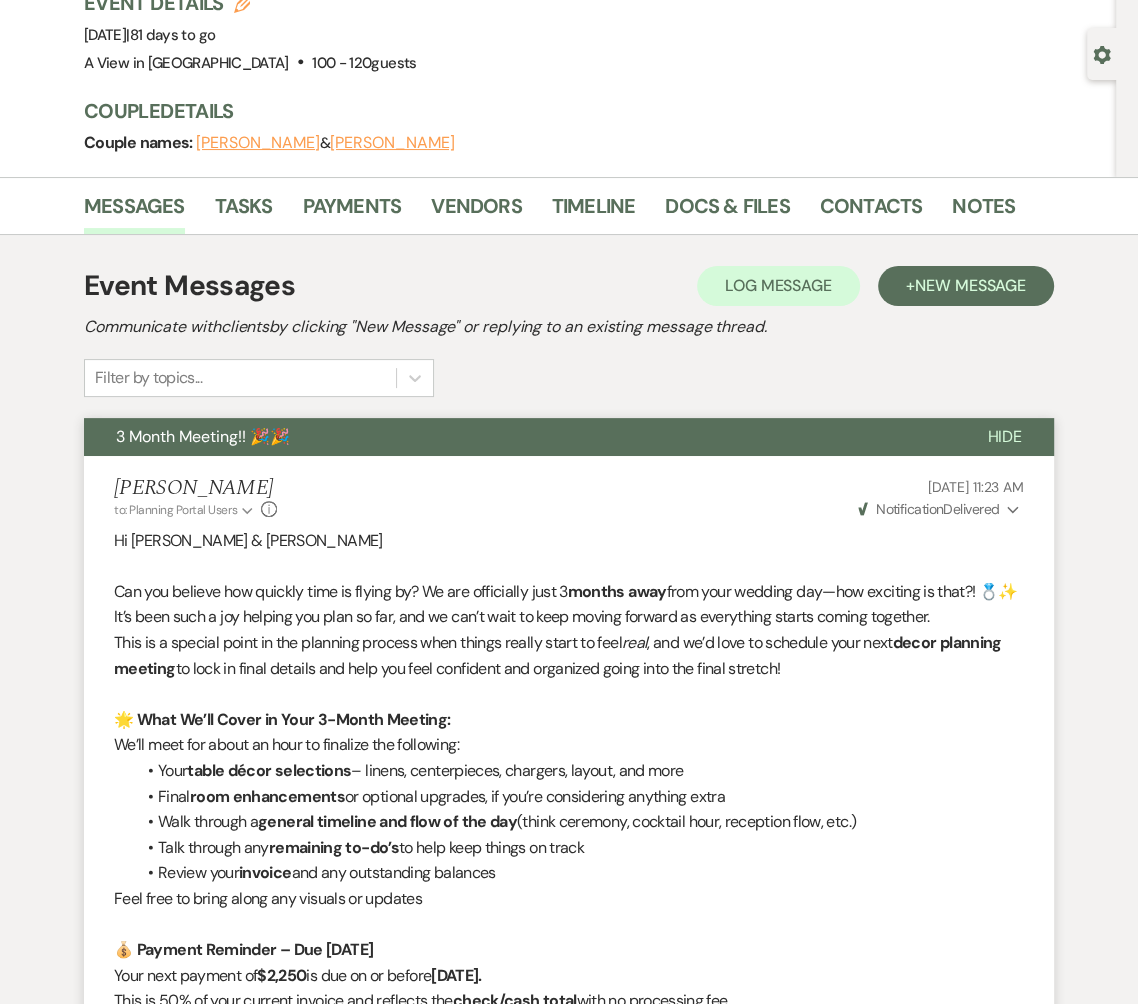 scroll, scrollTop: 0, scrollLeft: 0, axis: both 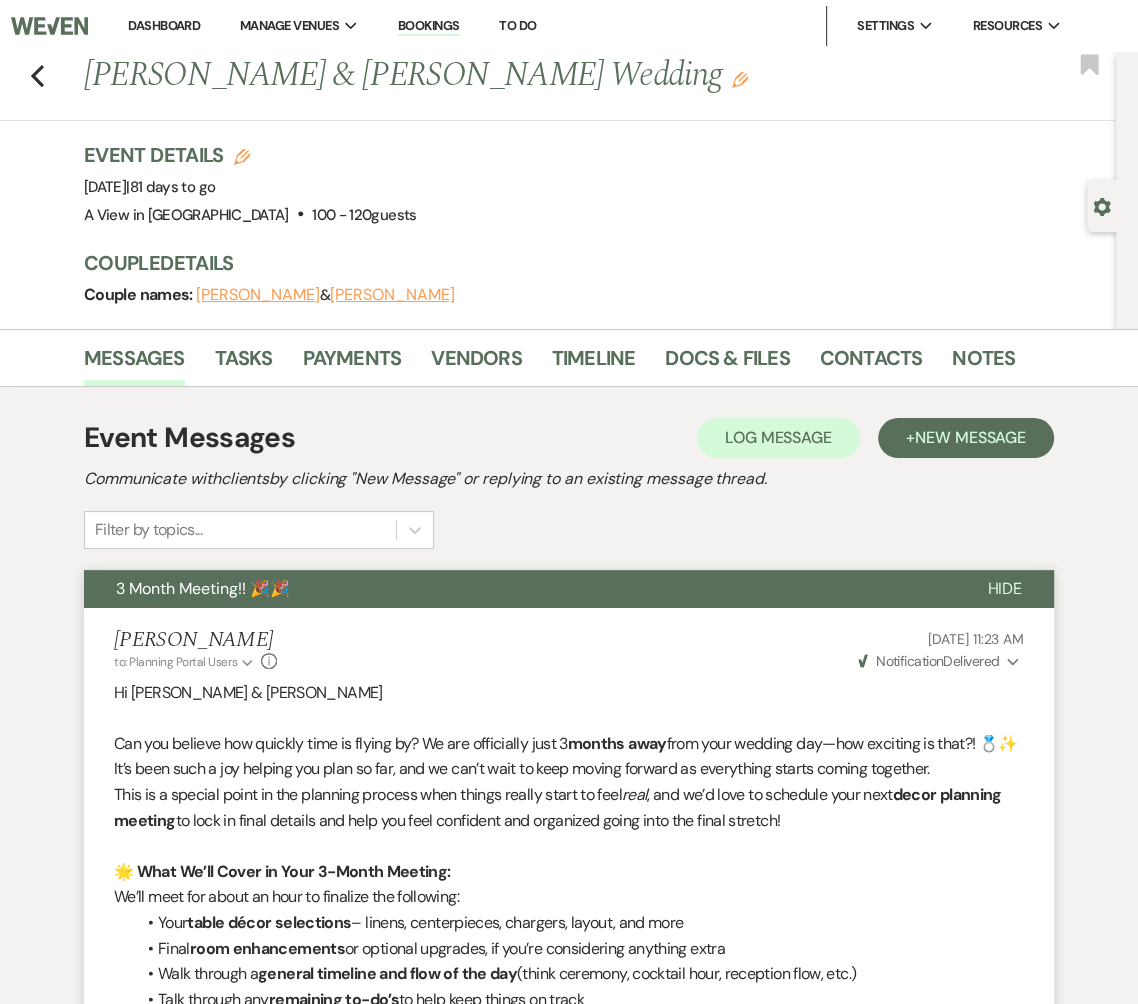 click on "Dashboard" at bounding box center [164, 26] 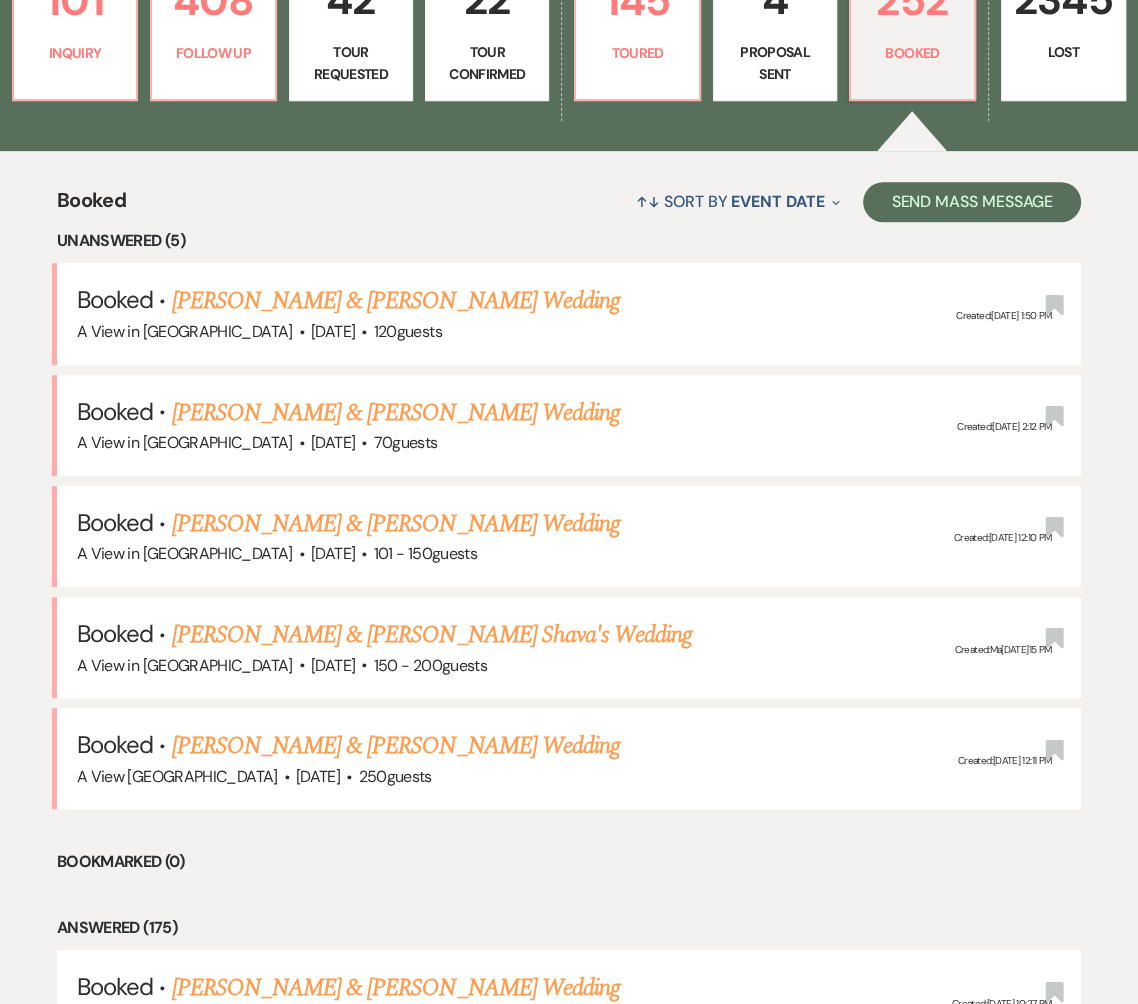 scroll, scrollTop: 660, scrollLeft: 0, axis: vertical 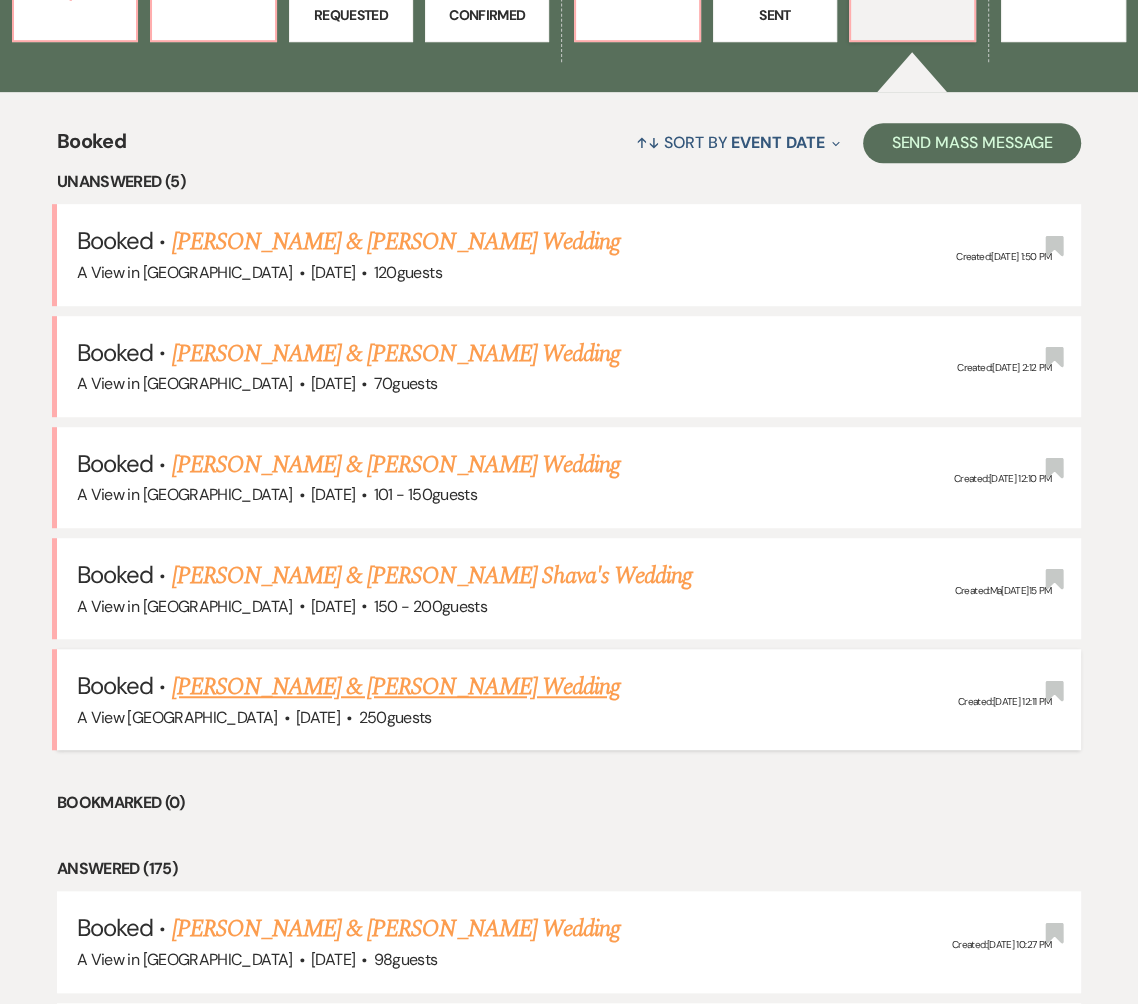 click on "[PERSON_NAME] & [PERSON_NAME] Wedding" at bounding box center [396, 687] 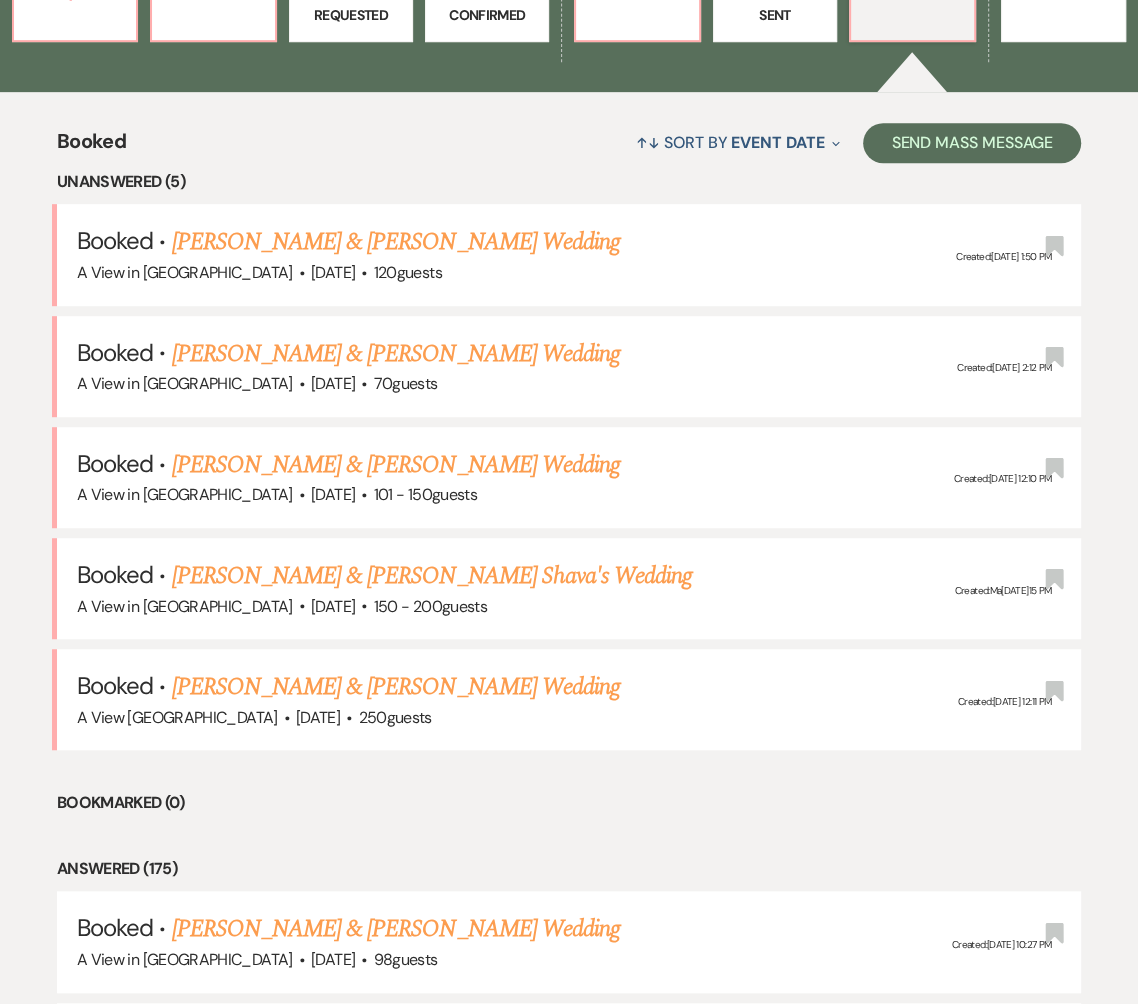 scroll, scrollTop: 0, scrollLeft: 0, axis: both 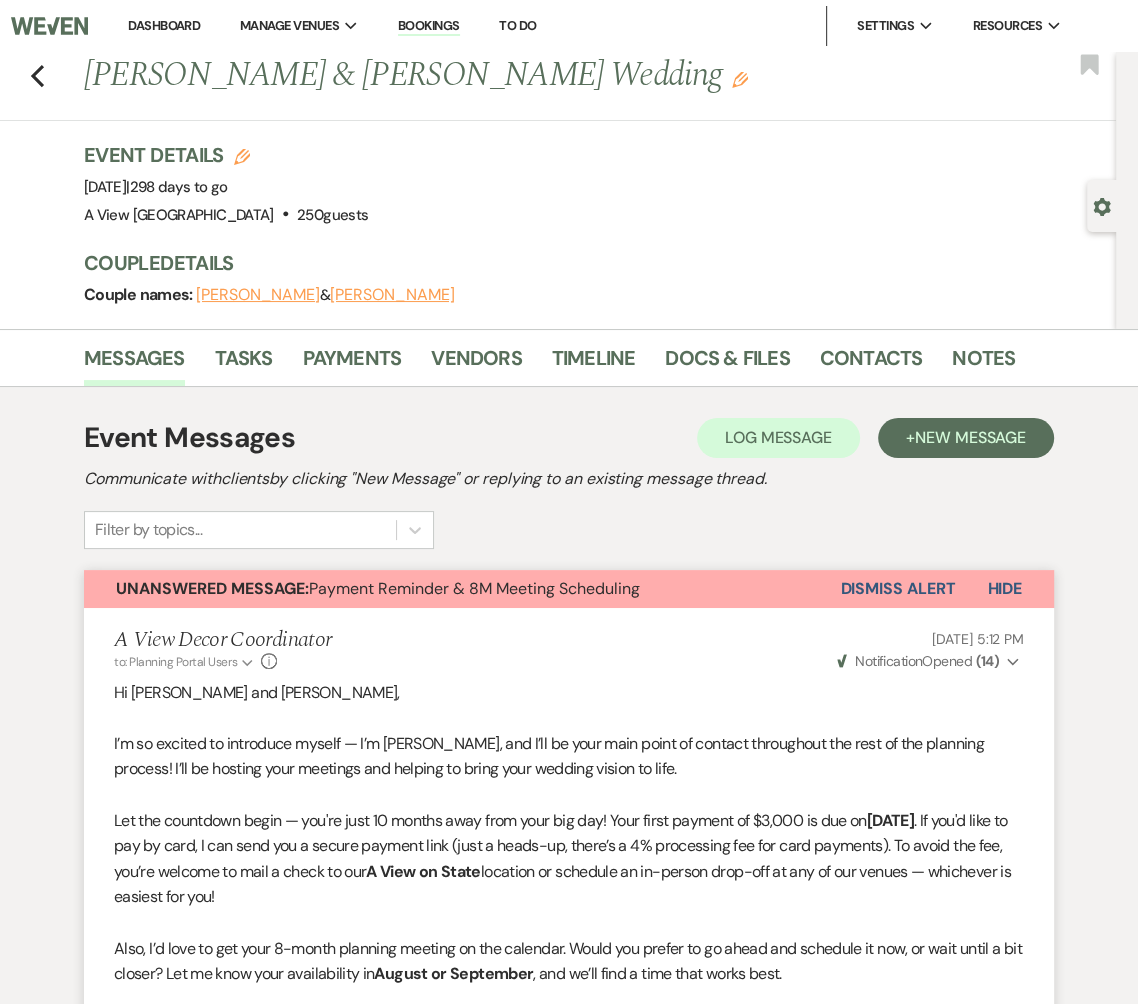 click on "Dashboard" at bounding box center [164, 25] 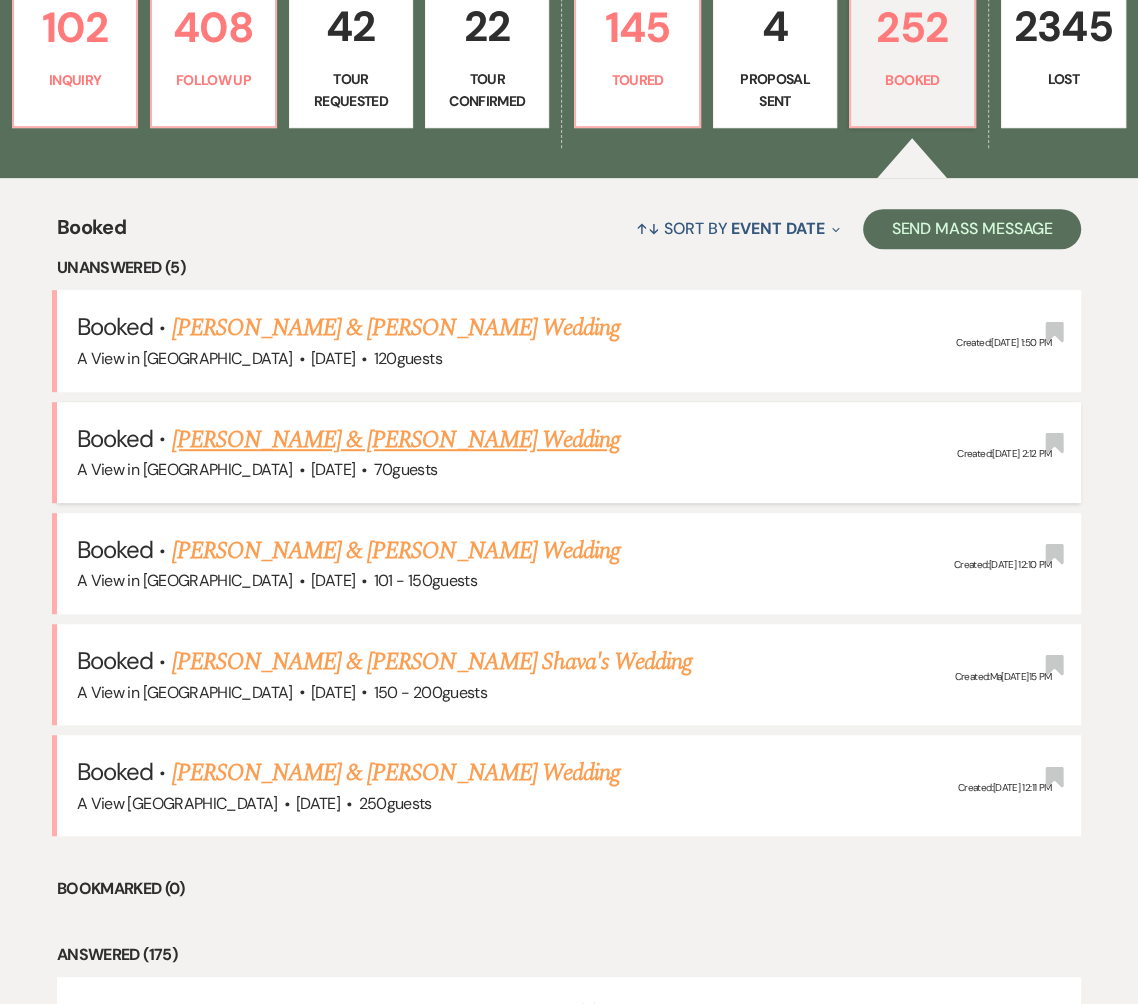 scroll, scrollTop: 601, scrollLeft: 0, axis: vertical 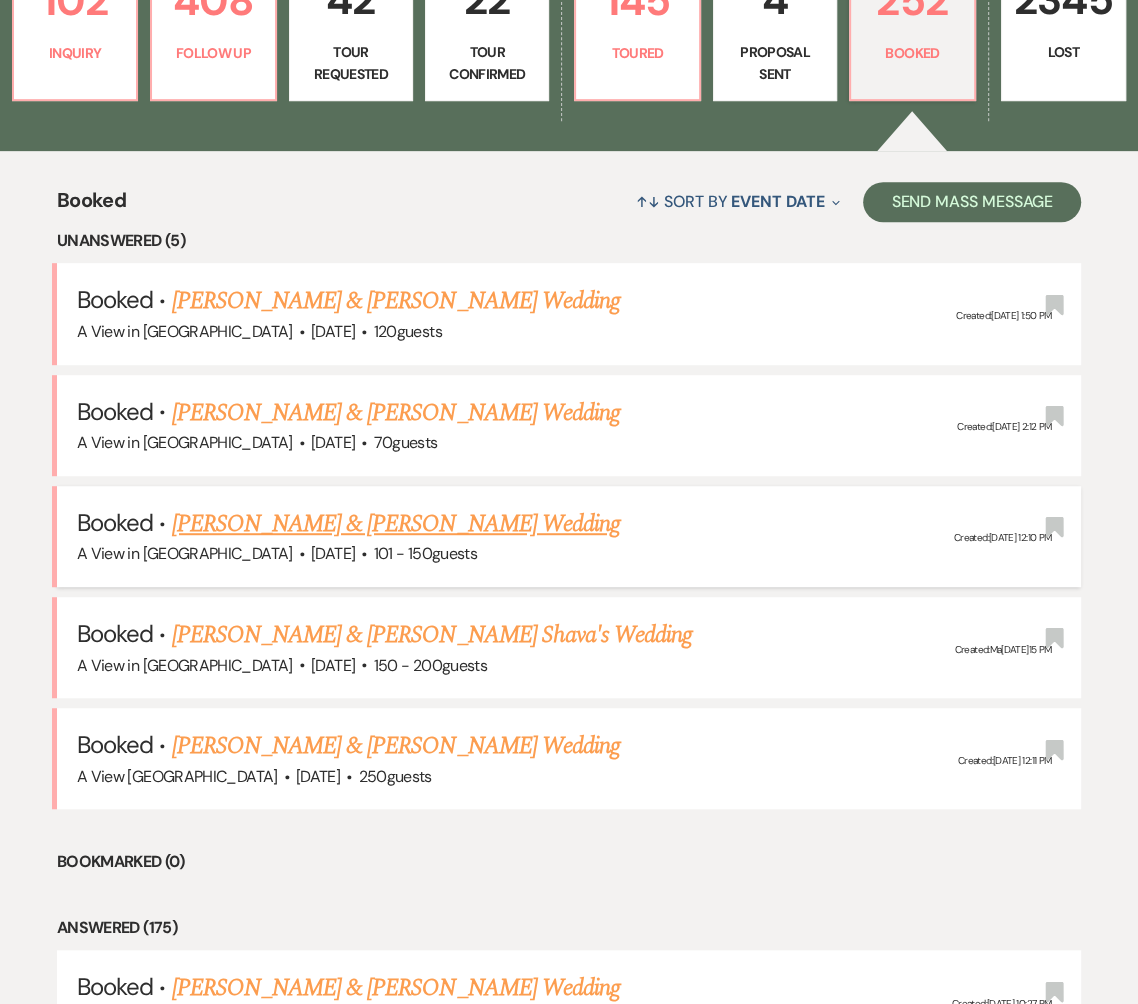 click on "[PERSON_NAME] & [PERSON_NAME] Wedding" at bounding box center (396, 524) 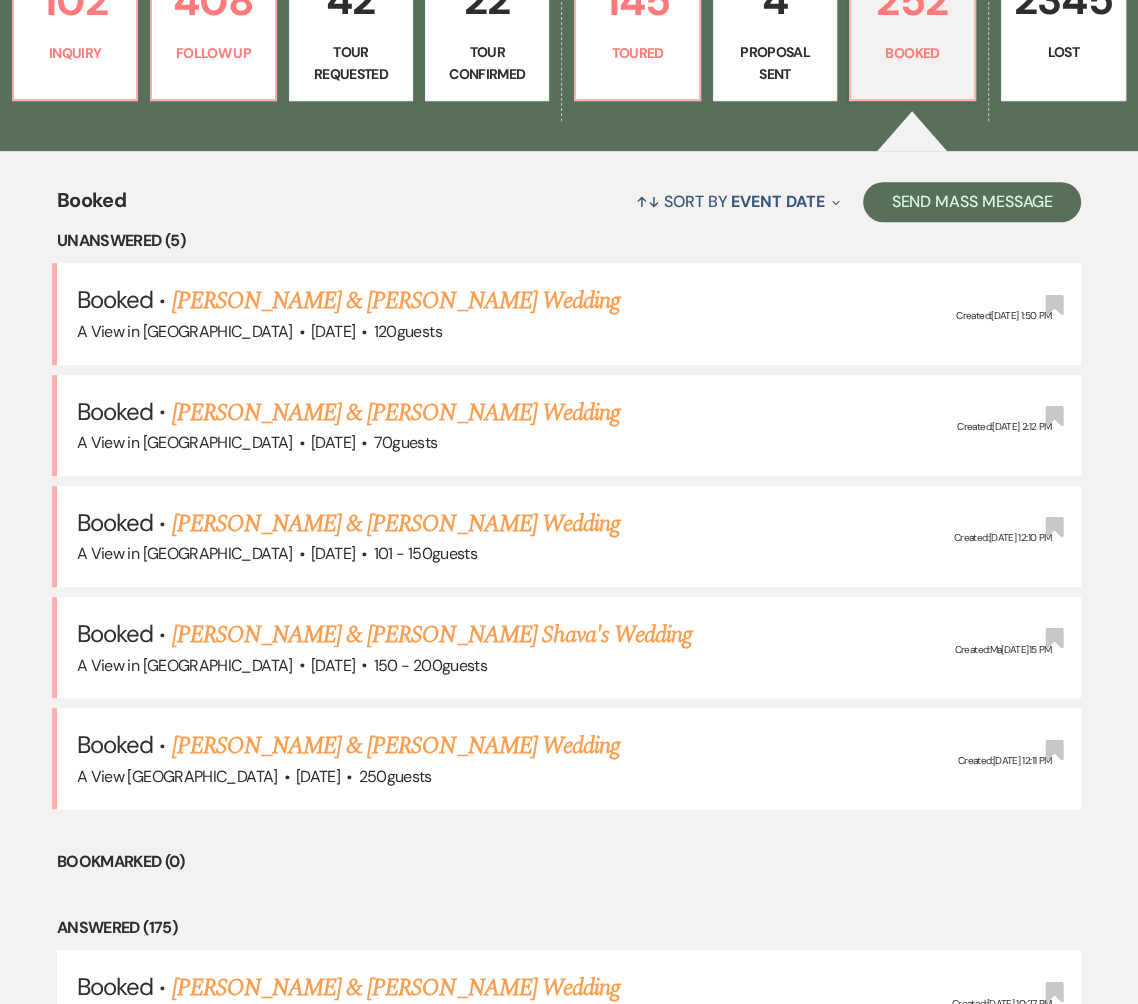 scroll, scrollTop: 0, scrollLeft: 0, axis: both 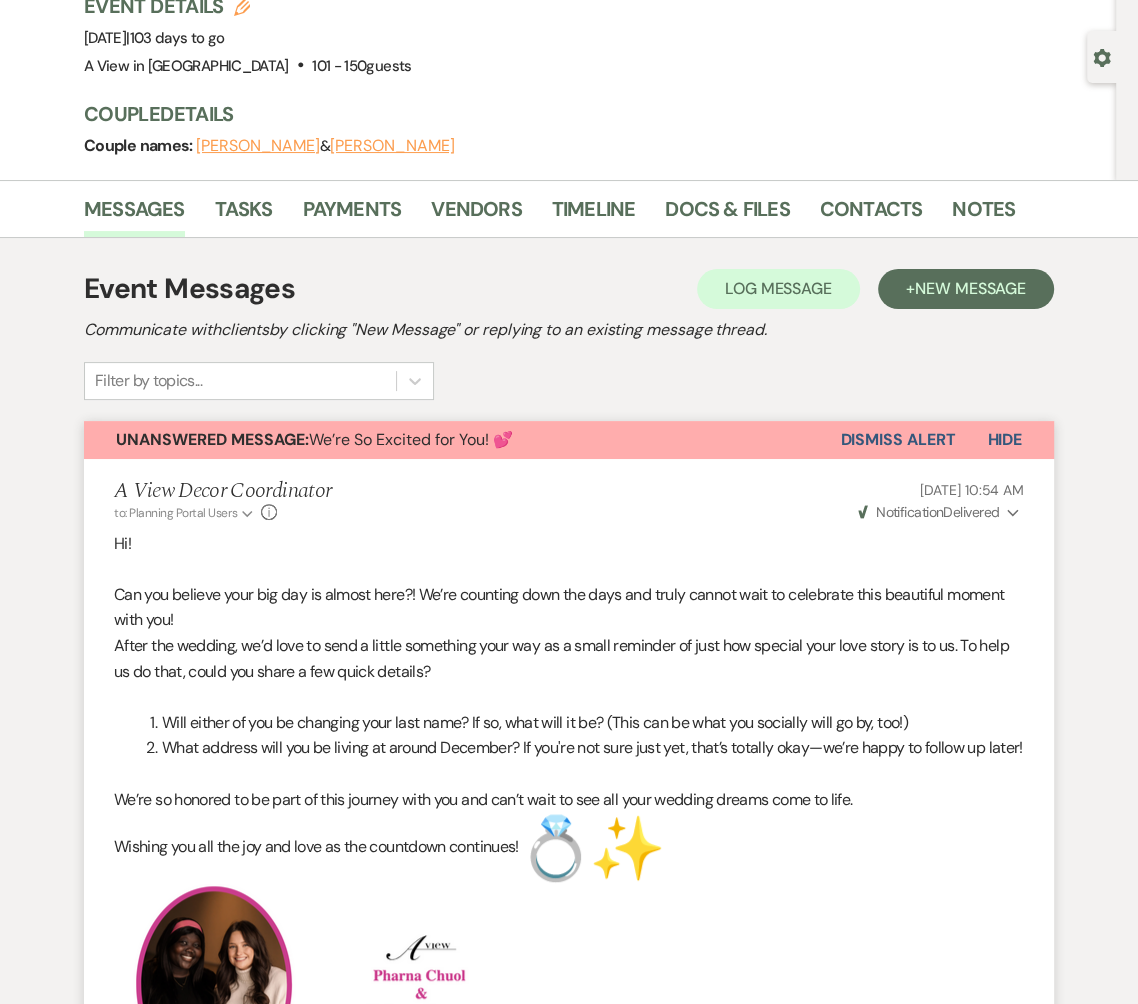 click on "Dismiss Alert" at bounding box center (897, 440) 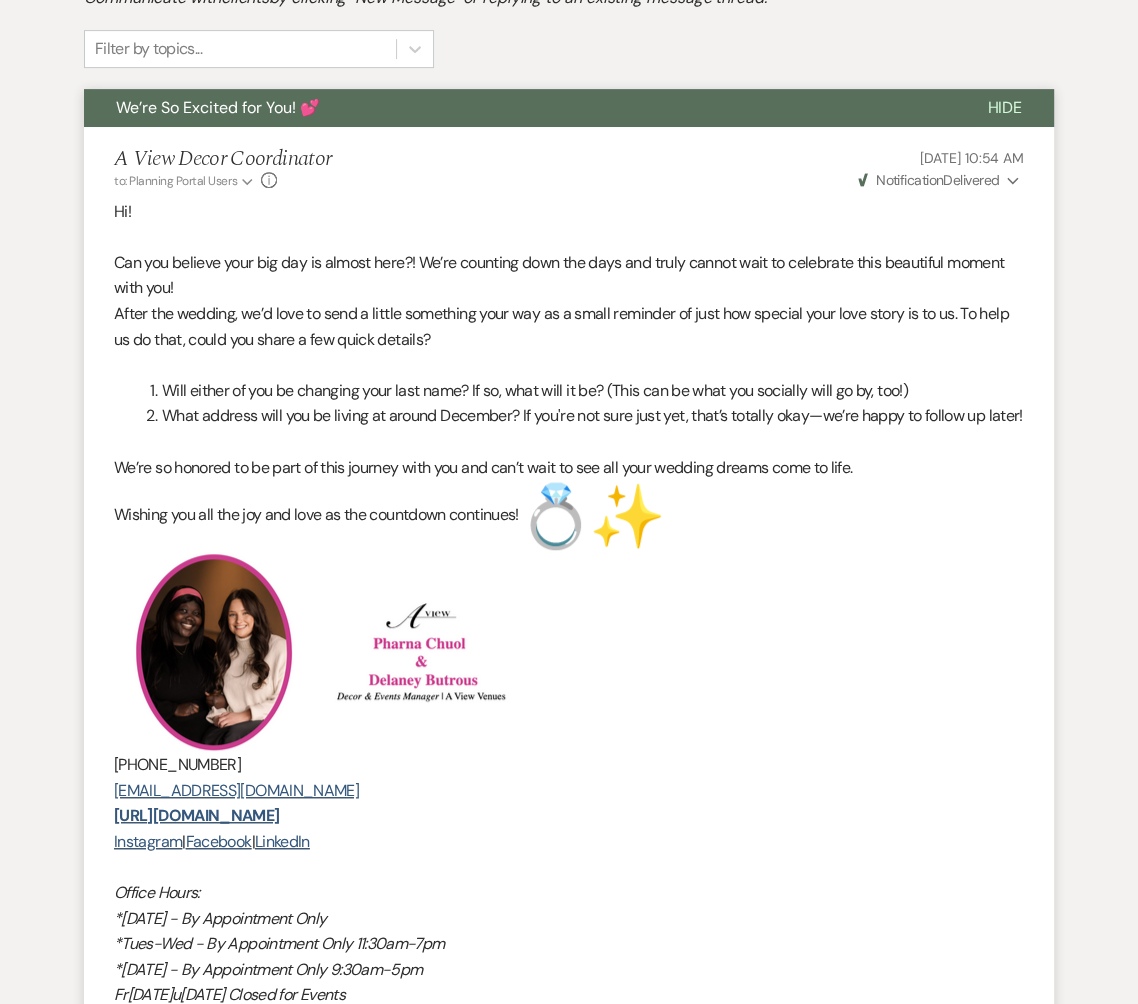 scroll, scrollTop: 201, scrollLeft: 0, axis: vertical 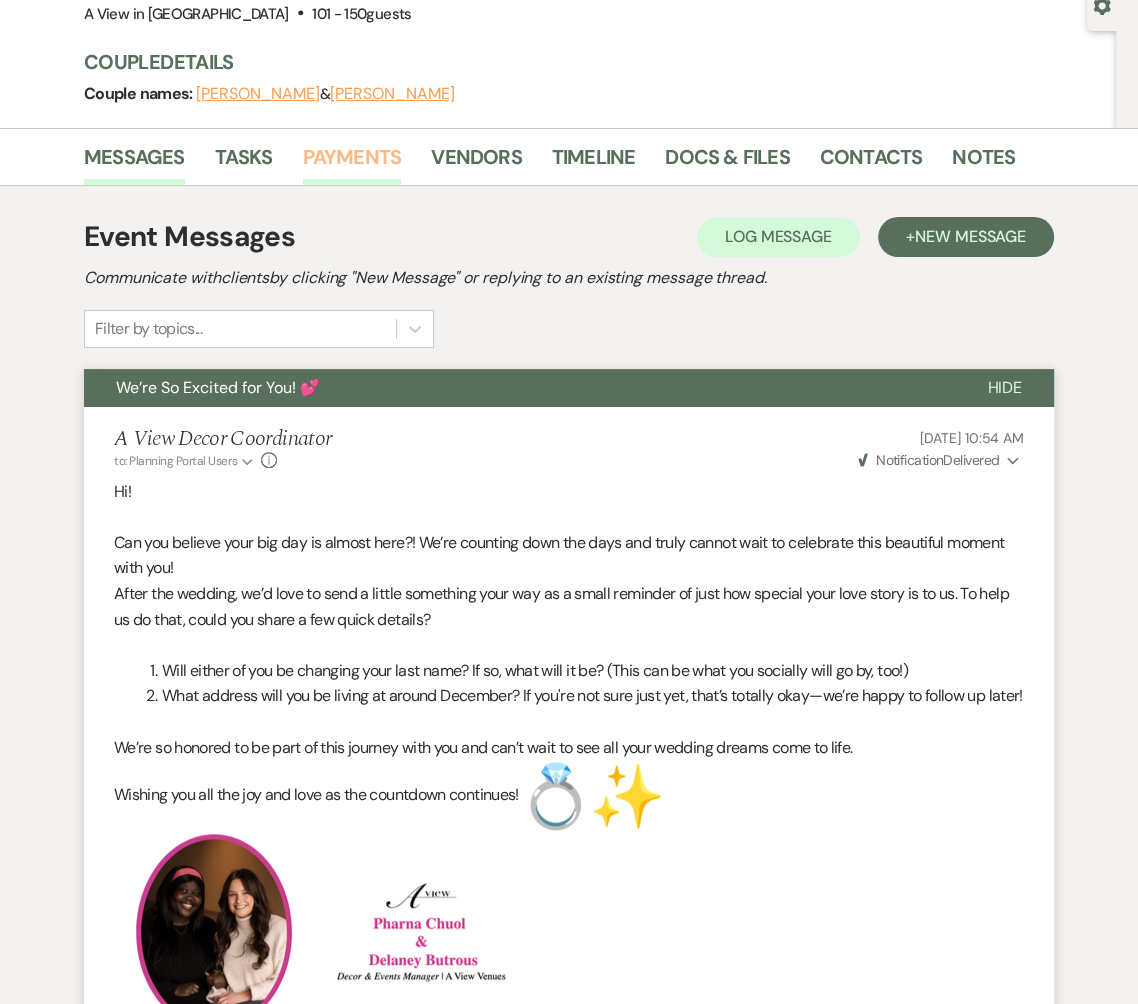 click on "Payments" at bounding box center (352, 163) 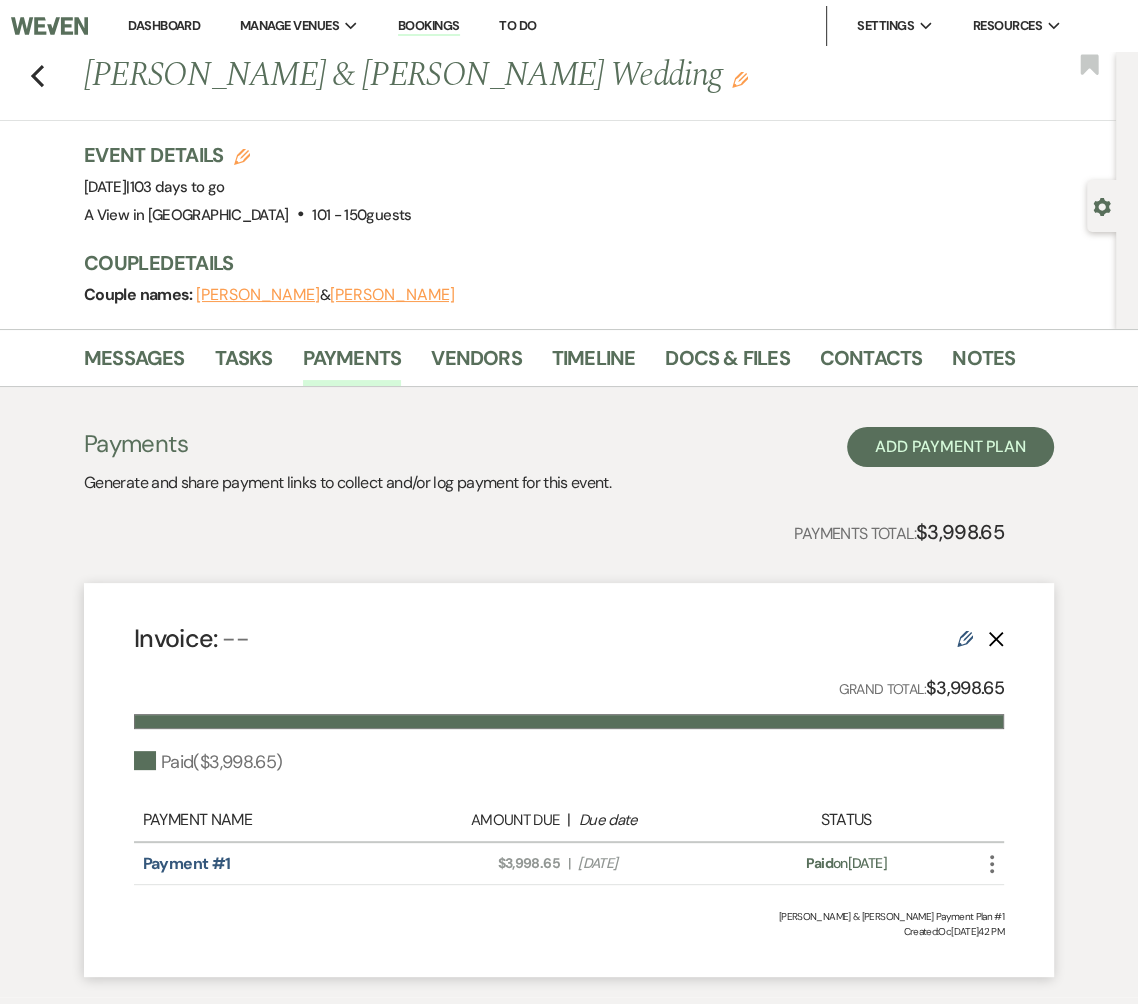 click on "Dashboard" at bounding box center [164, 26] 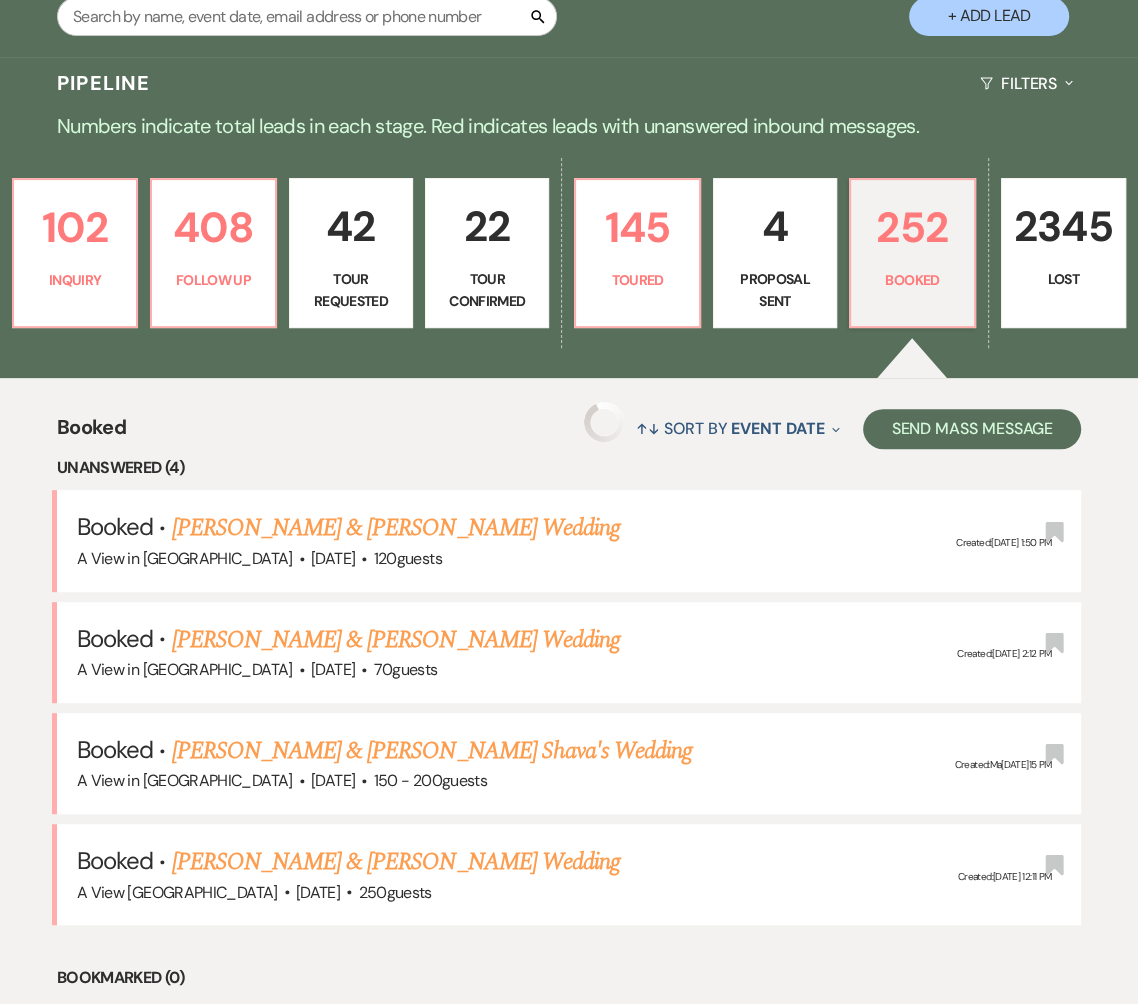 scroll, scrollTop: 400, scrollLeft: 0, axis: vertical 